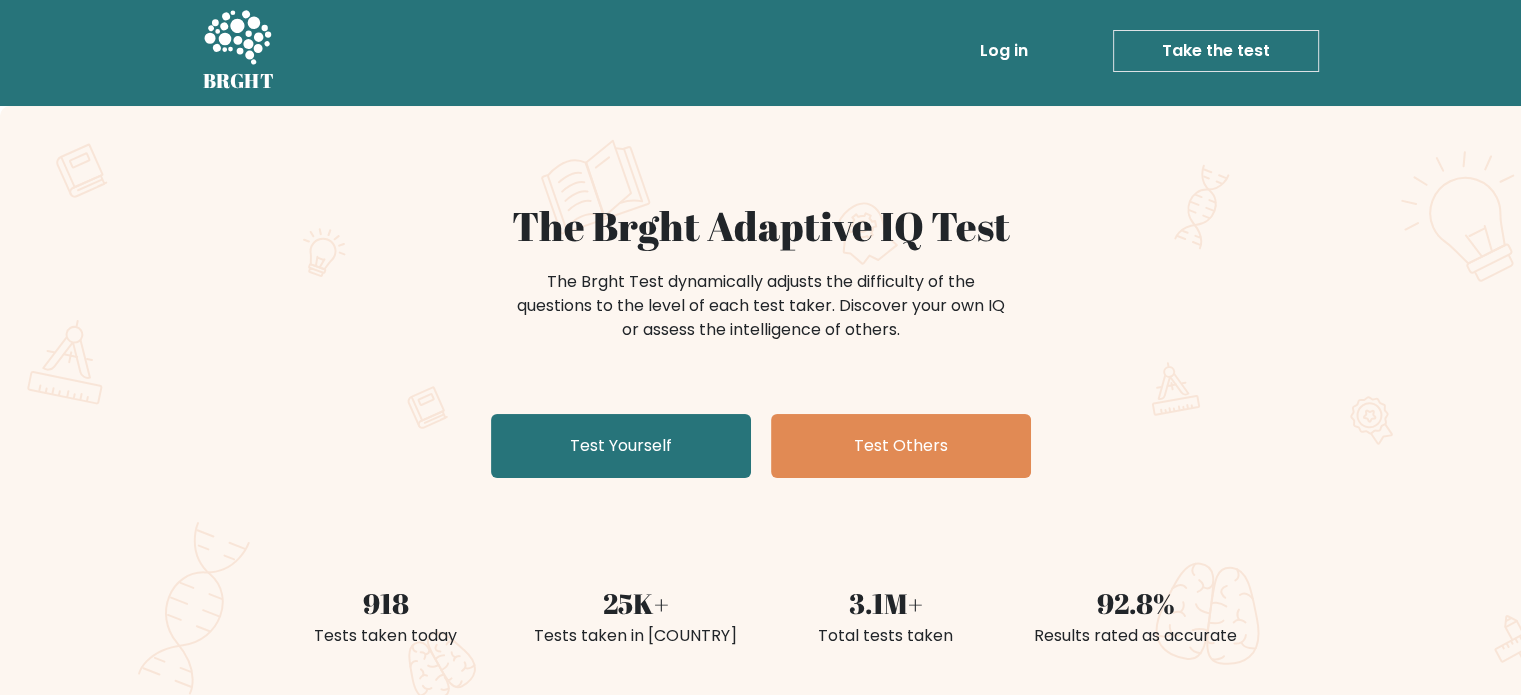 scroll, scrollTop: 0, scrollLeft: 0, axis: both 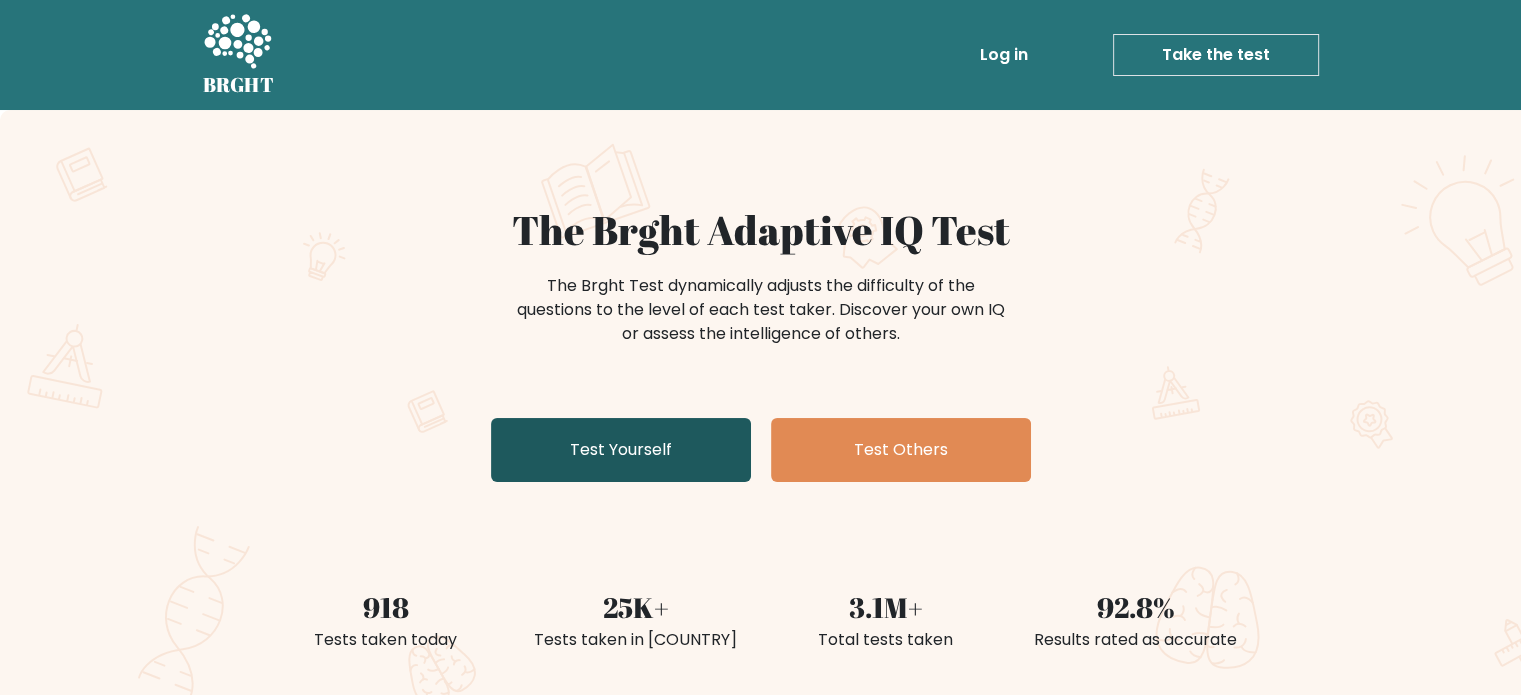 click on "Test Yourself" at bounding box center (621, 450) 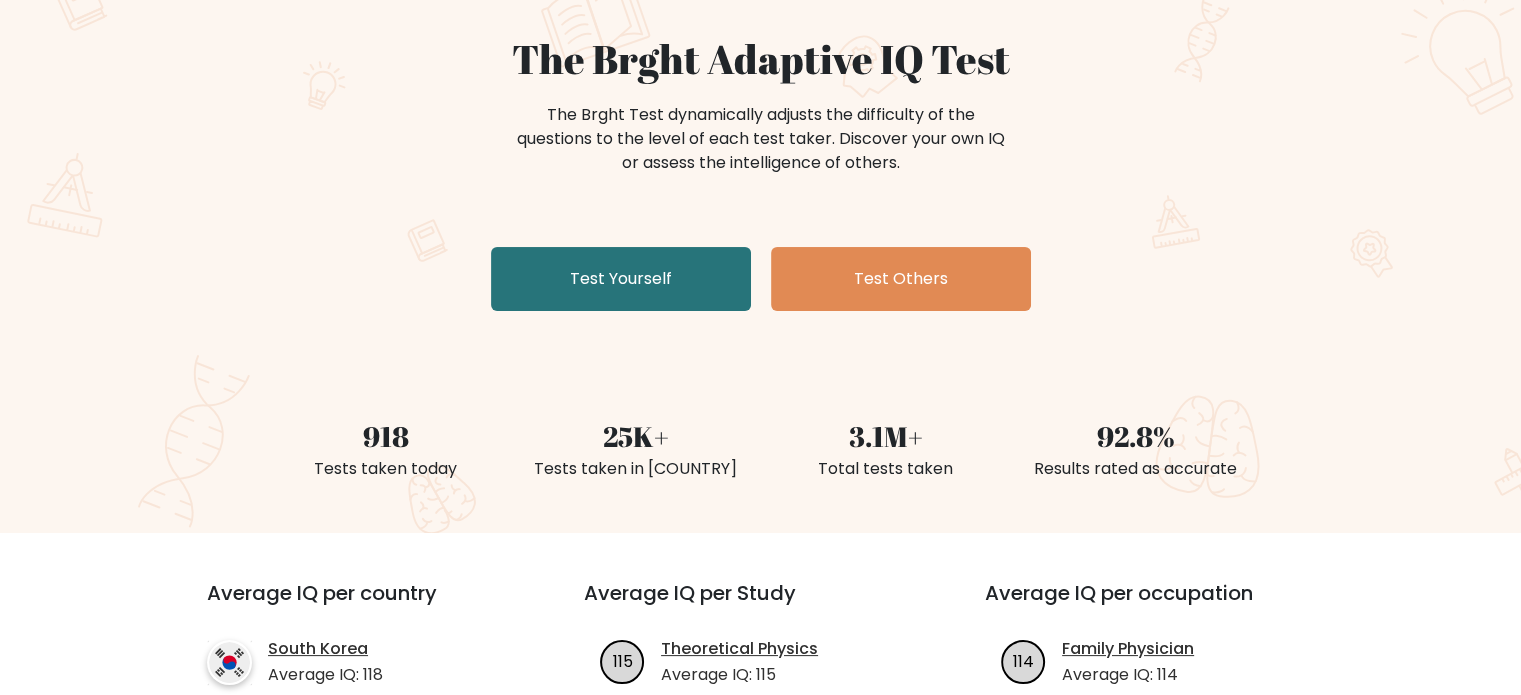 scroll, scrollTop: 400, scrollLeft: 0, axis: vertical 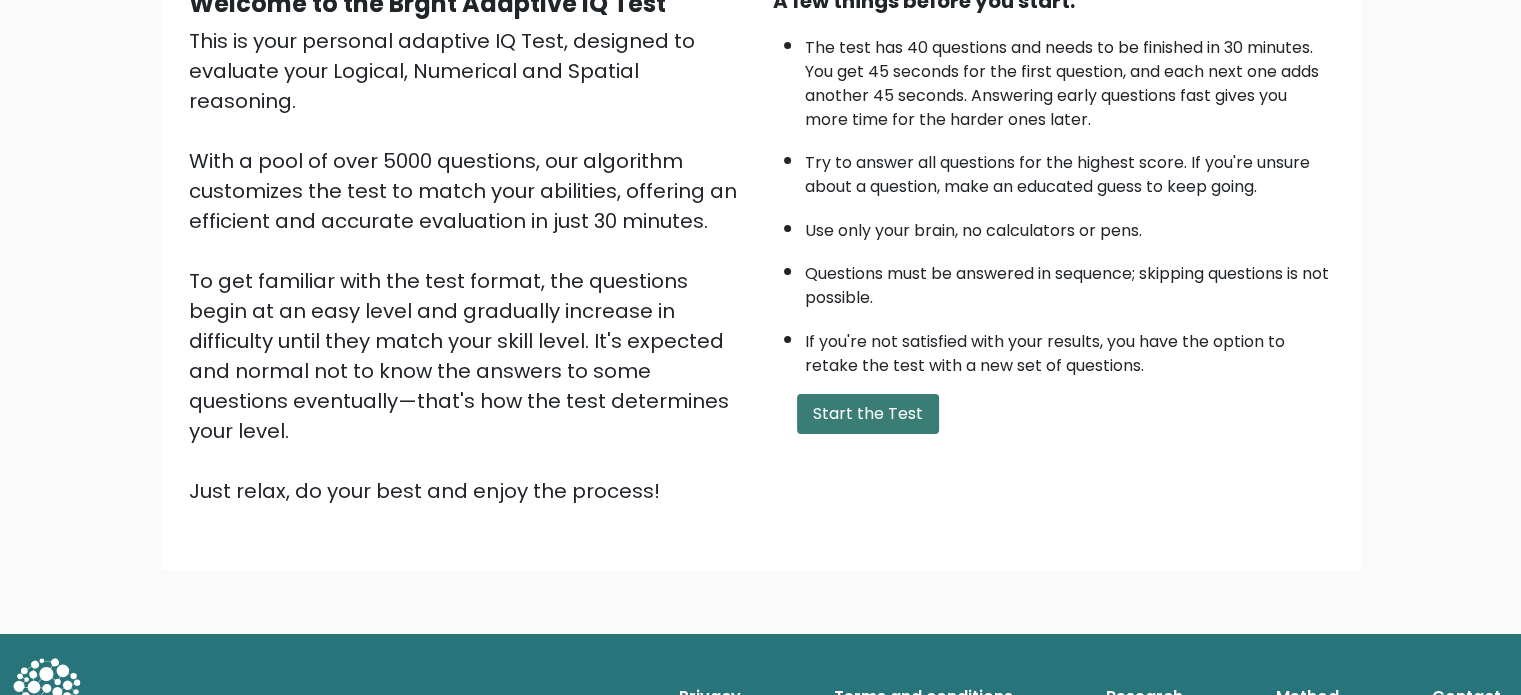 click on "Start the Test" at bounding box center (868, 414) 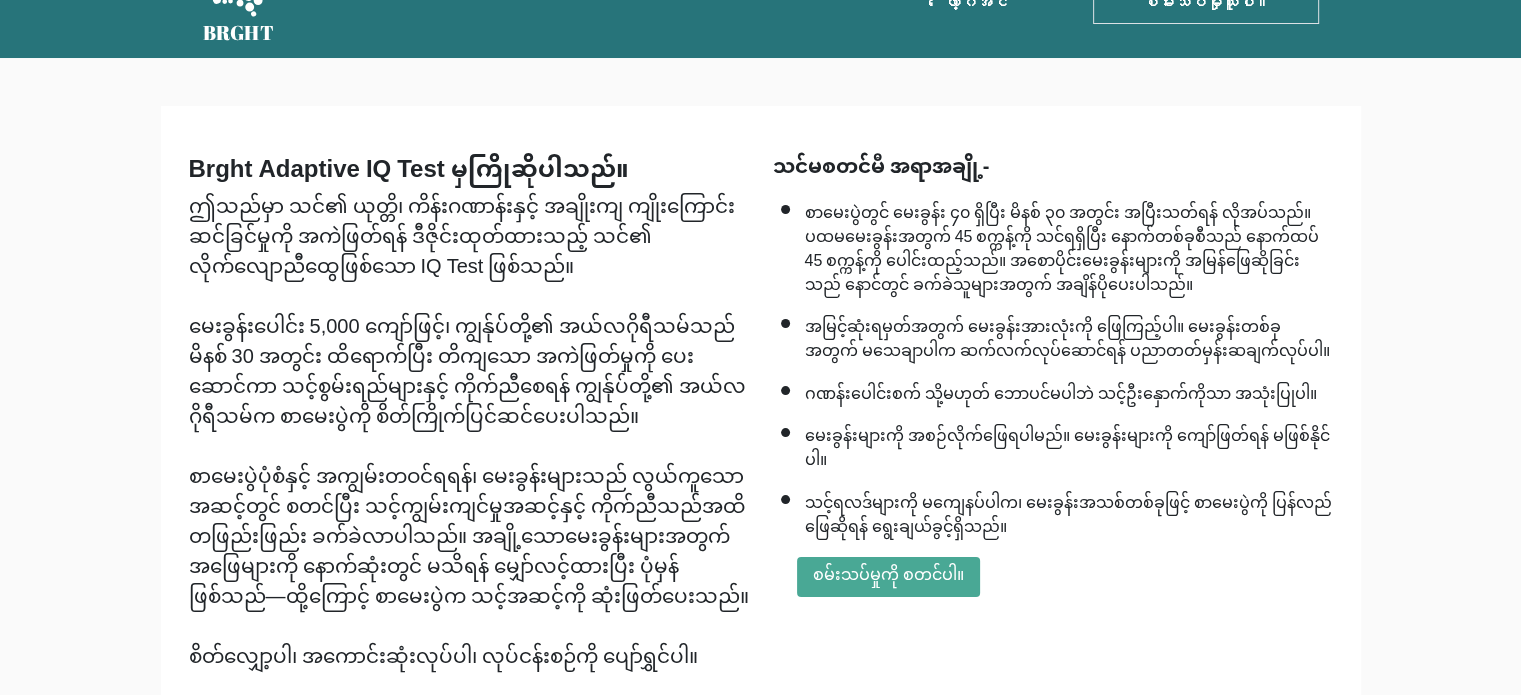 scroll, scrollTop: 100, scrollLeft: 0, axis: vertical 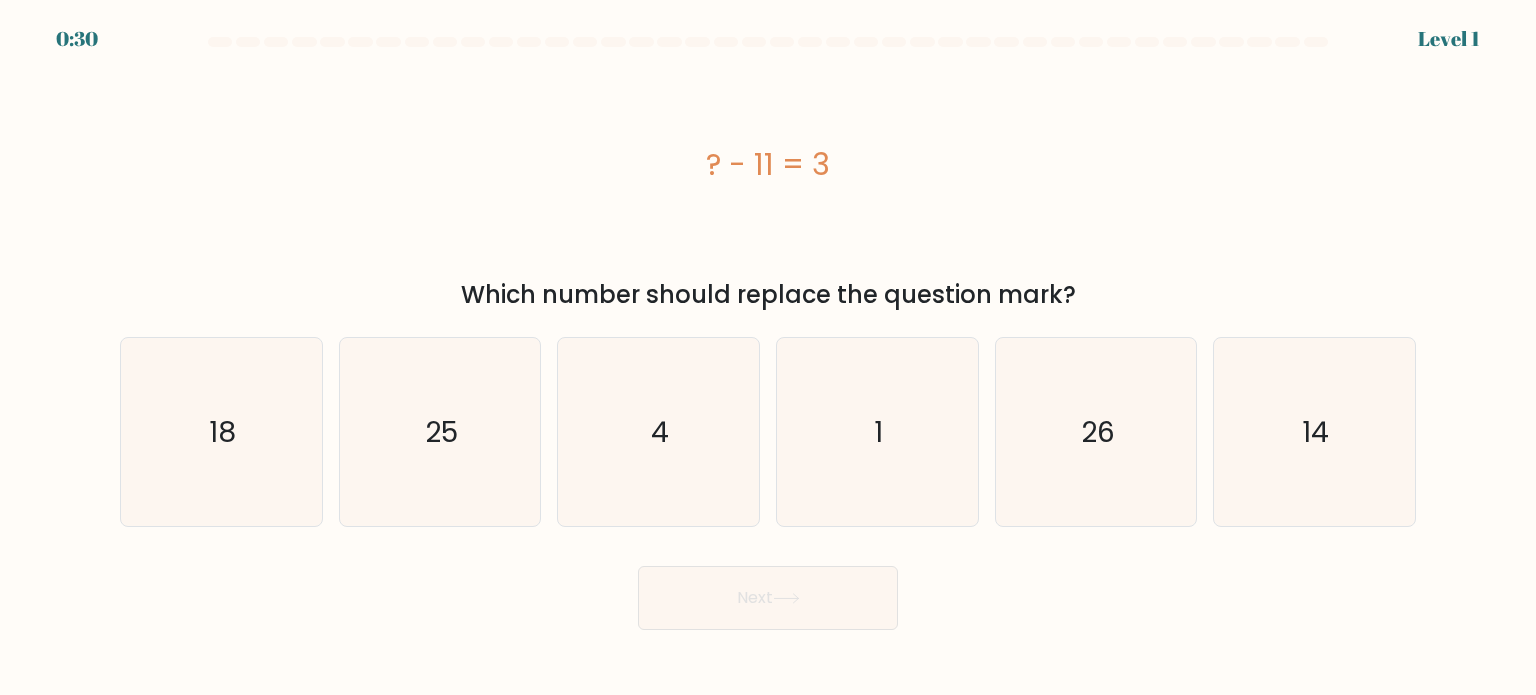 drag, startPoint x: 758, startPoint y: 163, endPoint x: 770, endPoint y: 163, distance: 12 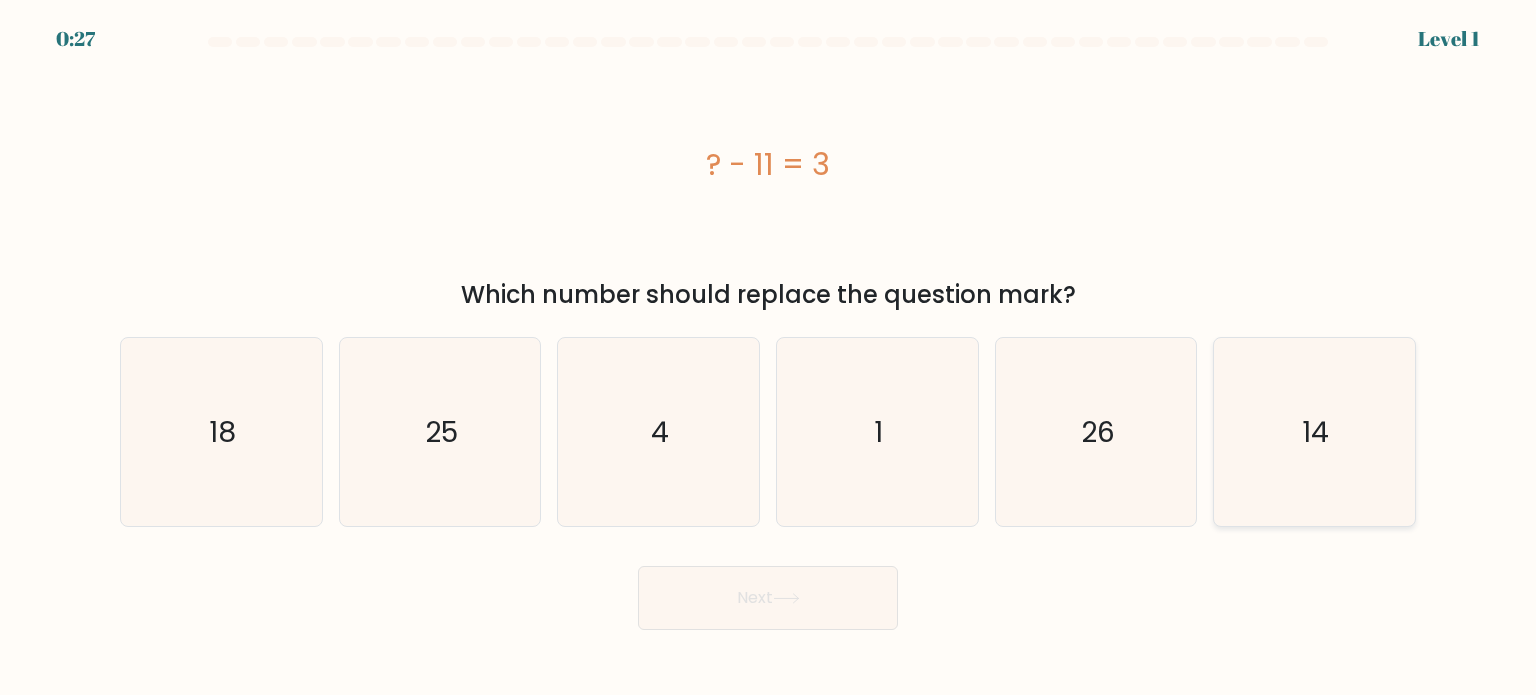 click on "14" 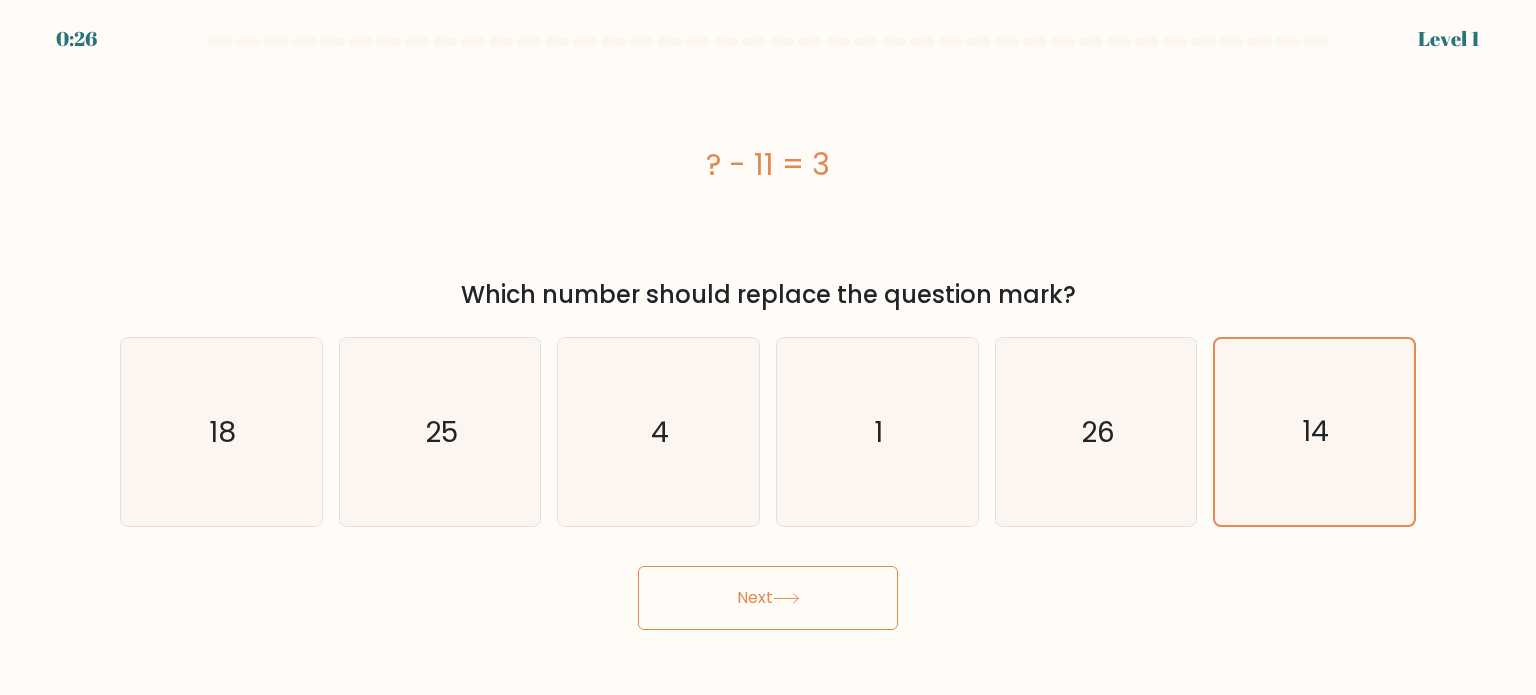 click on "Next" at bounding box center (768, 598) 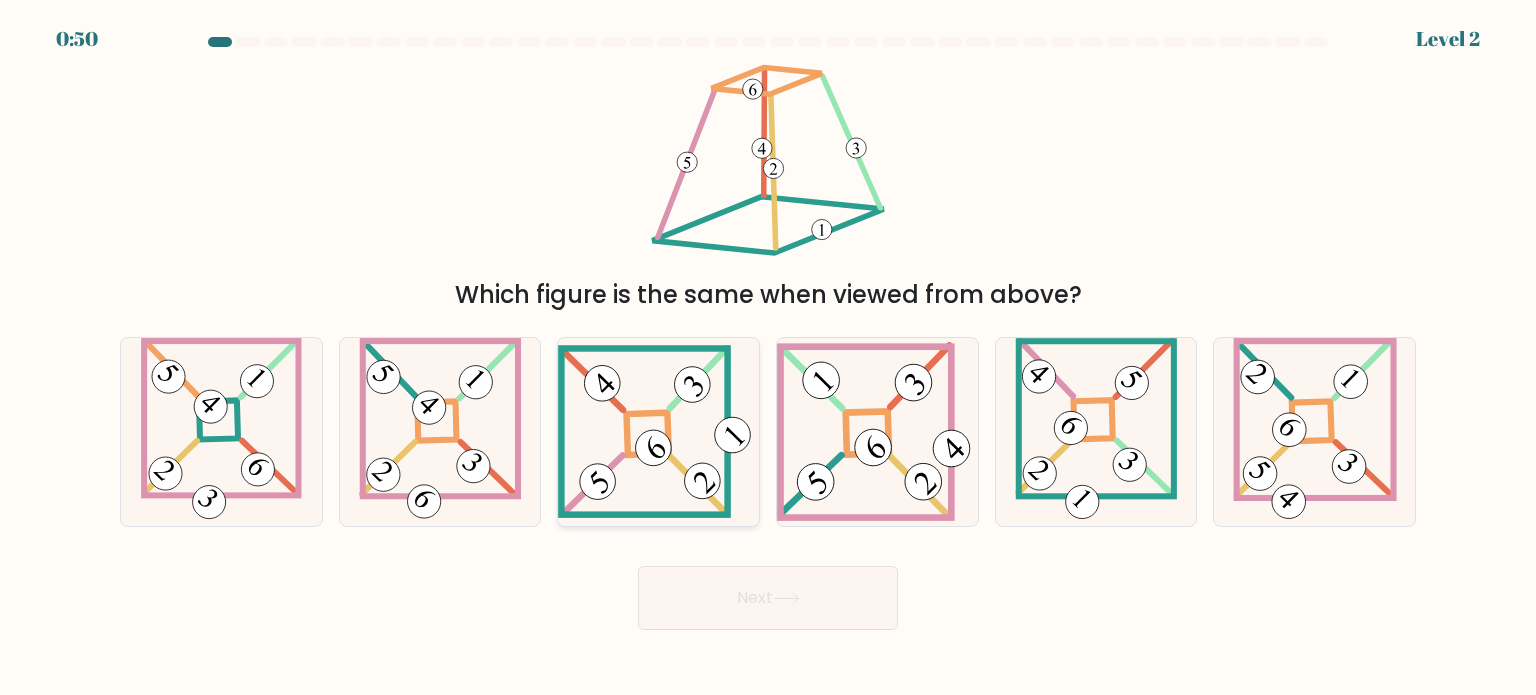 click 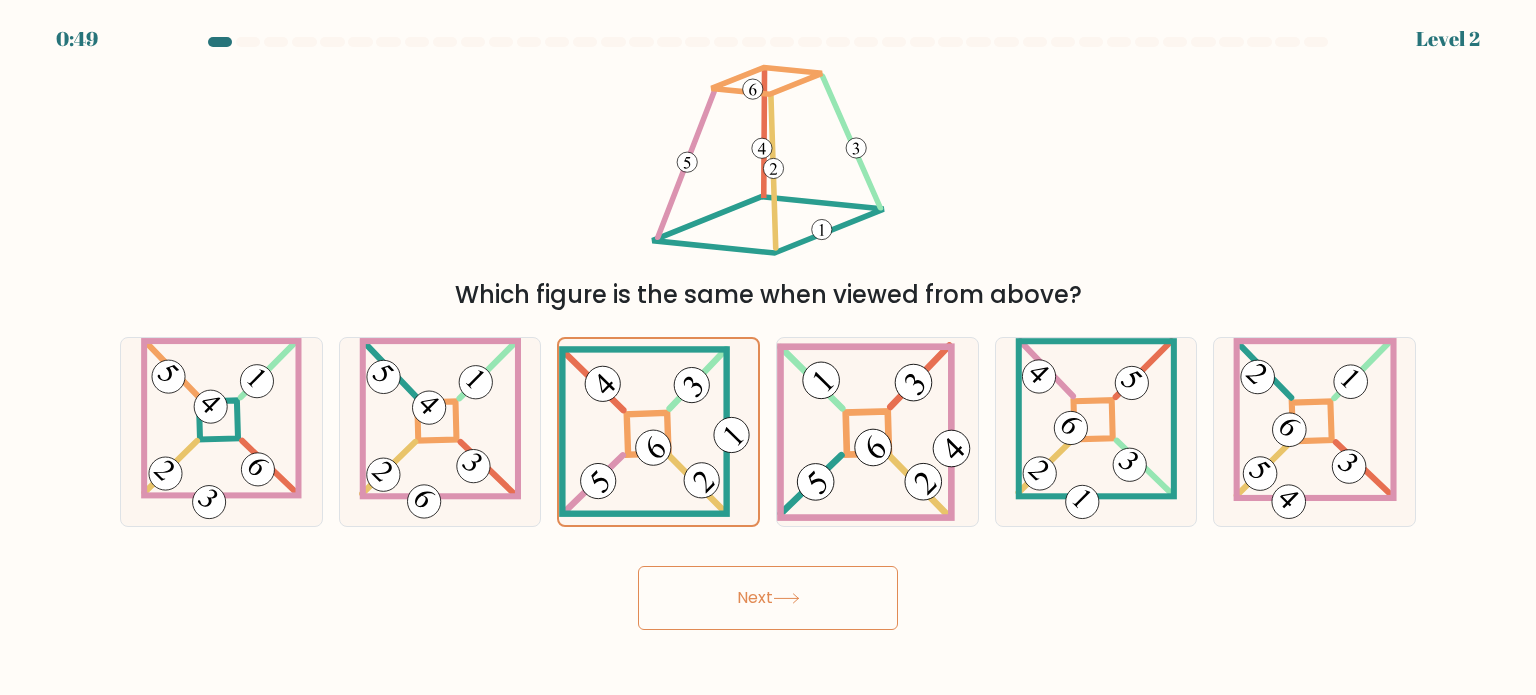 click on "Next" at bounding box center (768, 598) 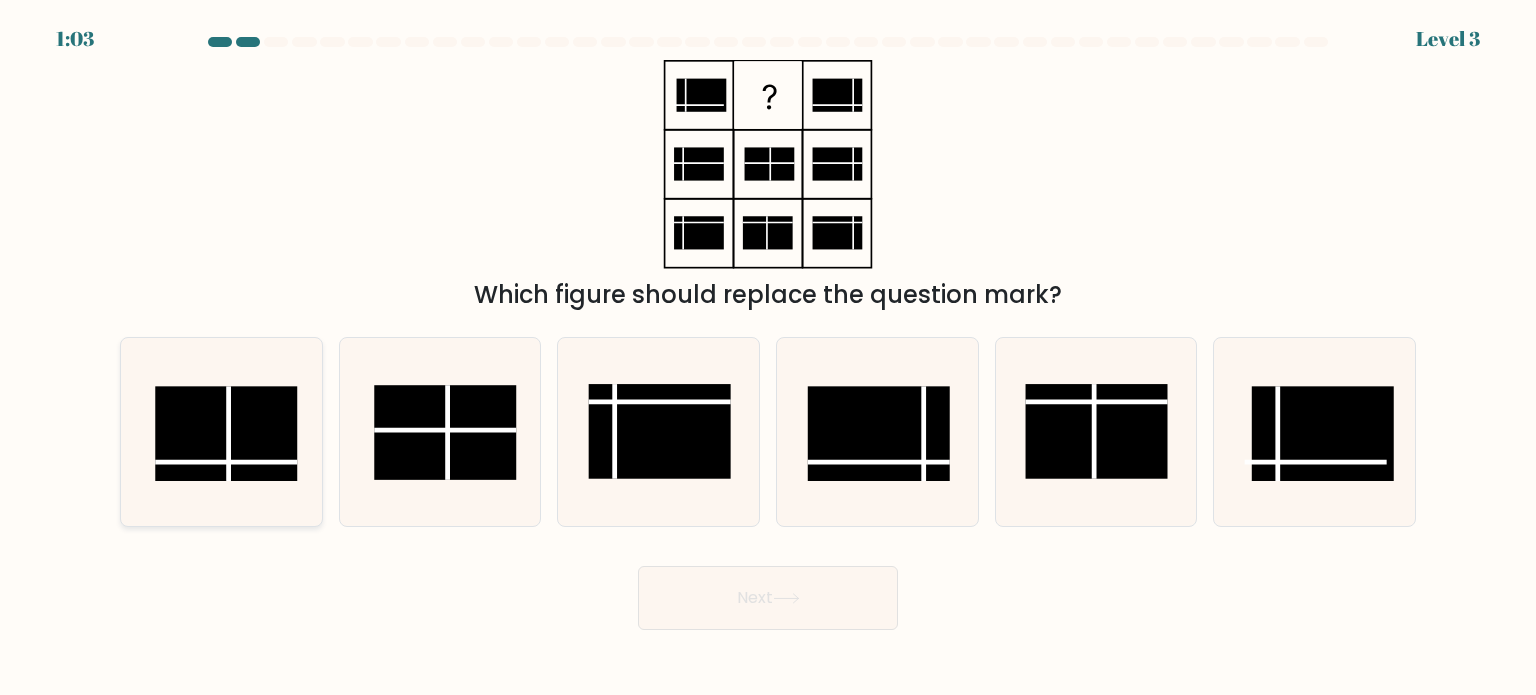 click 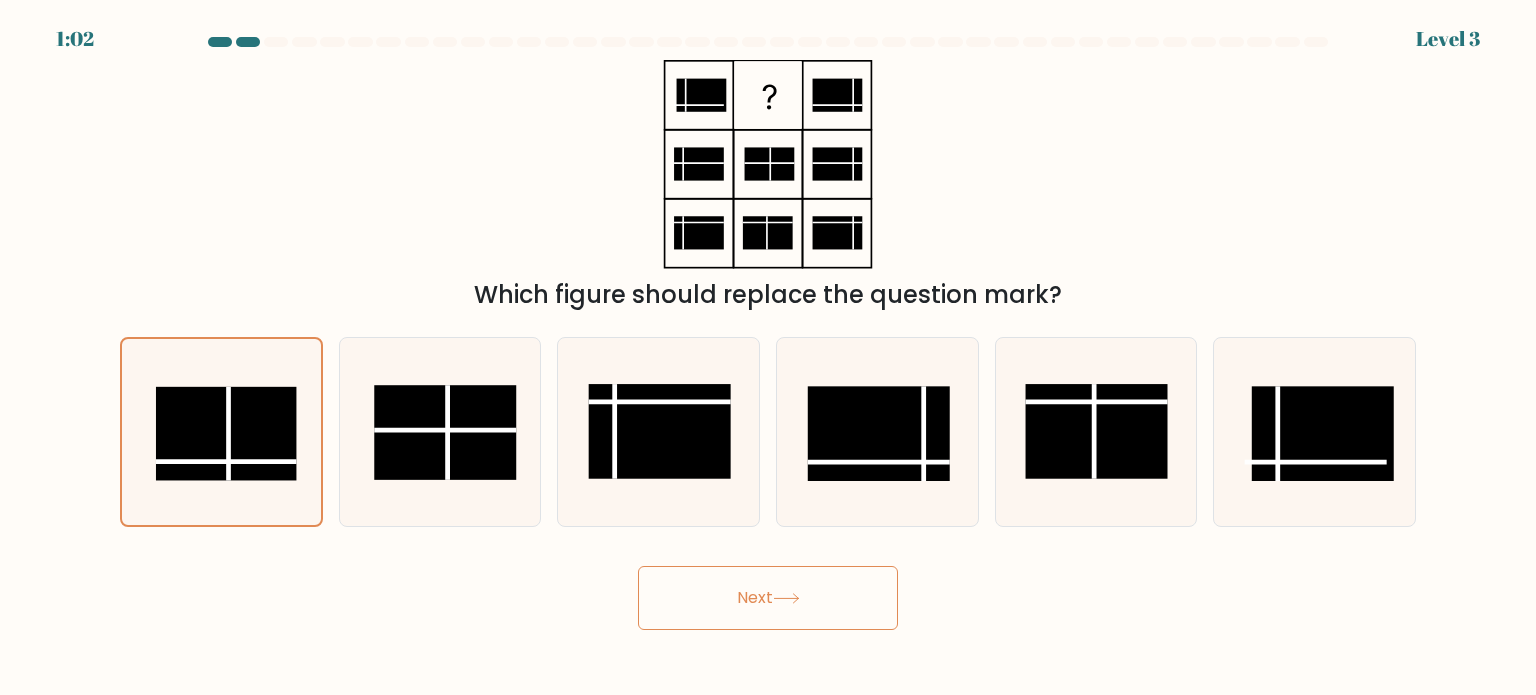 click on "Next" at bounding box center (768, 598) 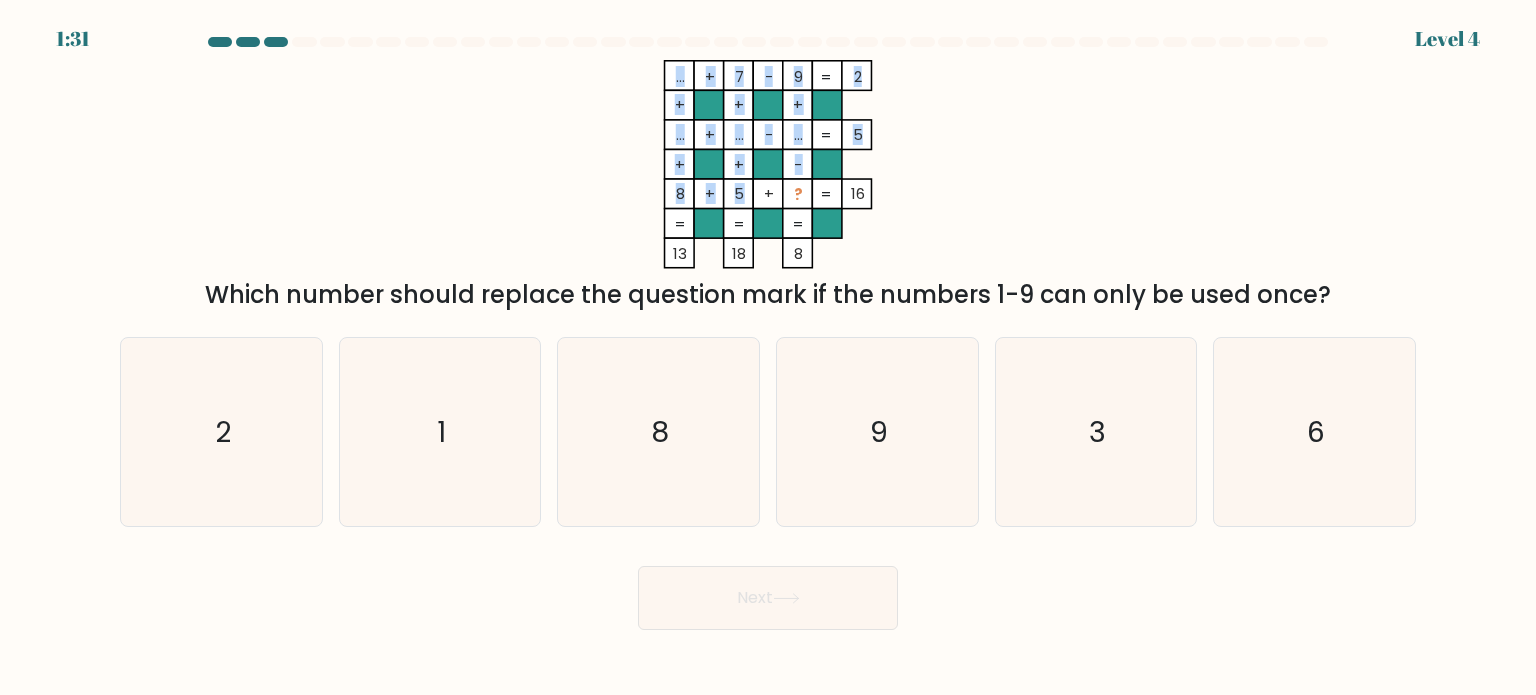 drag, startPoint x: 740, startPoint y: 199, endPoint x: 702, endPoint y: 198, distance: 38.013157 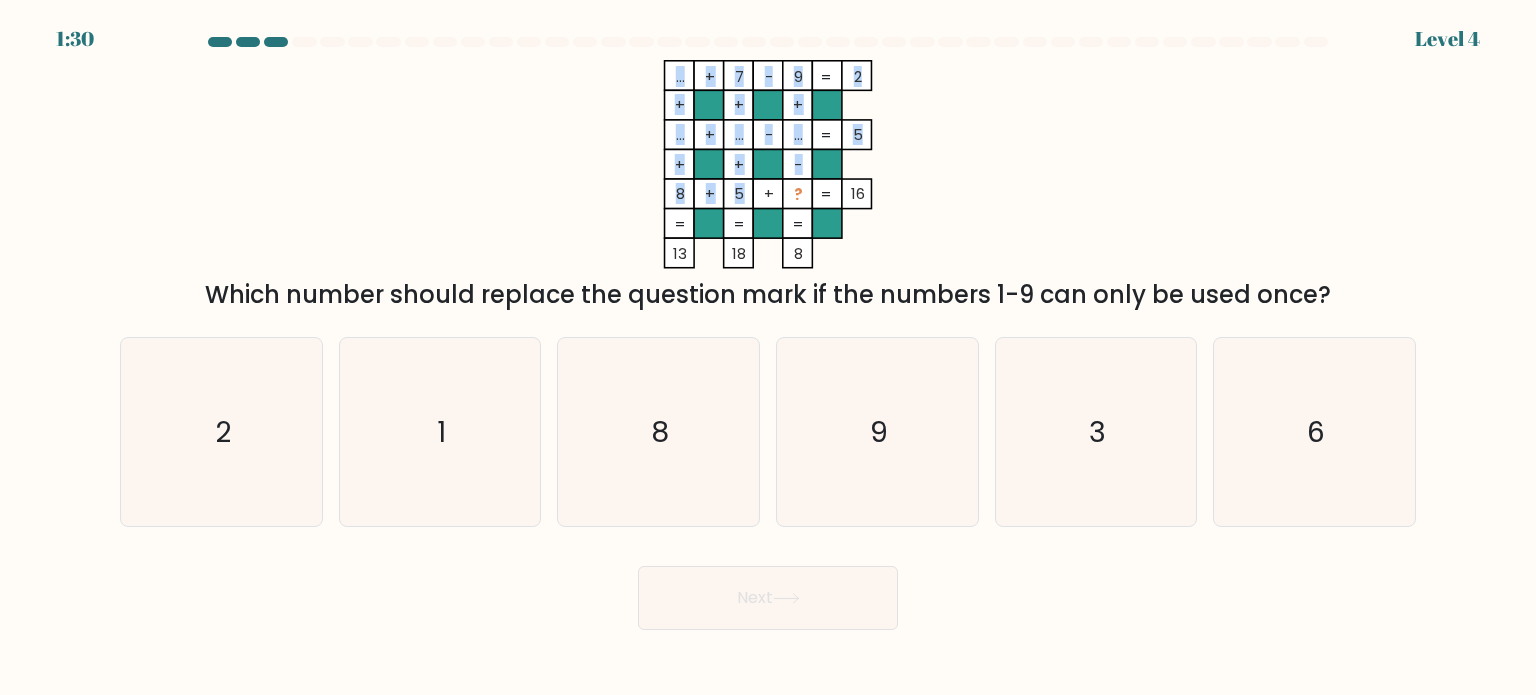 click on "...    +    7    -    9    2    +    +    +    ...    +    ...    -    ...    5    +    +    -    8    +    5    +    ?    =   16    =   =   =   =   13    18    8    =" 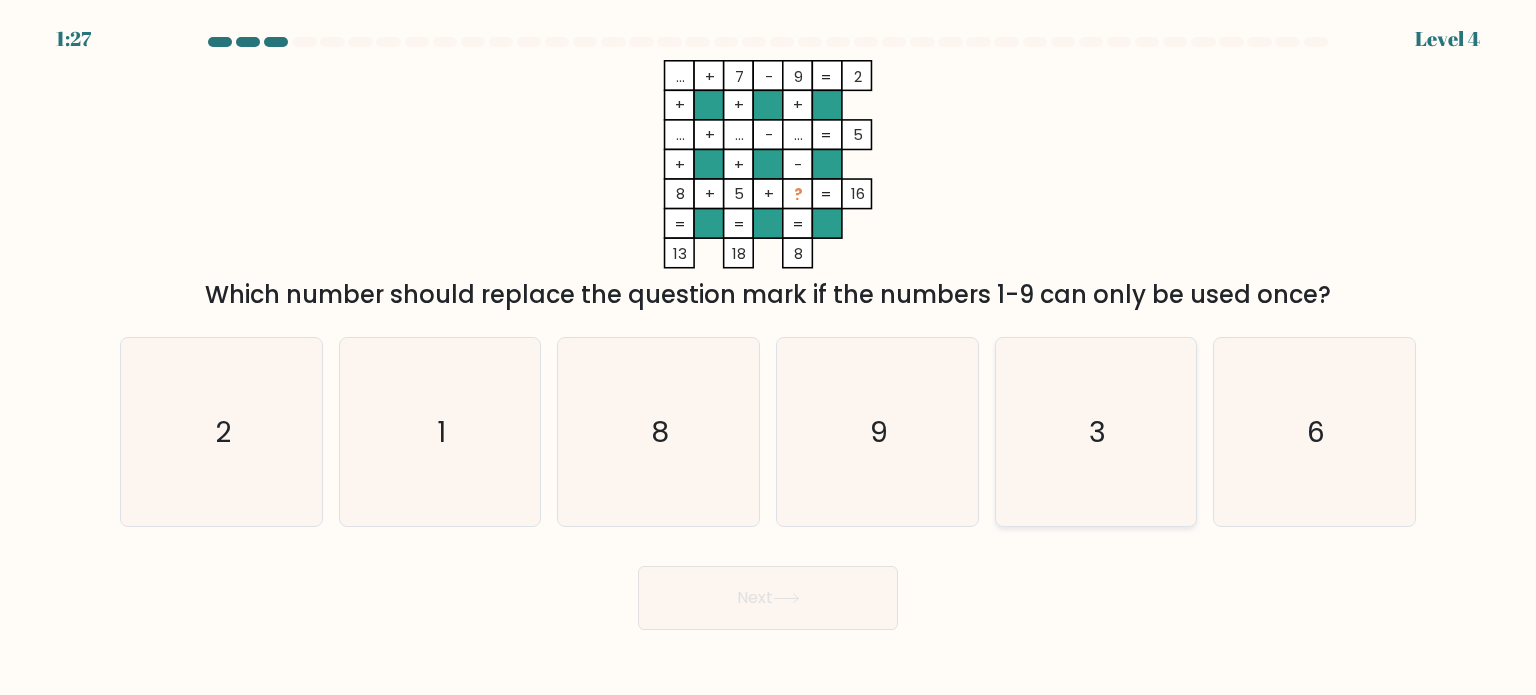 click on "3" 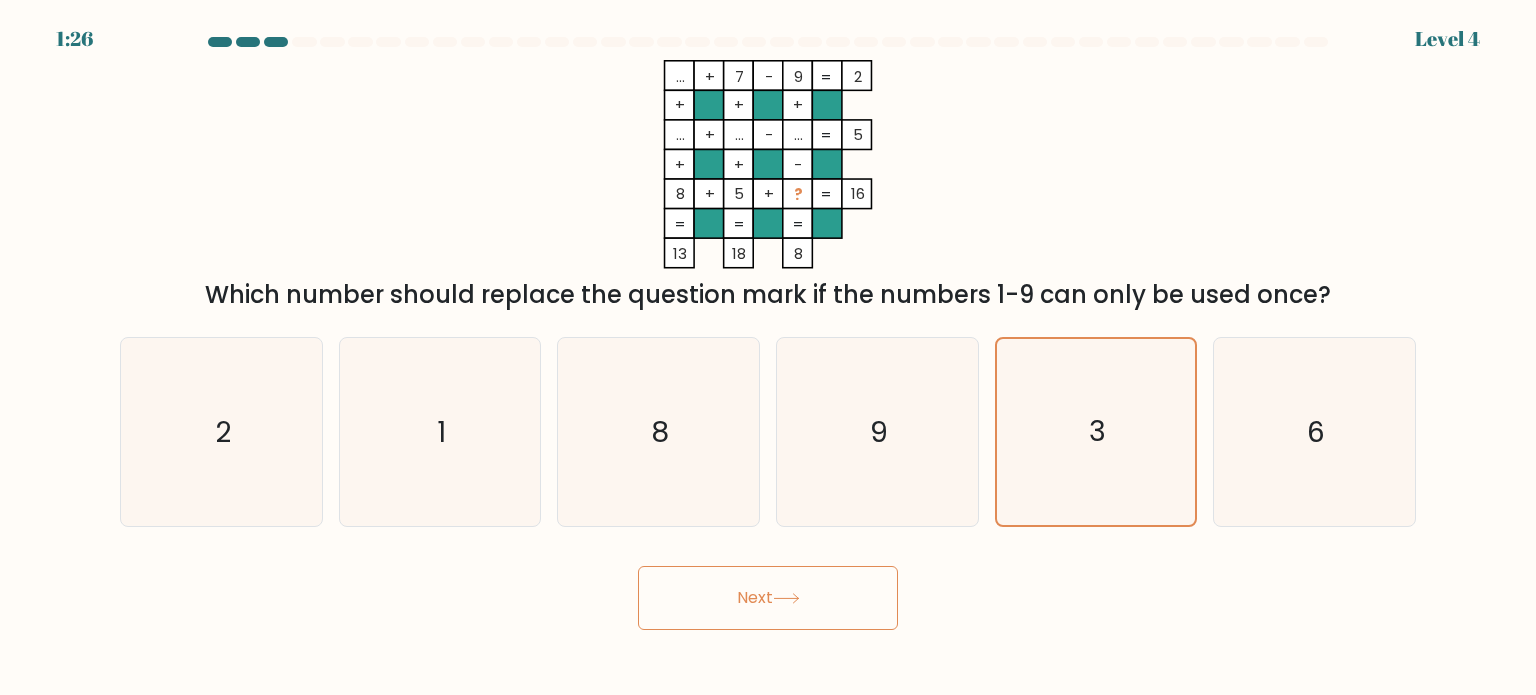click 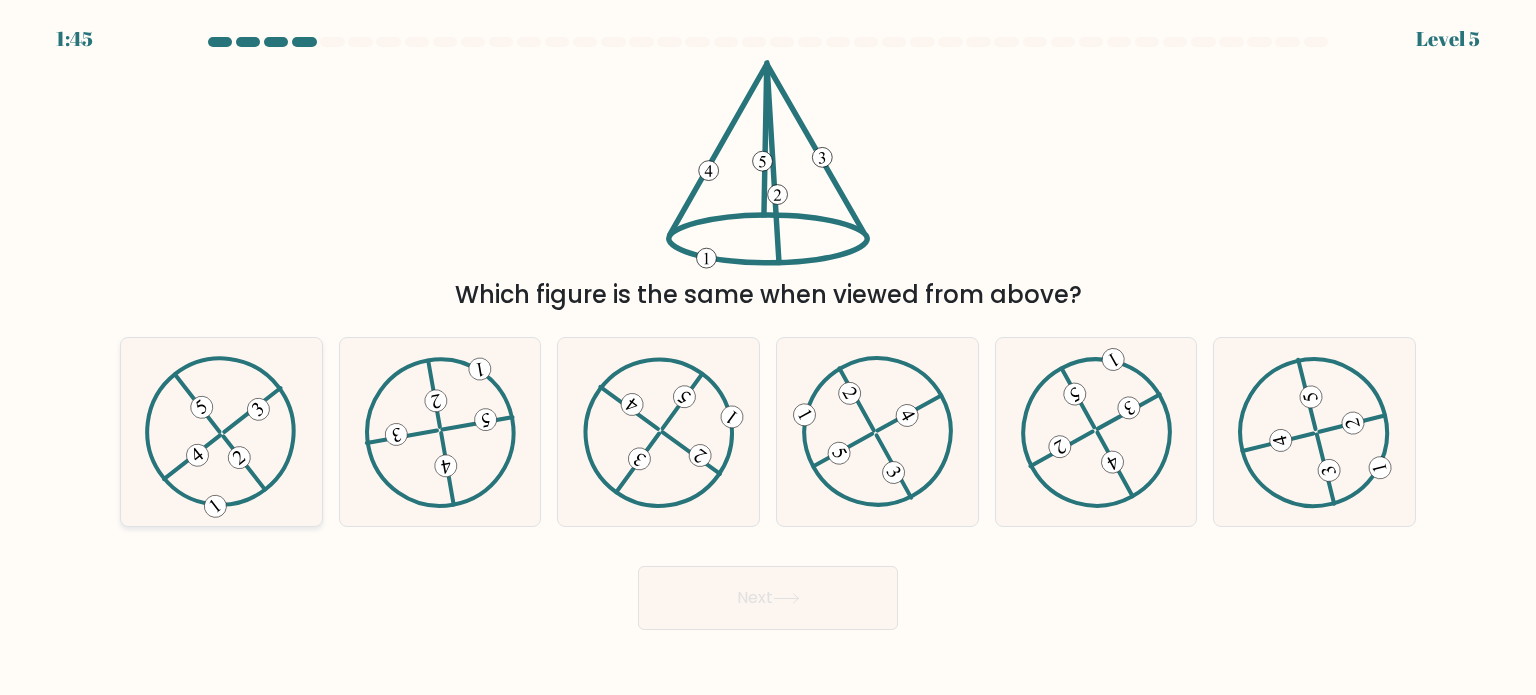 click 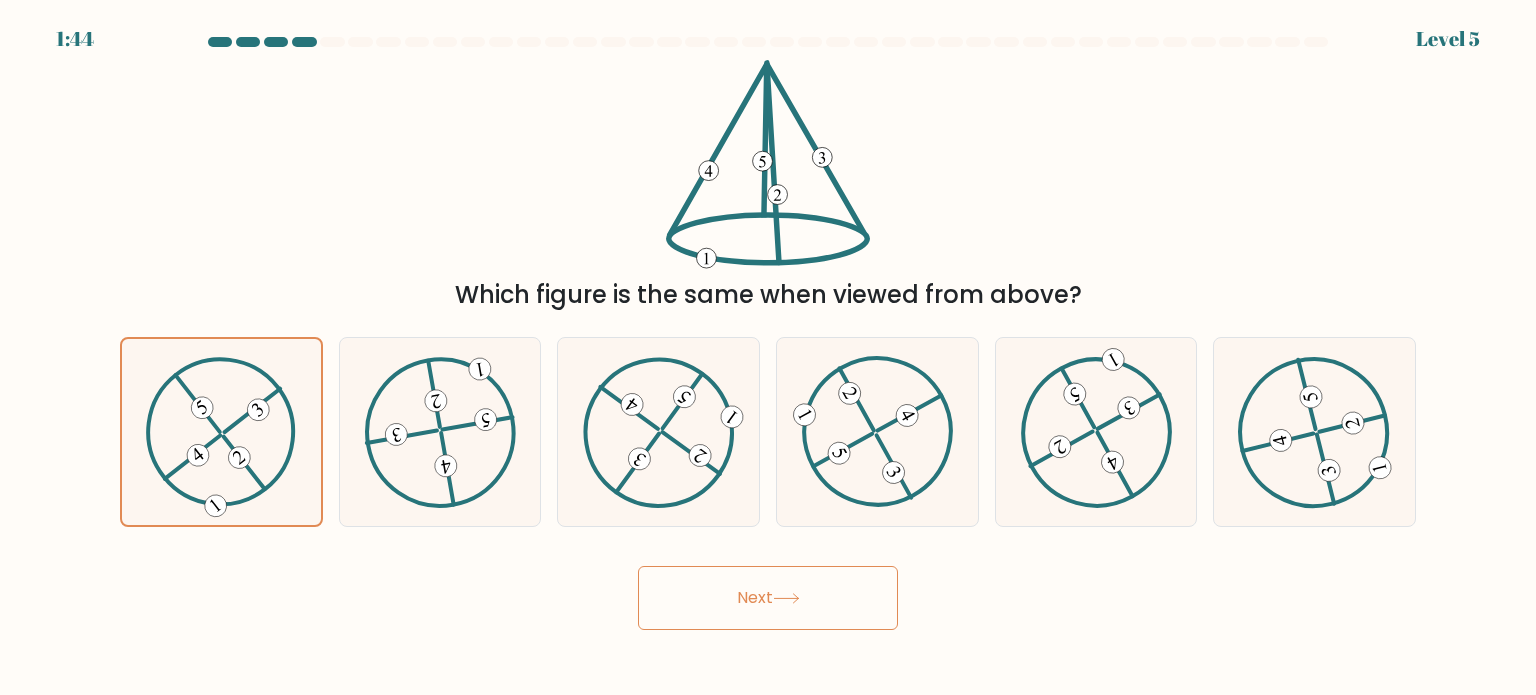 click on "Next" at bounding box center (768, 598) 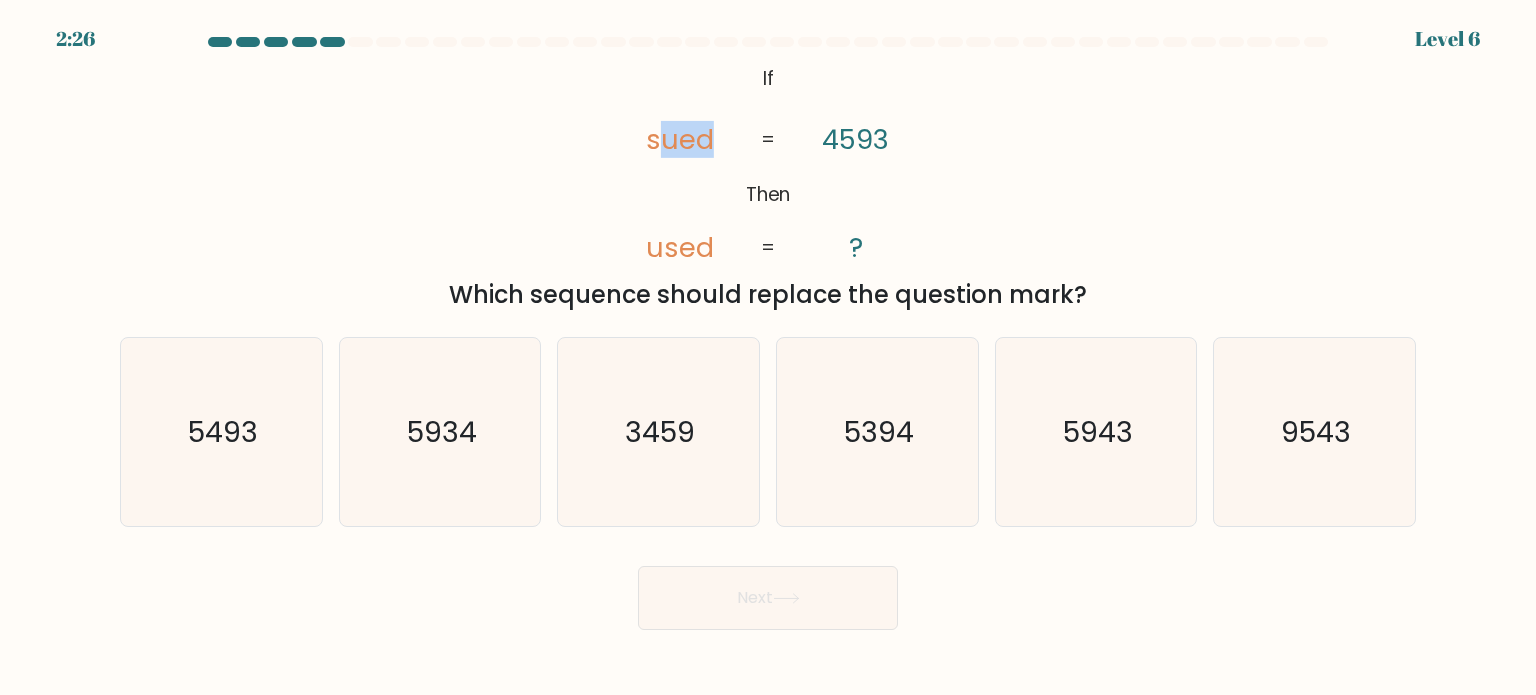 drag, startPoint x: 654, startPoint y: 146, endPoint x: 725, endPoint y: 147, distance: 71.00704 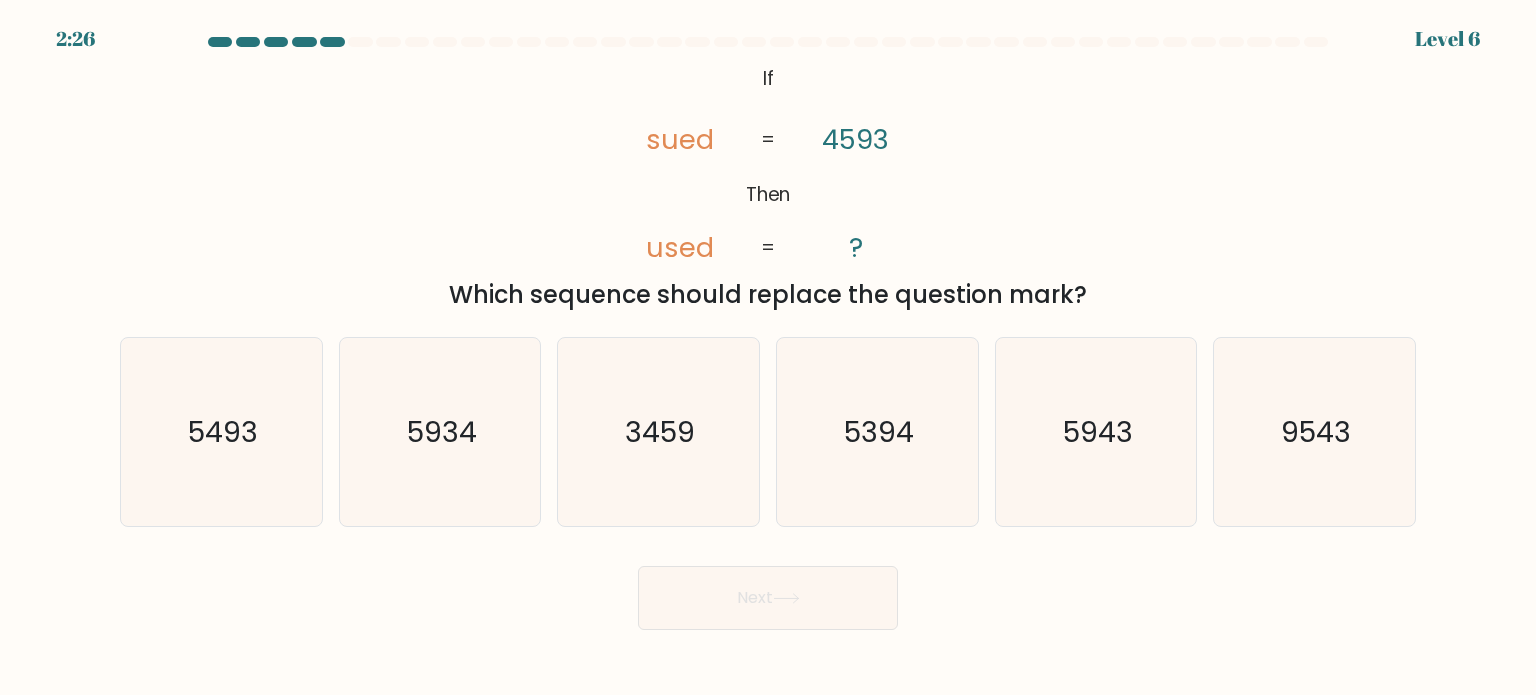 click on "@import url('https://fonts.googleapis.com/css?family=Abril+Fatface:400,100,100italic,300,300italic,400italic,500,500italic,700,700italic,900,900italic');           If       Then       sued       used       4593       ?       =       =
Which sequence should replace the question mark?" at bounding box center (768, 186) 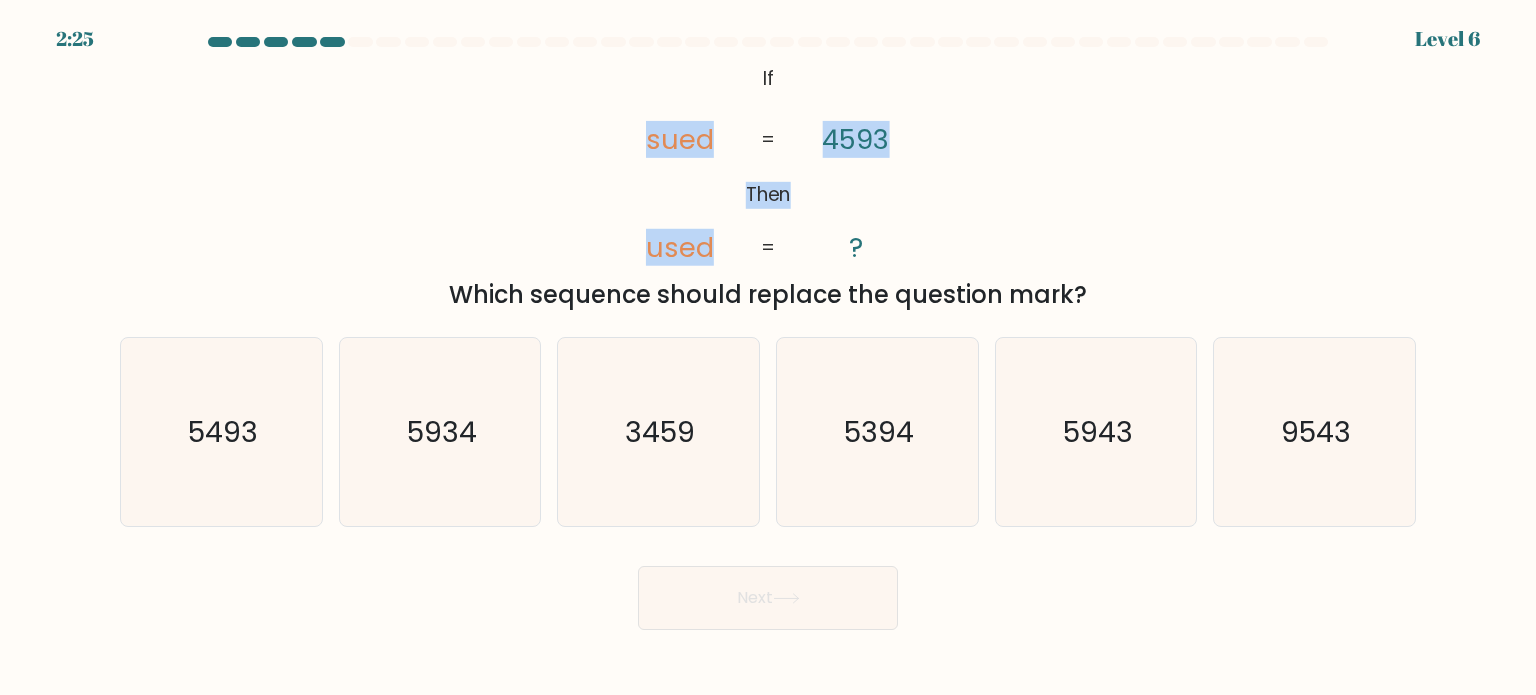 drag, startPoint x: 748, startPoint y: 201, endPoint x: 842, endPoint y: 199, distance: 94.02127 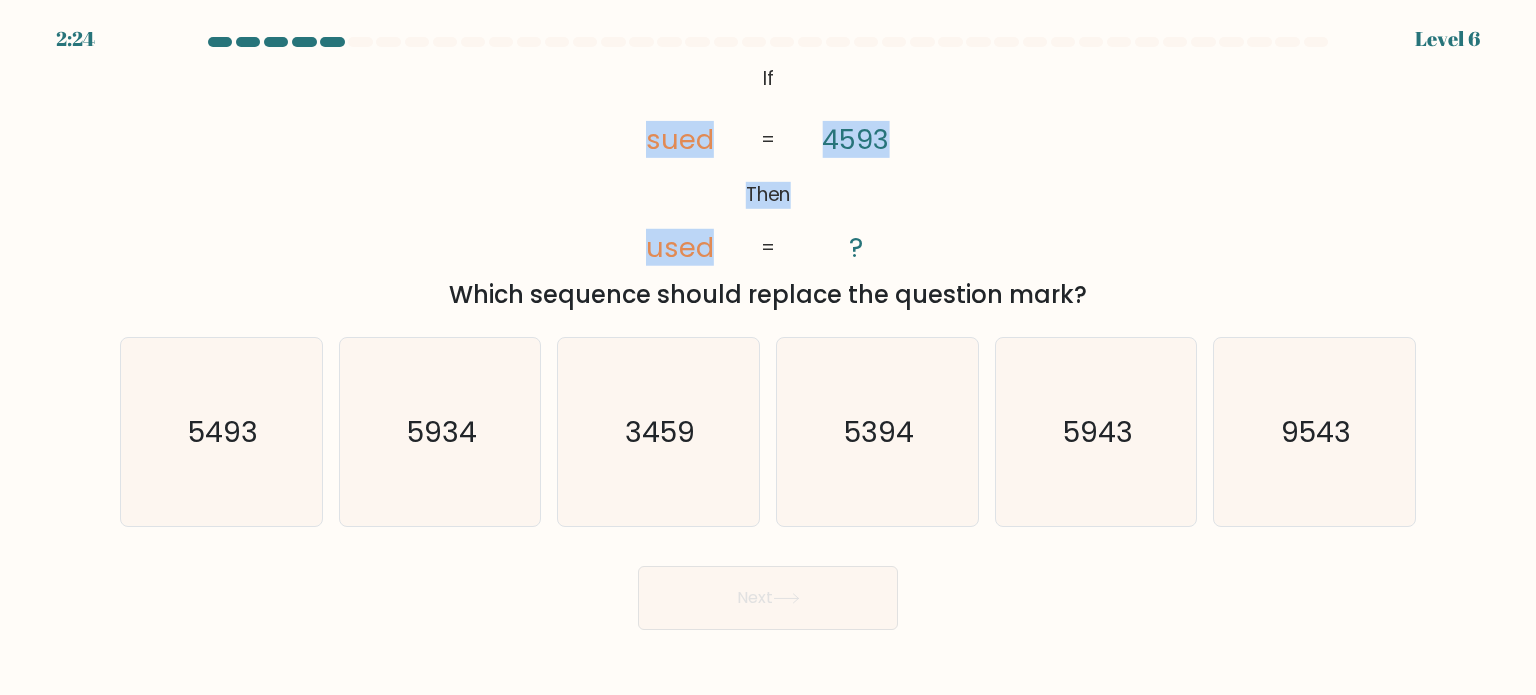 click on "@import url('https://fonts.googleapis.com/css?family=Abril+Fatface:400,100,100italic,300,300italic,400italic,500,500italic,700,700italic,900,900italic');           If       Then       sued       used       4593       ?       =       =
Which sequence should replace the question mark?" at bounding box center [768, 186] 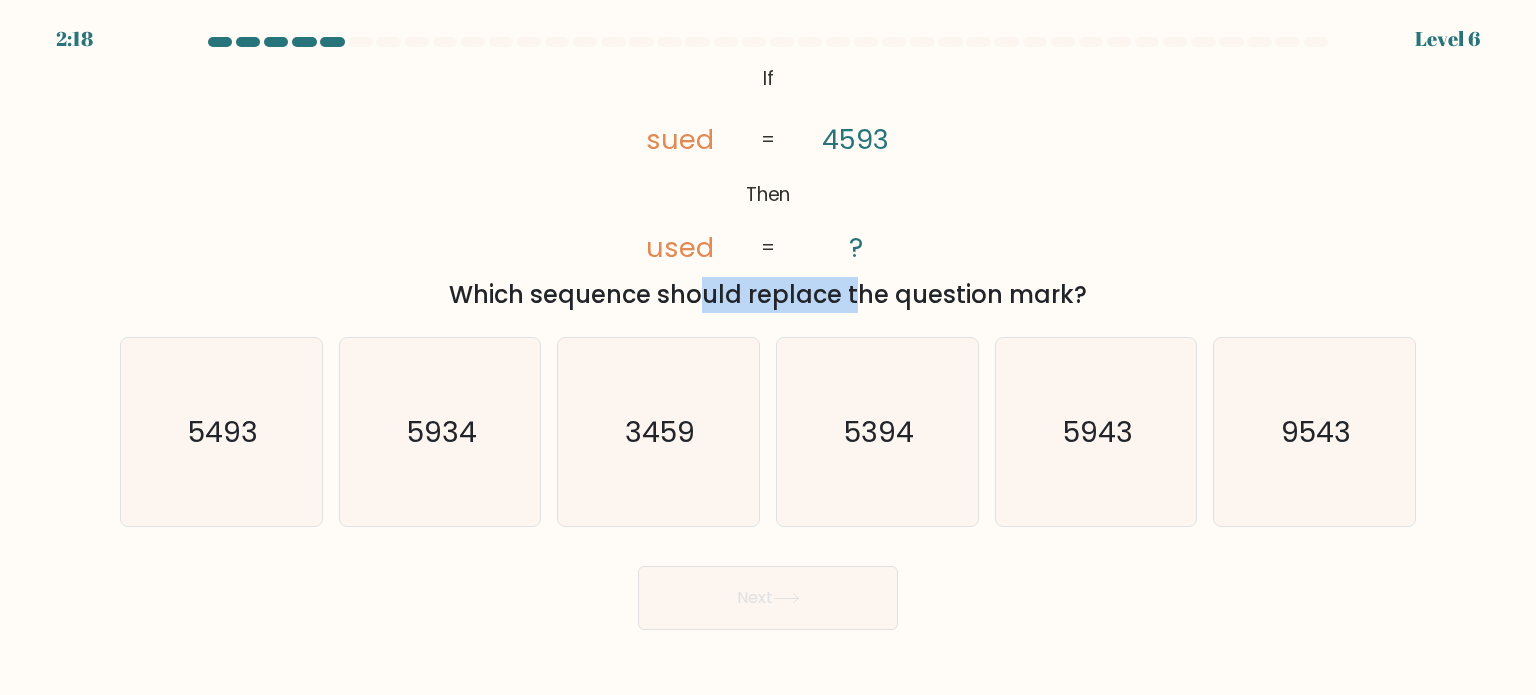 drag, startPoint x: 515, startPoint y: 288, endPoint x: 691, endPoint y: 287, distance: 176.00284 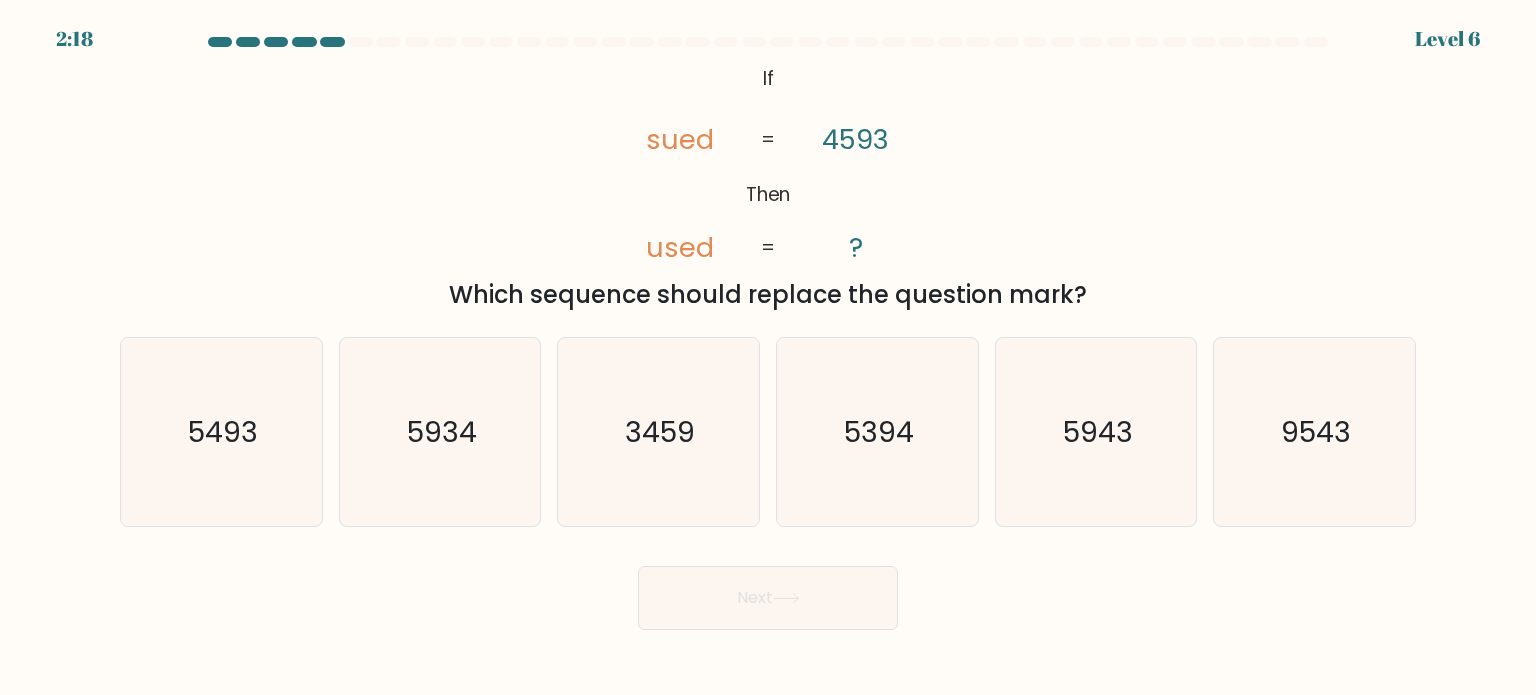 click on "Which sequence should replace the question mark?" at bounding box center (768, 295) 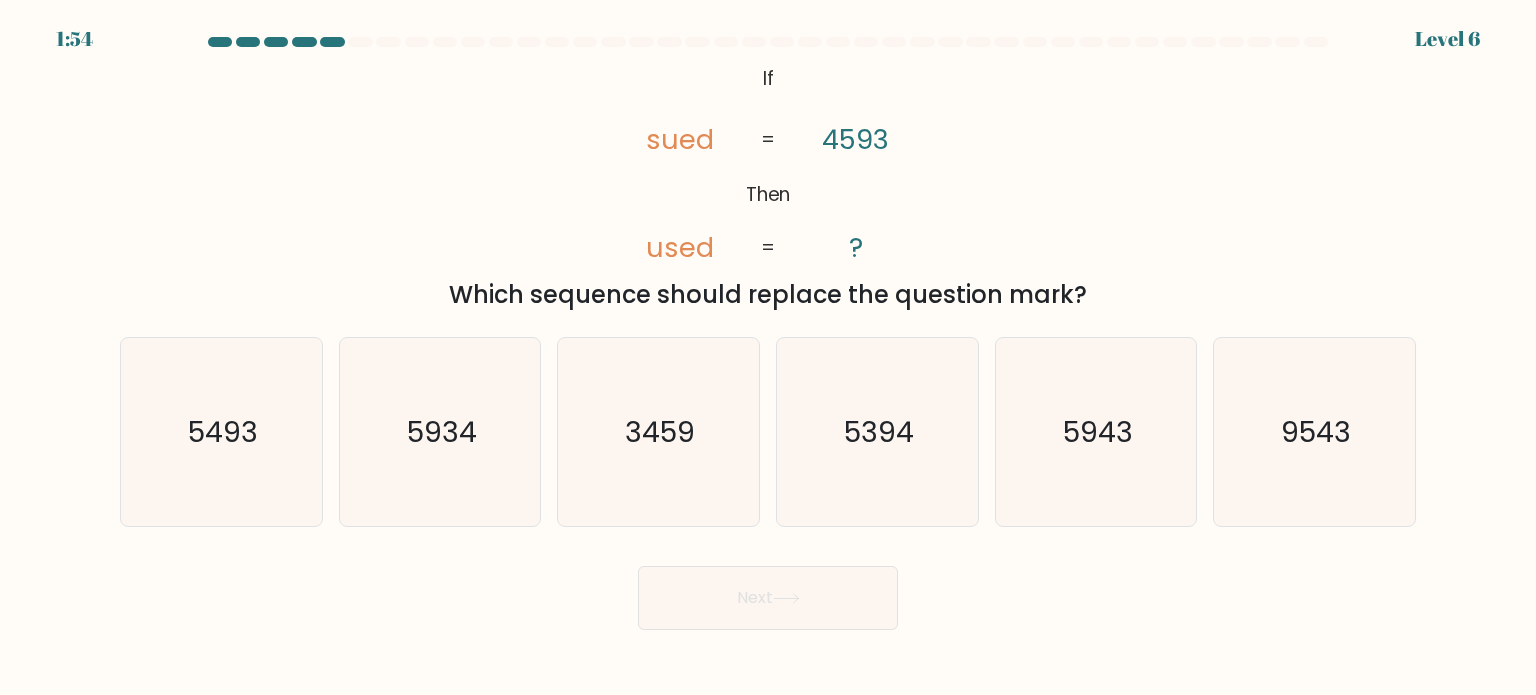 click on "used" 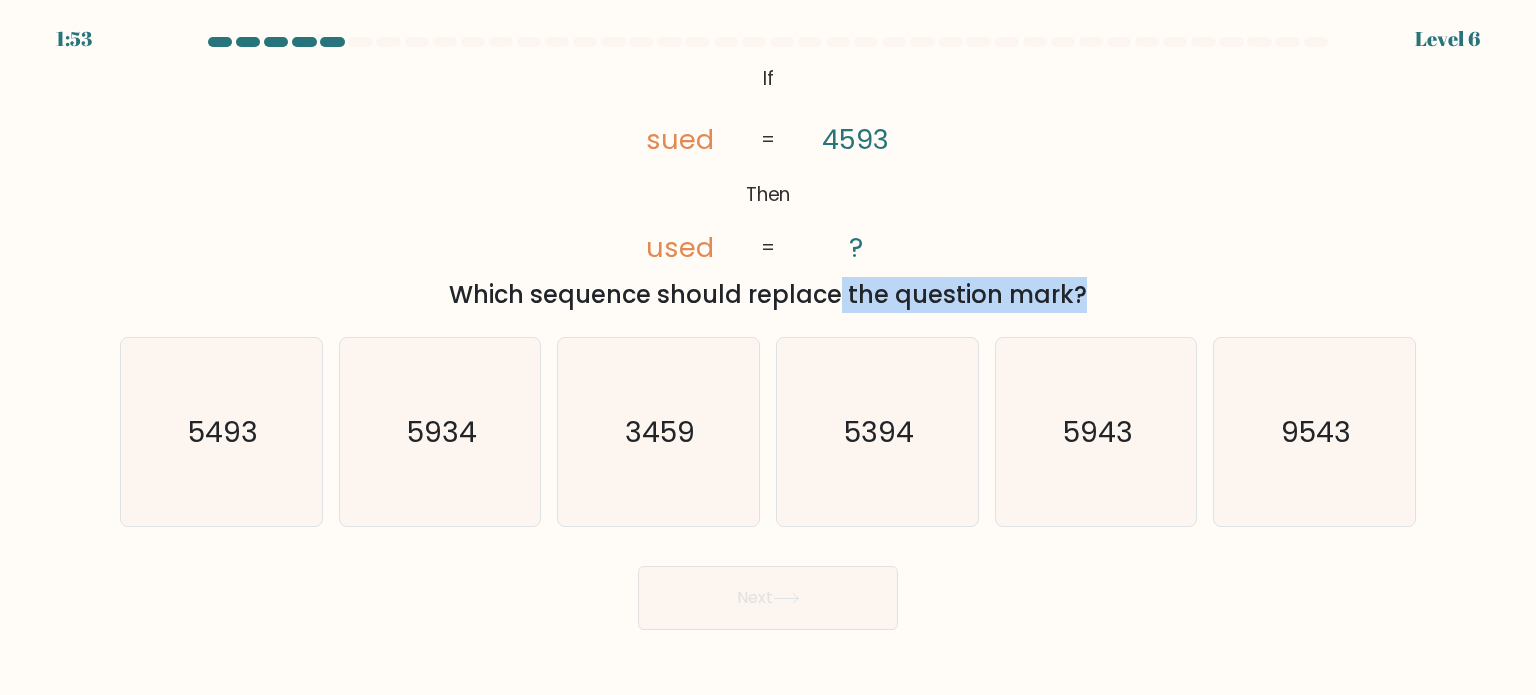 drag, startPoint x: 816, startPoint y: 291, endPoint x: 896, endPoint y: 300, distance: 80.50466 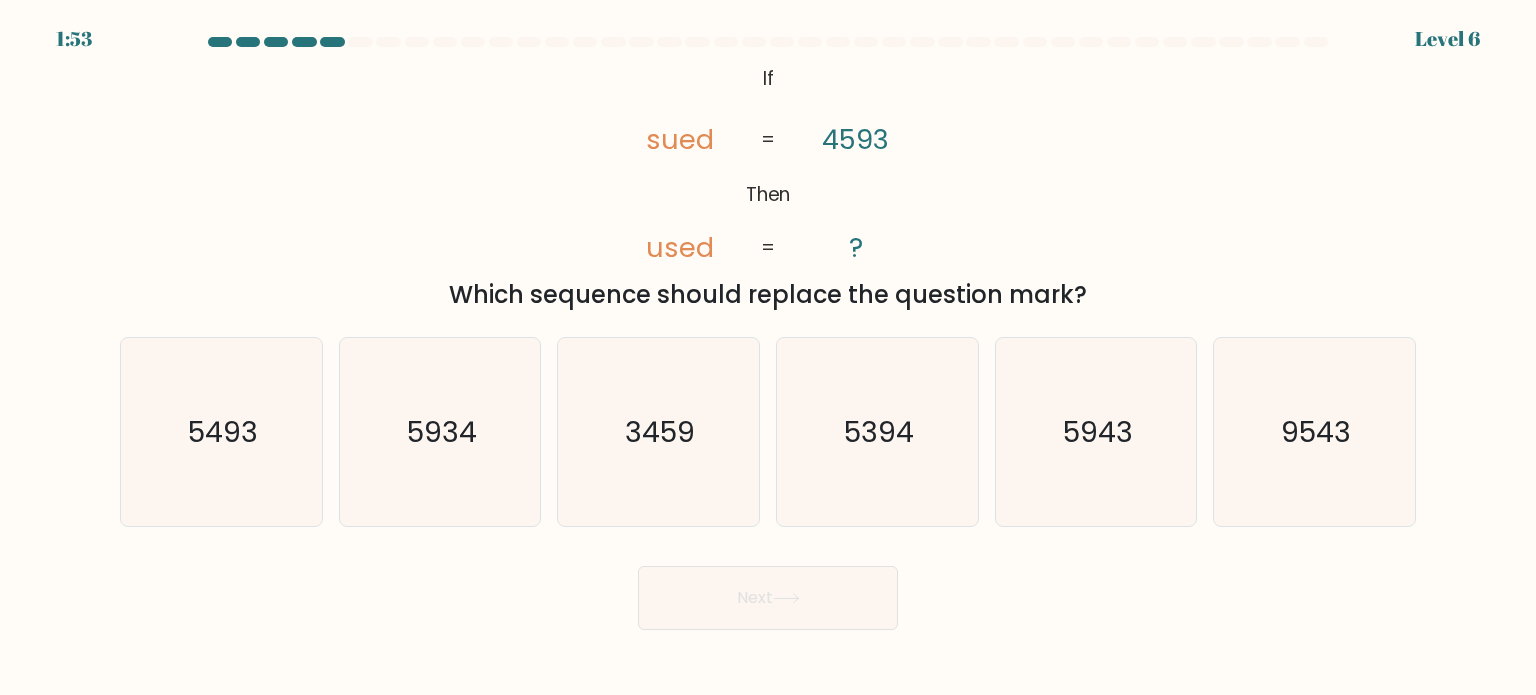 click on "Which sequence should replace the question mark?" at bounding box center (768, 295) 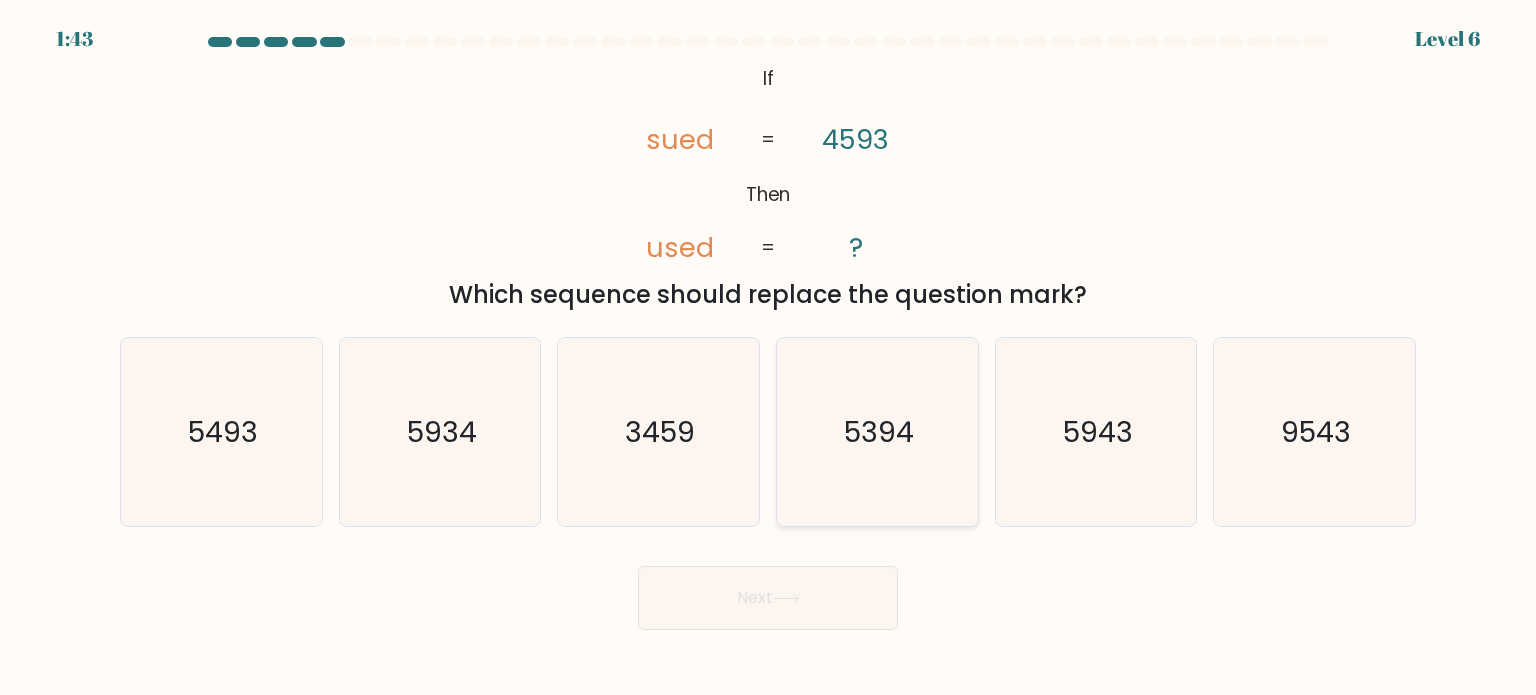 click on "5394" 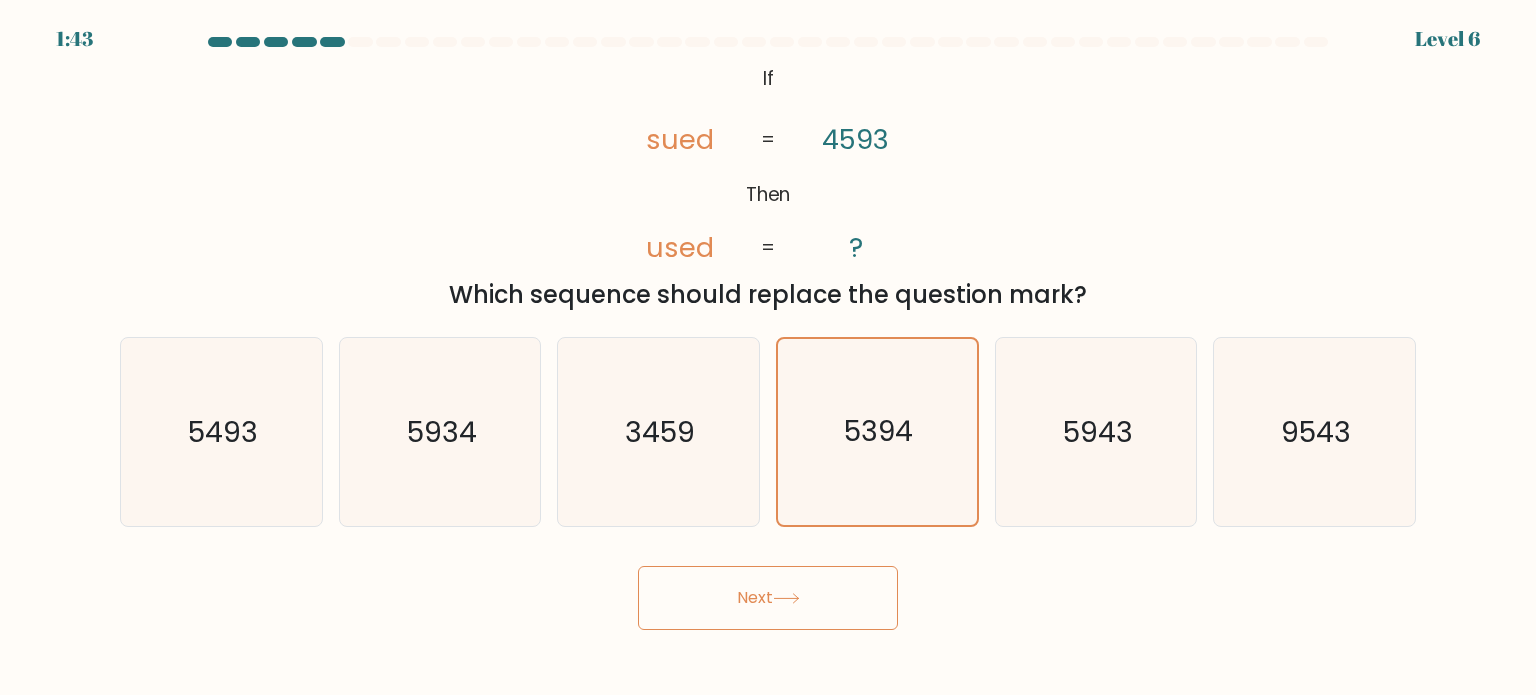 click on "Next" at bounding box center (768, 598) 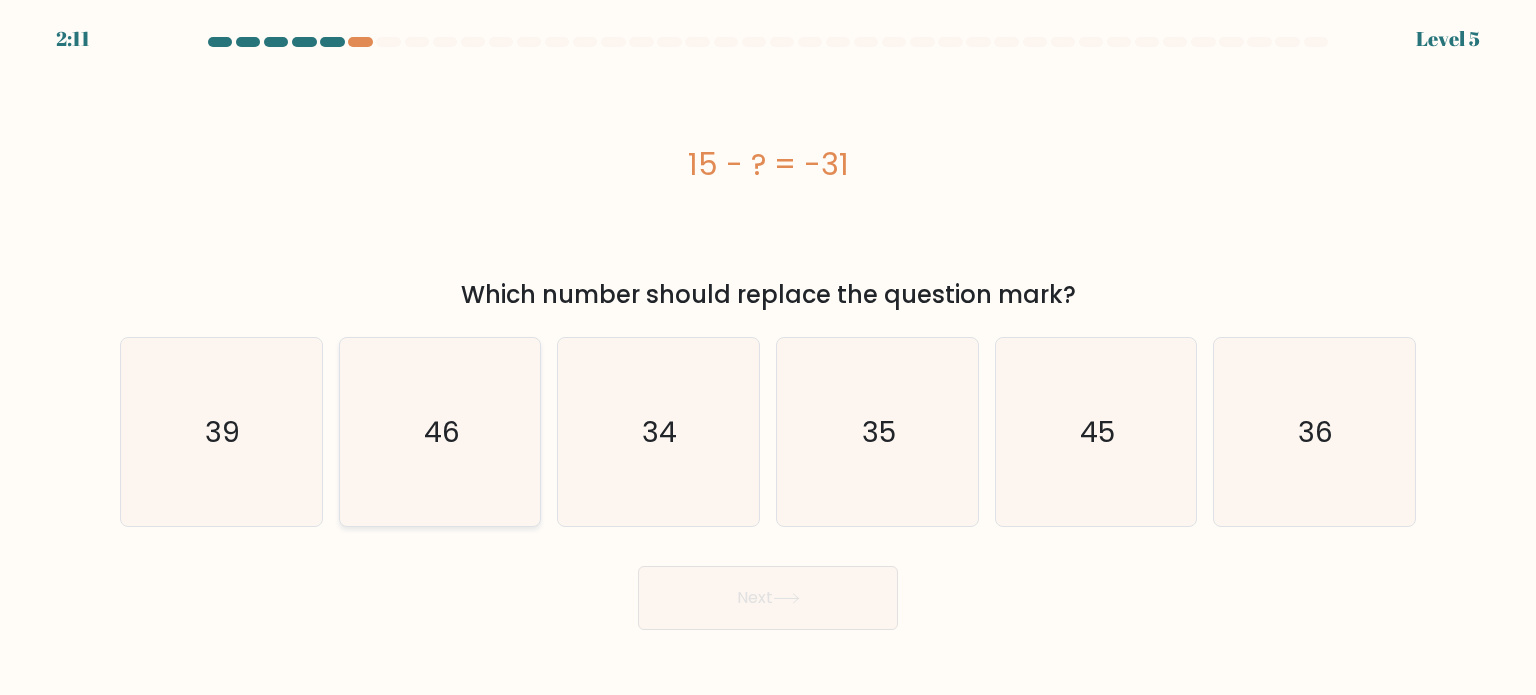 click on "46" 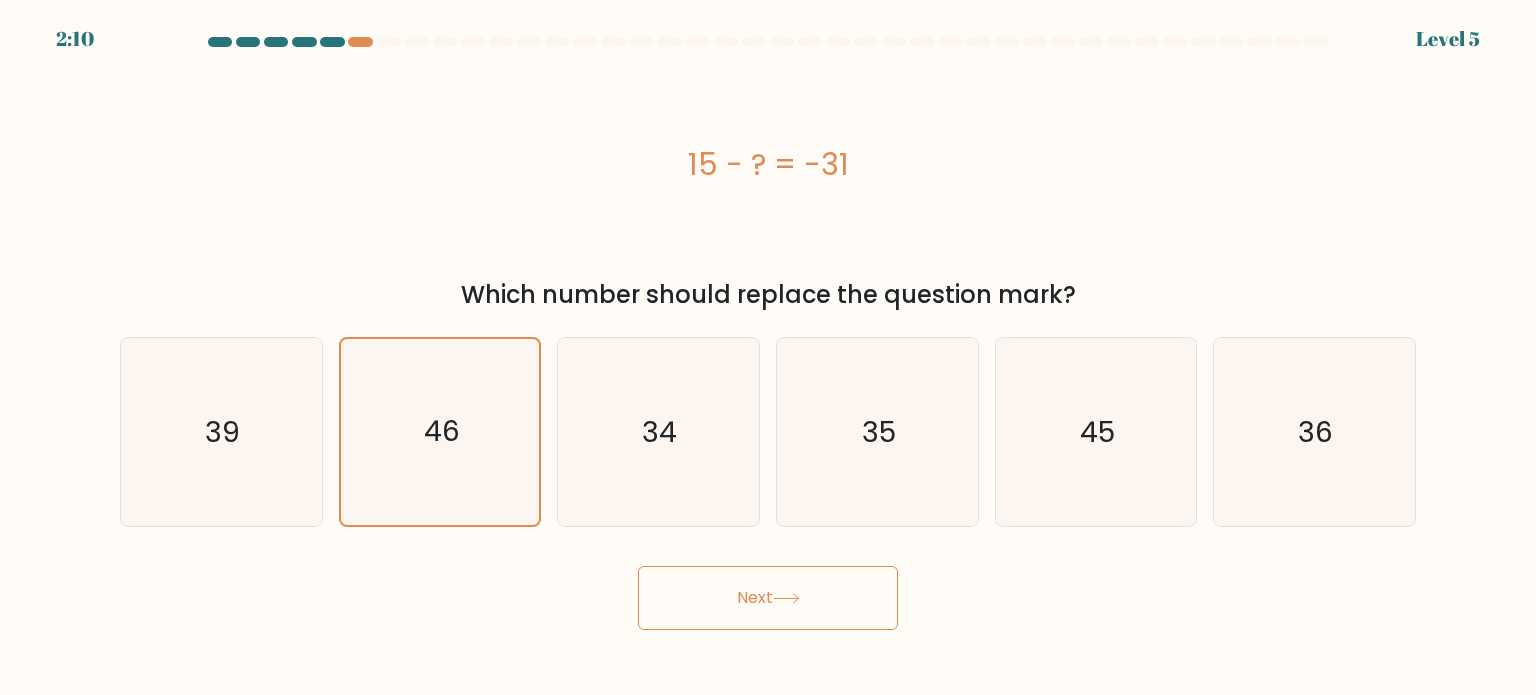 click on "Next" at bounding box center [768, 598] 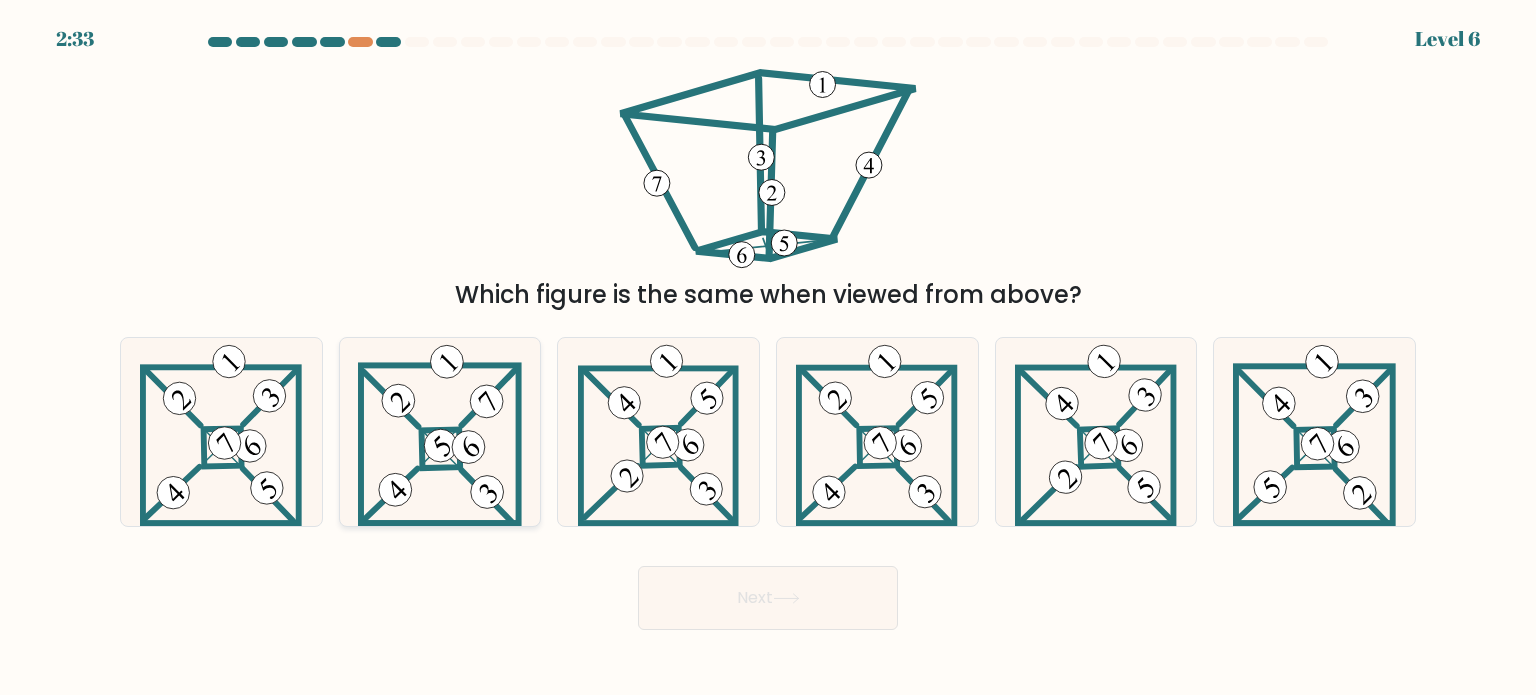 click 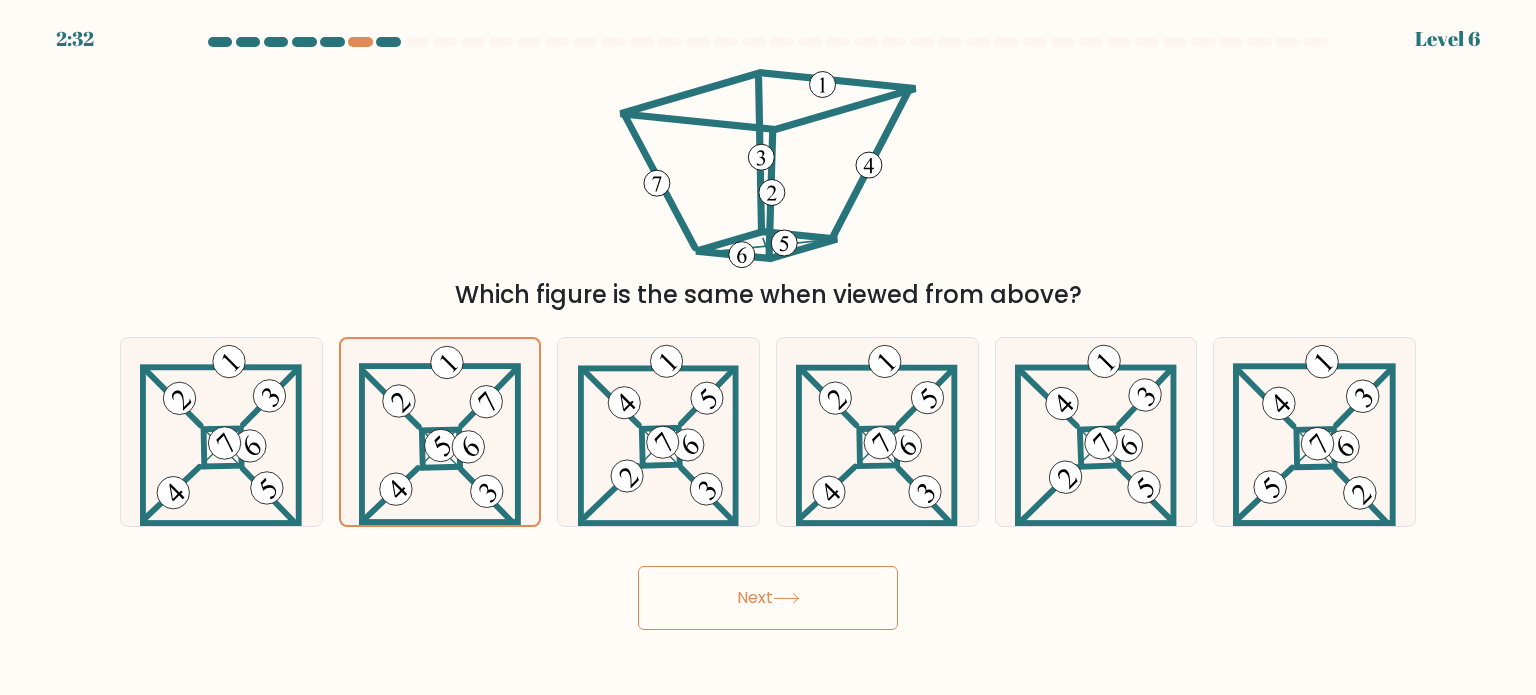 click on "Next" at bounding box center (768, 598) 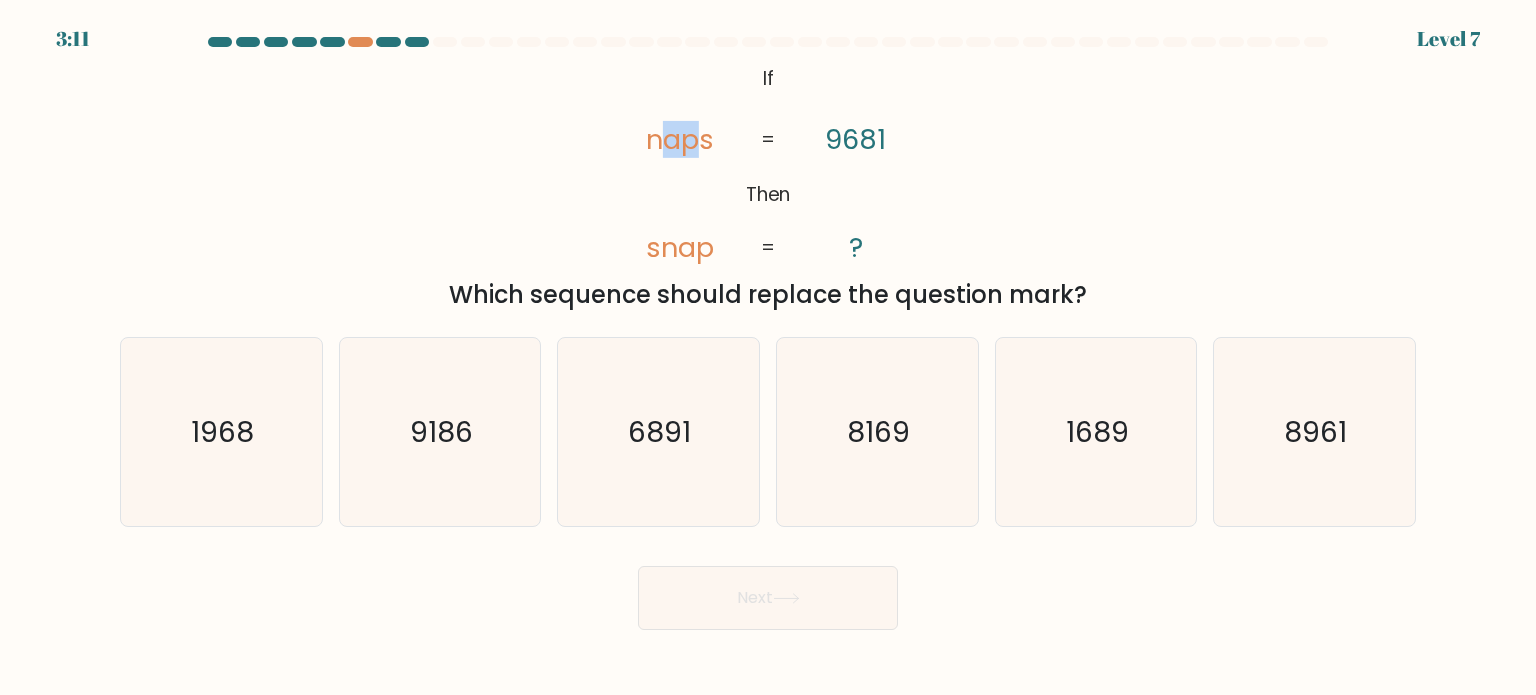 drag, startPoint x: 655, startPoint y: 148, endPoint x: 703, endPoint y: 143, distance: 48.259712 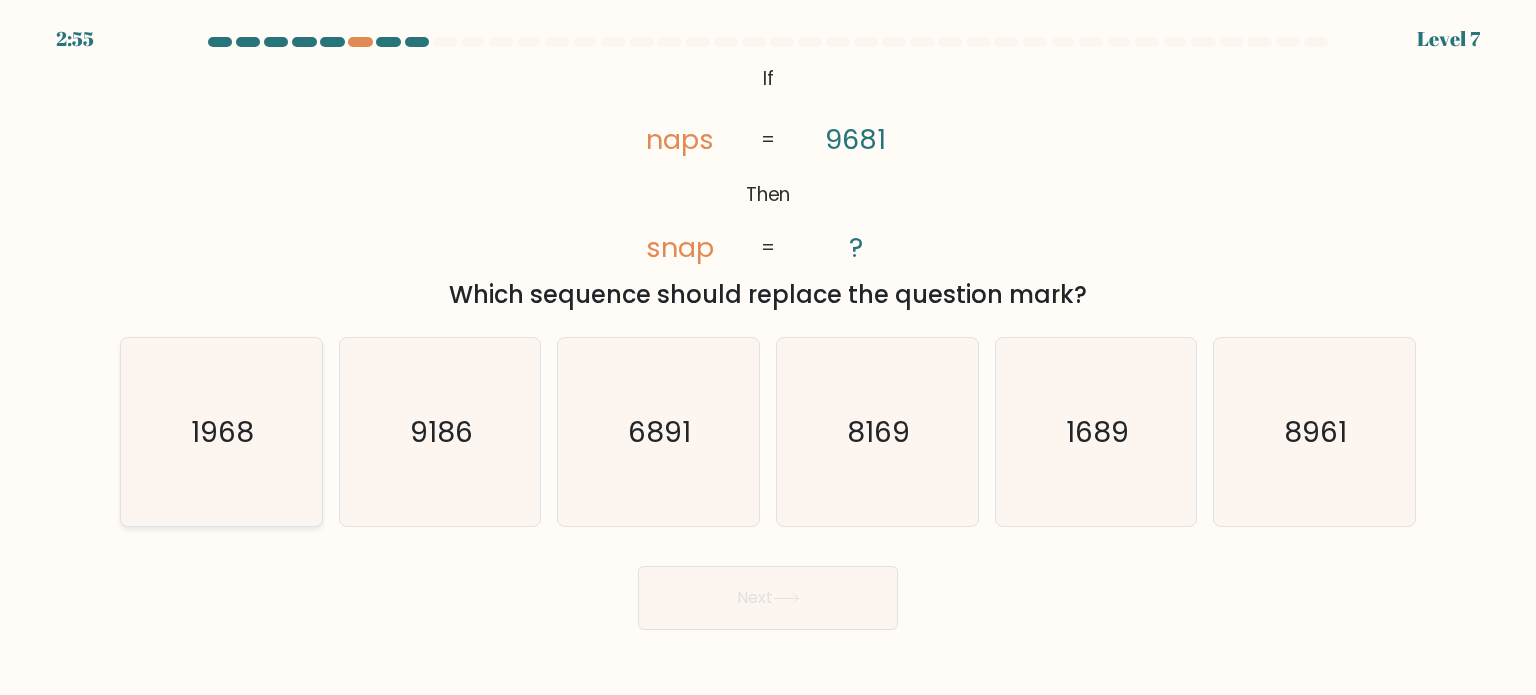 drag, startPoint x: 236, startPoint y: 470, endPoint x: 261, endPoint y: 468, distance: 25.079872 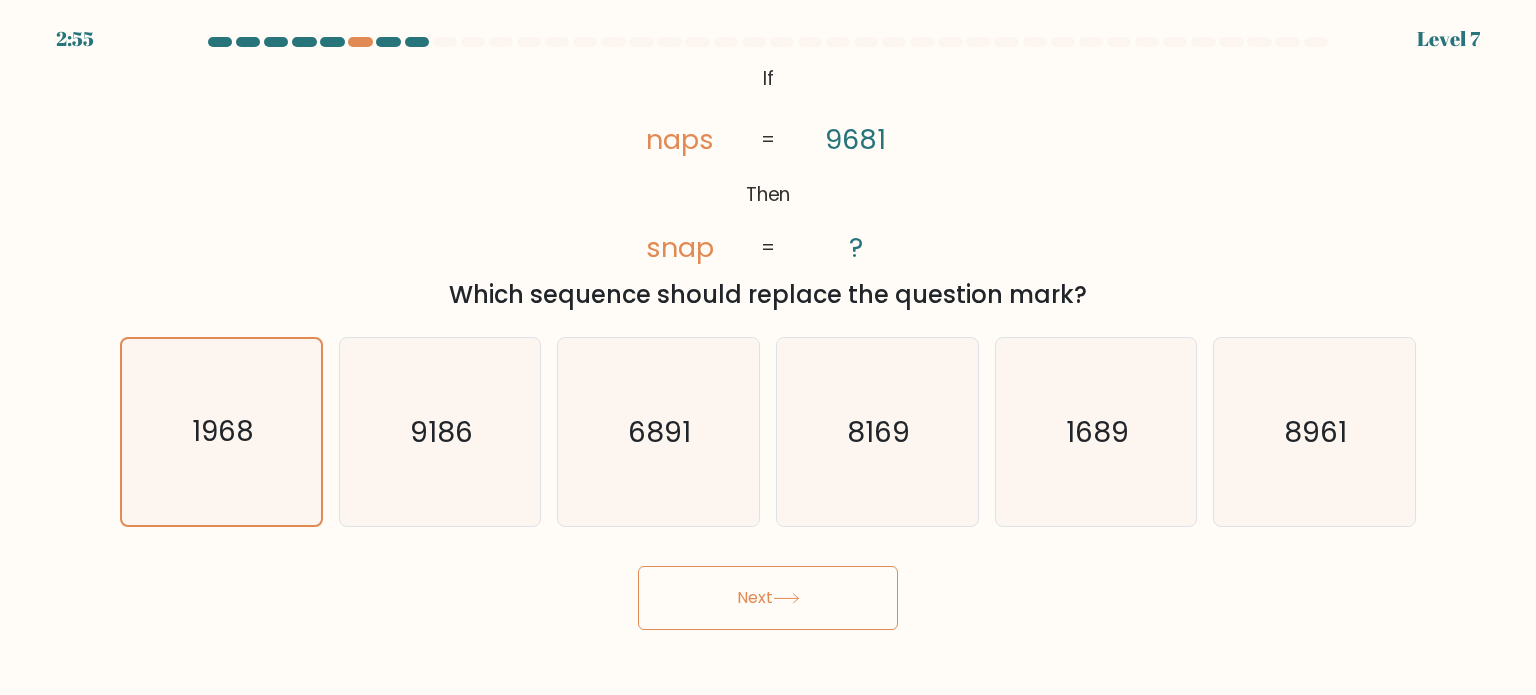click on "Next" at bounding box center (768, 598) 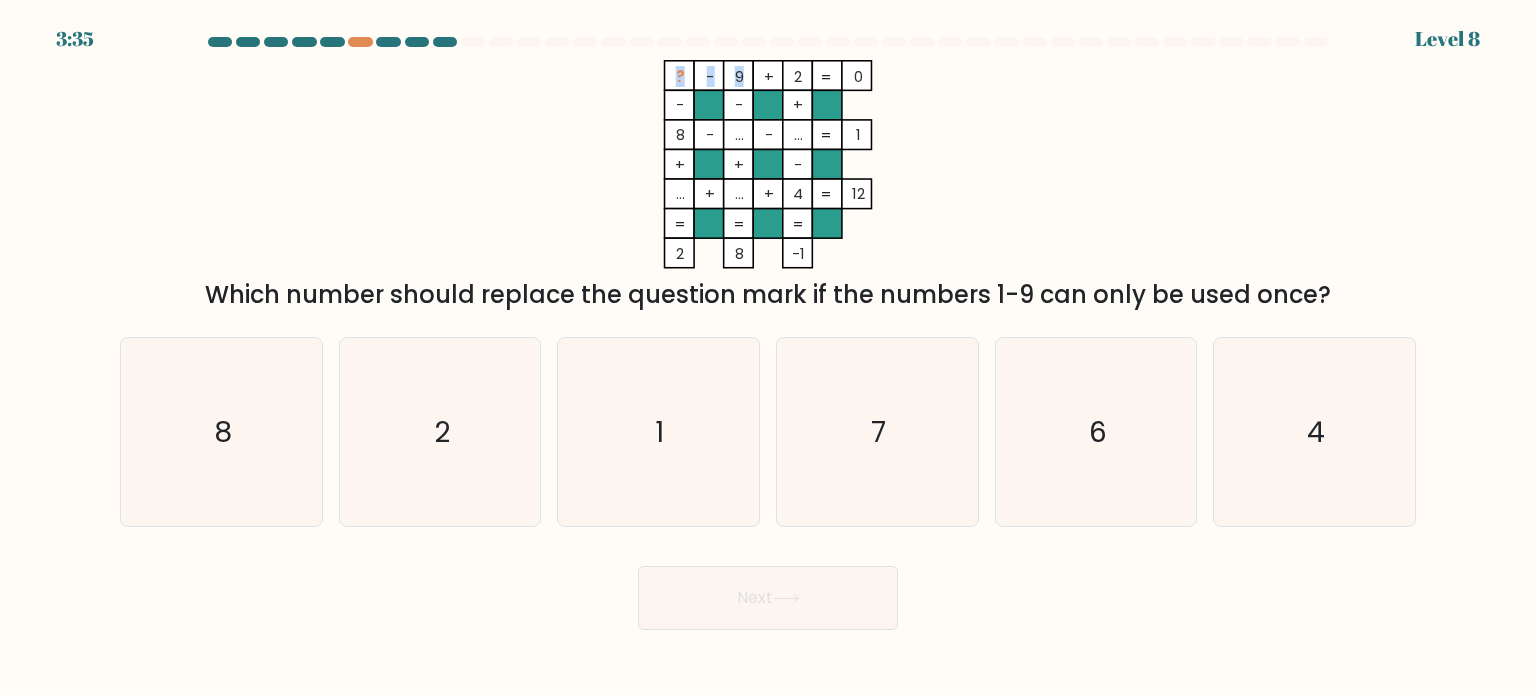 drag, startPoint x: 741, startPoint y: 74, endPoint x: 702, endPoint y: 73, distance: 39.012817 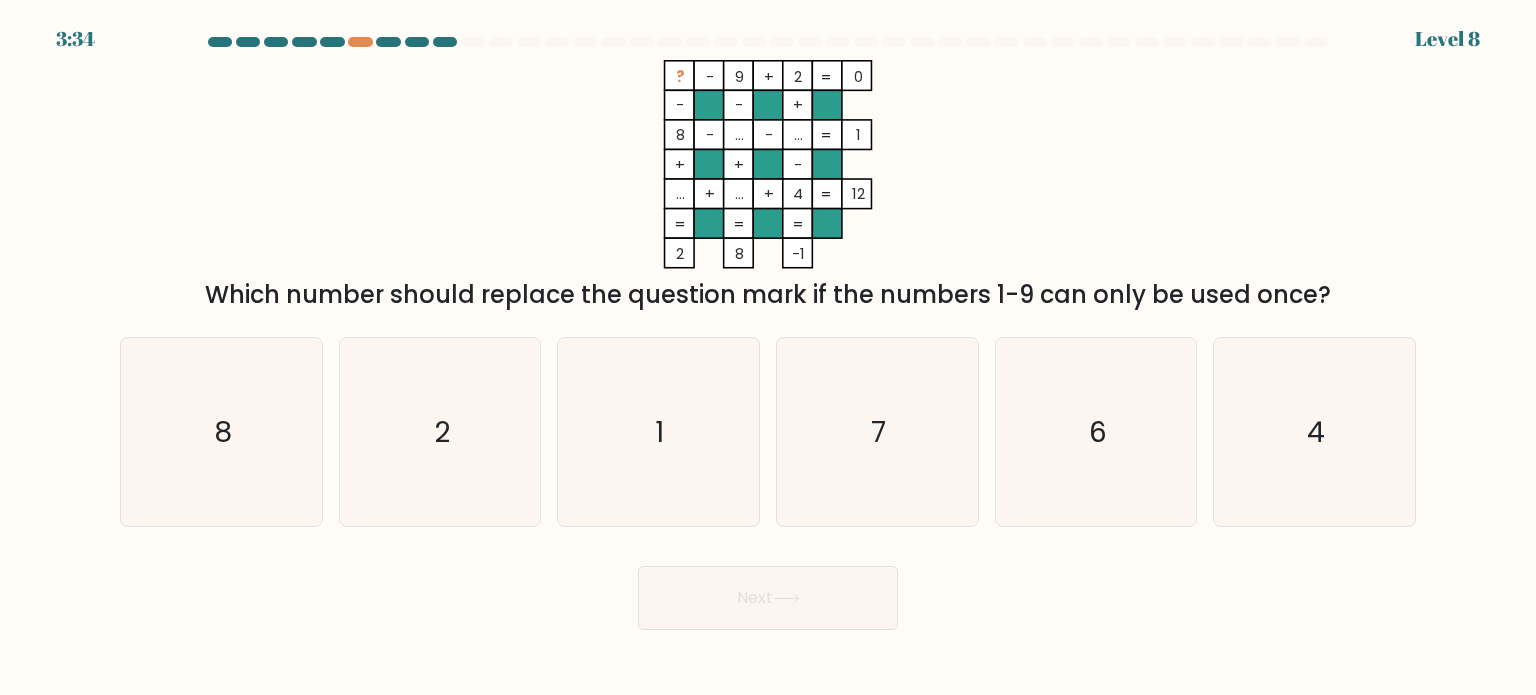 click on "2" 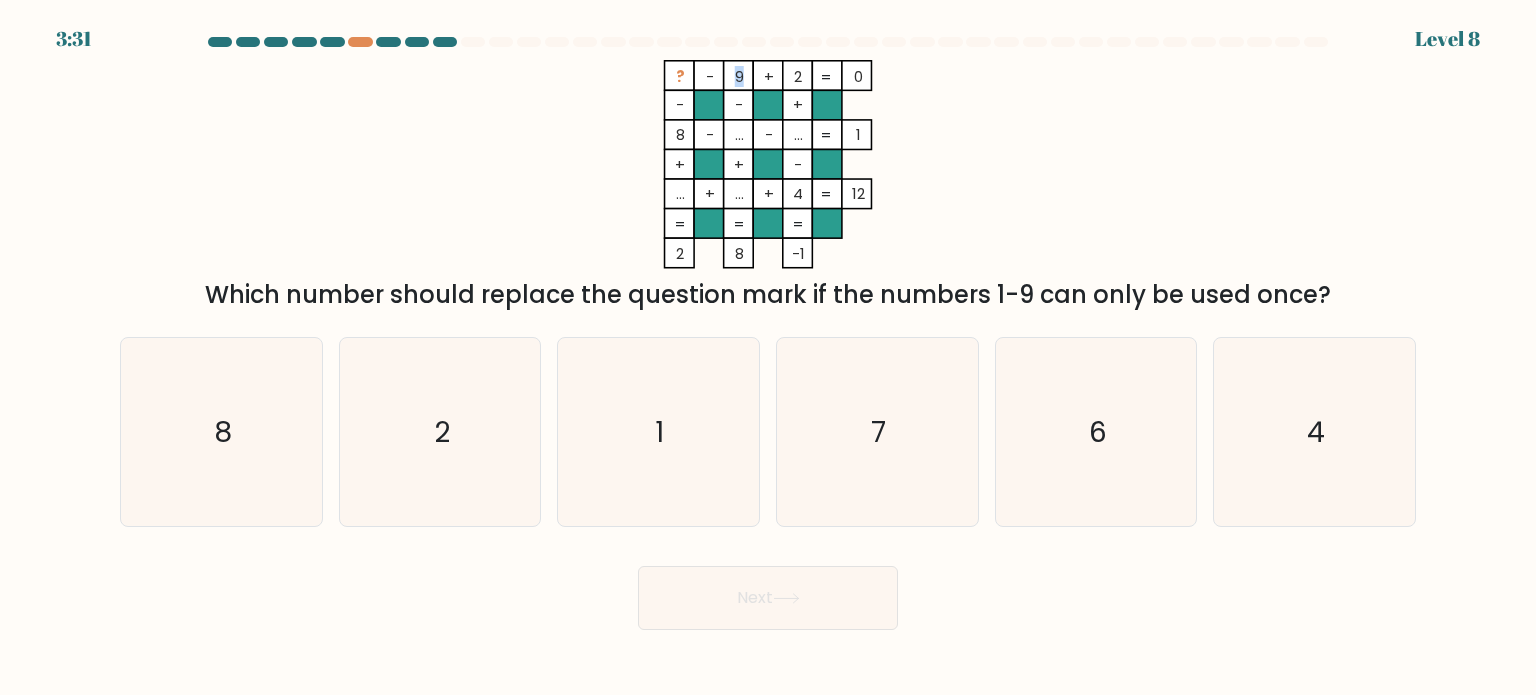 click on "9" 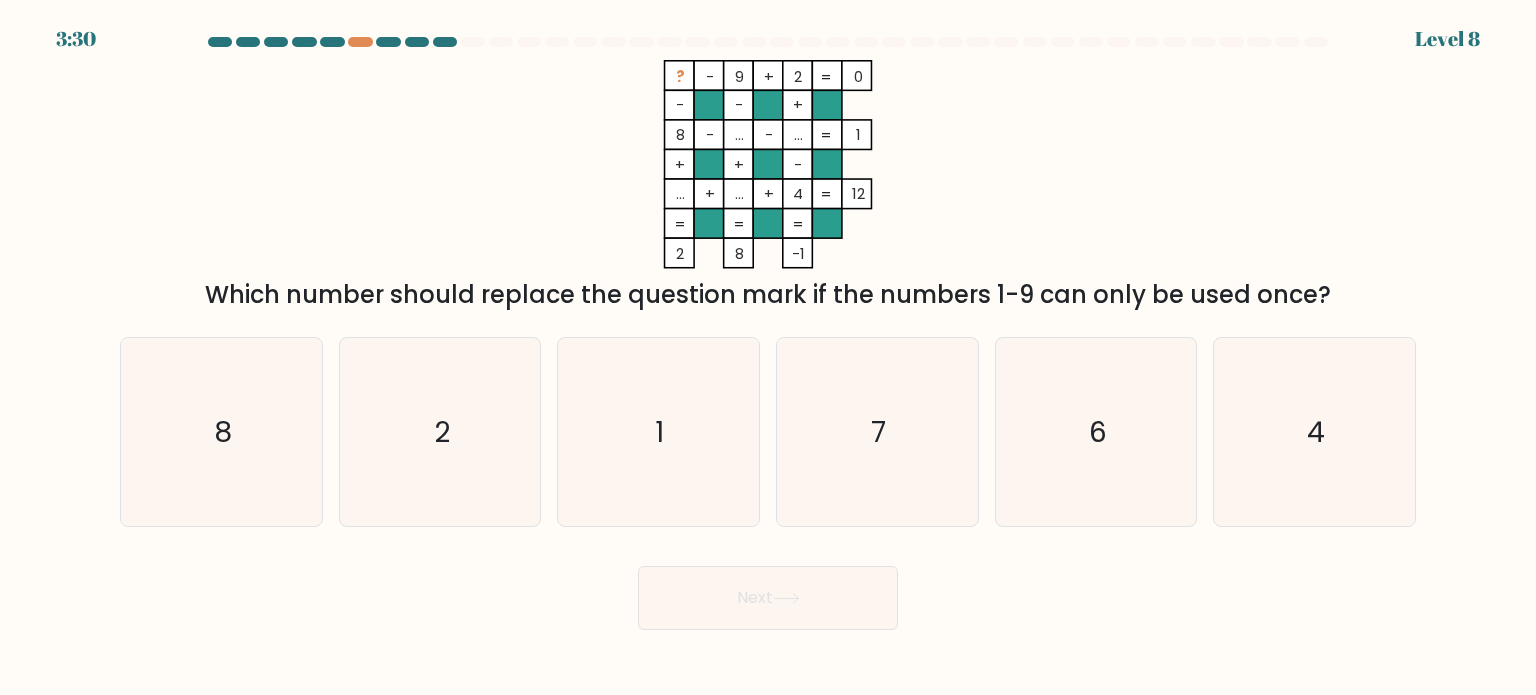 click on "?" 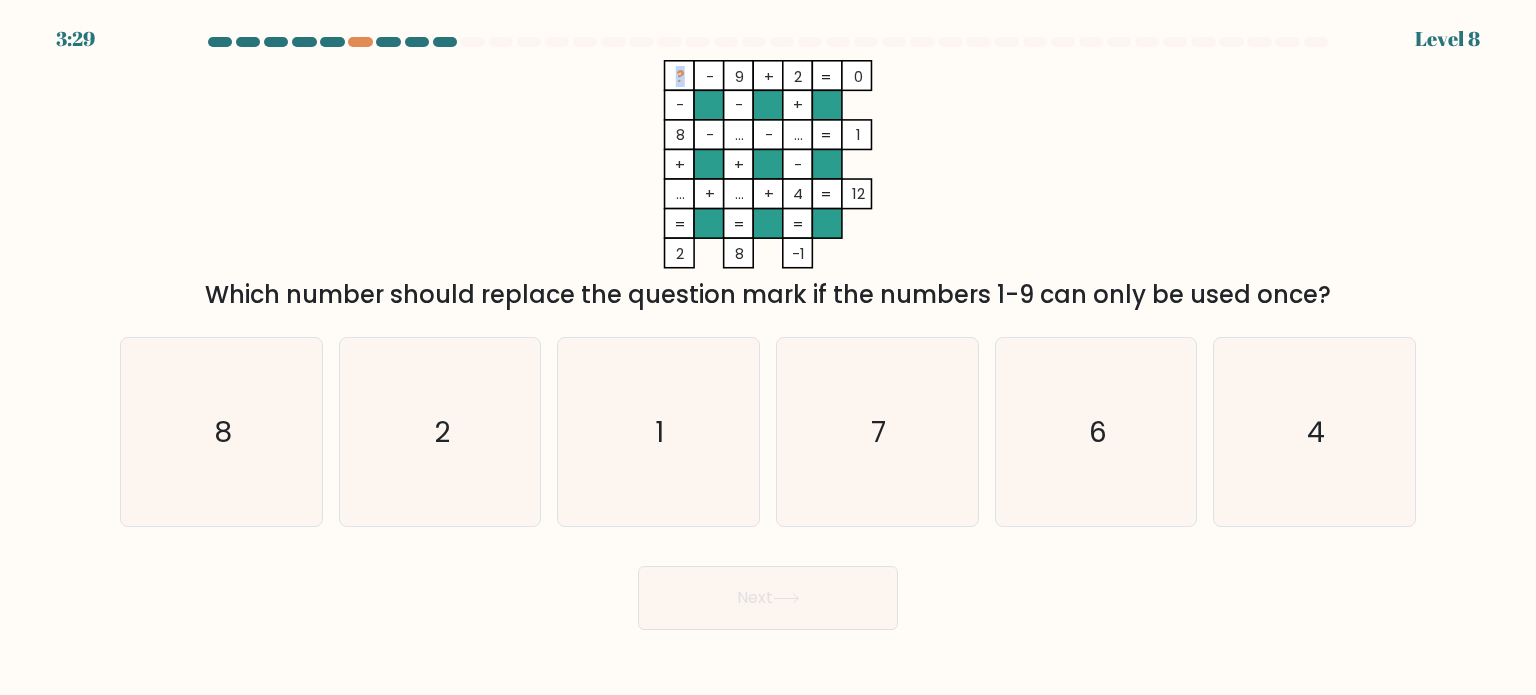 drag, startPoint x: 680, startPoint y: 75, endPoint x: 654, endPoint y: 83, distance: 27.202942 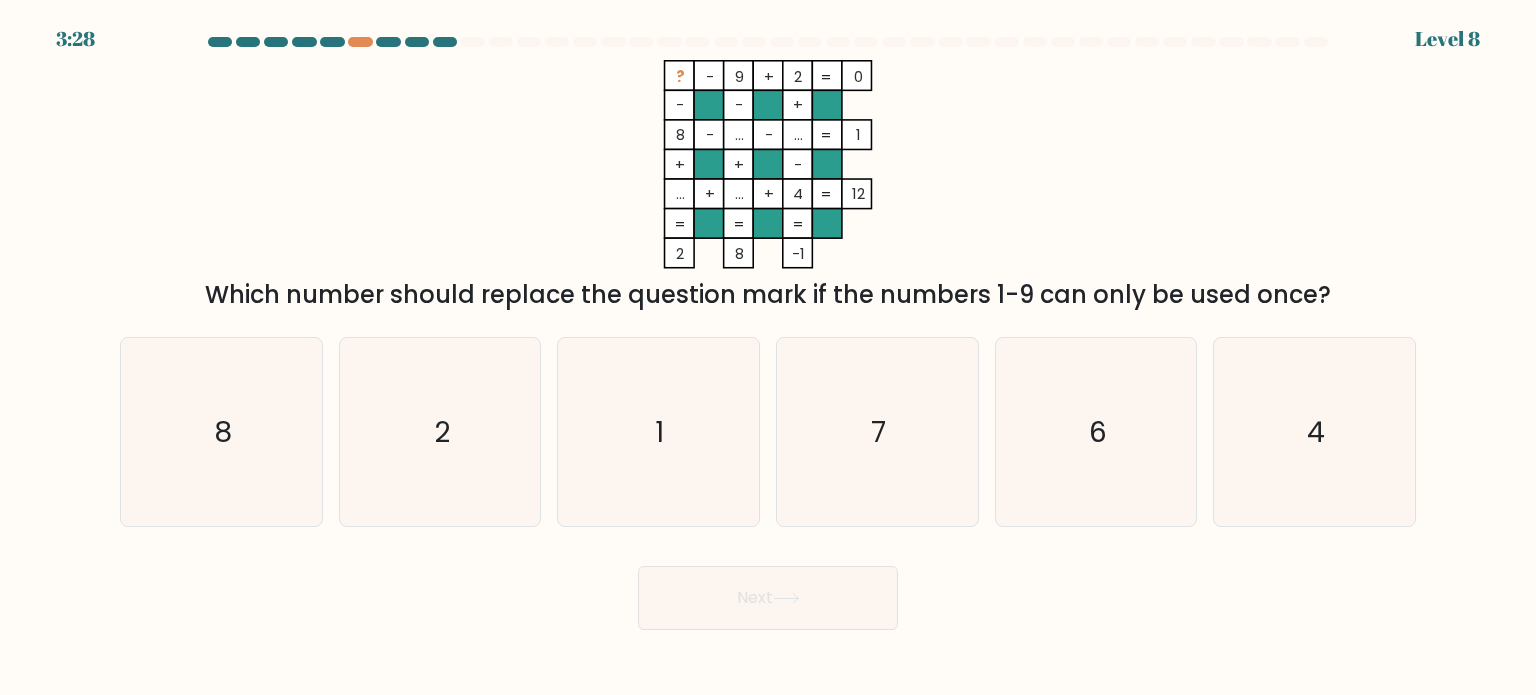 click on "?    -    9    +    2    0    -    -    +    8    -    ...    -    ...    1    +    +    -    ...    +    ...    +    4    =   12    =   =   =   =   2    8    -1    =" 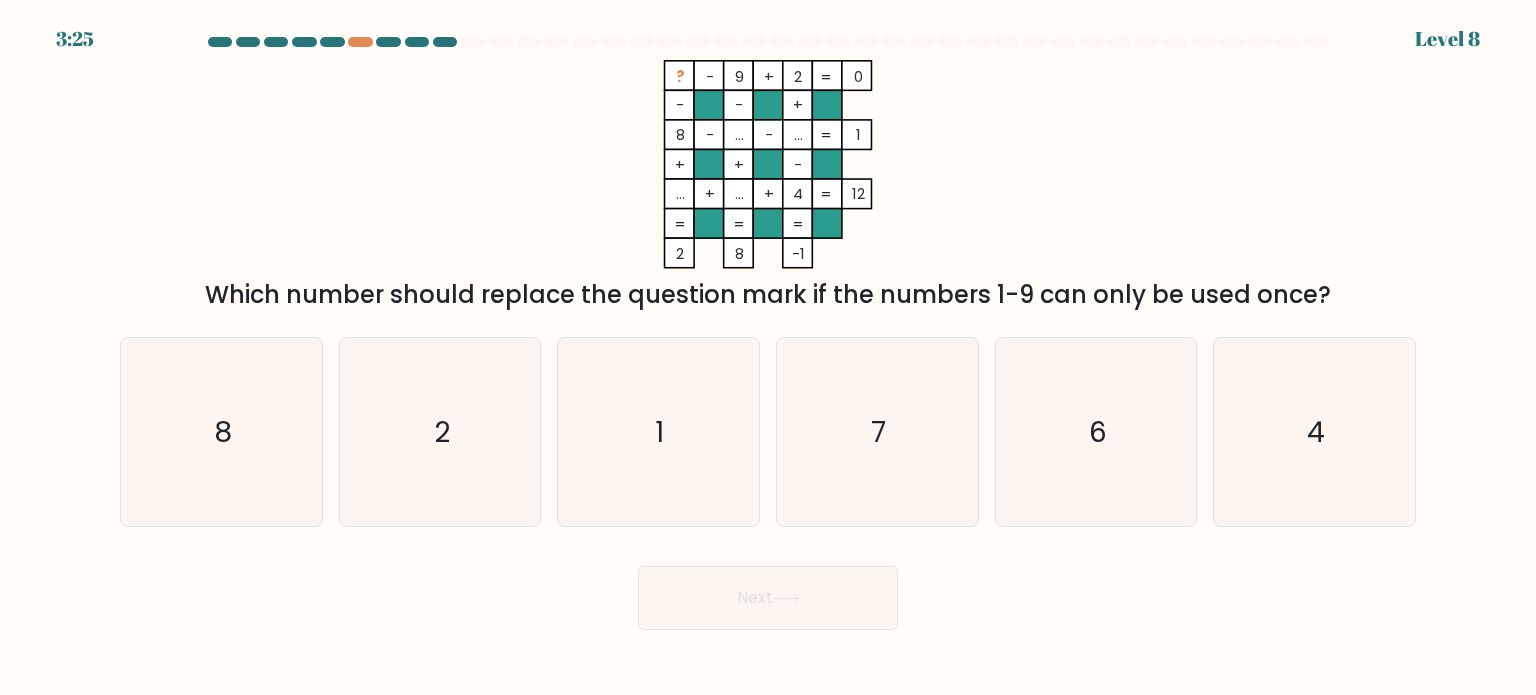 drag, startPoint x: 684, startPoint y: 71, endPoint x: 668, endPoint y: 73, distance: 16.124516 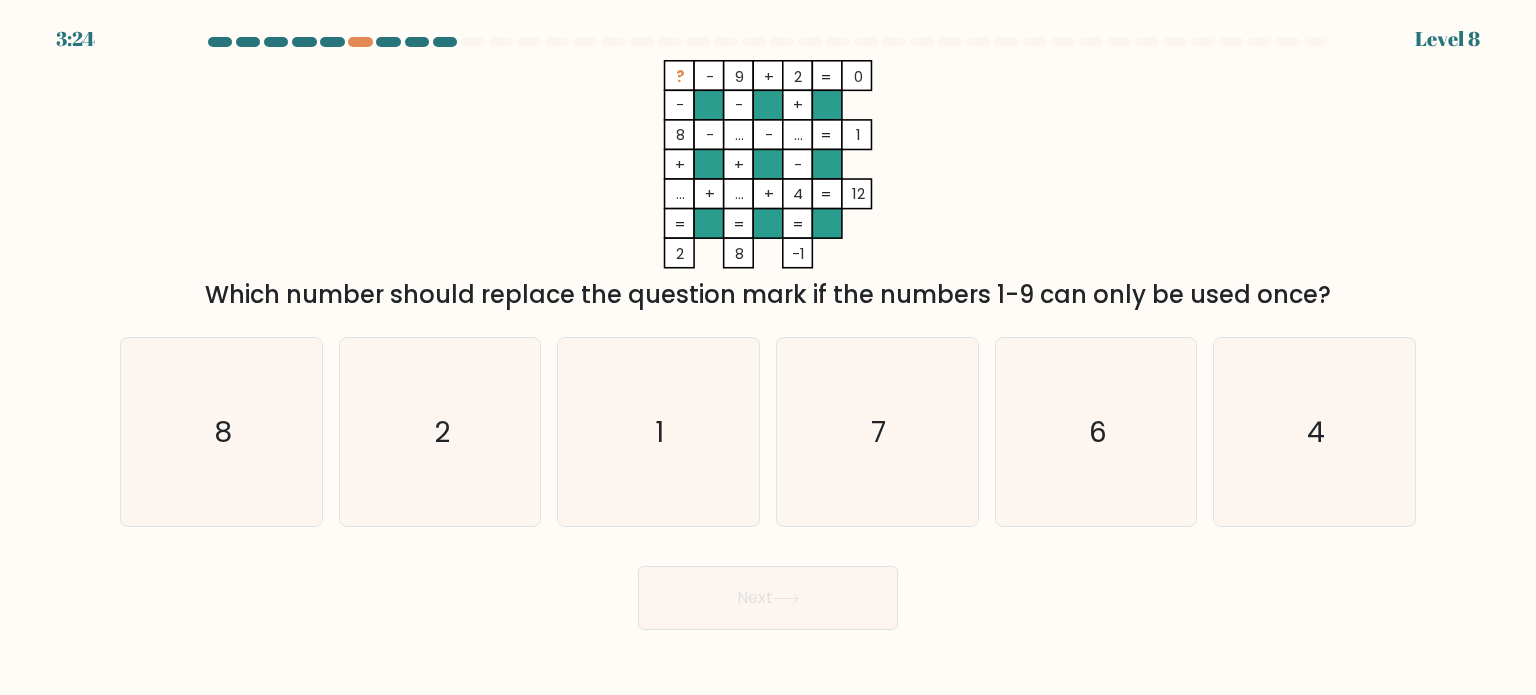 click on "?    -    9    +    2    0    -    -    +    8    -    ...    -    ...    1    +    +    -    ...    +    ...    +    4    =   12    =   =   =   =   2    8    -1    =" 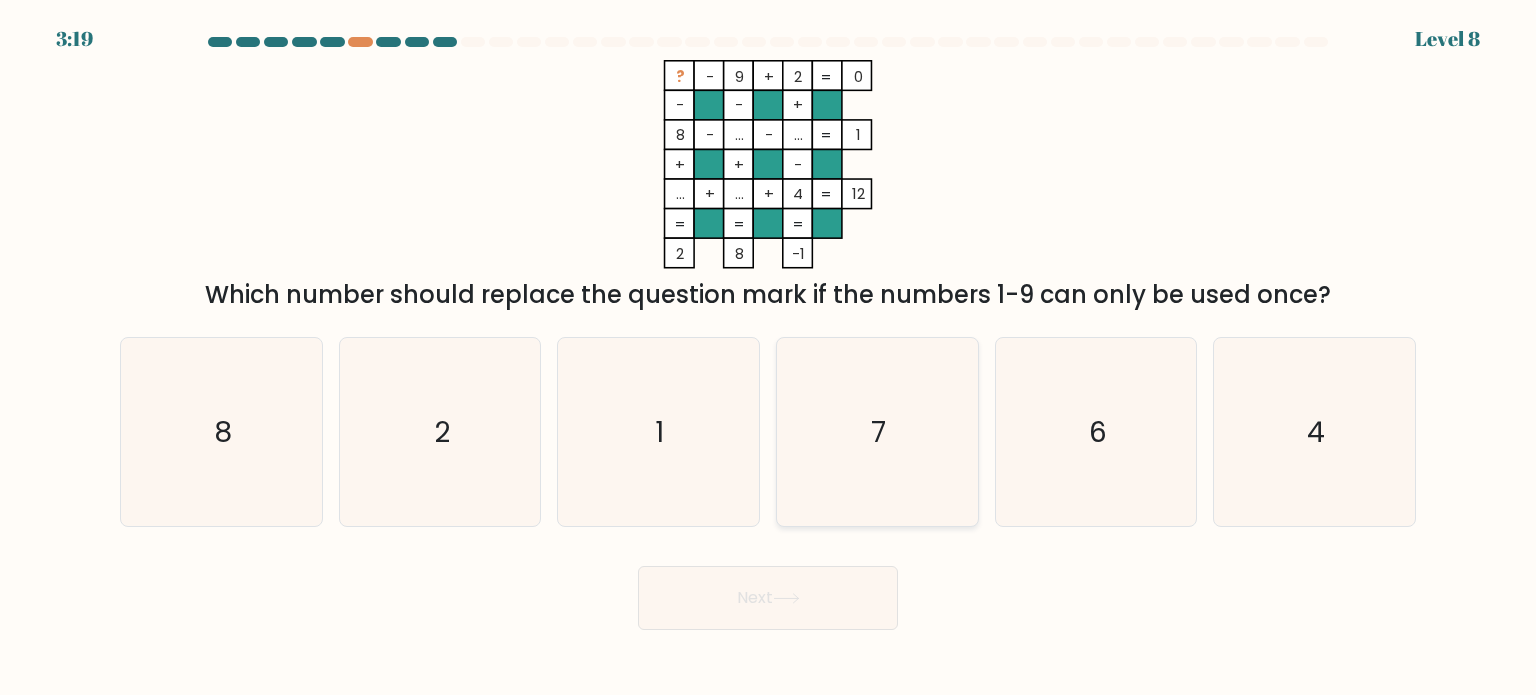click on "7" 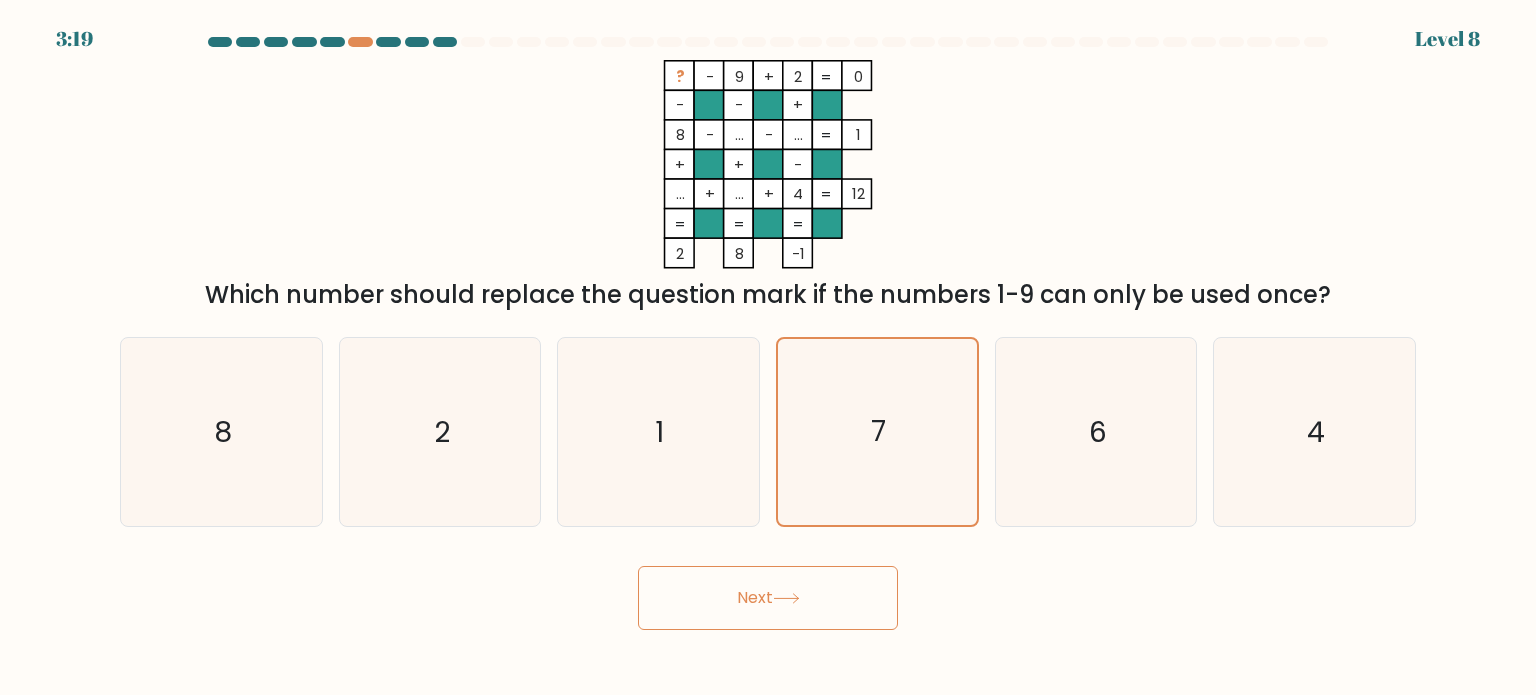 click 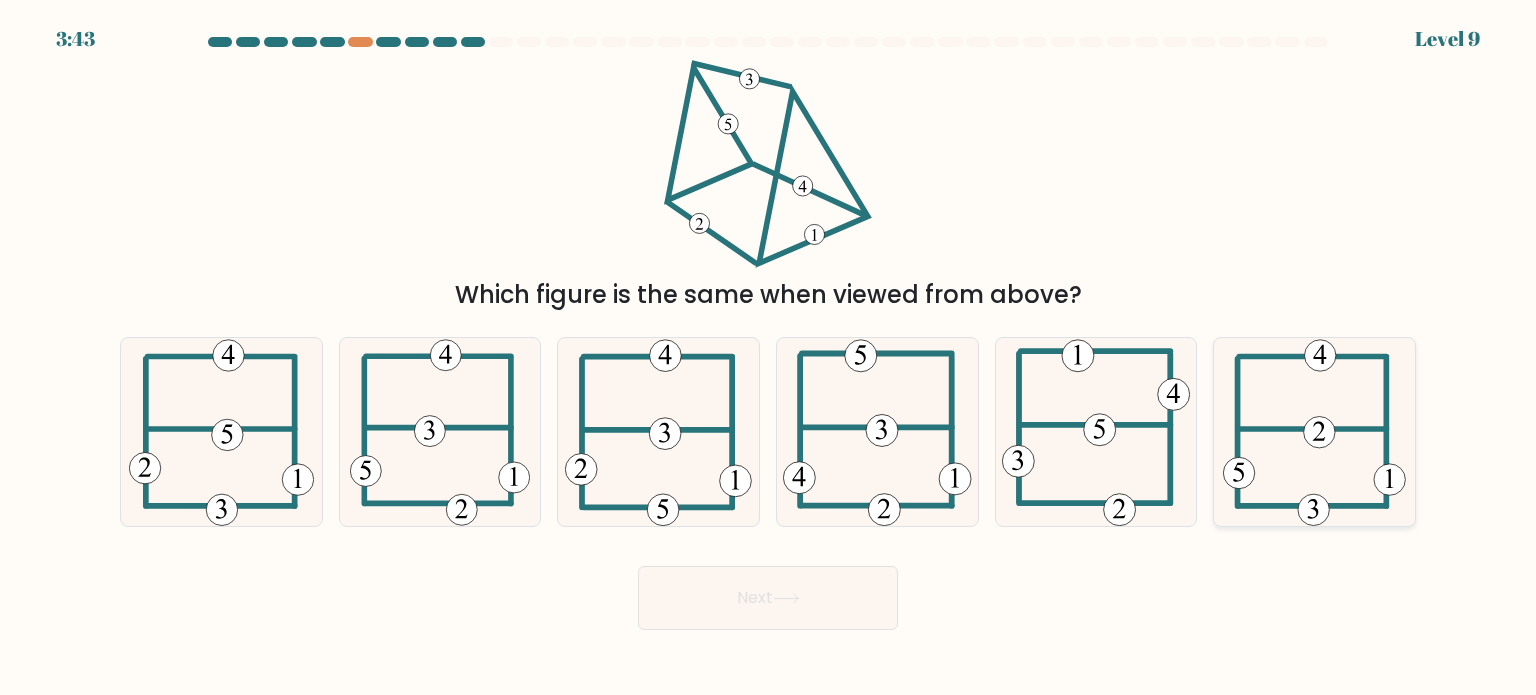 click 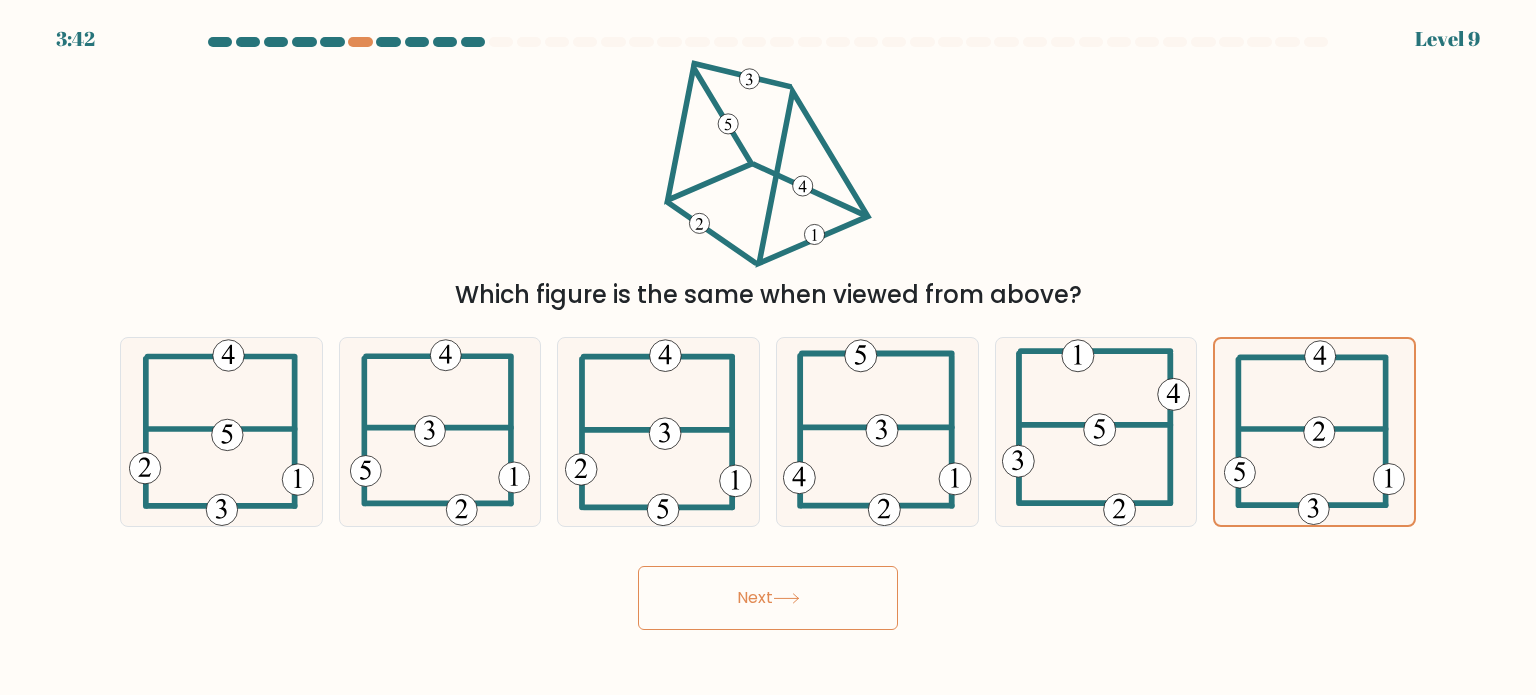 click on "Next" at bounding box center (768, 598) 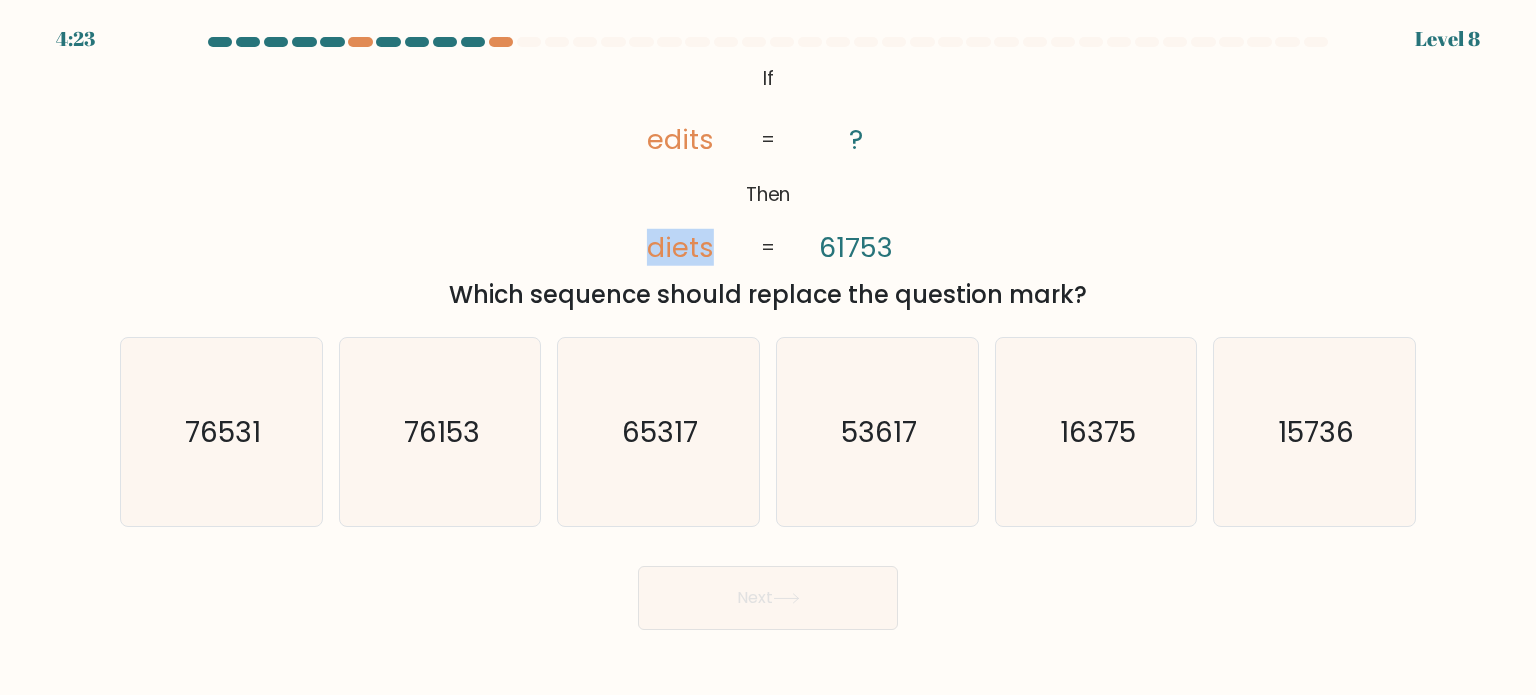 drag, startPoint x: 654, startPoint y: 253, endPoint x: 717, endPoint y: 253, distance: 63 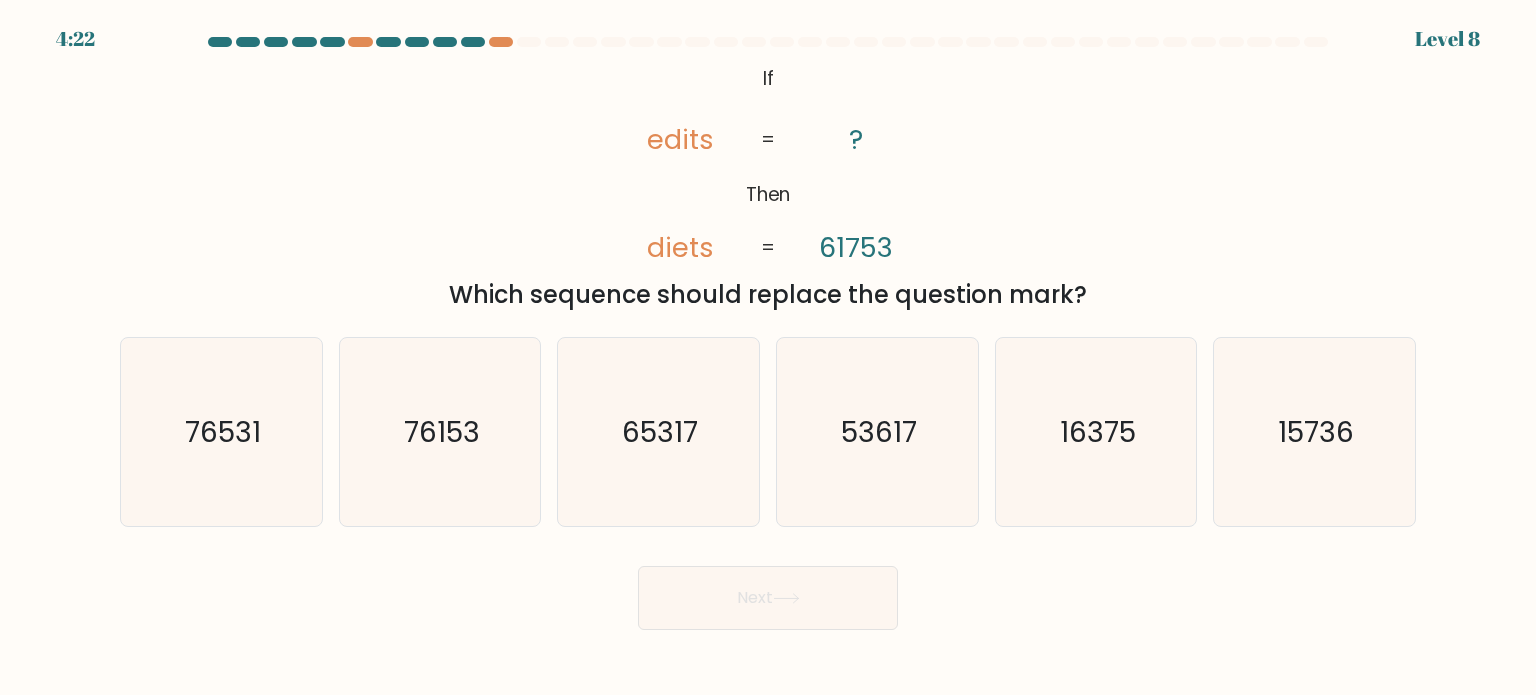 click on "@import url('https://fonts.googleapis.com/css?family=Abril+Fatface:400,100,100italic,300,300italic,400italic,500,500italic,700,700italic,900,900italic');           If       Then       edits       diets       ?       61753       =       =
Which sequence should replace the question mark?" at bounding box center [768, 186] 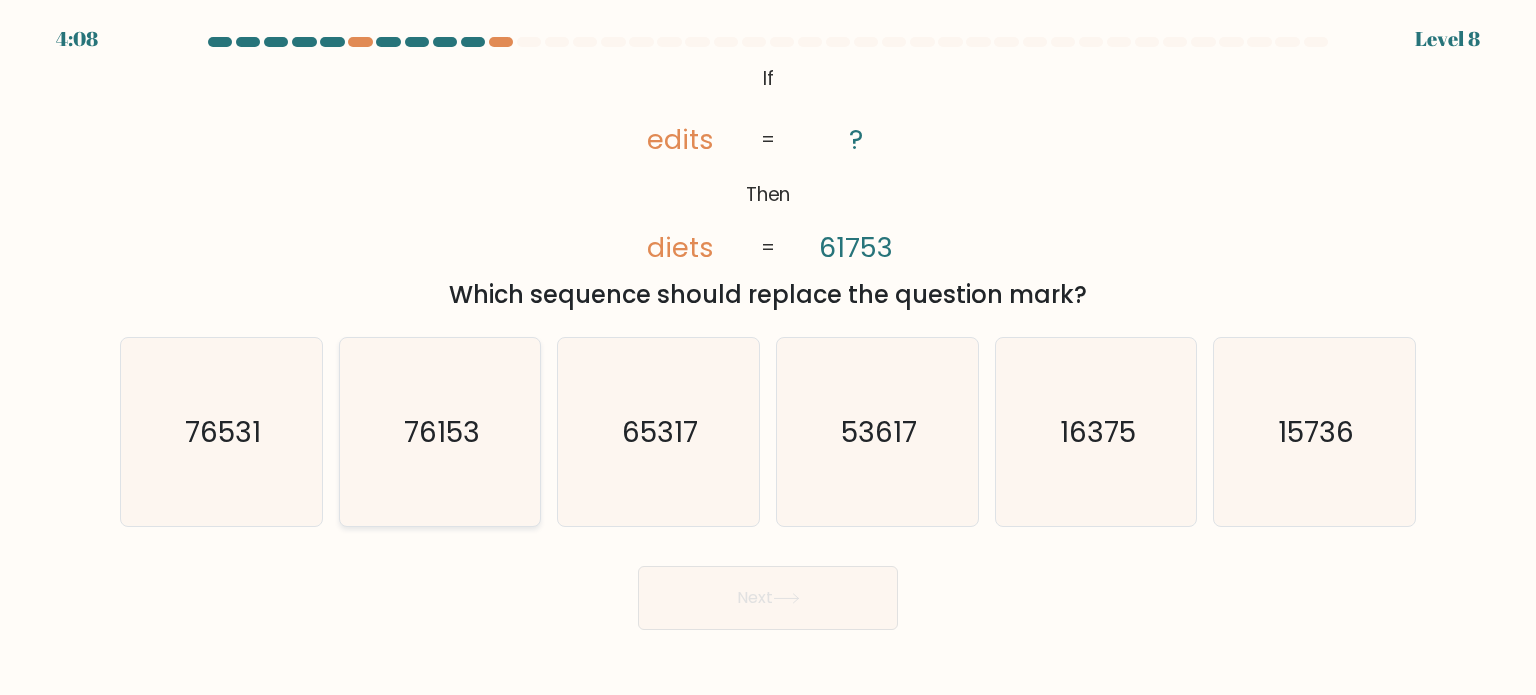 click on "76153" 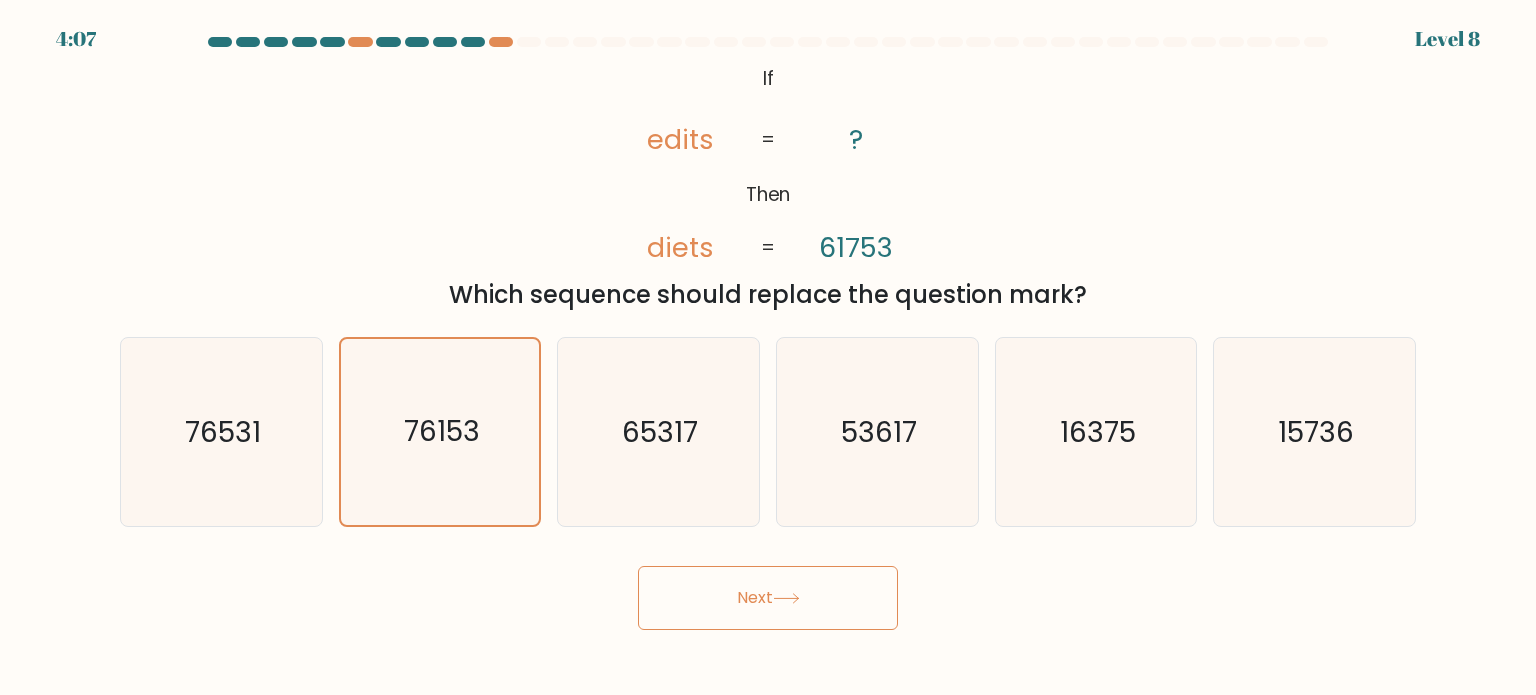 click on "Next" at bounding box center [768, 598] 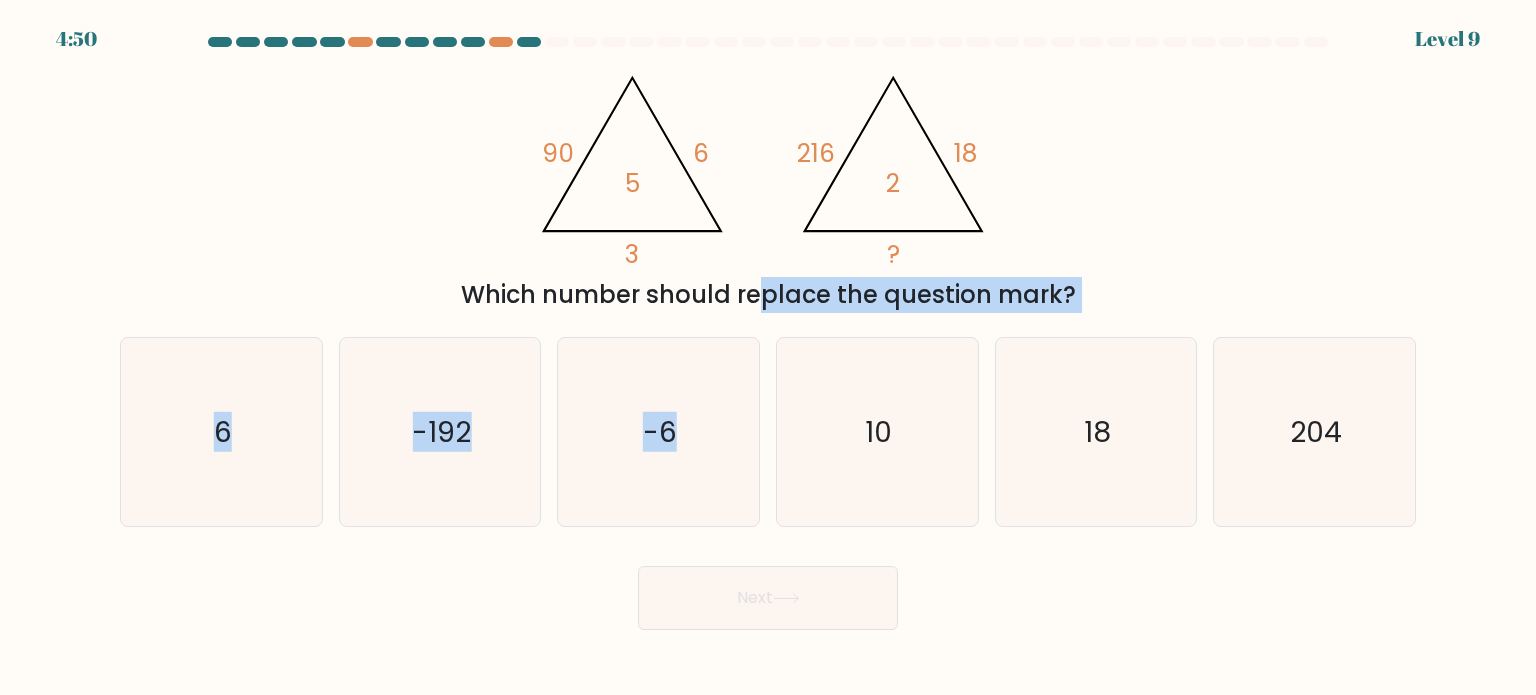 drag, startPoint x: 581, startPoint y: 307, endPoint x: 914, endPoint y: 315, distance: 333.09607 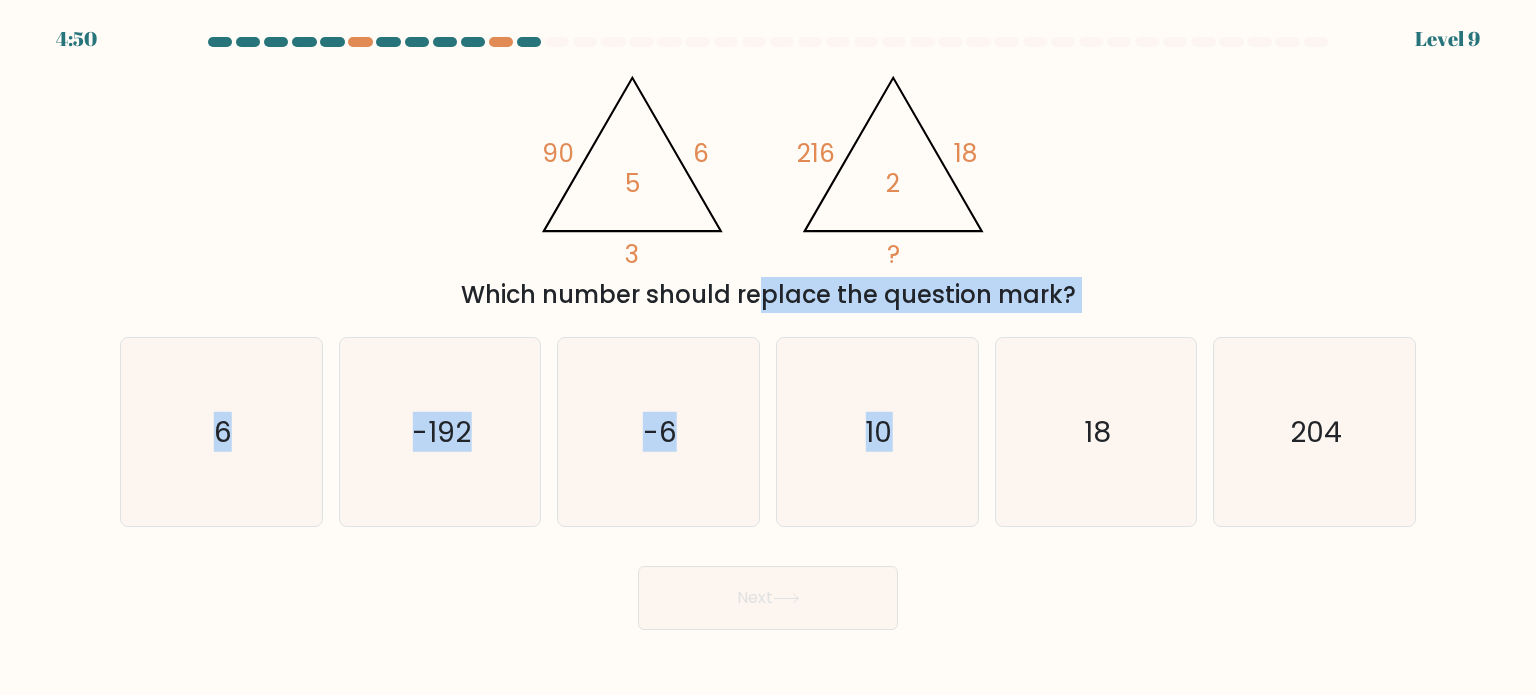 click at bounding box center [768, 333] 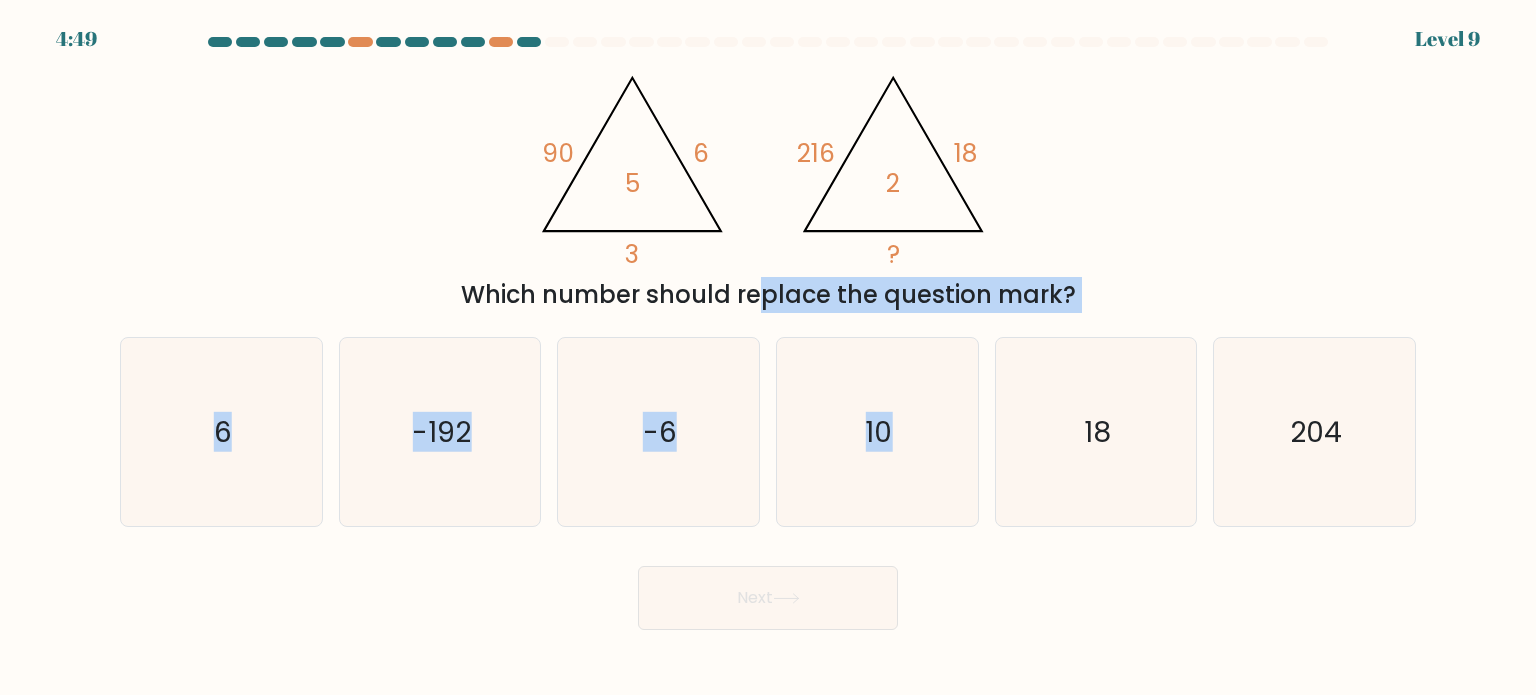click on "Which number should replace the question mark?" at bounding box center (768, 295) 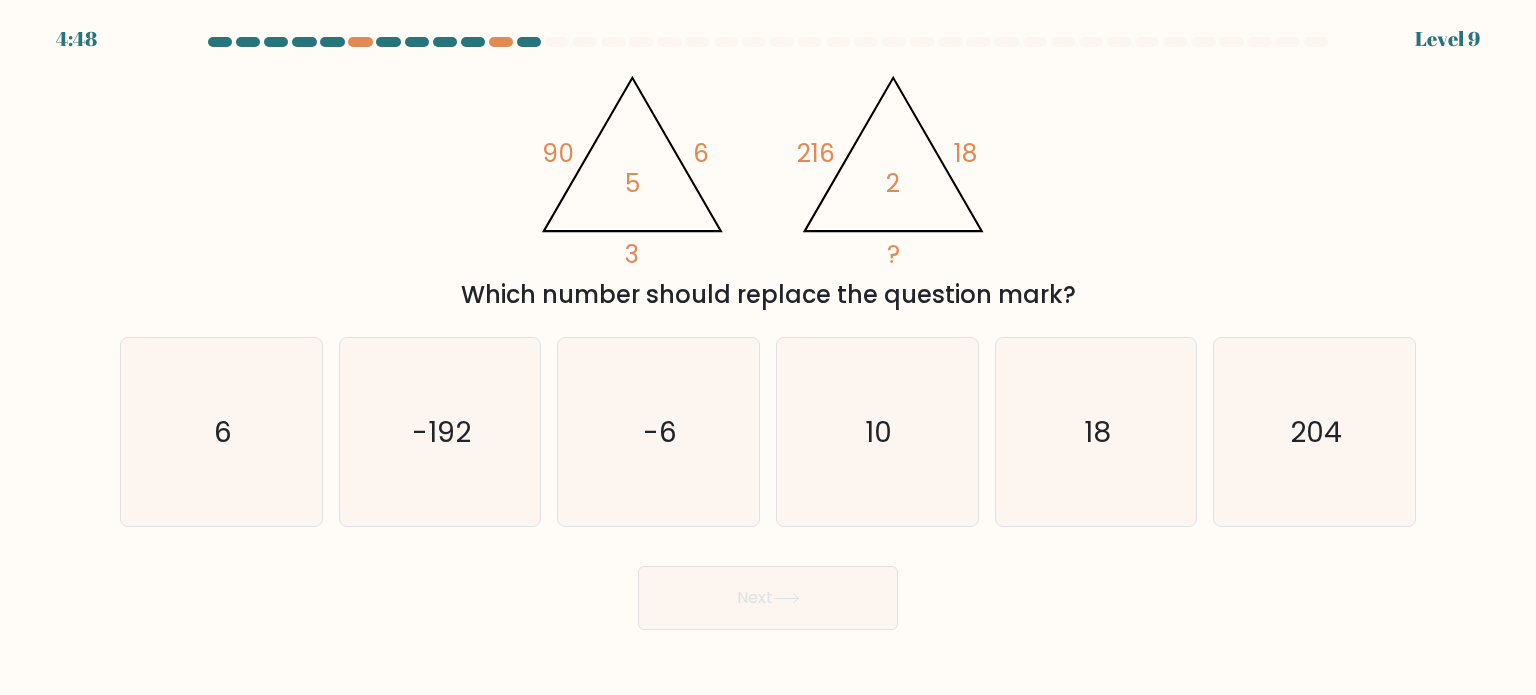 click on "?" 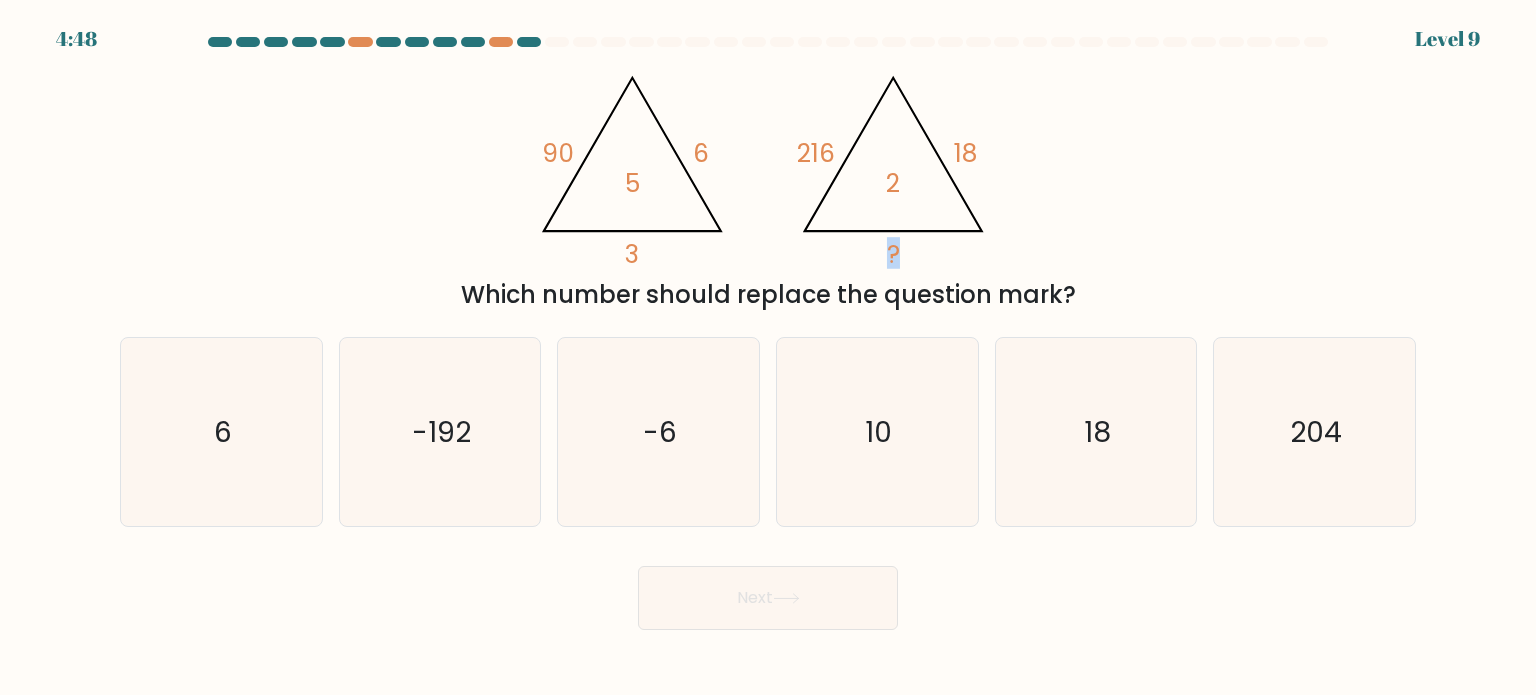 drag, startPoint x: 900, startPoint y: 252, endPoint x: 861, endPoint y: 253, distance: 39.012817 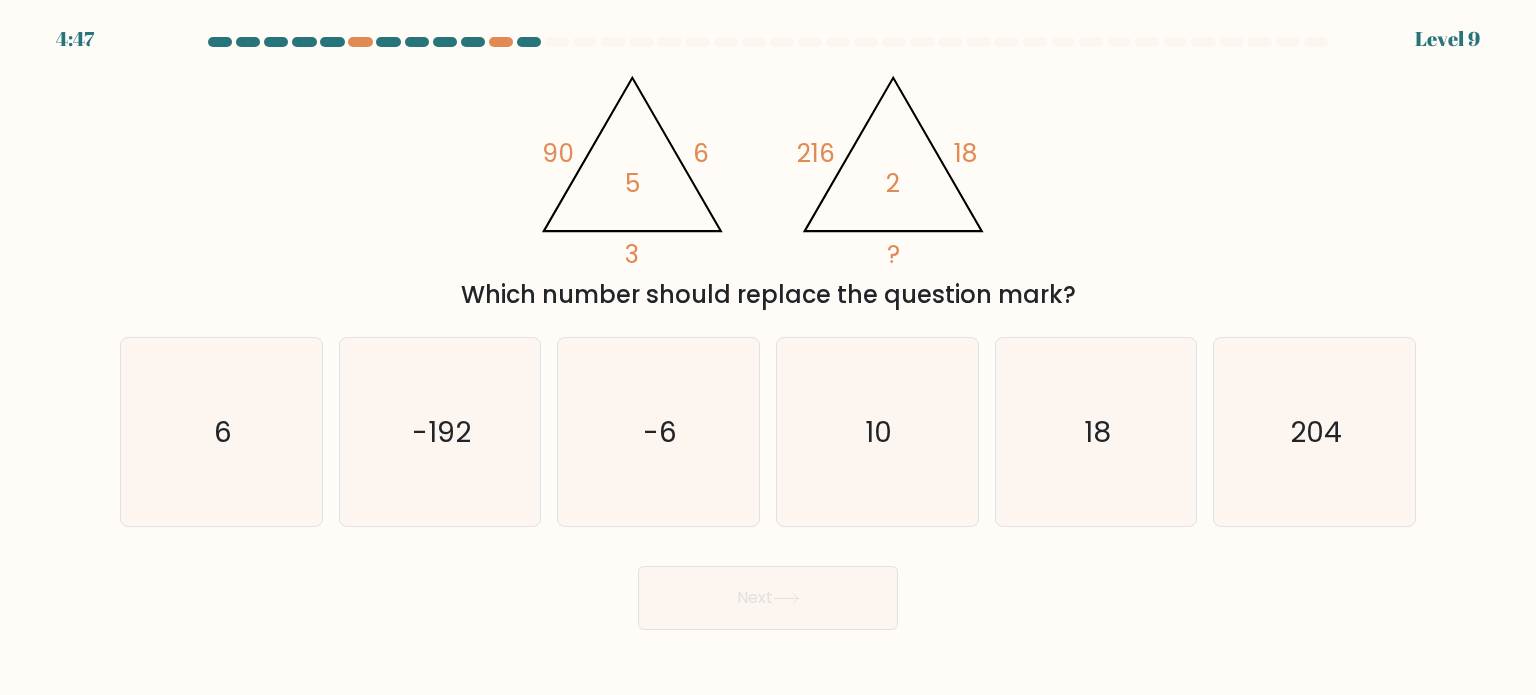 click on "@import url('https://fonts.googleapis.com/css?family=Abril+Fatface:400,100,100italic,300,300italic,400italic,500,500italic,700,700italic,900,900italic');                        90       6       3       5                                       @import url('https://fonts.googleapis.com/css?family=Abril+Fatface:400,100,100italic,300,300italic,400italic,500,500italic,700,700italic,900,900italic');                        216       18       ?       2" 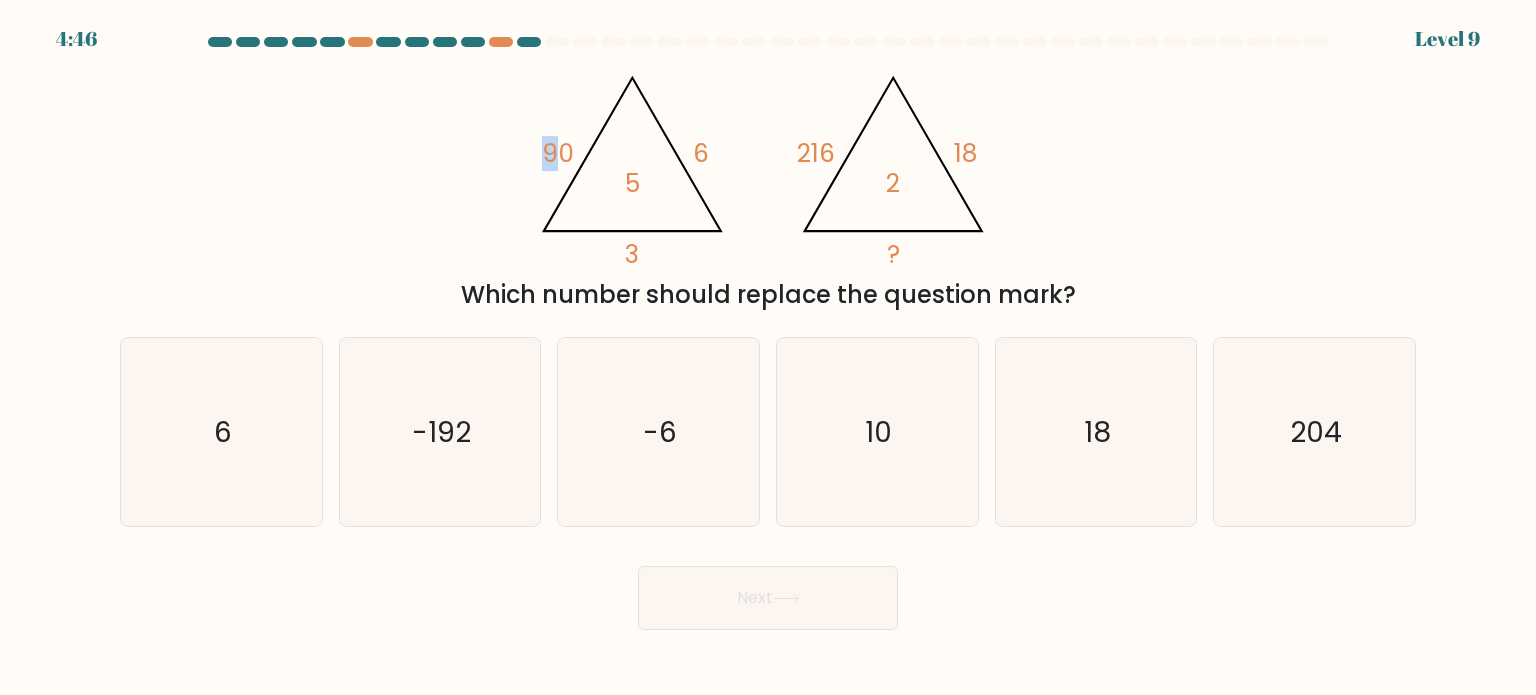 drag, startPoint x: 520, startPoint y: 141, endPoint x: 557, endPoint y: 142, distance: 37.01351 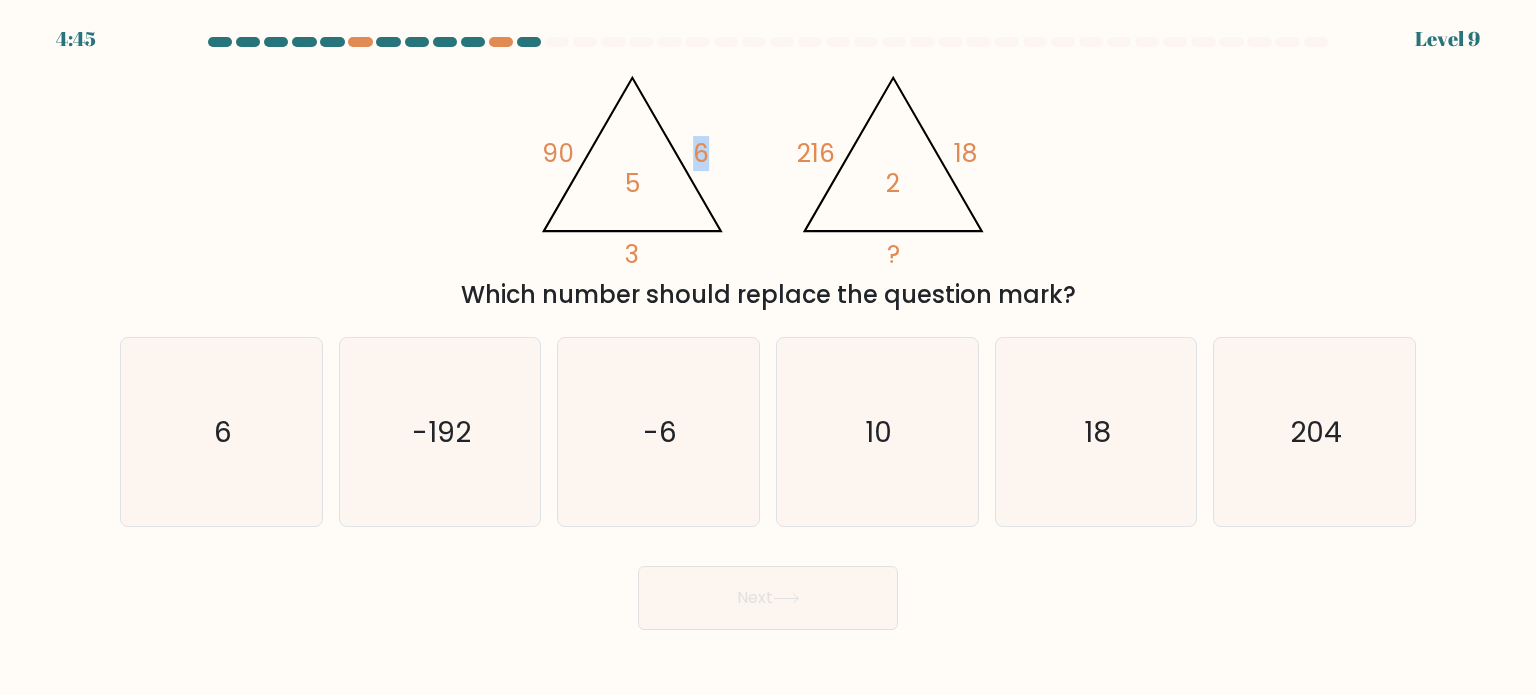 drag, startPoint x: 685, startPoint y: 139, endPoint x: 736, endPoint y: 148, distance: 51.78803 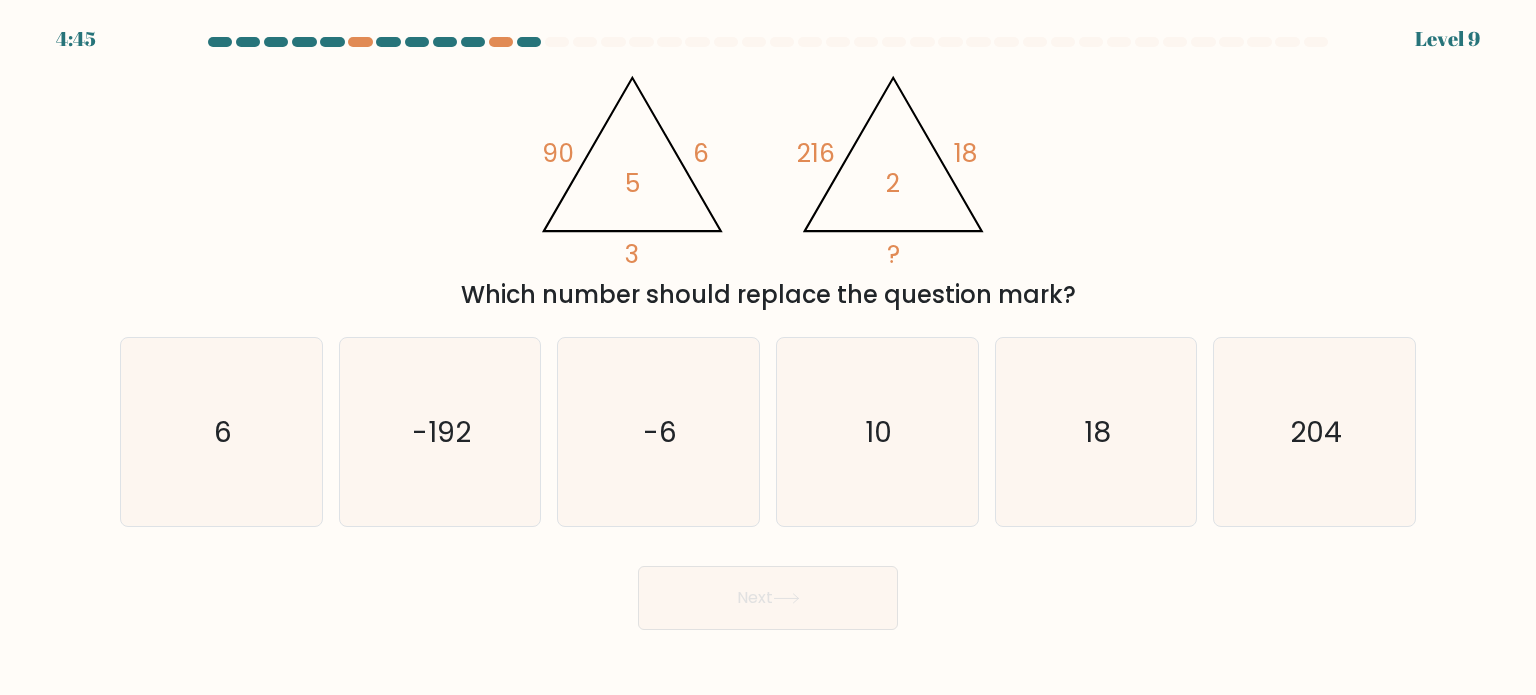 click on "@import url('https://fonts.googleapis.com/css?family=Abril+Fatface:400,100,100italic,300,300italic,400italic,500,500italic,700,700italic,900,900italic');                        90       6       3       5                                       @import url('https://fonts.googleapis.com/css?family=Abril+Fatface:400,100,100italic,300,300italic,400italic,500,500italic,700,700italic,900,900italic');                        216       18       ?       2" 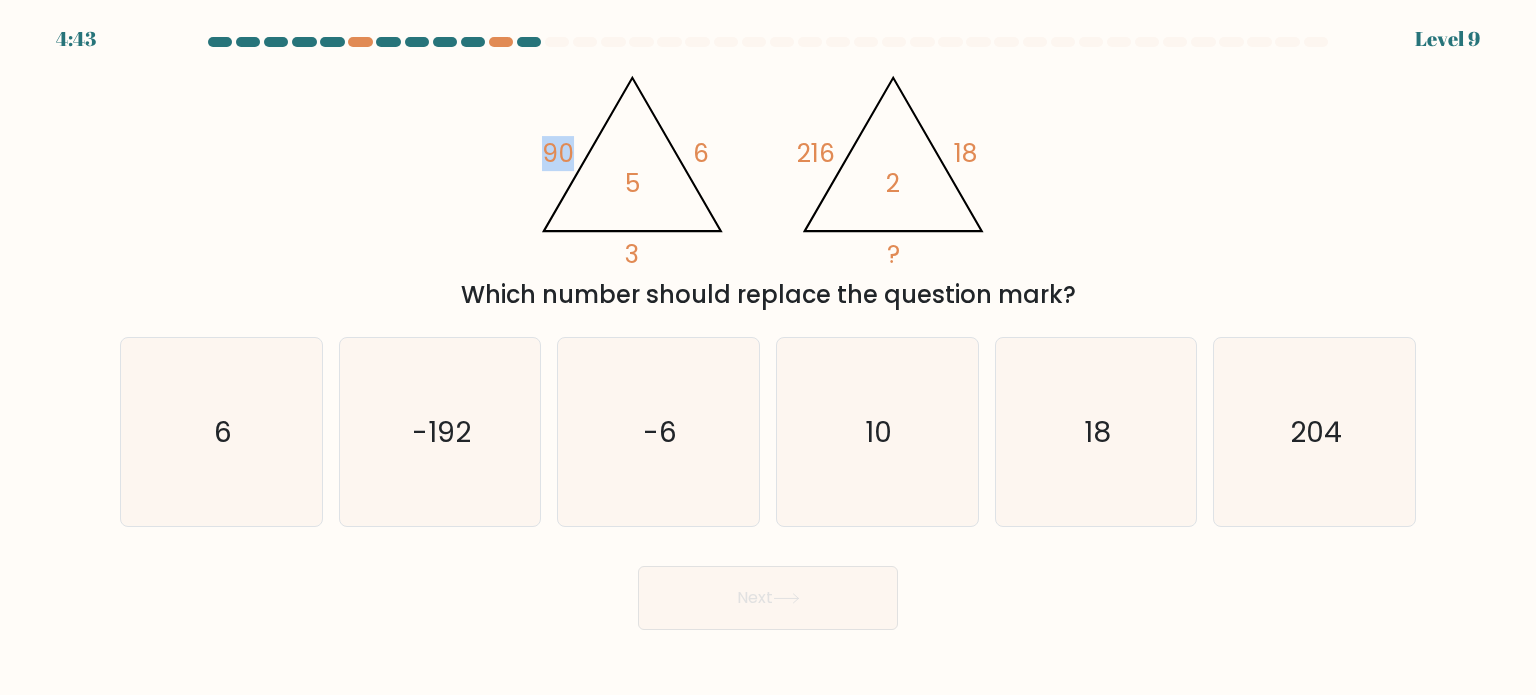 drag, startPoint x: 543, startPoint y: 149, endPoint x: 600, endPoint y: 149, distance: 57 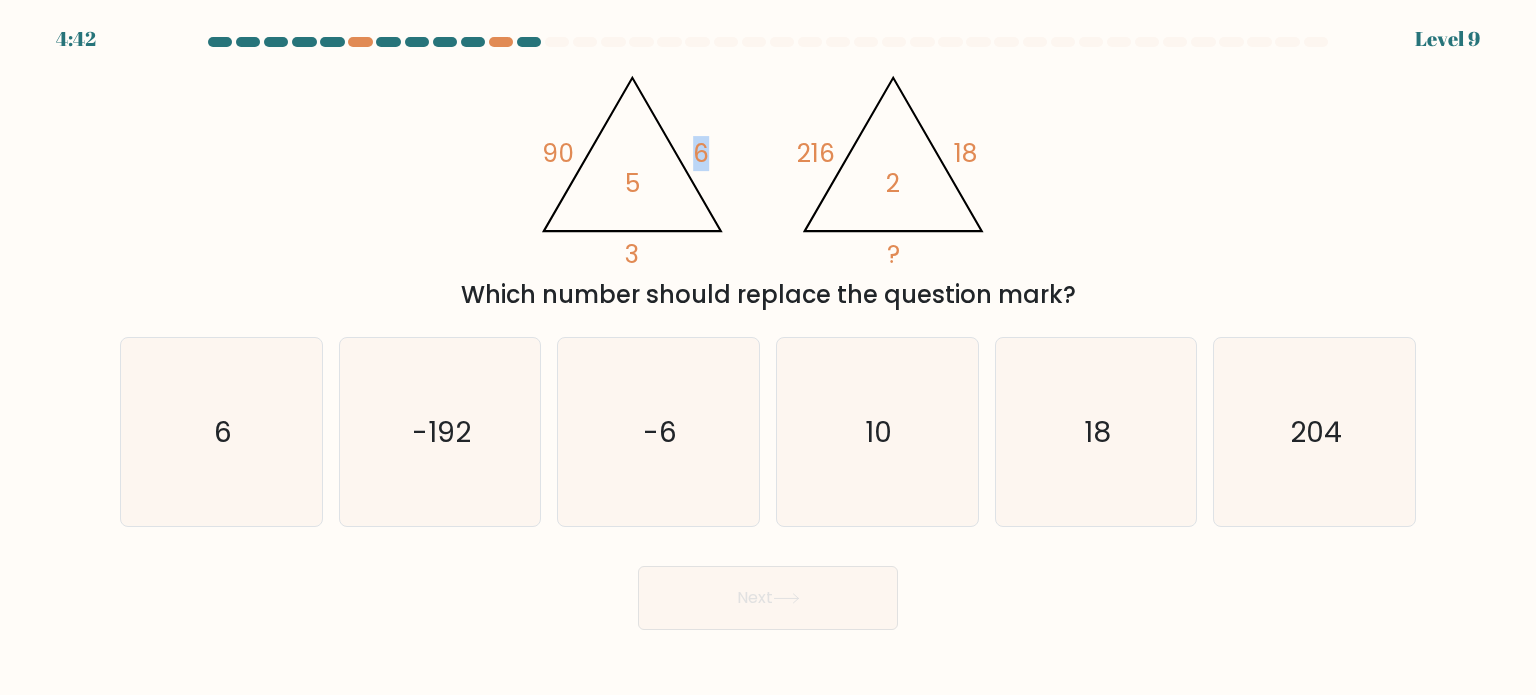 drag, startPoint x: 699, startPoint y: 146, endPoint x: 717, endPoint y: 147, distance: 18.027756 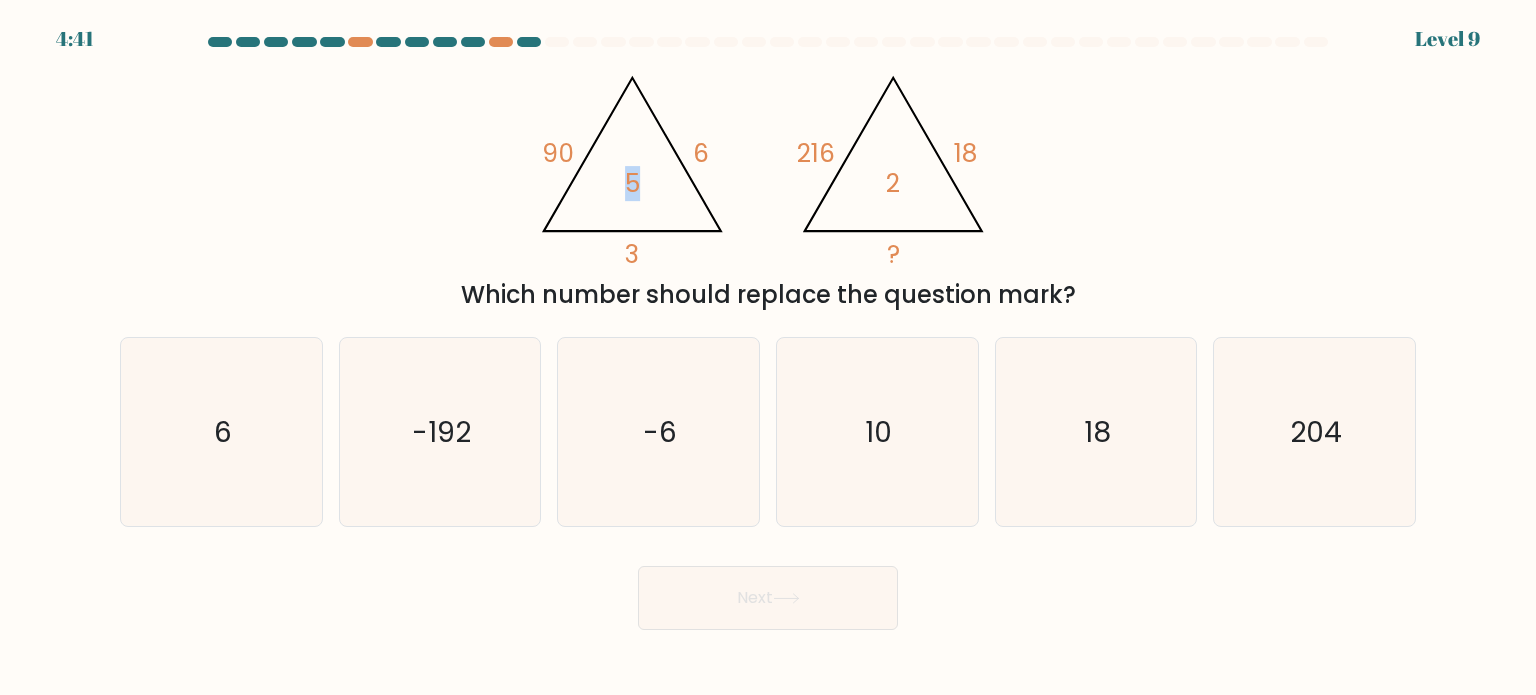 drag, startPoint x: 623, startPoint y: 182, endPoint x: 643, endPoint y: 182, distance: 20 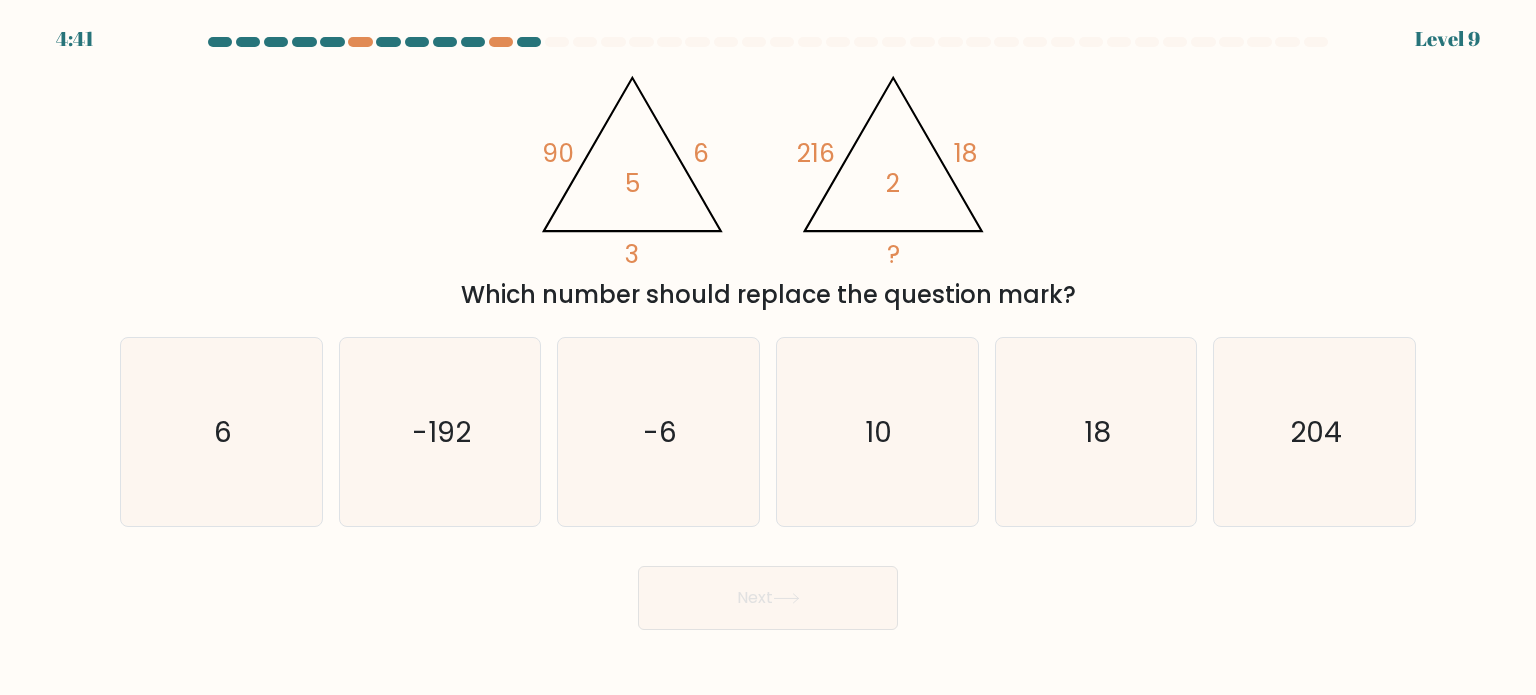 click on "@import url('https://fonts.googleapis.com/css?family=Abril+Fatface:400,100,100italic,300,300italic,400italic,500,500italic,700,700italic,900,900italic');                        90       6       3       5                                       @import url('https://fonts.googleapis.com/css?family=Abril+Fatface:400,100,100italic,300,300italic,400italic,500,500italic,700,700italic,900,900italic');                        216       18       ?       2" 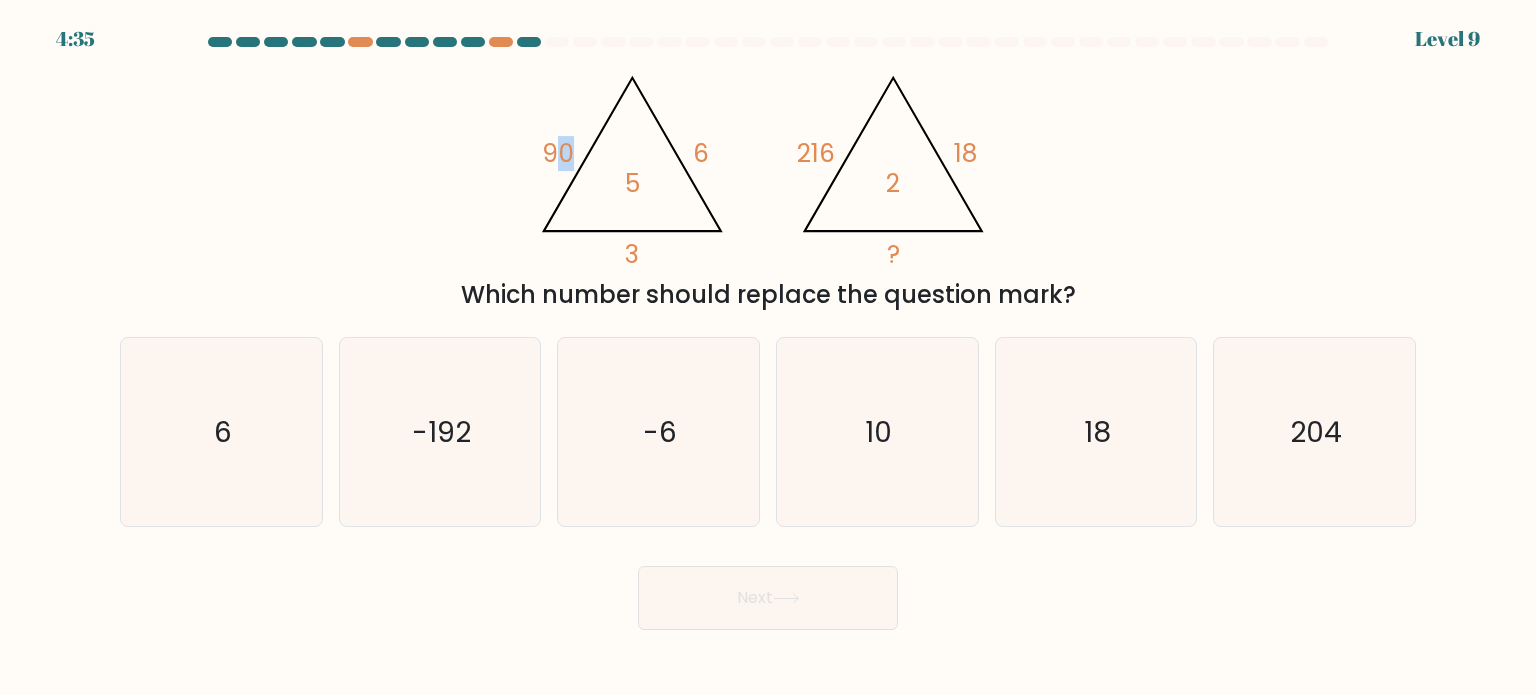 drag, startPoint x: 551, startPoint y: 159, endPoint x: 596, endPoint y: 160, distance: 45.01111 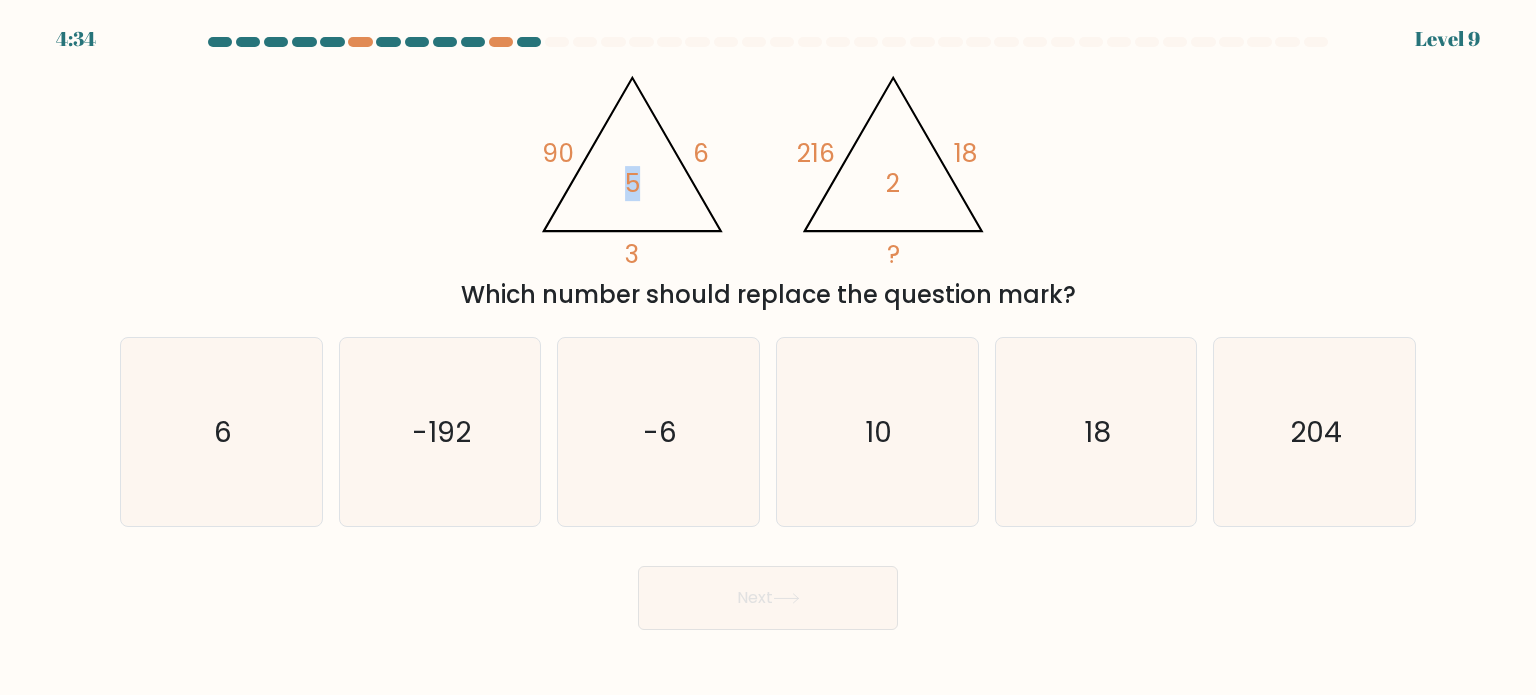 drag, startPoint x: 616, startPoint y: 190, endPoint x: 646, endPoint y: 188, distance: 30.066593 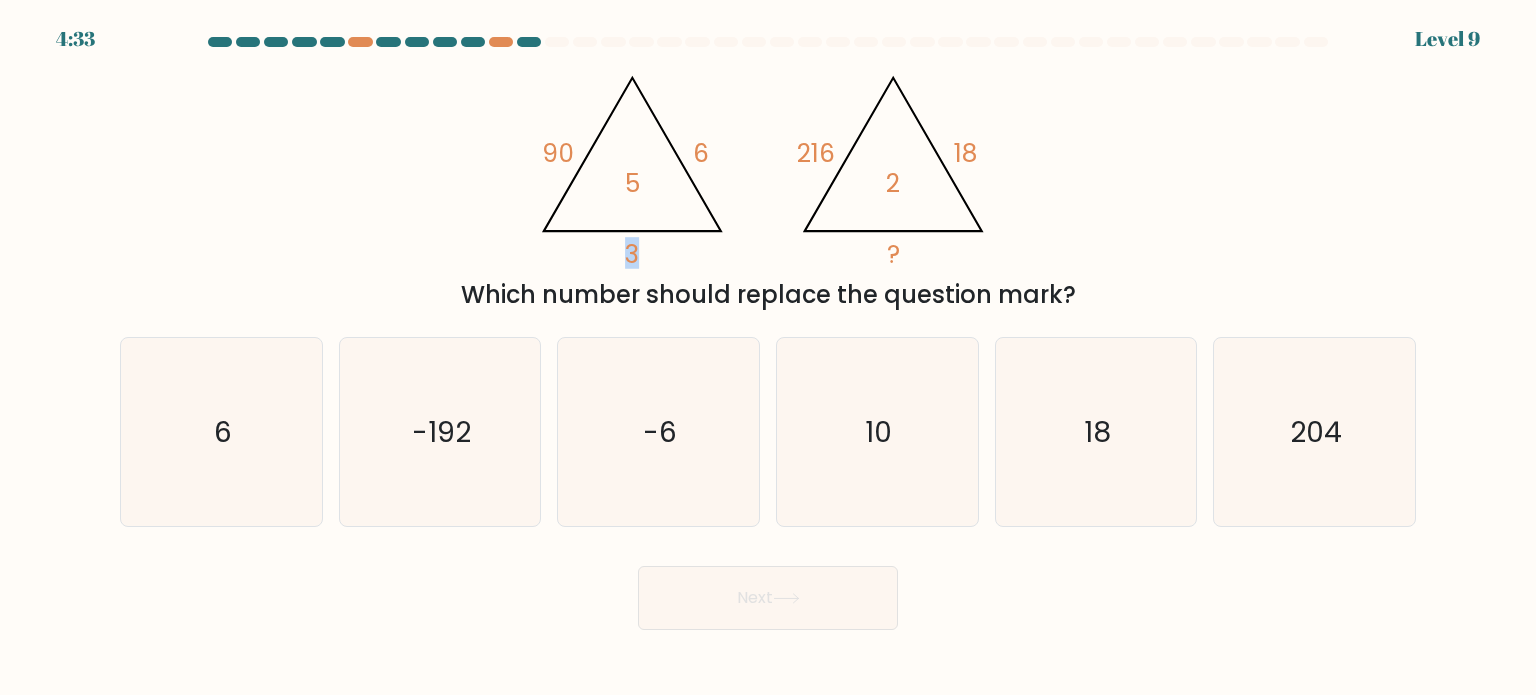 drag, startPoint x: 627, startPoint y: 250, endPoint x: 653, endPoint y: 251, distance: 26.019224 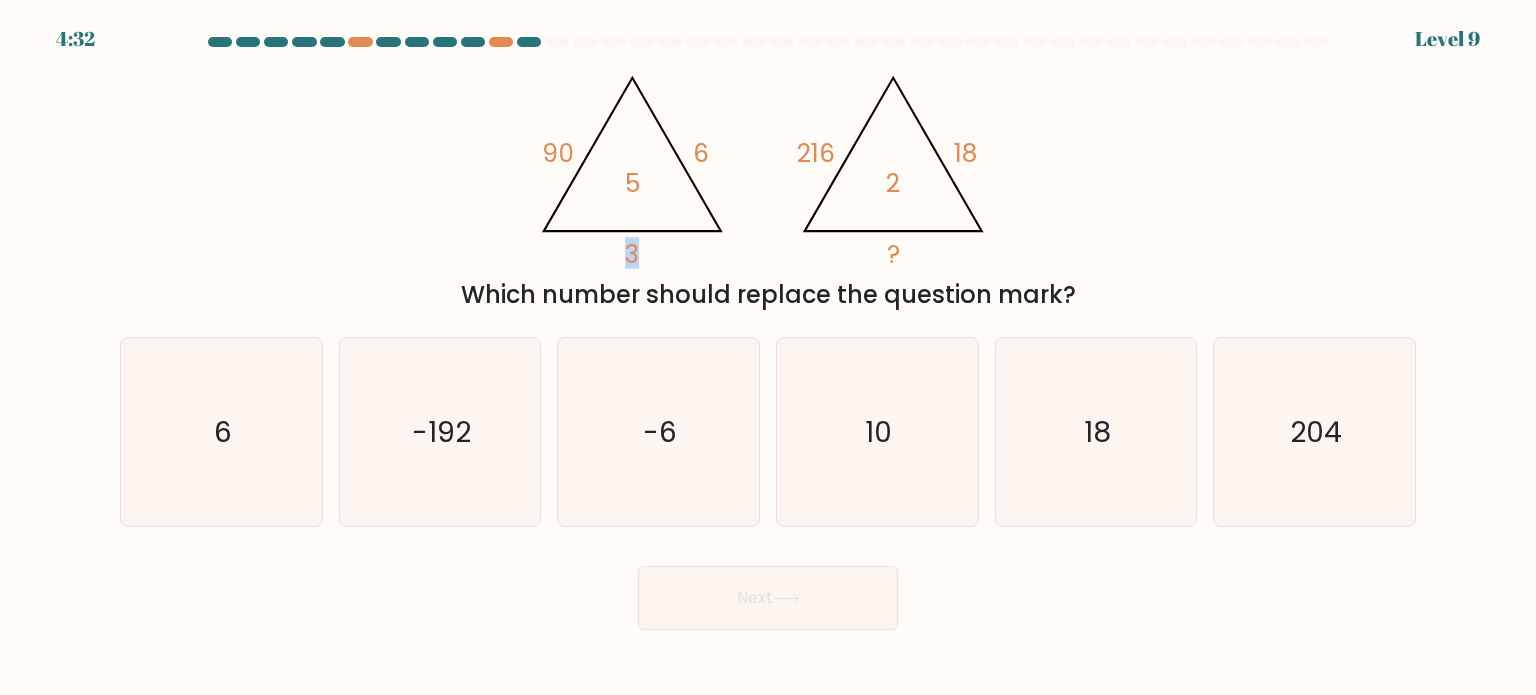 click on "@import url('https://fonts.googleapis.com/css?family=Abril+Fatface:400,100,100italic,300,300italic,400italic,500,500italic,700,700italic,900,900italic');                        90       6       3       5                                       @import url('https://fonts.googleapis.com/css?family=Abril+Fatface:400,100,100italic,300,300italic,400italic,500,500italic,700,700italic,900,900italic');                        216       18       ?       2" 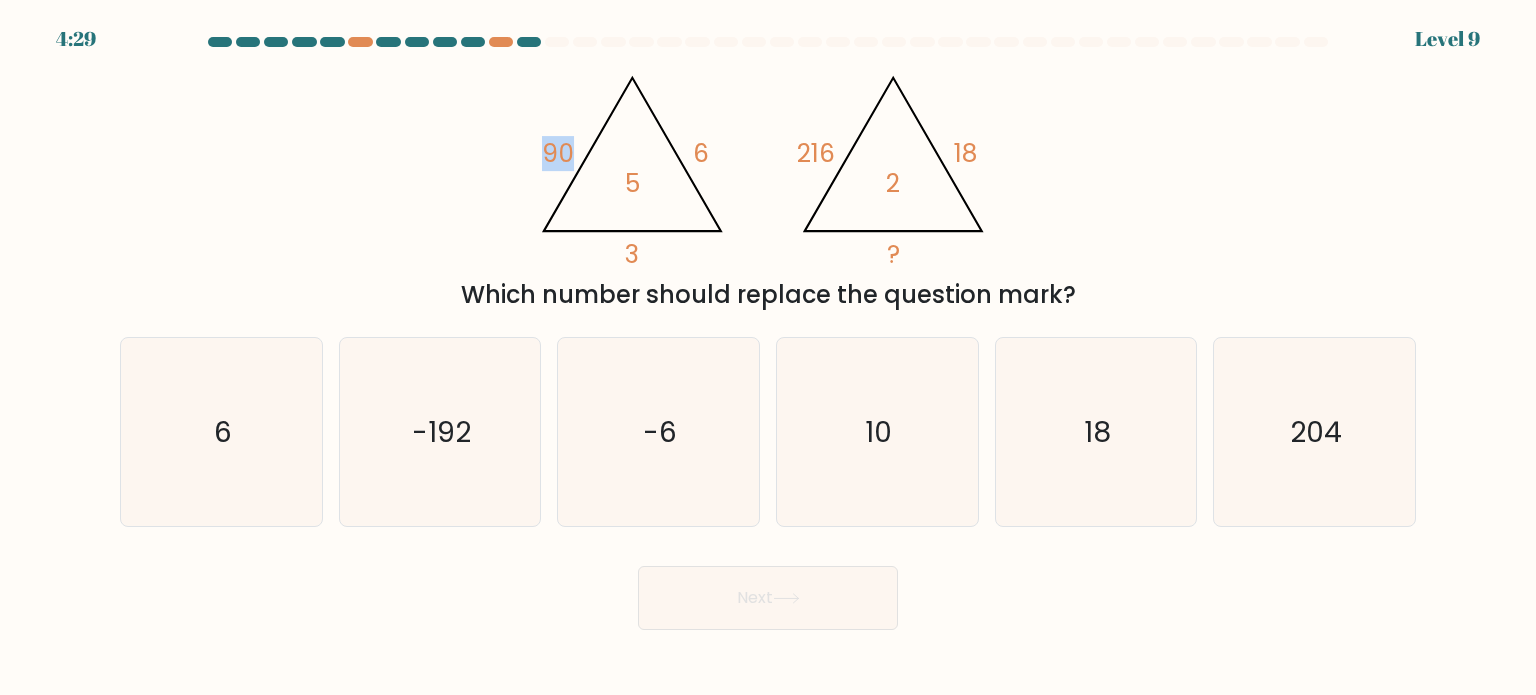 drag, startPoint x: 536, startPoint y: 148, endPoint x: 575, endPoint y: 155, distance: 39.623226 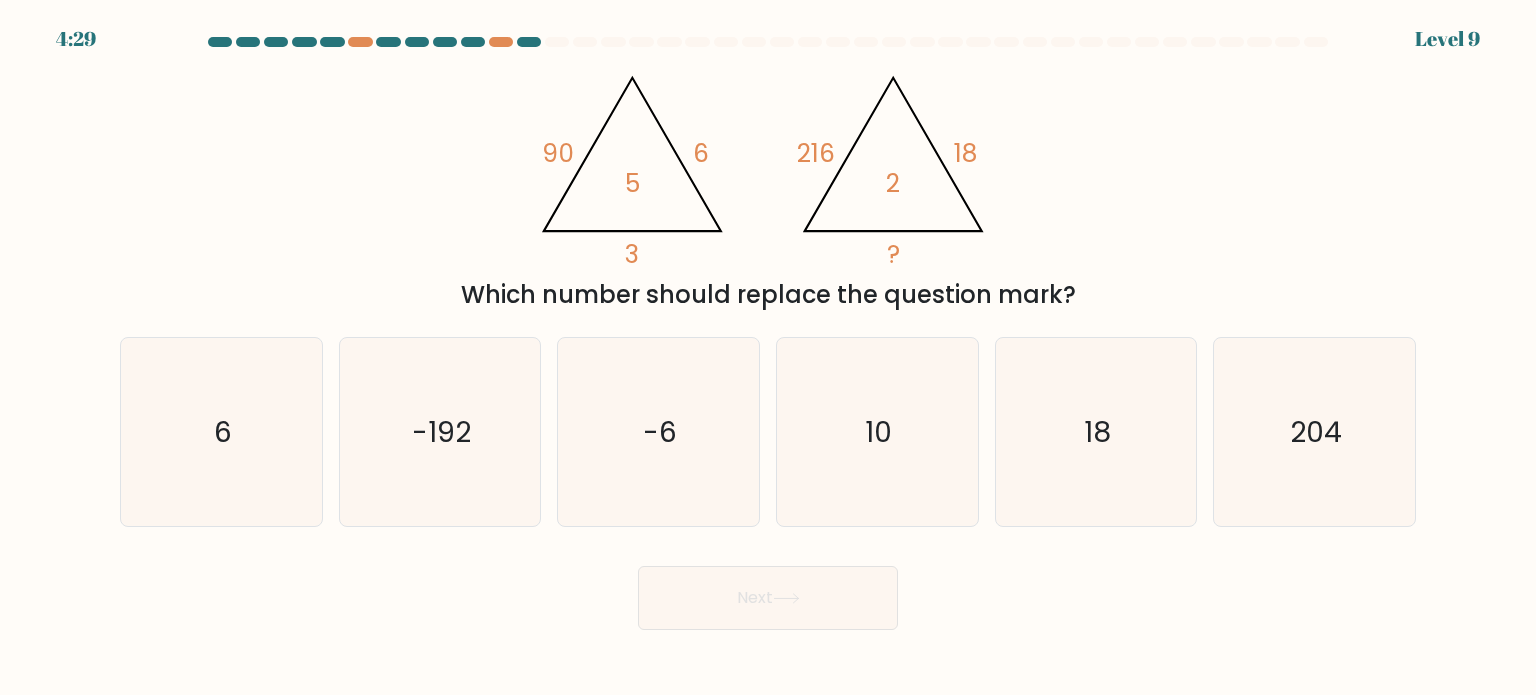 click on "@import url('https://fonts.googleapis.com/css?family=Abril+Fatface:400,100,100italic,300,300italic,400italic,500,500italic,700,700italic,900,900italic');                        90       6       3       5                                       @import url('https://fonts.googleapis.com/css?family=Abril+Fatface:400,100,100italic,300,300italic,400italic,500,500italic,700,700italic,900,900italic');                        216       18       ?       2" 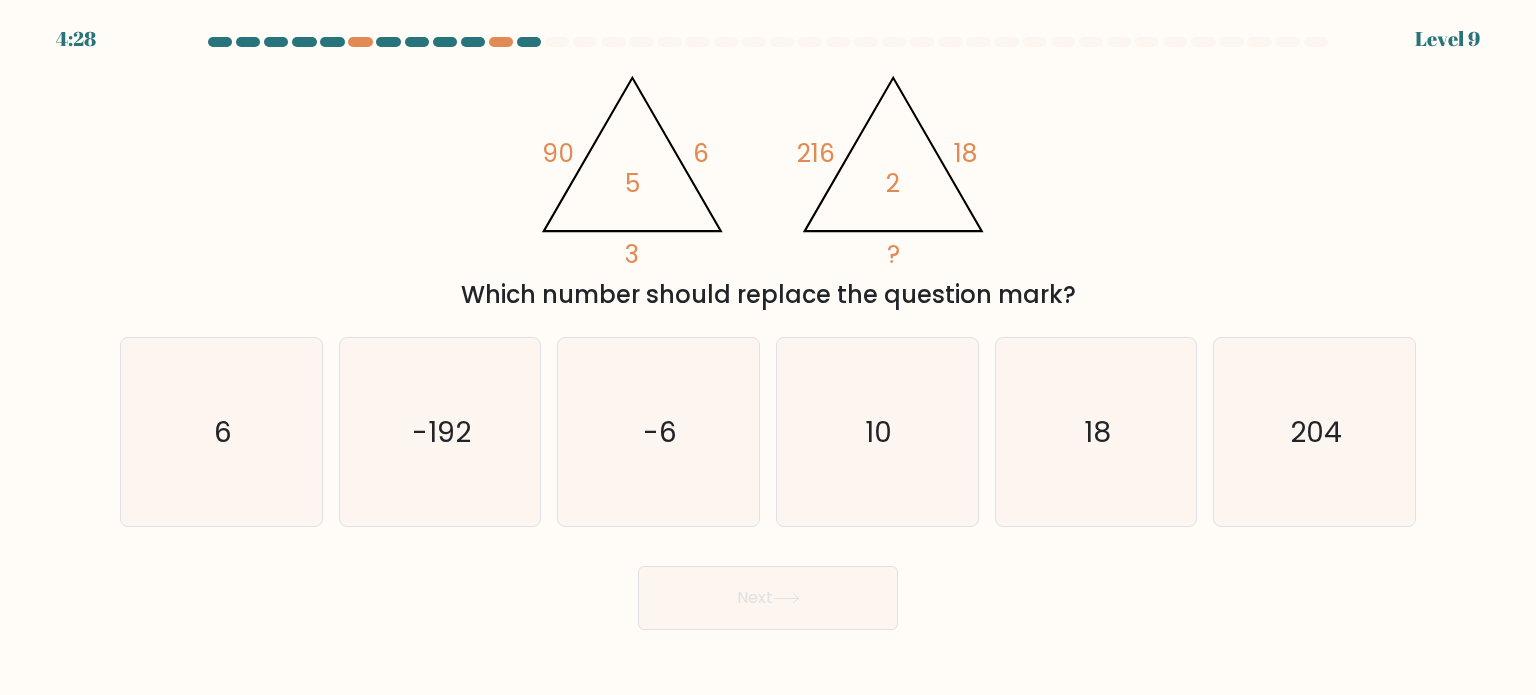 drag, startPoint x: 538, startPoint y: 154, endPoint x: 573, endPoint y: 151, distance: 35.128338 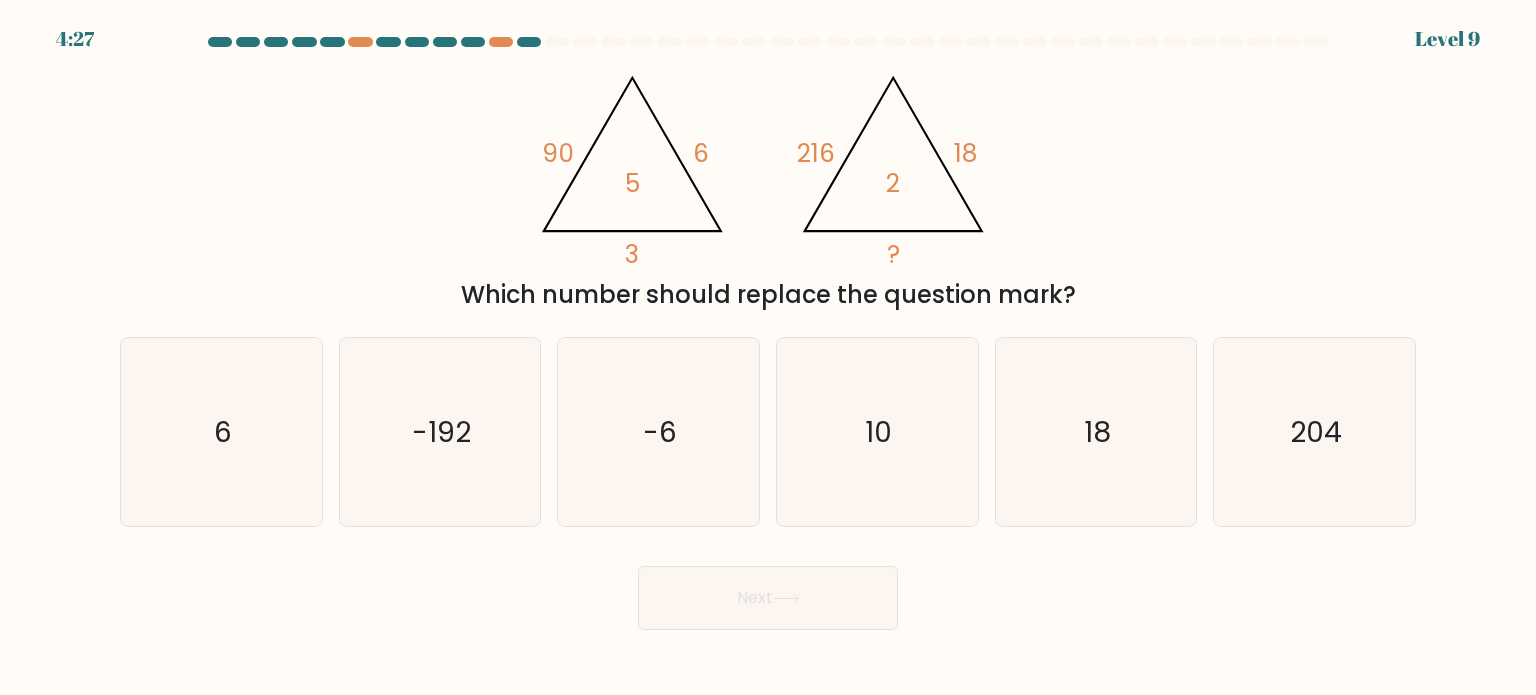 click on "@import url('https://fonts.googleapis.com/css?family=Abril+Fatface:400,100,100italic,300,300italic,400italic,500,500italic,700,700italic,900,900italic');                        90       6       3       5                                       @import url('https://fonts.googleapis.com/css?family=Abril+Fatface:400,100,100italic,300,300italic,400italic,500,500italic,700,700italic,900,900italic');                        216       18       ?       2" 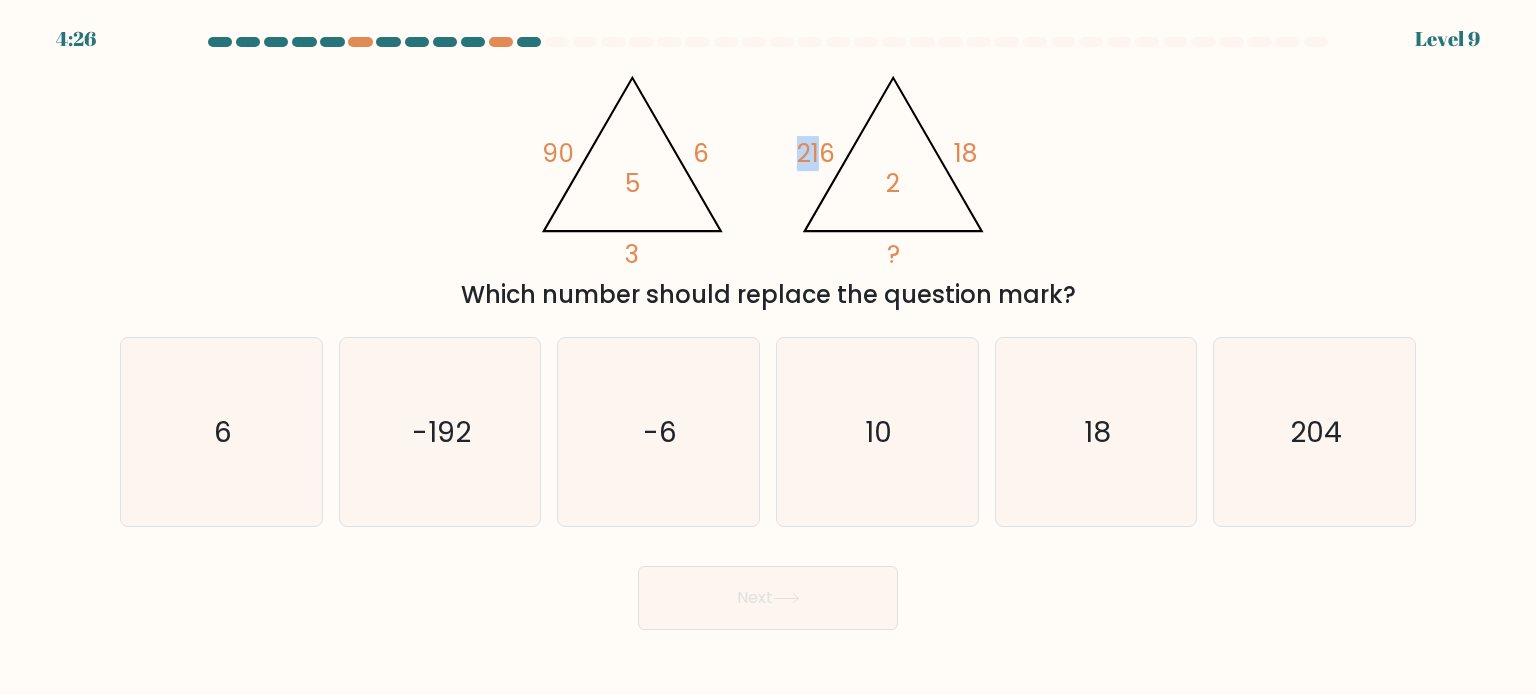 drag, startPoint x: 790, startPoint y: 155, endPoint x: 821, endPoint y: 151, distance: 31.257 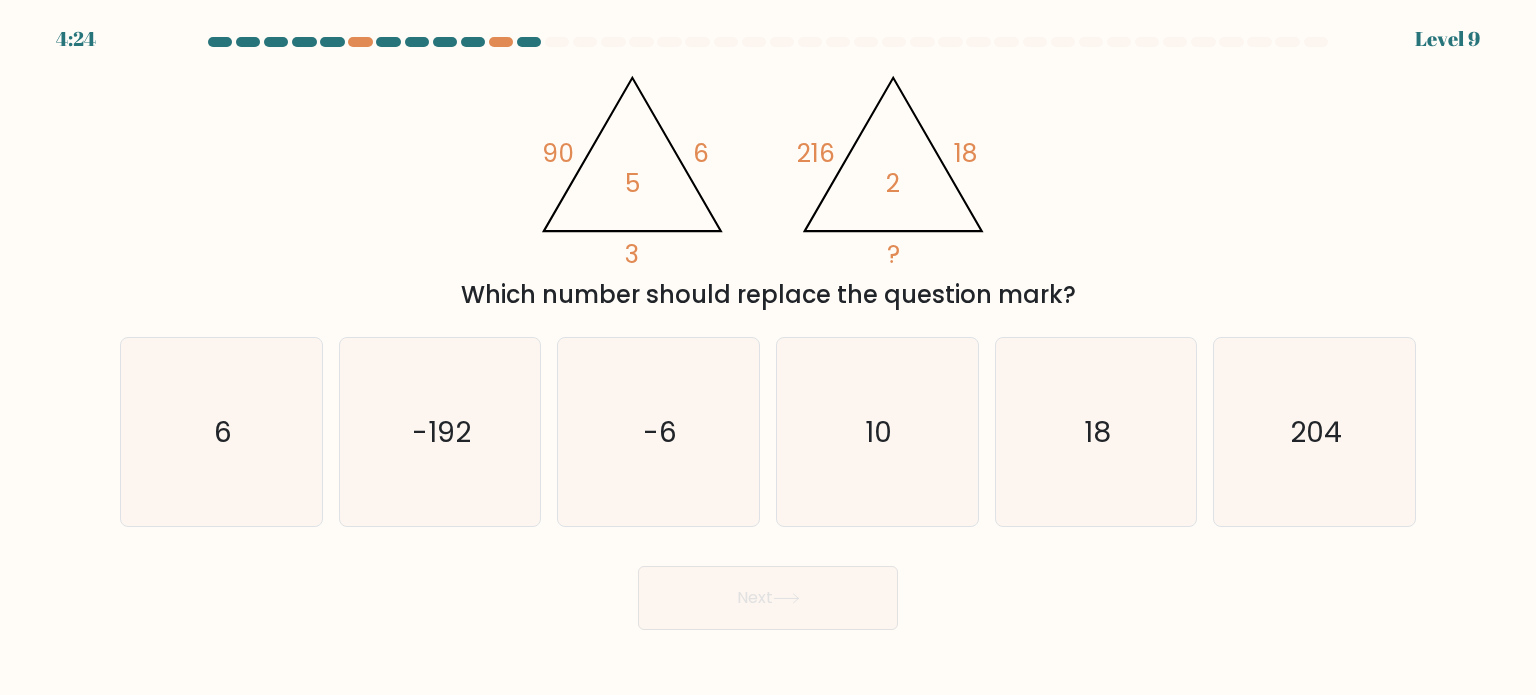 drag, startPoint x: 699, startPoint y: 159, endPoint x: 713, endPoint y: 159, distance: 14 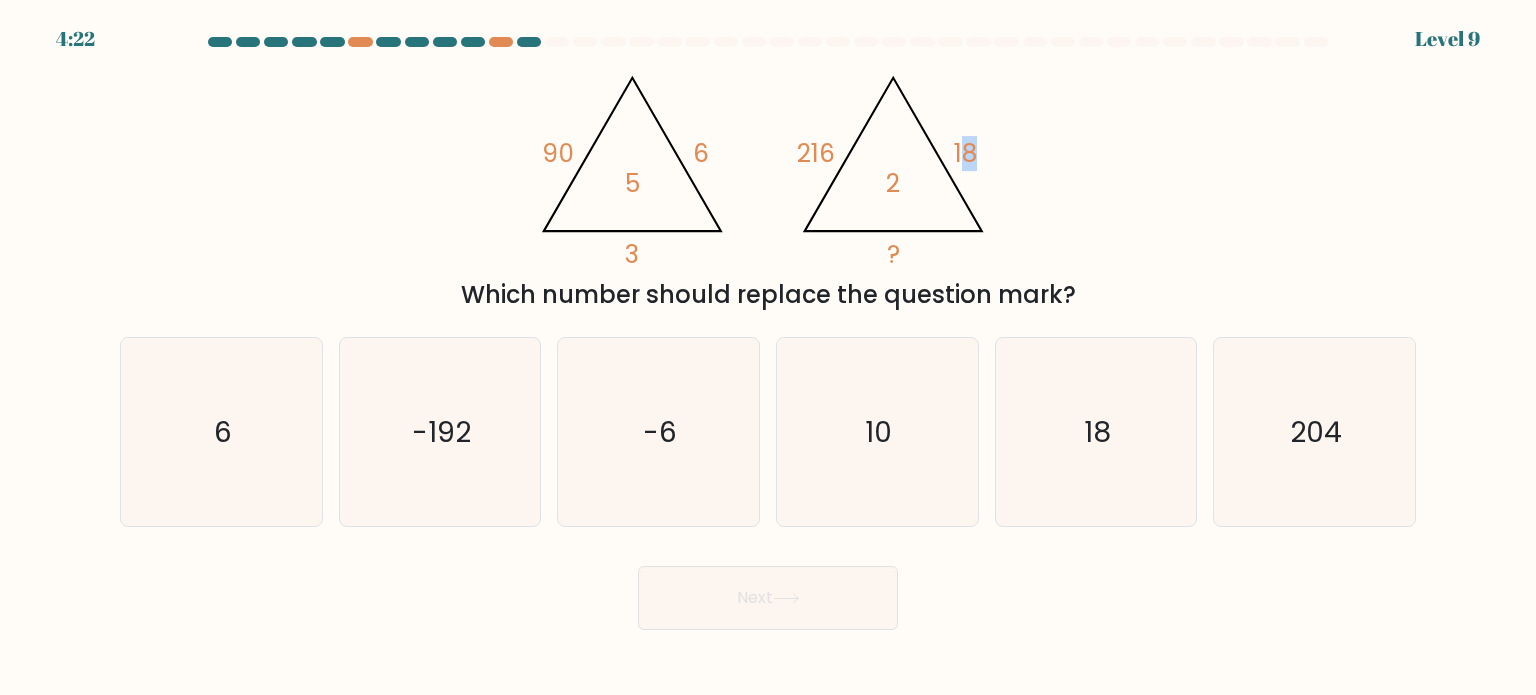 drag, startPoint x: 958, startPoint y: 159, endPoint x: 996, endPoint y: 167, distance: 38.832977 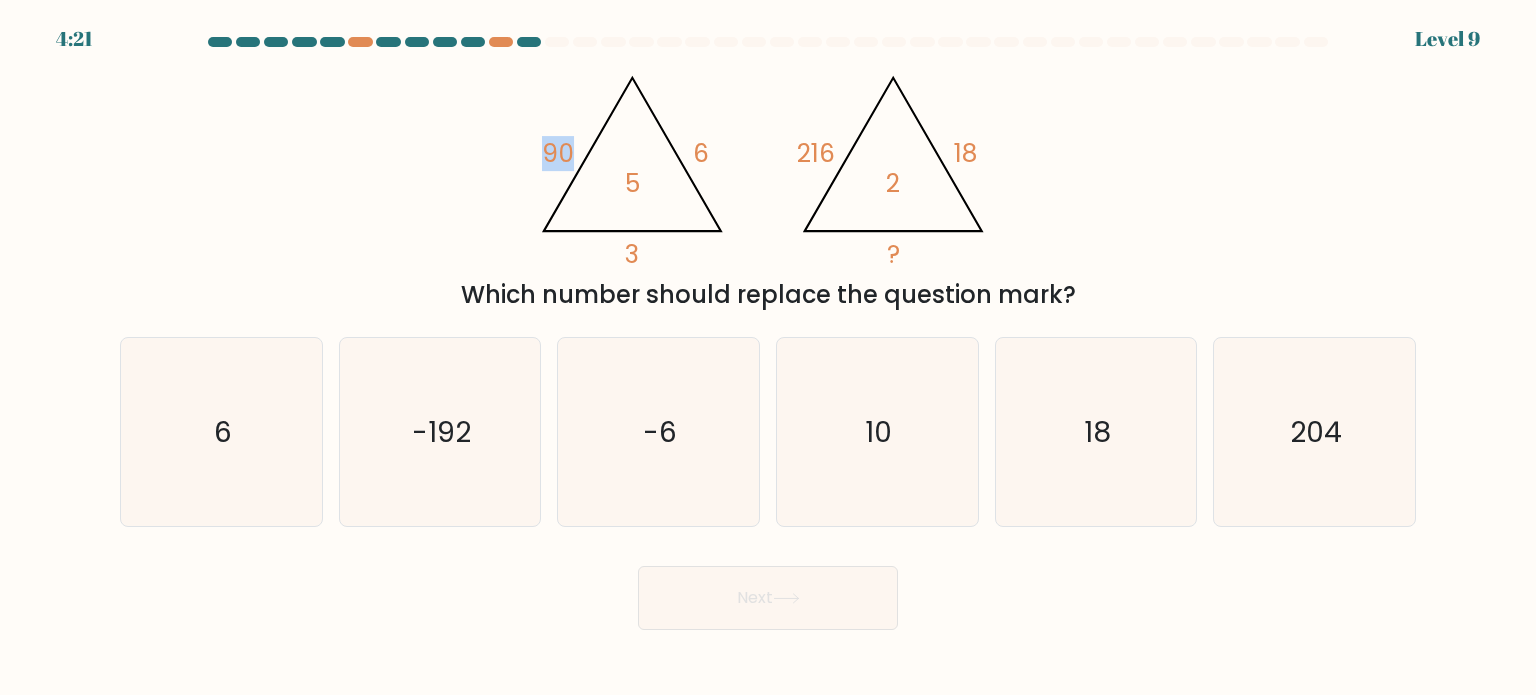 drag, startPoint x: 532, startPoint y: 153, endPoint x: 588, endPoint y: 148, distance: 56.22277 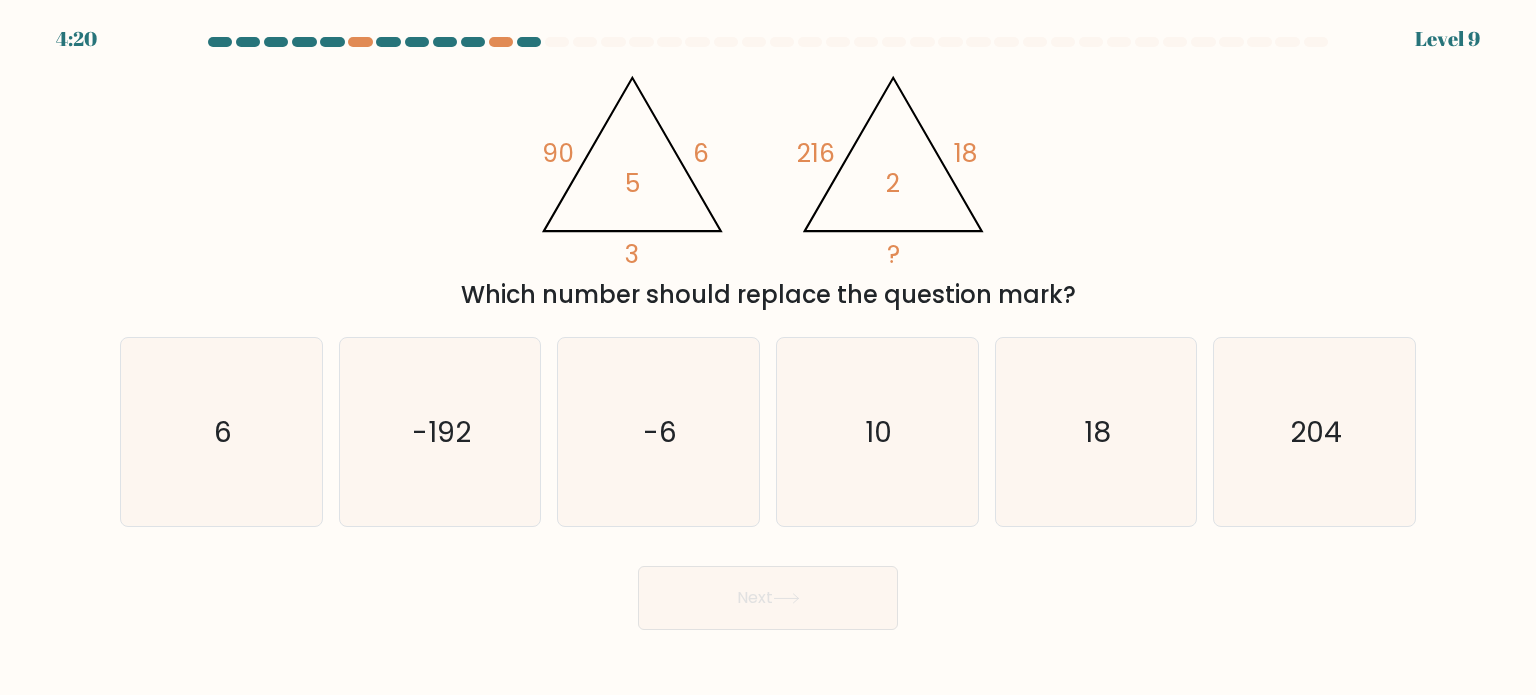click on "@import url('https://fonts.googleapis.com/css?family=Abril+Fatface:400,100,100italic,300,300italic,400italic,500,500italic,700,700italic,900,900italic');                        90       6       3       5                                       @import url('https://fonts.googleapis.com/css?family=Abril+Fatface:400,100,100italic,300,300italic,400italic,500,500italic,700,700italic,900,900italic');                        216       18       ?       2" 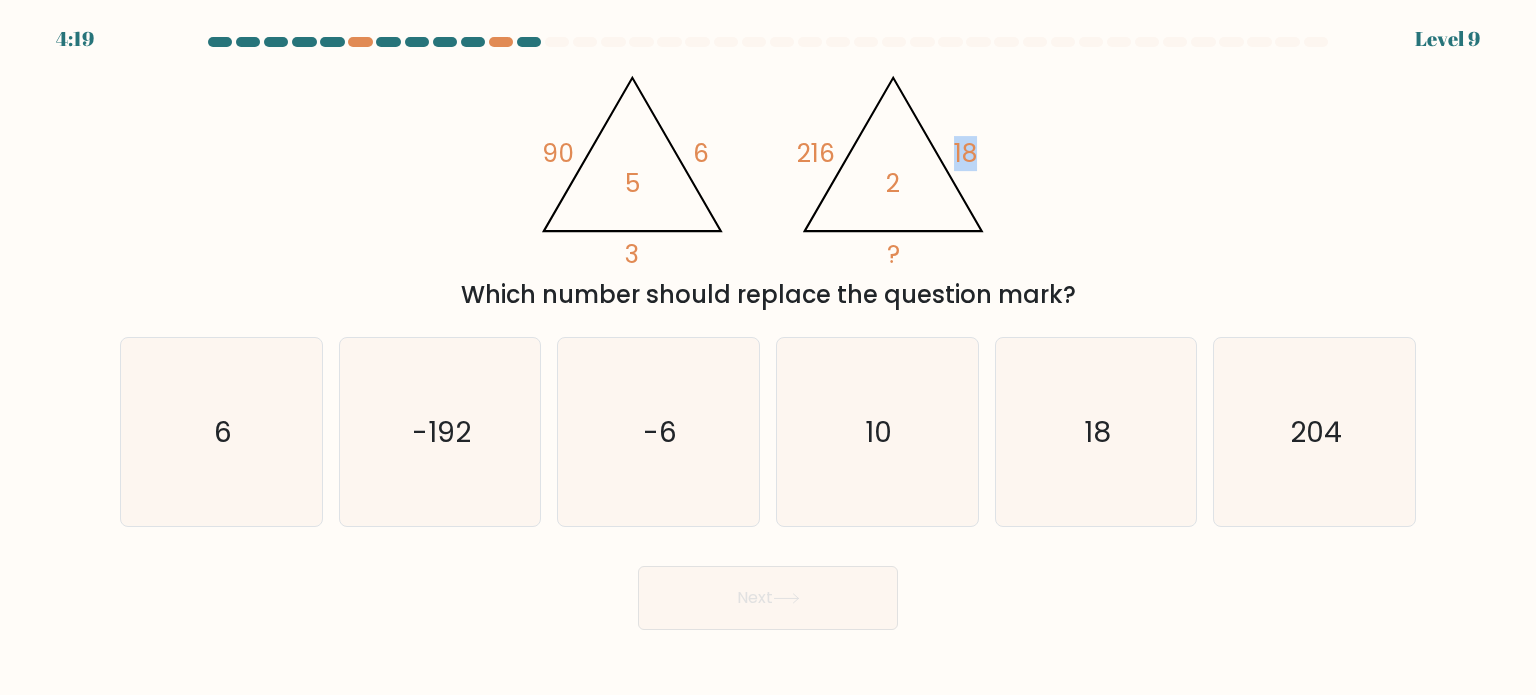 drag, startPoint x: 954, startPoint y: 151, endPoint x: 984, endPoint y: 151, distance: 30 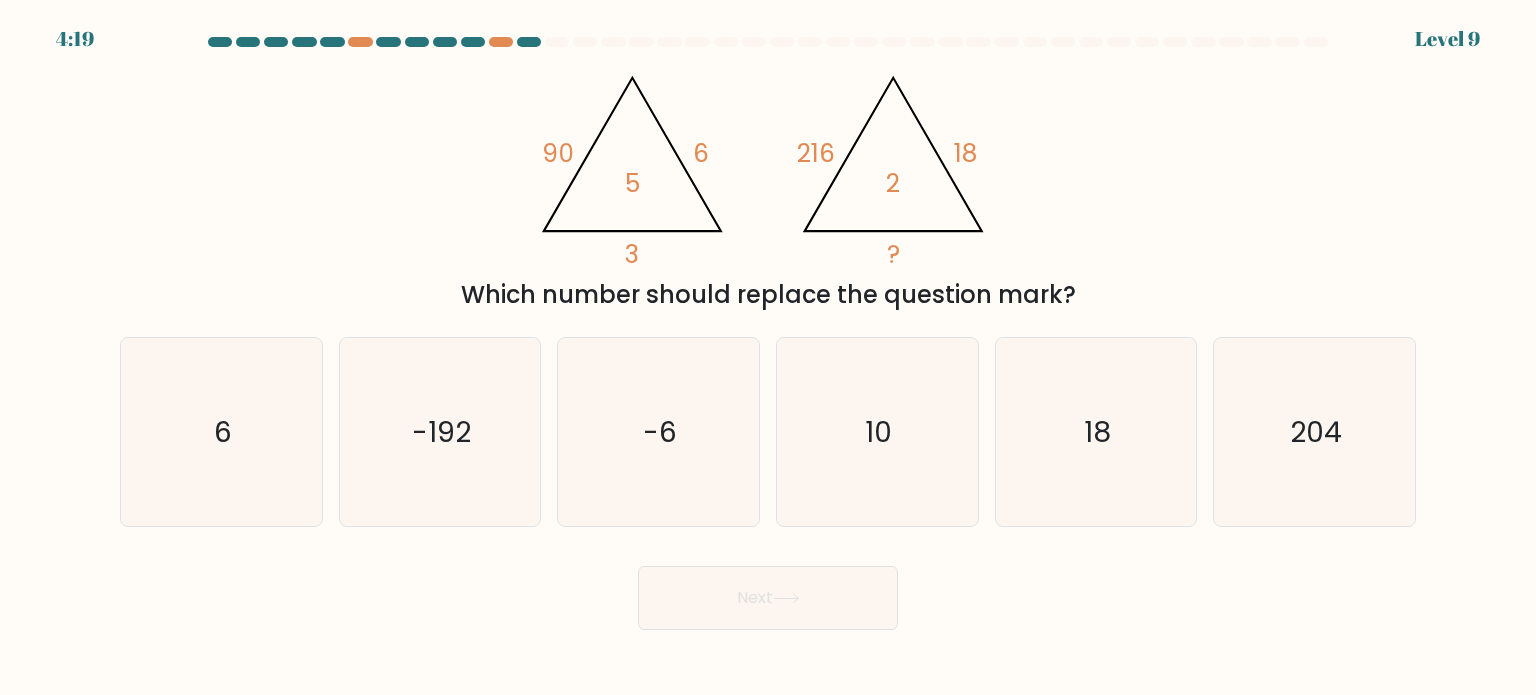 click on "@import url('https://fonts.googleapis.com/css?family=Abril+Fatface:400,100,100italic,300,300italic,400italic,500,500italic,700,700italic,900,900italic');                        90       6       3       5                                       @import url('https://fonts.googleapis.com/css?family=Abril+Fatface:400,100,100italic,300,300italic,400italic,500,500italic,700,700italic,900,900italic');                        216       18       ?       2" 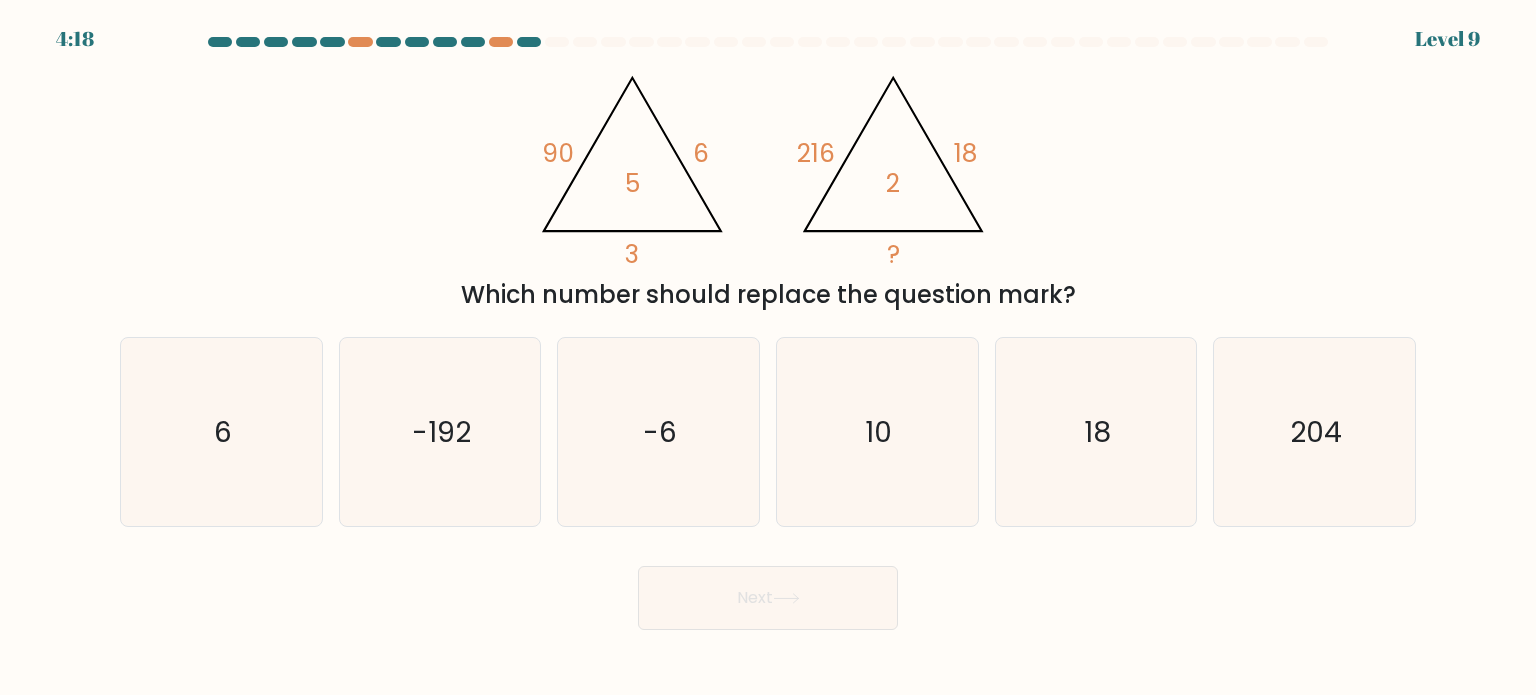 drag, startPoint x: 541, startPoint y: 155, endPoint x: 578, endPoint y: 155, distance: 37 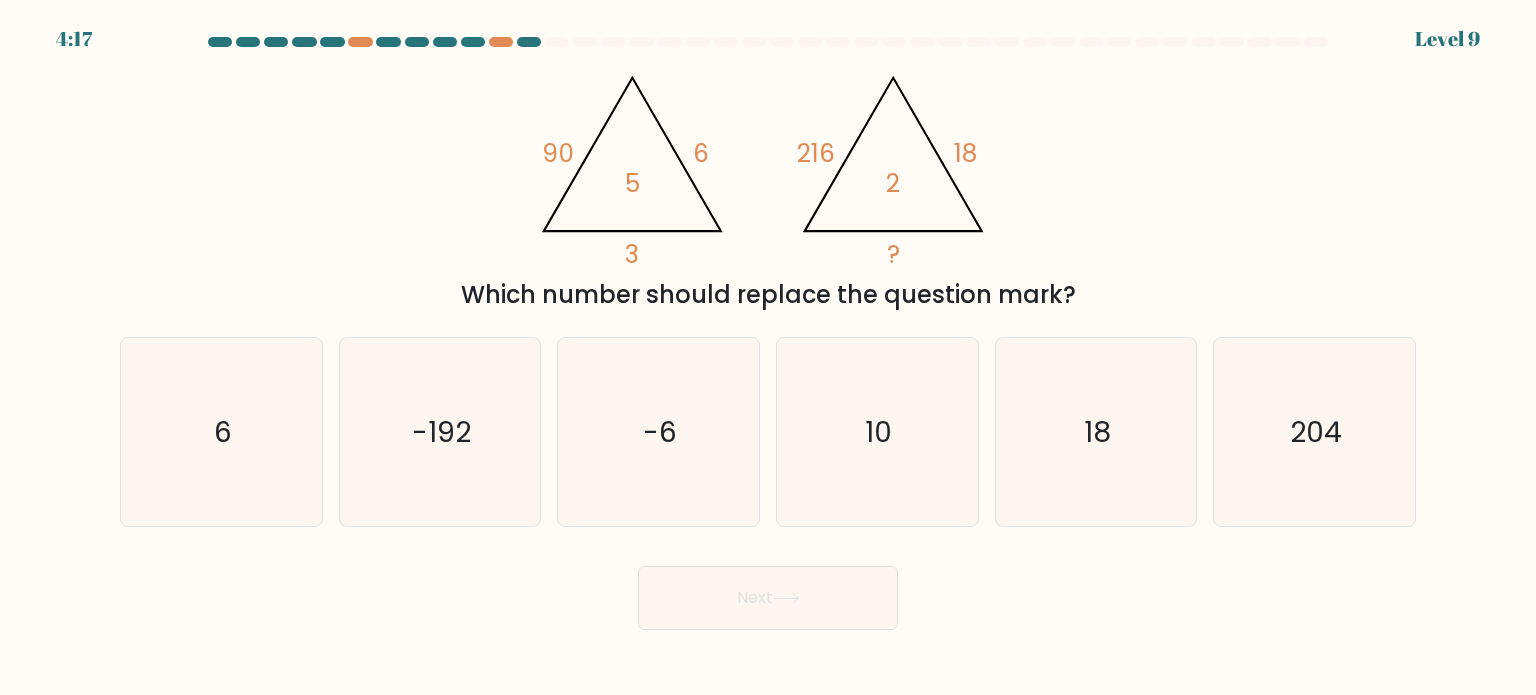 click on "@import url('https://fonts.googleapis.com/css?family=Abril+Fatface:400,100,100italic,300,300italic,400italic,500,500italic,700,700italic,900,900italic');                        90       6       3       5                                       @import url('https://fonts.googleapis.com/css?family=Abril+Fatface:400,100,100italic,300,300italic,400italic,500,500italic,700,700italic,900,900italic');                        216       18       ?       2" 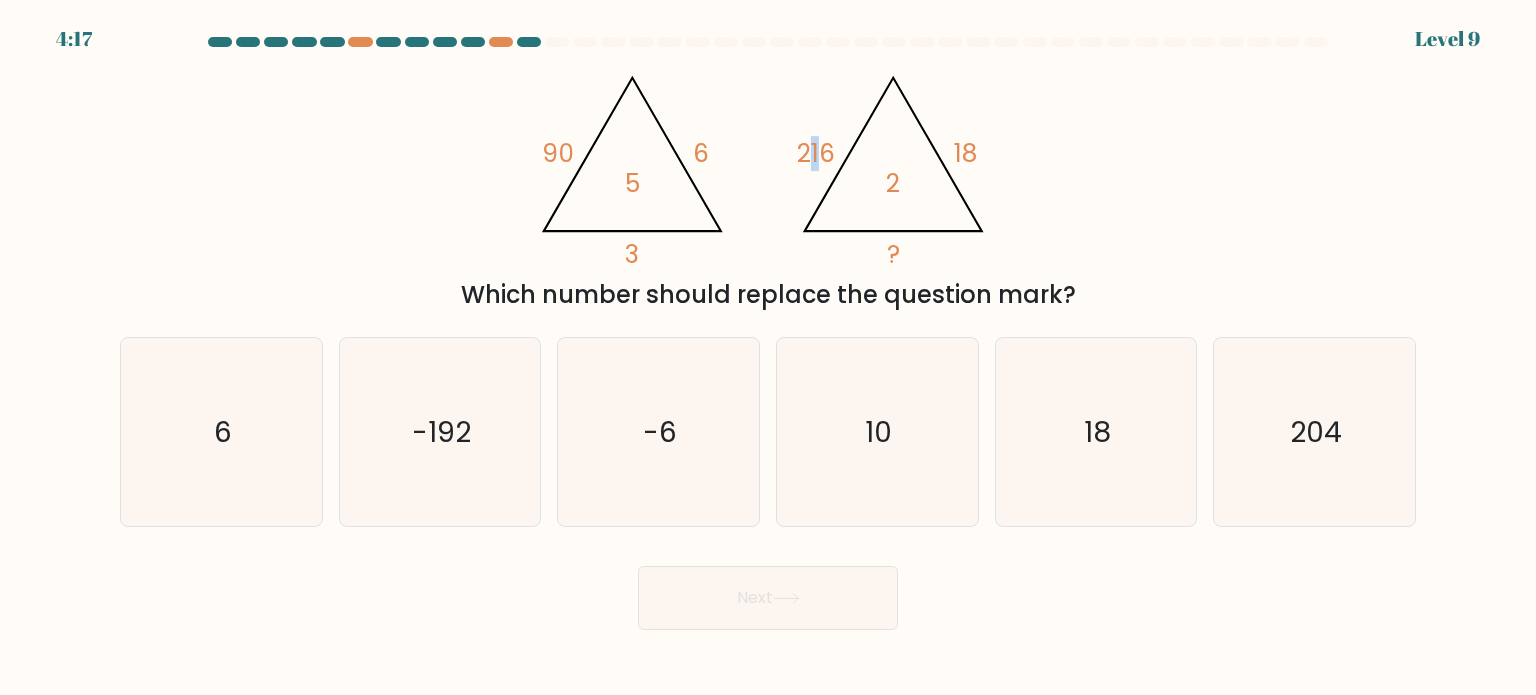 drag, startPoint x: 805, startPoint y: 155, endPoint x: 825, endPoint y: 150, distance: 20.615528 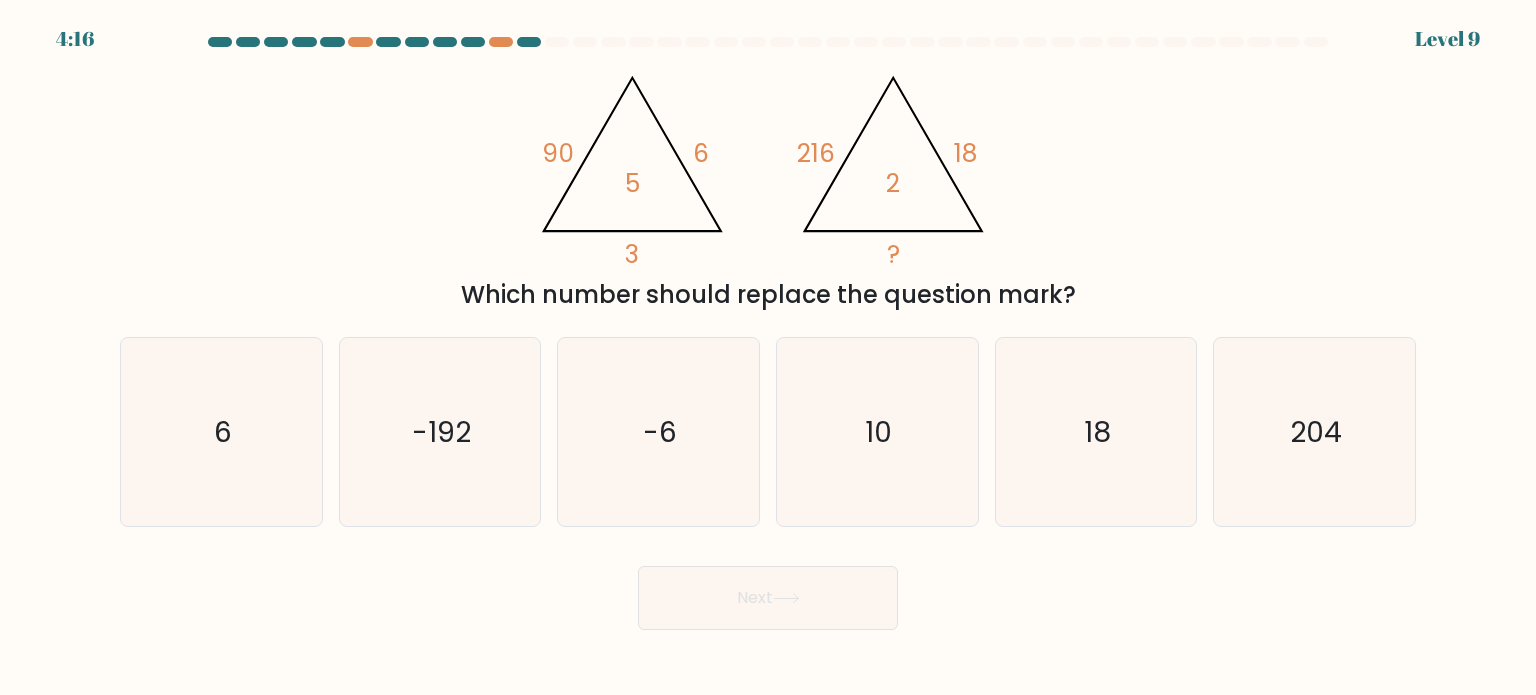 click on "@import url('https://fonts.googleapis.com/css?family=Abril+Fatface:400,100,100italic,300,300italic,400italic,500,500italic,700,700italic,900,900italic');                        90       6       3       5                                       @import url('https://fonts.googleapis.com/css?family=Abril+Fatface:400,100,100italic,300,300italic,400italic,500,500italic,700,700italic,900,900italic');                        216       18       ?       2" 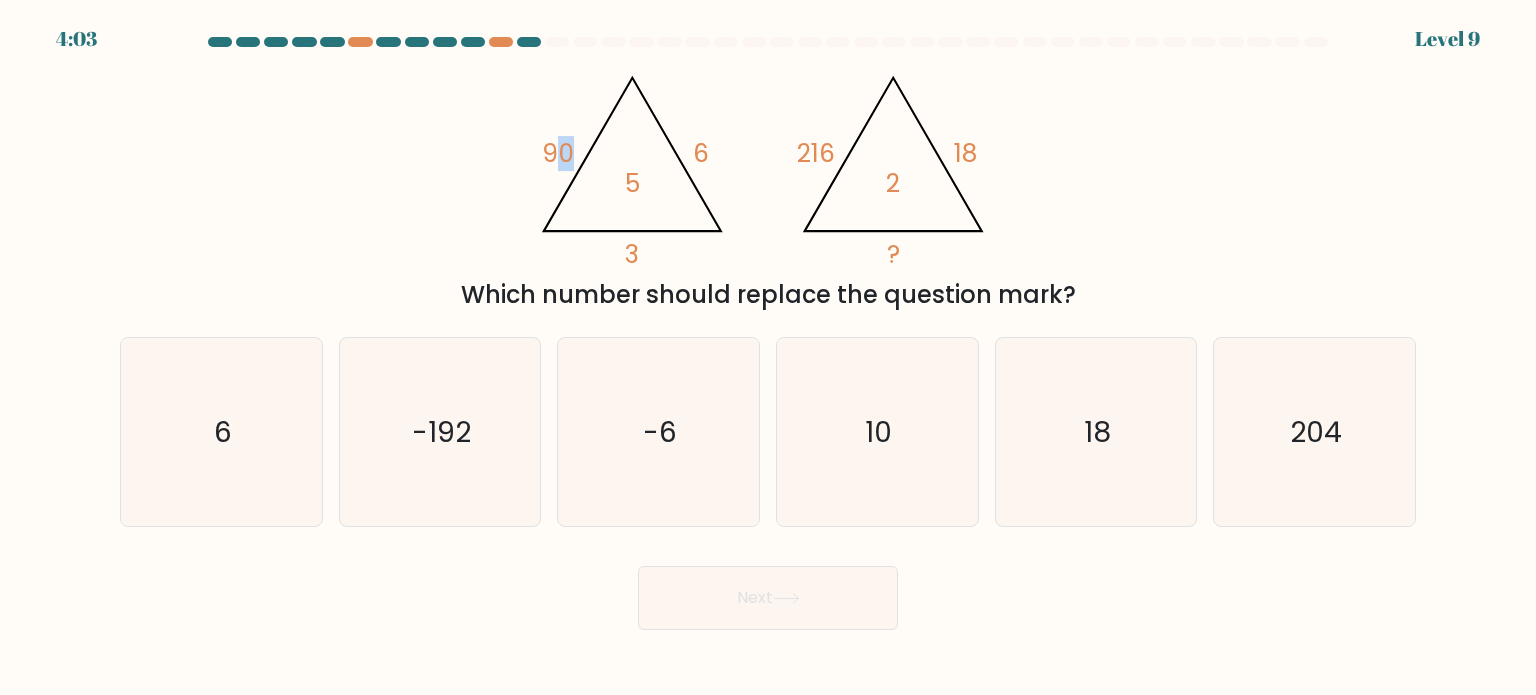 drag, startPoint x: 552, startPoint y: 159, endPoint x: 597, endPoint y: 155, distance: 45.17743 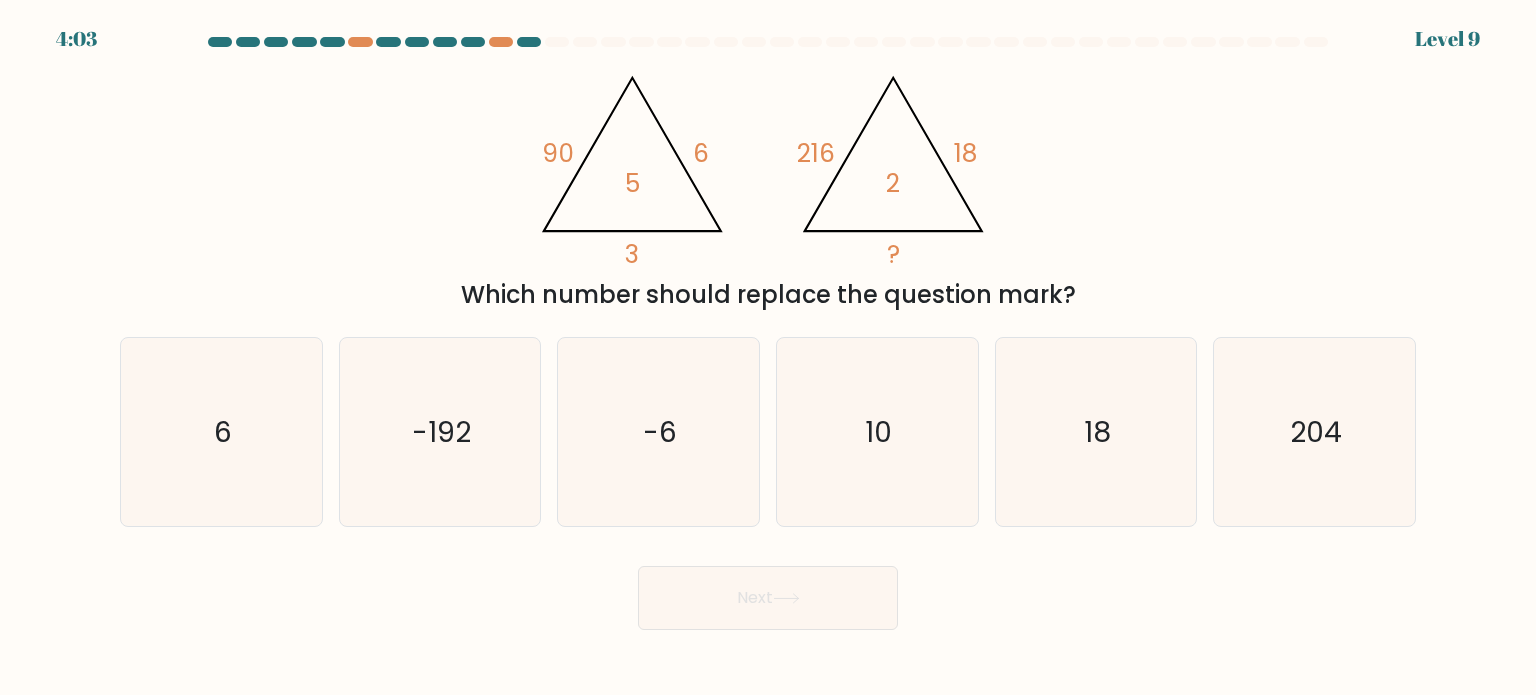 drag, startPoint x: 740, startPoint y: 122, endPoint x: 695, endPoint y: 165, distance: 62.241467 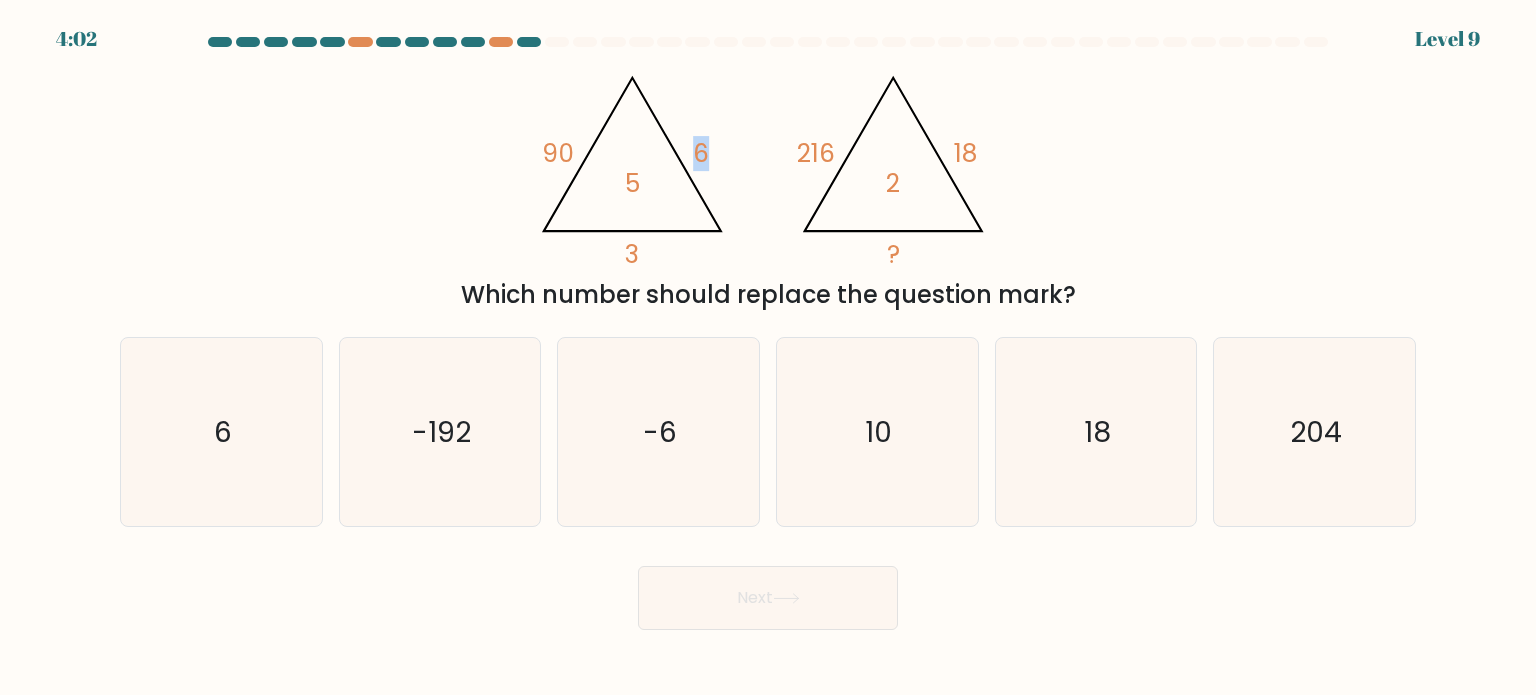 drag, startPoint x: 694, startPoint y: 155, endPoint x: 735, endPoint y: 139, distance: 44.011364 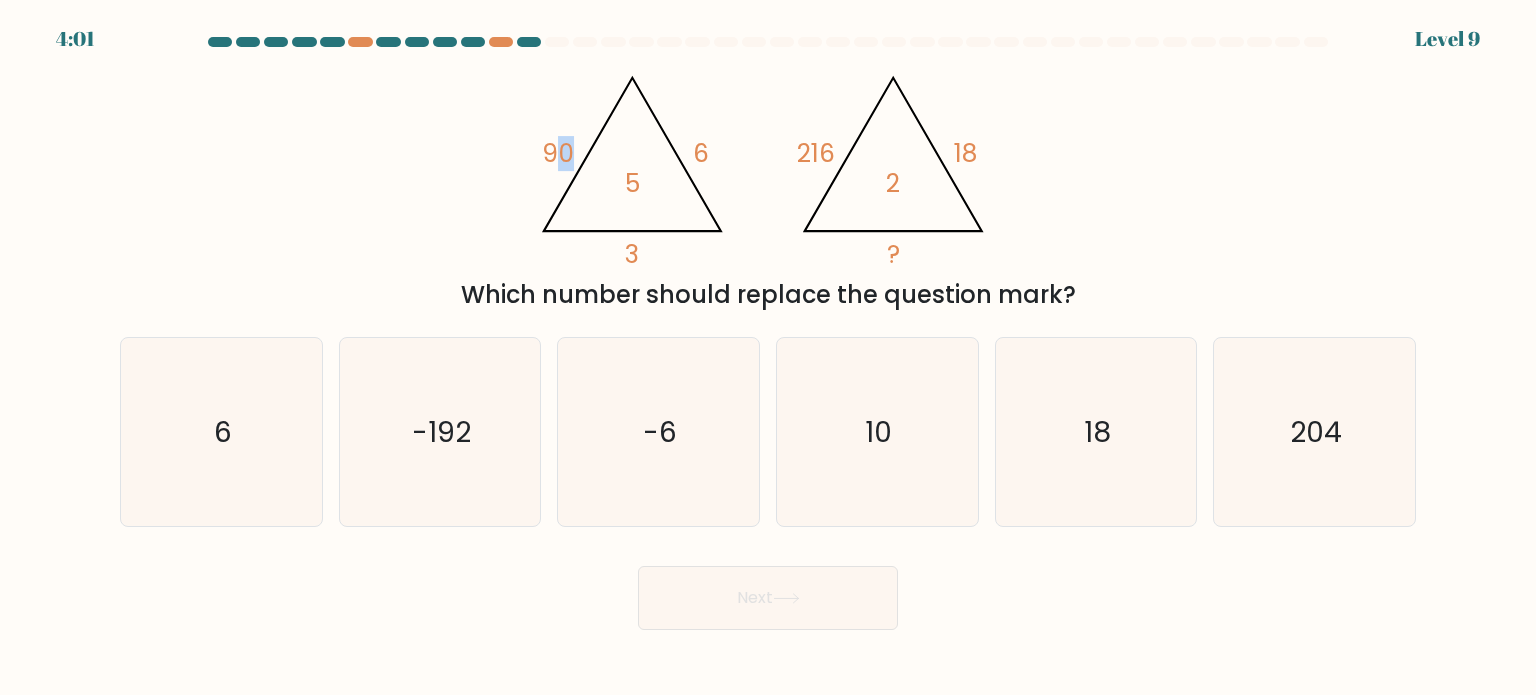 drag, startPoint x: 561, startPoint y: 145, endPoint x: 613, endPoint y: 146, distance: 52.009613 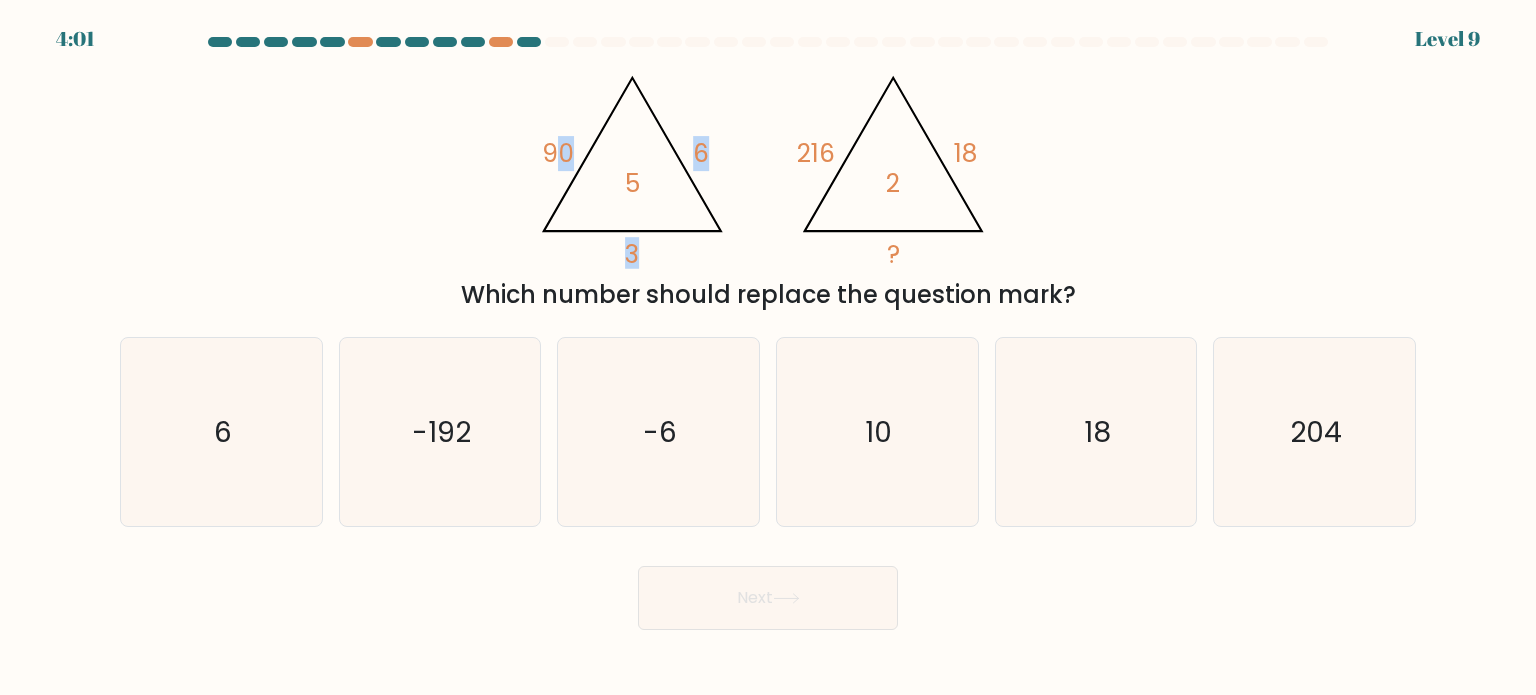 click on "@import url('https://fonts.googleapis.com/css?family=Abril+Fatface:400,100,100italic,300,300italic,400italic,500,500italic,700,700italic,900,900italic');                        90       6       3       5                                       @import url('https://fonts.googleapis.com/css?family=Abril+Fatface:400,100,100italic,300,300italic,400italic,500,500italic,700,700italic,900,900italic');                        216       18       ?       2" 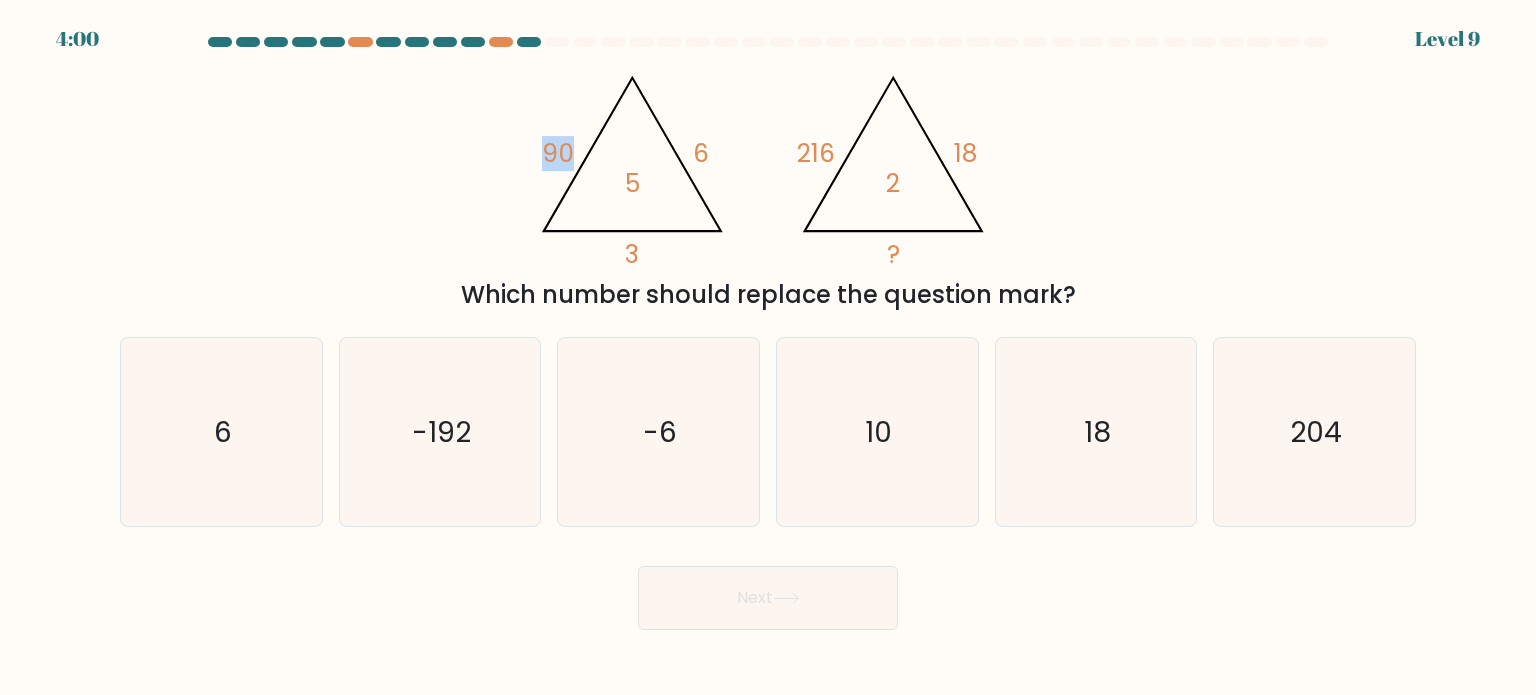 drag, startPoint x: 550, startPoint y: 156, endPoint x: 580, endPoint y: 155, distance: 30.016663 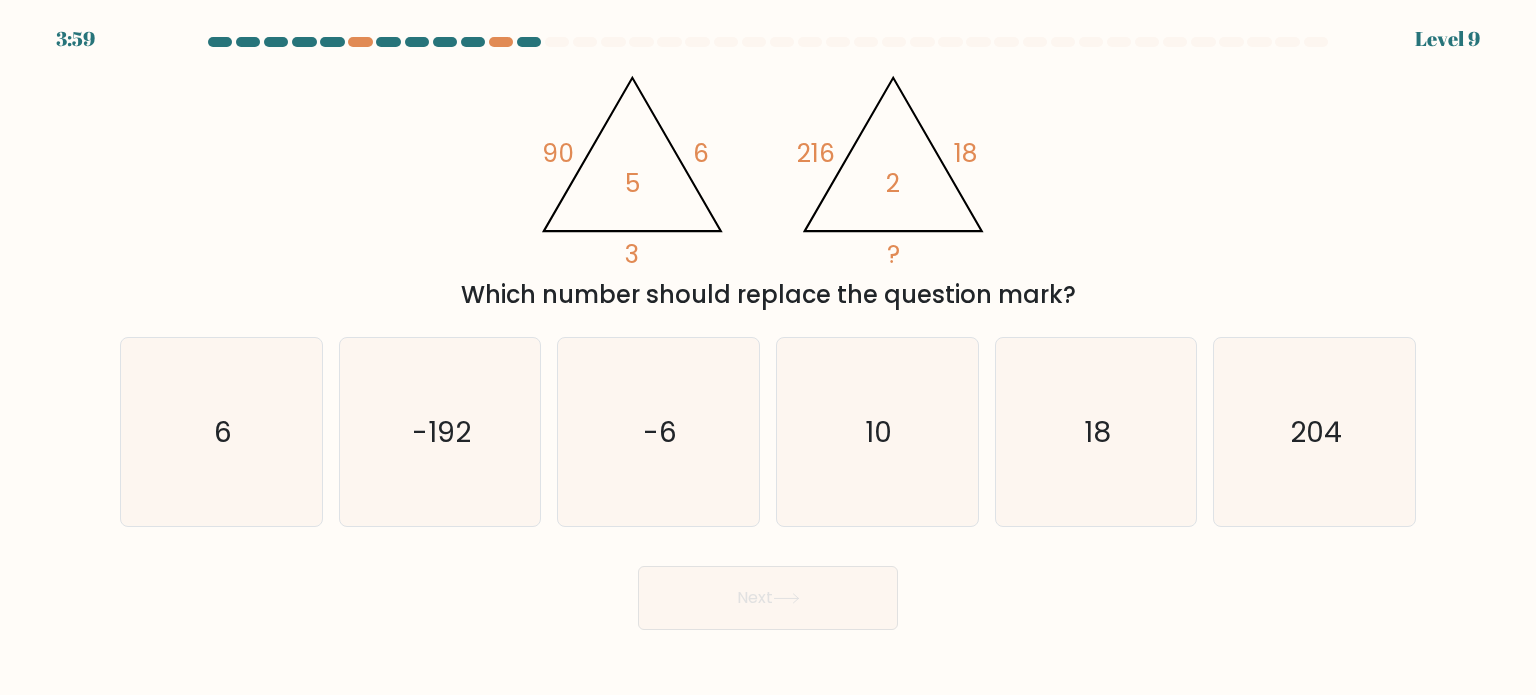 click on "@import url('https://fonts.googleapis.com/css?family=Abril+Fatface:400,100,100italic,300,300italic,400italic,500,500italic,700,700italic,900,900italic');                        90       6       3       5                                       @import url('https://fonts.googleapis.com/css?family=Abril+Fatface:400,100,100italic,300,300italic,400italic,500,500italic,700,700italic,900,900italic');                        216       18       ?       2" 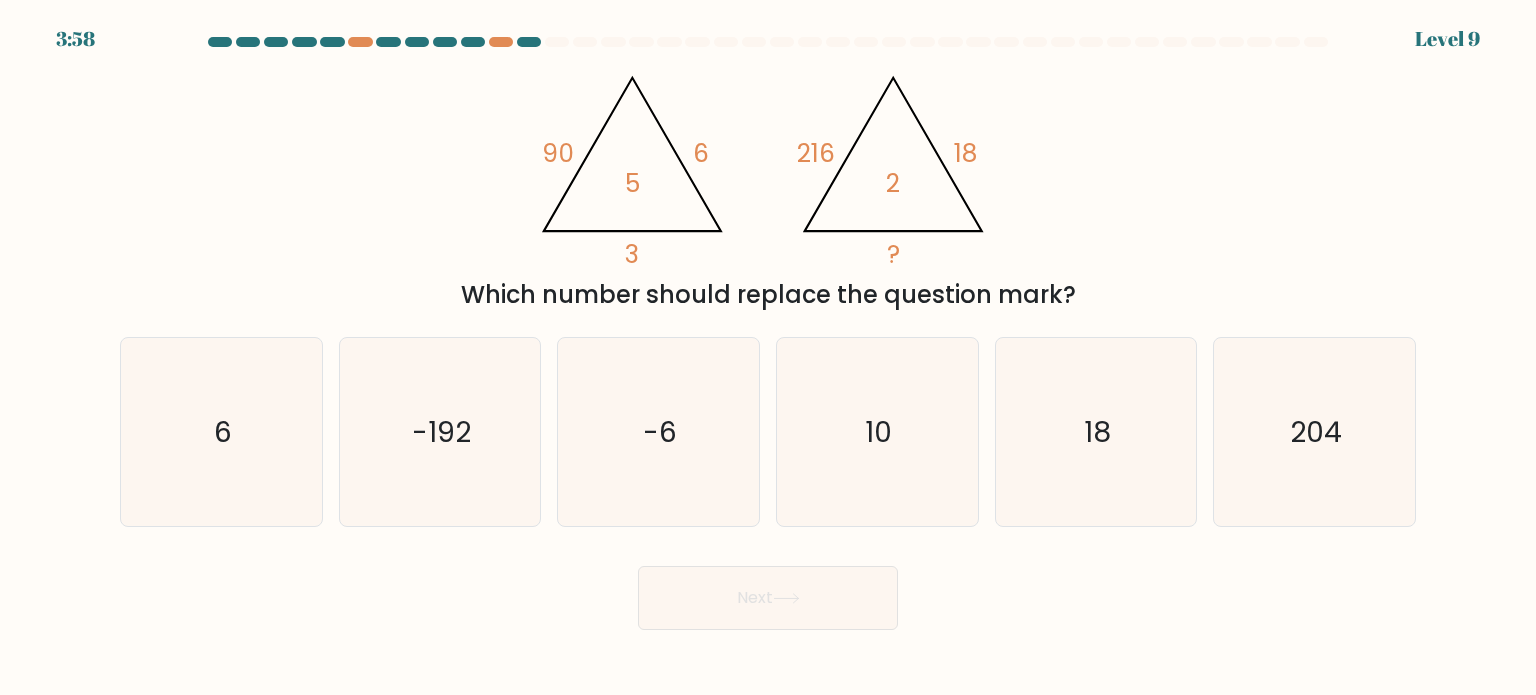 drag, startPoint x: 568, startPoint y: 156, endPoint x: 580, endPoint y: 155, distance: 12.0415945 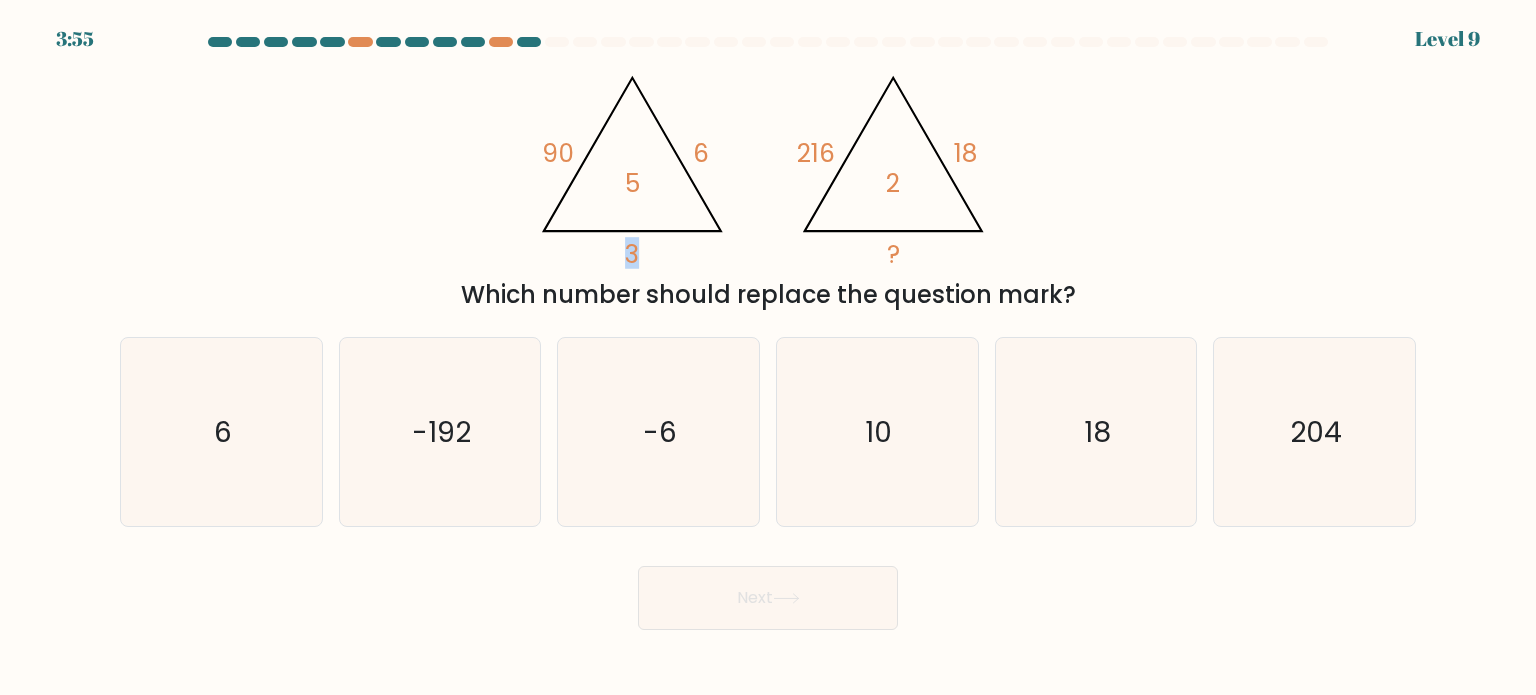 drag, startPoint x: 631, startPoint y: 259, endPoint x: 640, endPoint y: 247, distance: 15 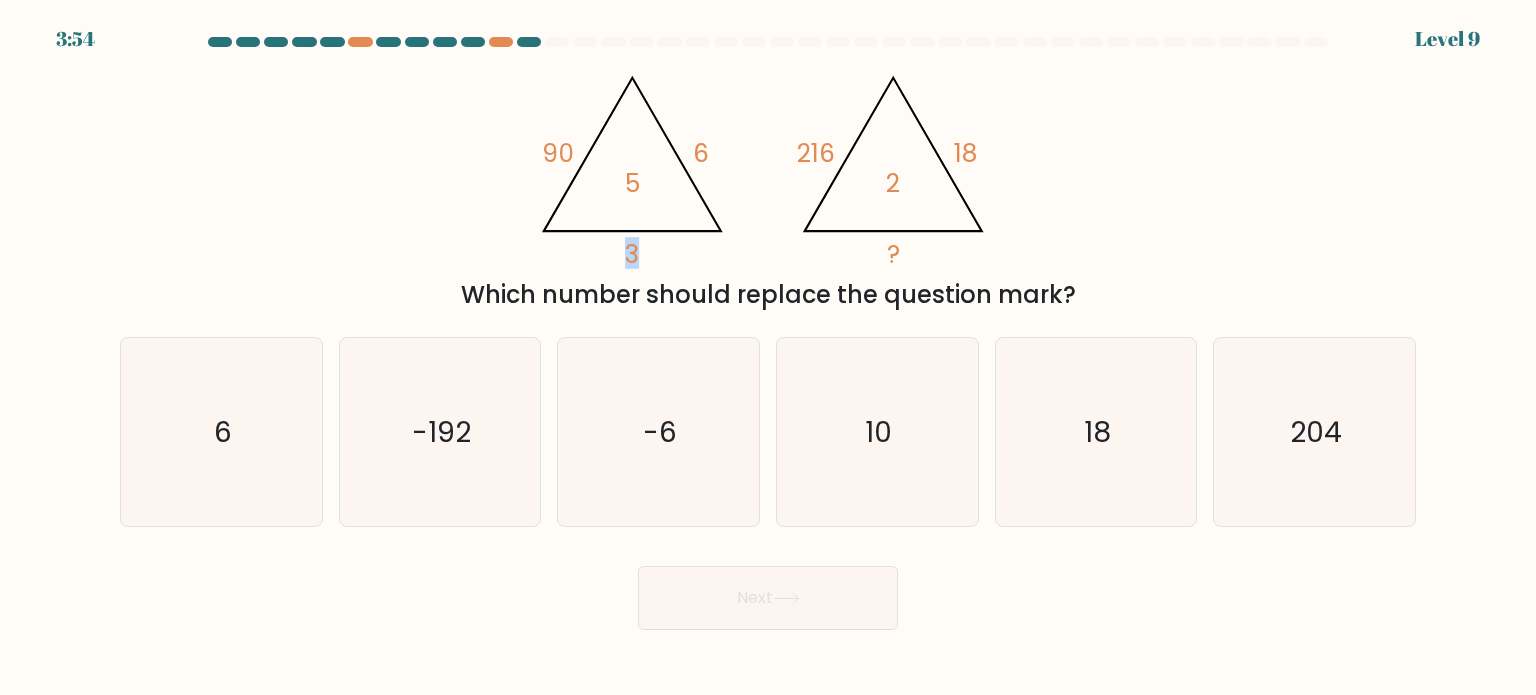 drag, startPoint x: 646, startPoint y: 247, endPoint x: 610, endPoint y: 247, distance: 36 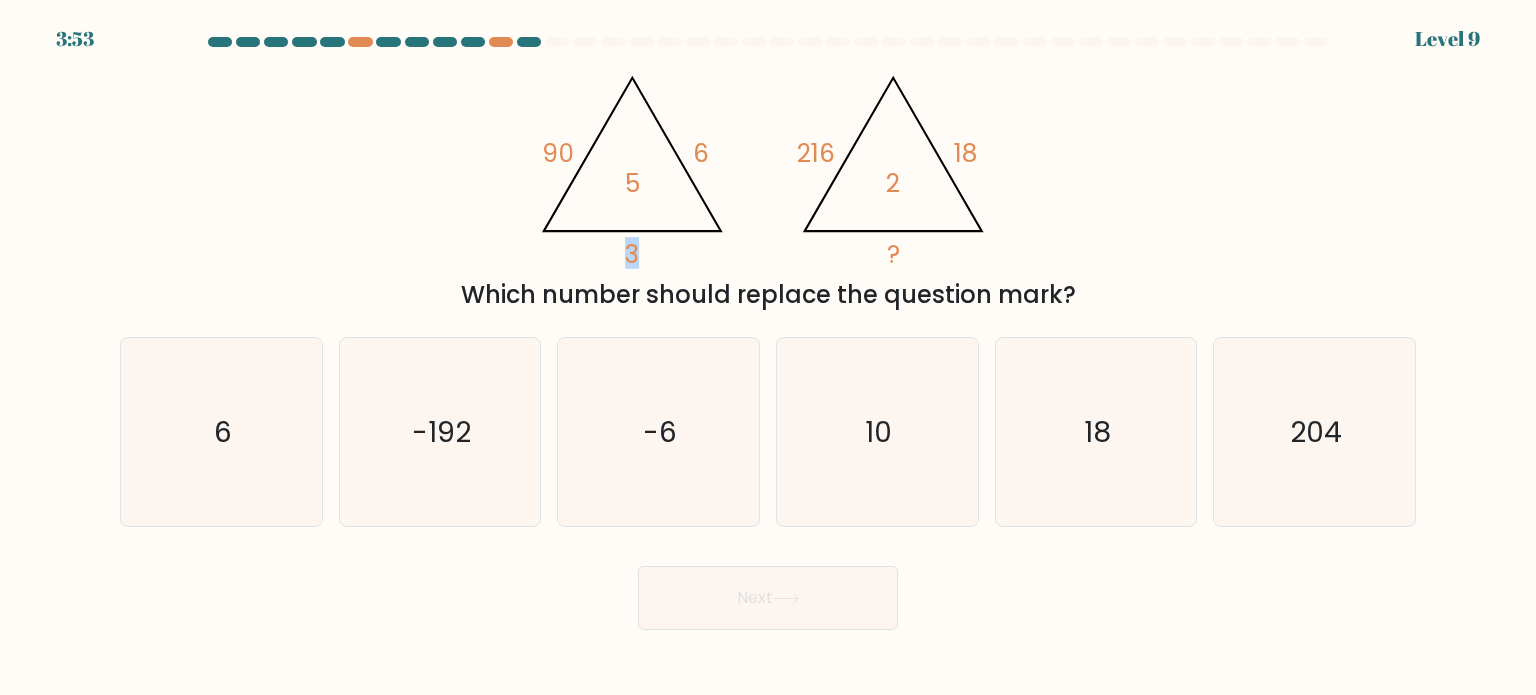 click on "@import url('https://fonts.googleapis.com/css?family=Abril+Fatface:400,100,100italic,300,300italic,400italic,500,500italic,700,700italic,900,900italic');                        90       6       3       5                                       @import url('https://fonts.googleapis.com/css?family=Abril+Fatface:400,100,100italic,300,300italic,400italic,500,500italic,700,700italic,900,900italic');                        216       18       ?       2" 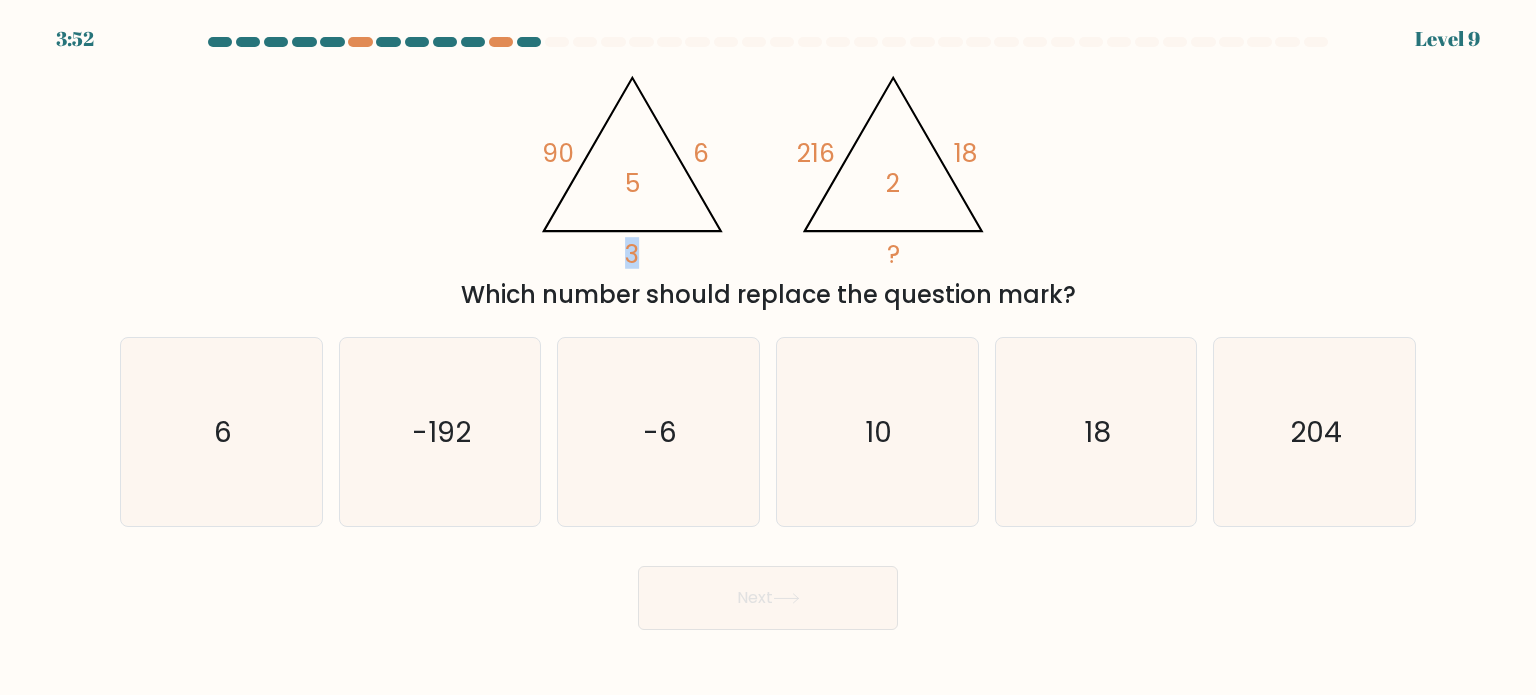 drag, startPoint x: 663, startPoint y: 251, endPoint x: 616, endPoint y: 248, distance: 47.095646 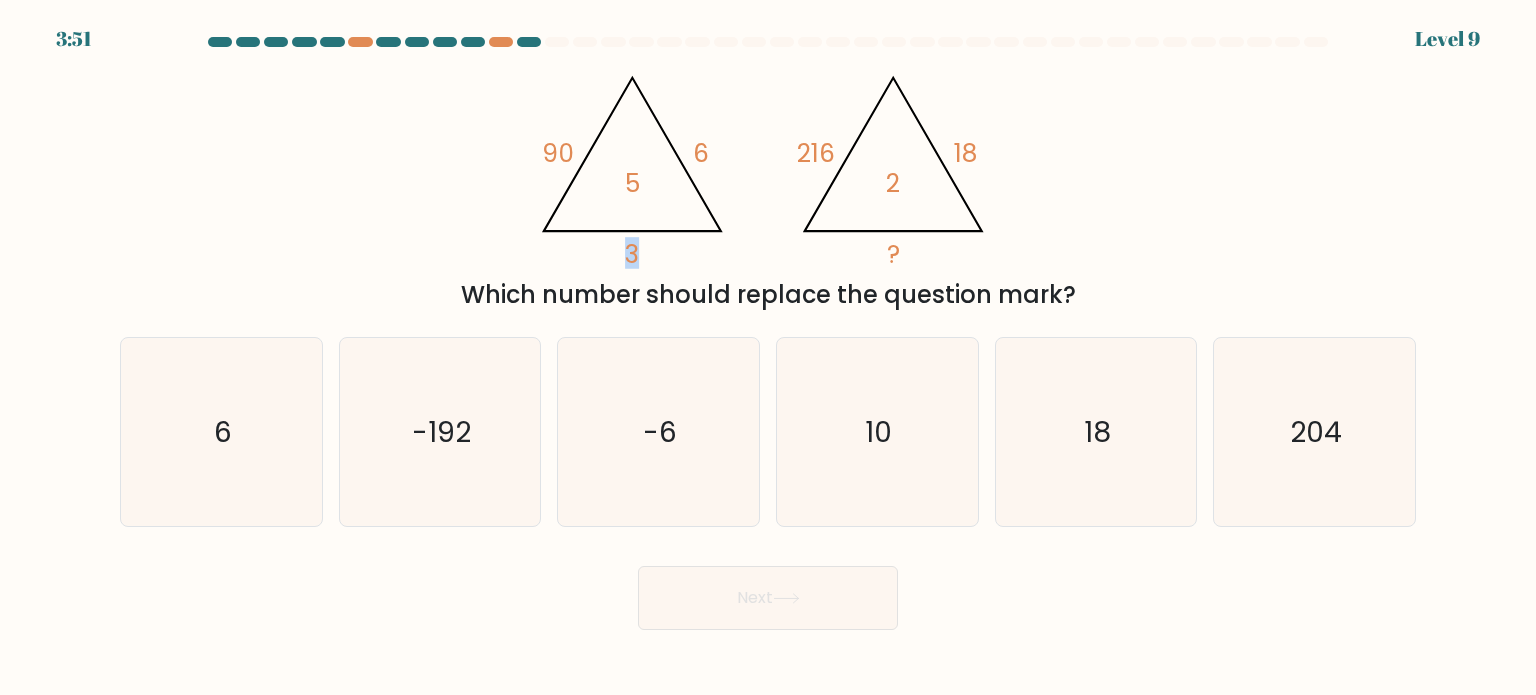 drag, startPoint x: 647, startPoint y: 251, endPoint x: 624, endPoint y: 251, distance: 23 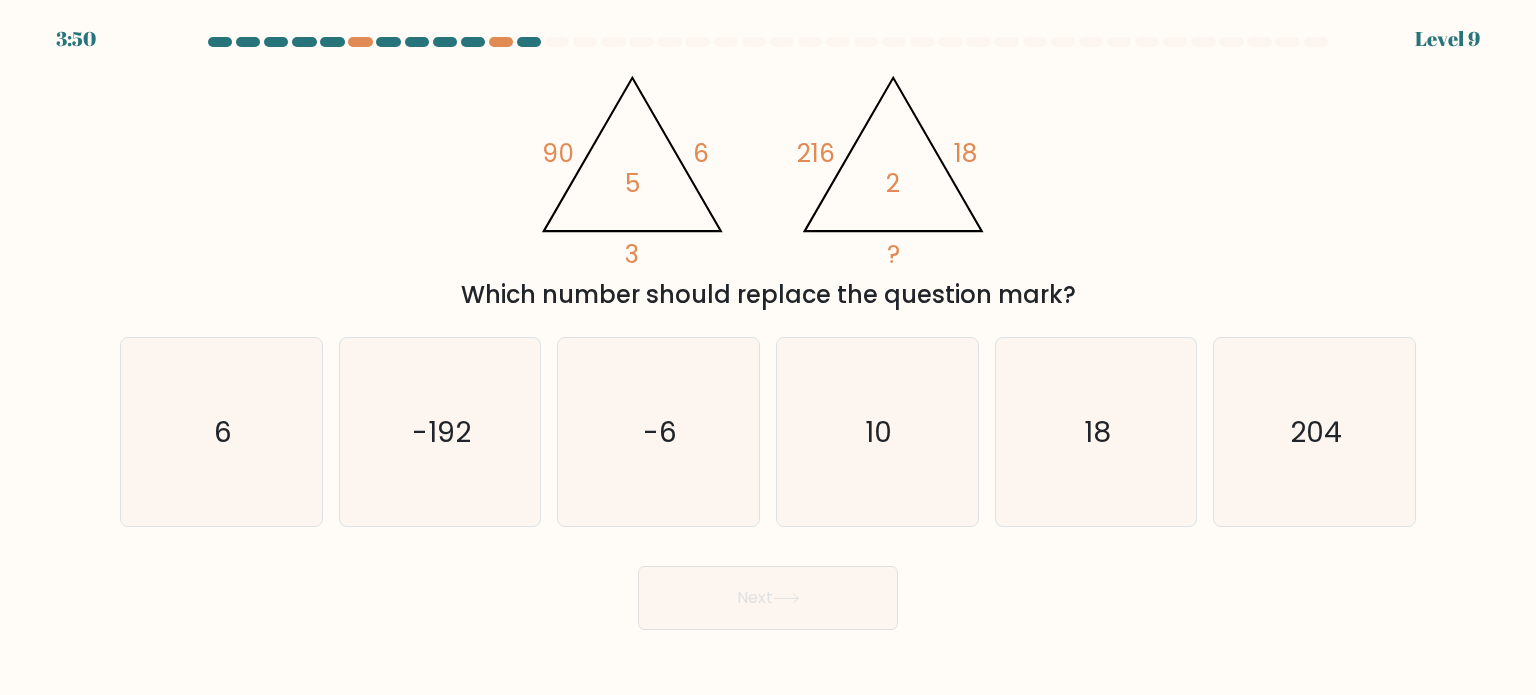 click on "@import url('https://fonts.googleapis.com/css?family=Abril+Fatface:400,100,100italic,300,300italic,400italic,500,500italic,700,700italic,900,900italic');                        90       6       3       5                                       @import url('https://fonts.googleapis.com/css?family=Abril+Fatface:400,100,100italic,300,300italic,400italic,500,500italic,700,700italic,900,900italic');                        216       18       ?       2" 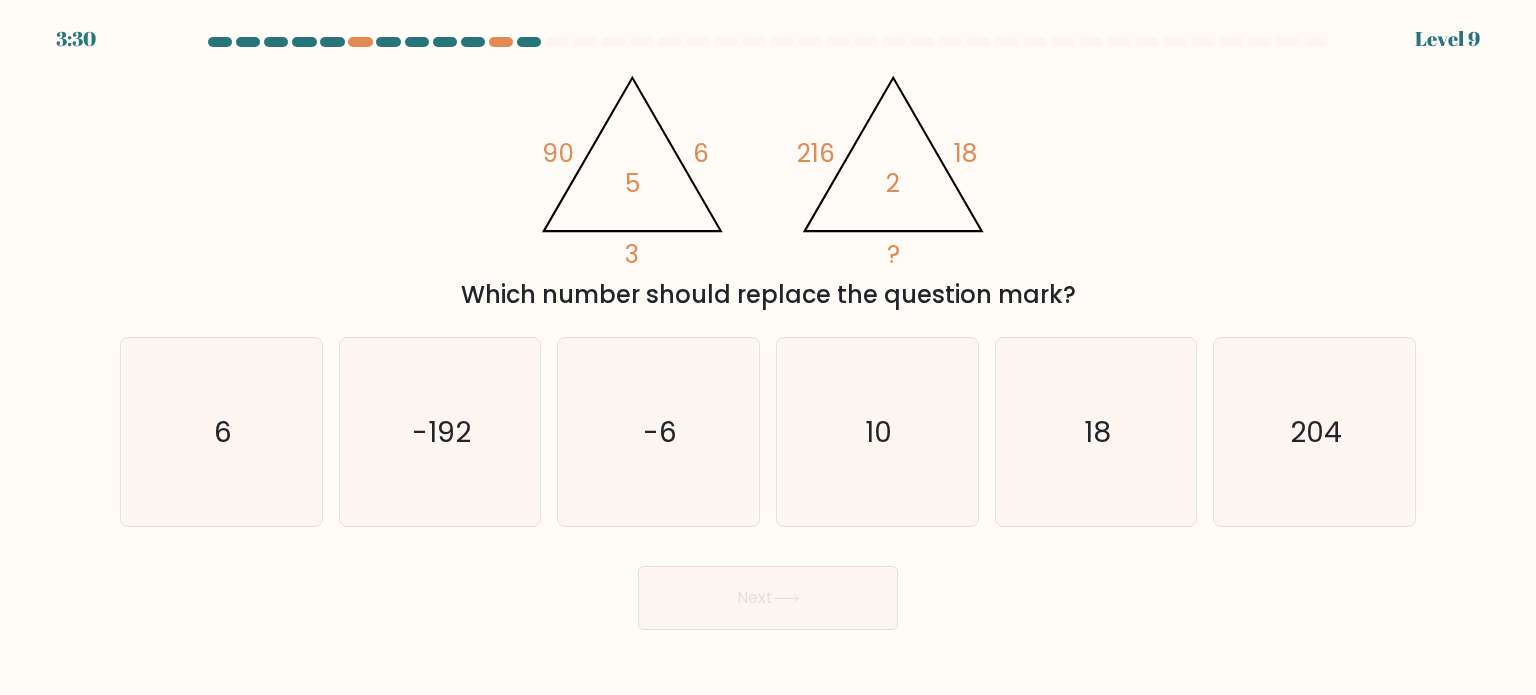 click on "3" 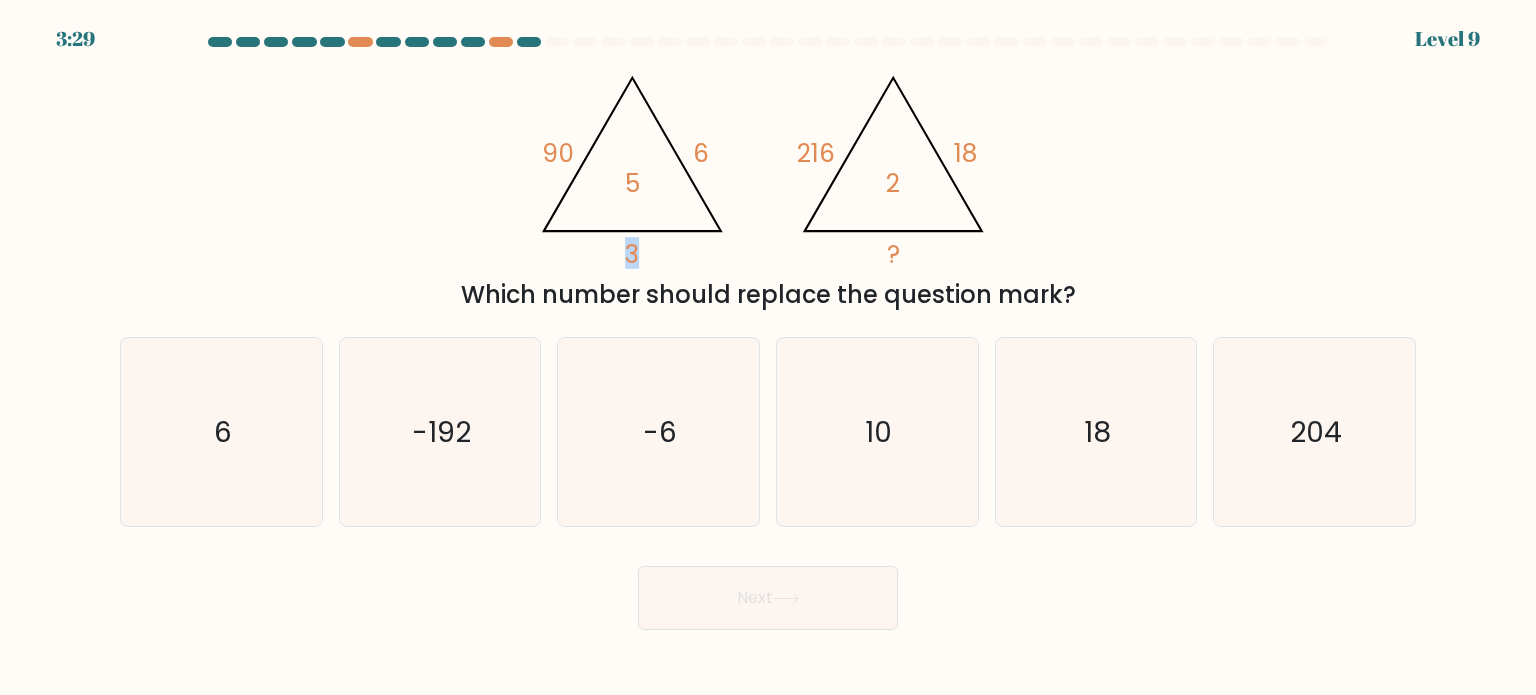 drag, startPoint x: 636, startPoint y: 251, endPoint x: 623, endPoint y: 252, distance: 13.038404 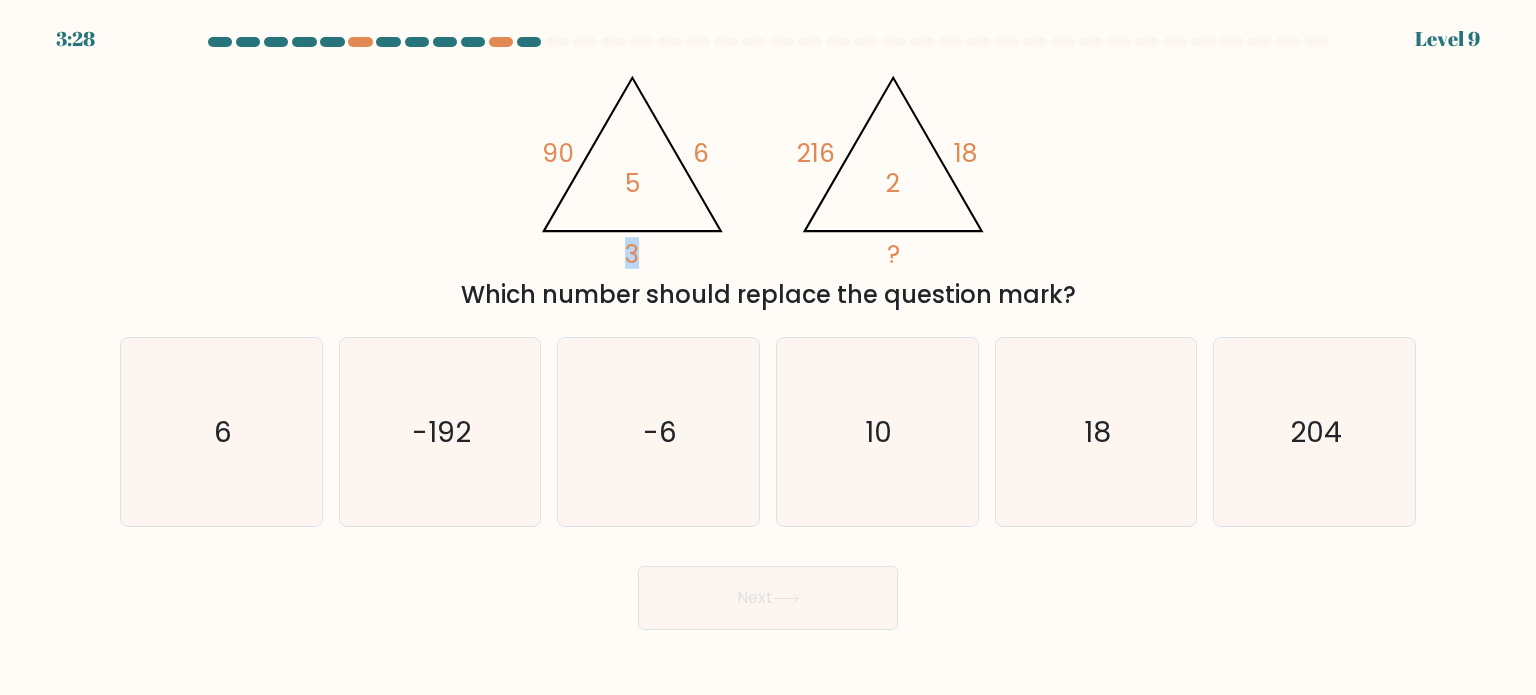 click on "@import url('https://fonts.googleapis.com/css?family=Abril+Fatface:400,100,100italic,300,300italic,400italic,500,500italic,700,700italic,900,900italic');                        90       6       3       5                                       @import url('https://fonts.googleapis.com/css?family=Abril+Fatface:400,100,100italic,300,300italic,400italic,500,500italic,700,700italic,900,900italic');                        216       18       ?       2" 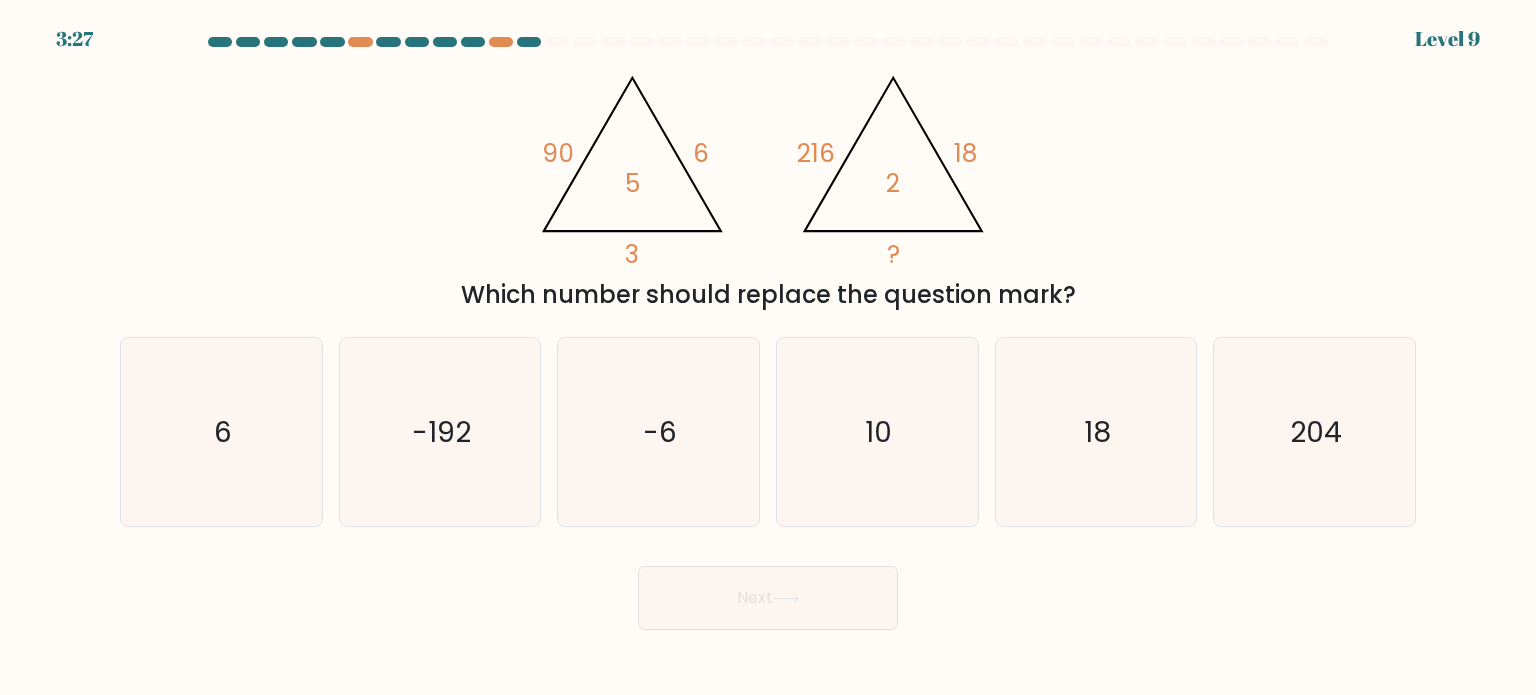 click on "@import url('https://fonts.googleapis.com/css?family=Abril+Fatface:400,100,100italic,300,300italic,400italic,500,500italic,700,700italic,900,900italic');                        90       6       3       5                                       @import url('https://fonts.googleapis.com/css?family=Abril+Fatface:400,100,100italic,300,300italic,400italic,500,500italic,700,700italic,900,900italic');                        216       18       ?       2" 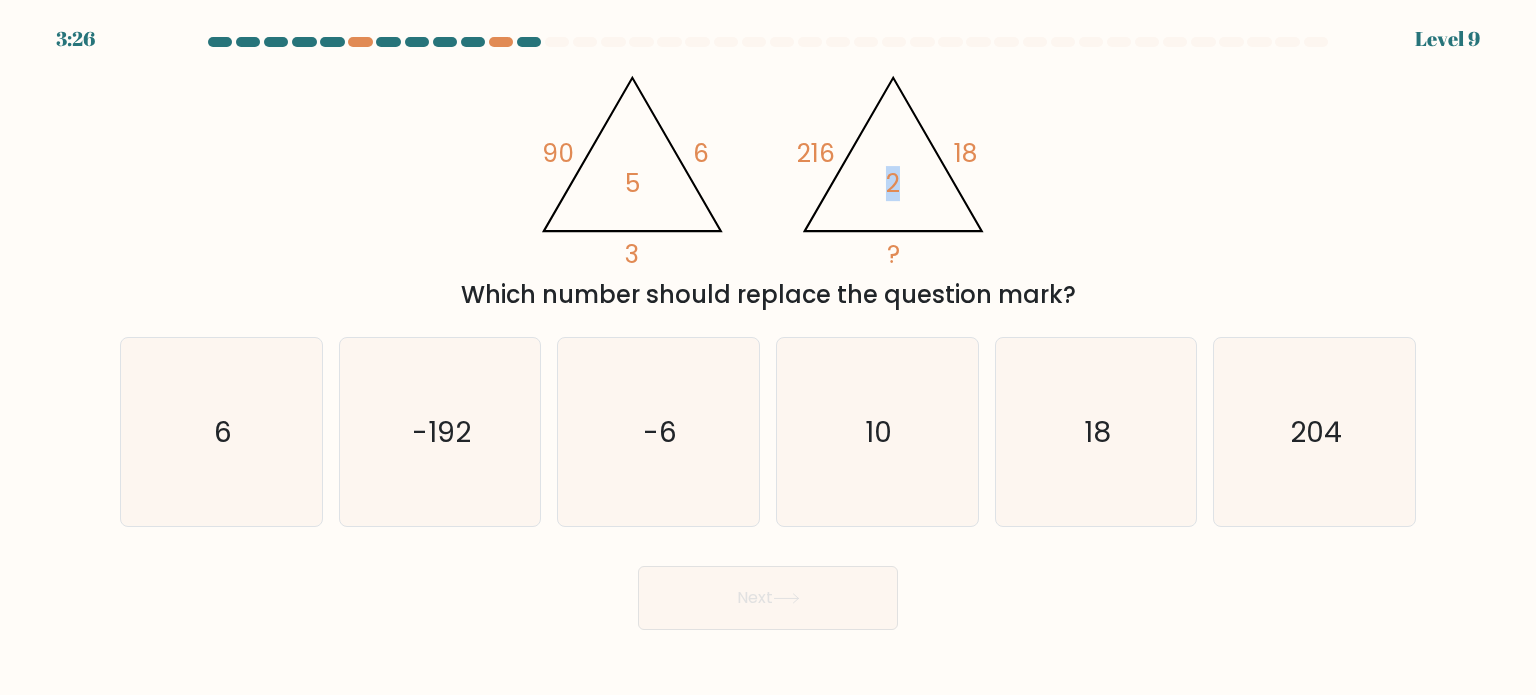 drag, startPoint x: 887, startPoint y: 187, endPoint x: 903, endPoint y: 202, distance: 21.931713 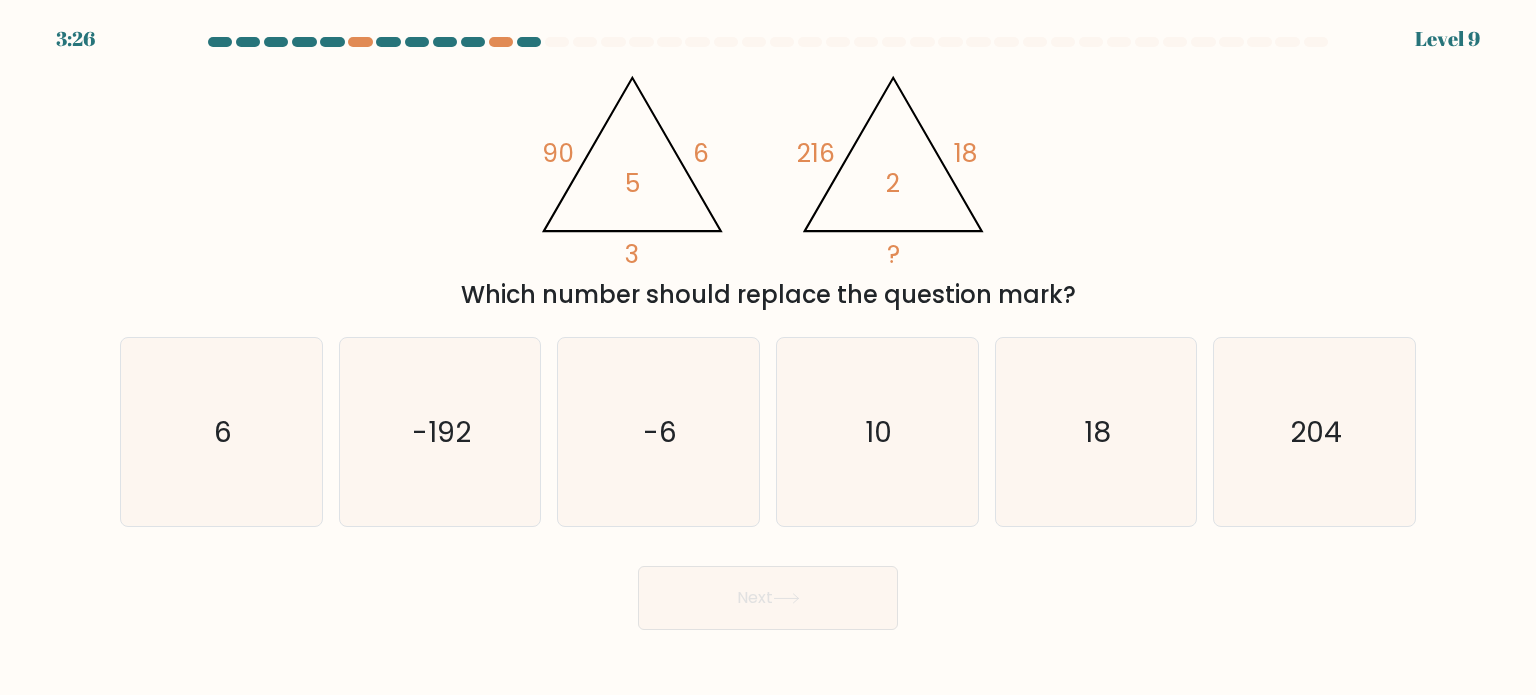 click on "@import url('https://fonts.googleapis.com/css?family=Abril+Fatface:400,100,100italic,300,300italic,400italic,500,500italic,700,700italic,900,900italic');                        90       6       3       5                                       @import url('https://fonts.googleapis.com/css?family=Abril+Fatface:400,100,100italic,300,300italic,400italic,500,500italic,700,700italic,900,900italic');                        216       18       ?       2" 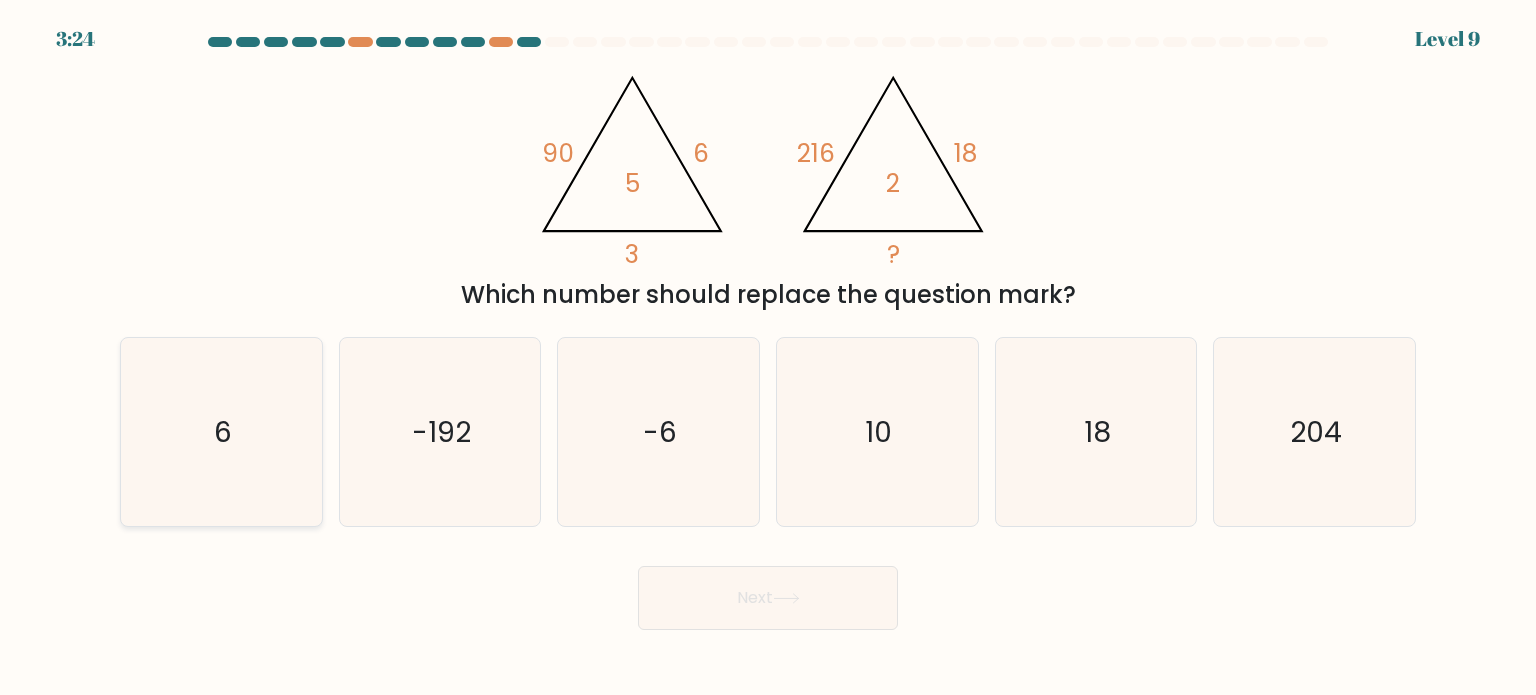 click on "6" 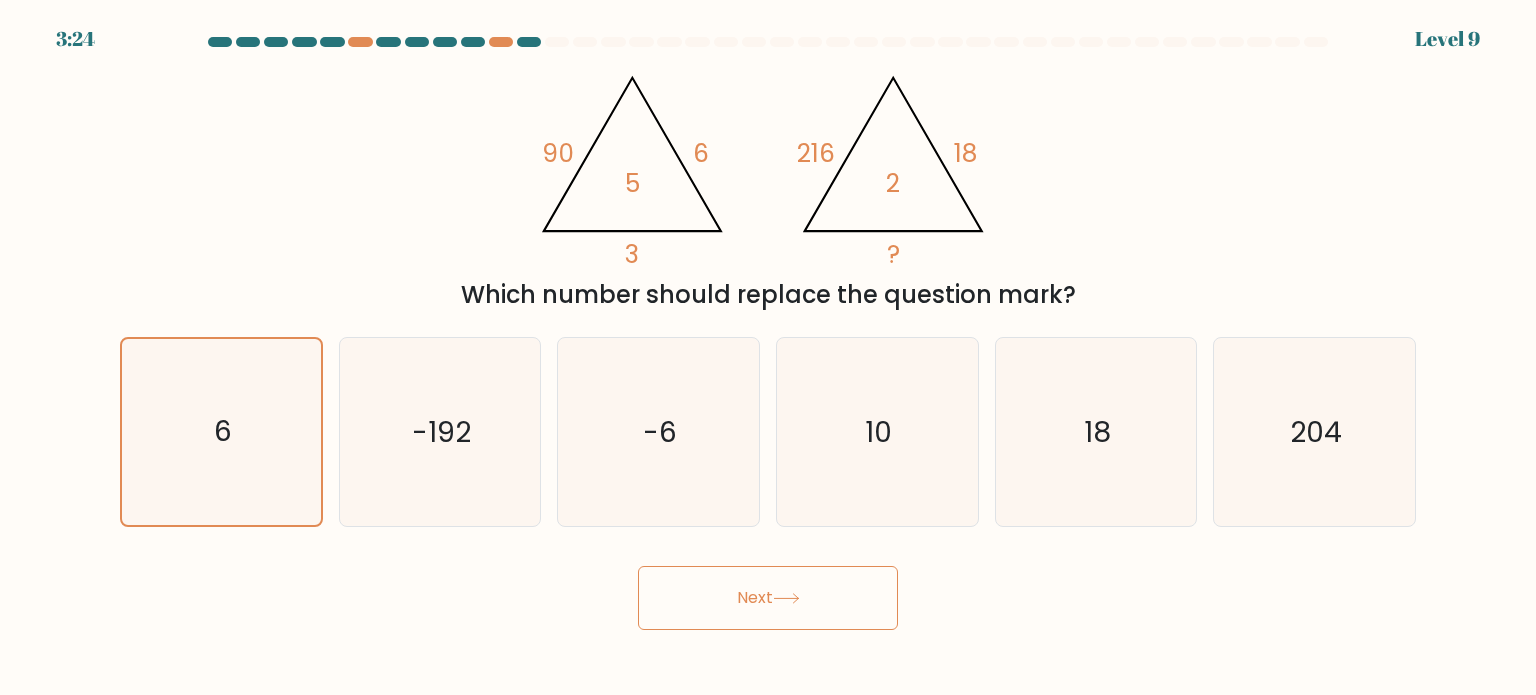 click on "Next" at bounding box center (768, 598) 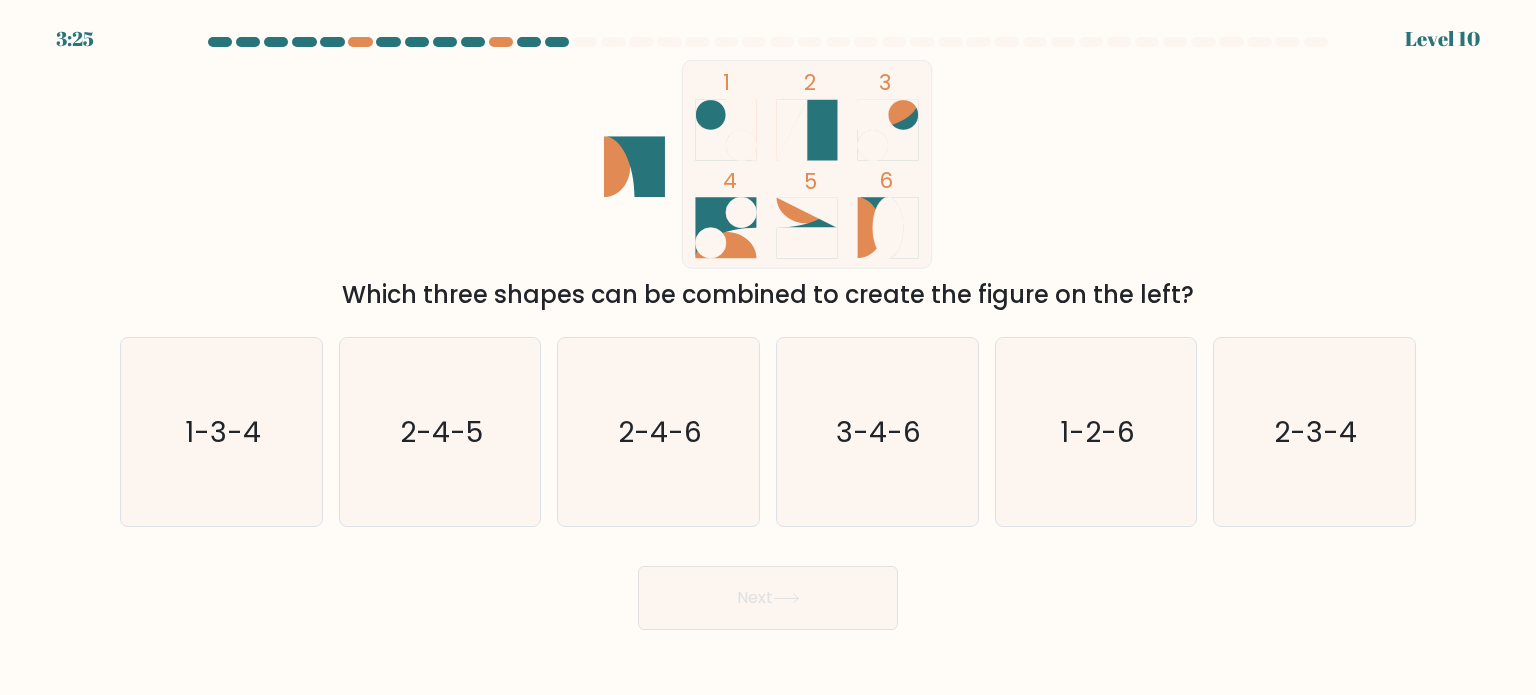 click 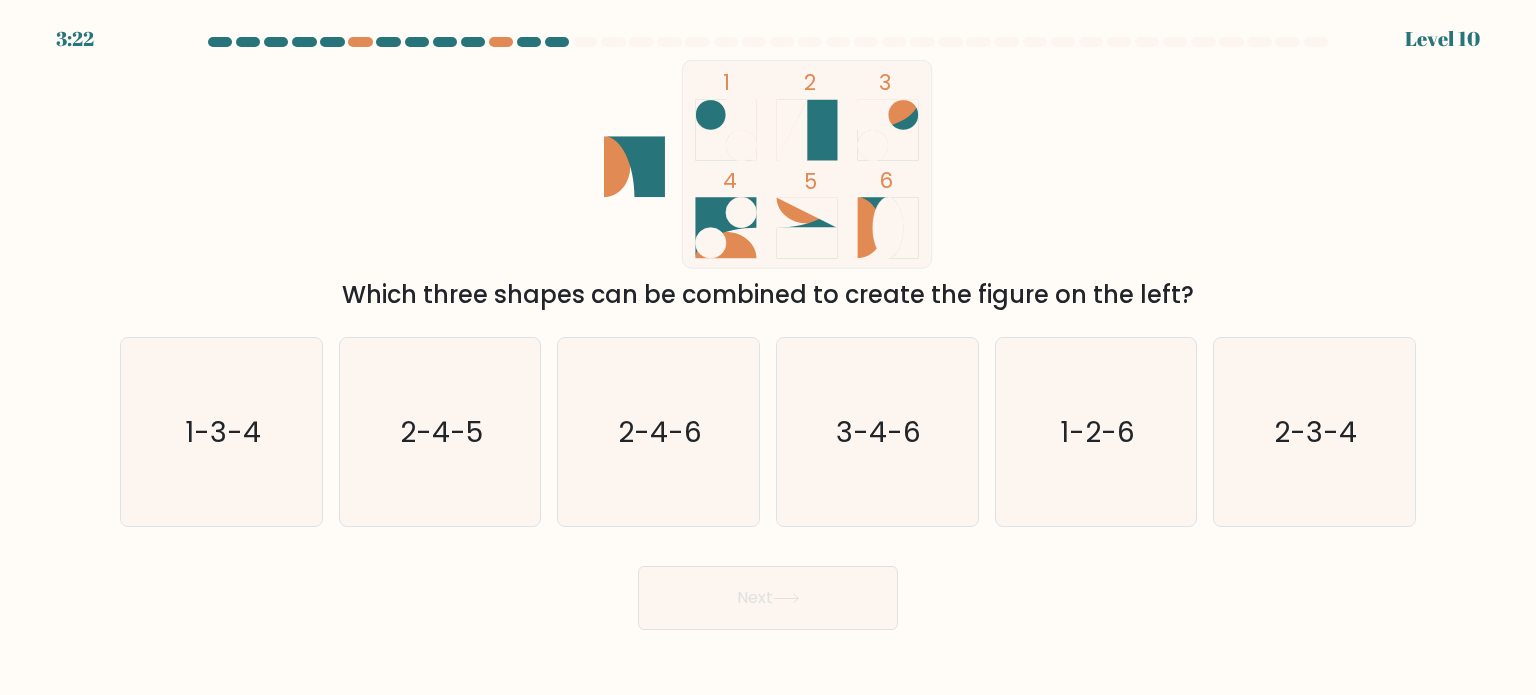 click 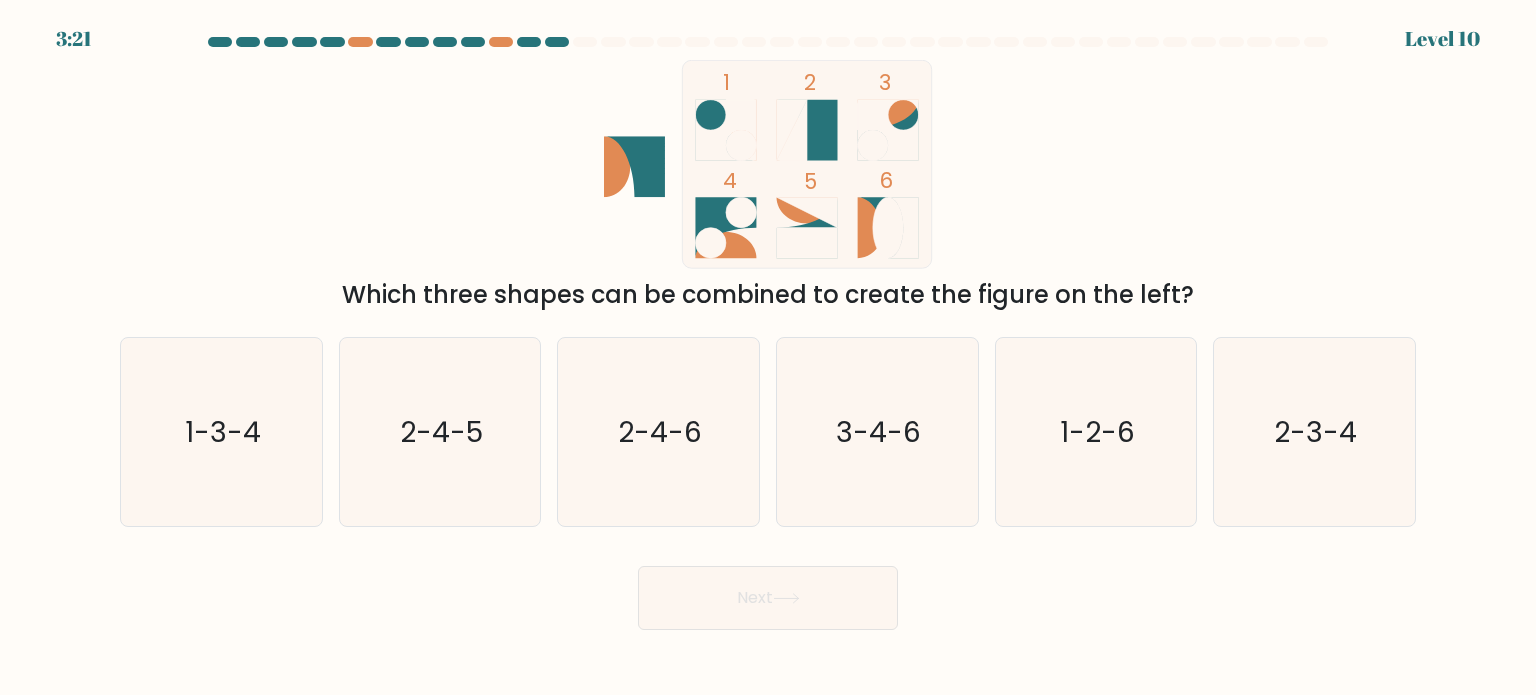 click 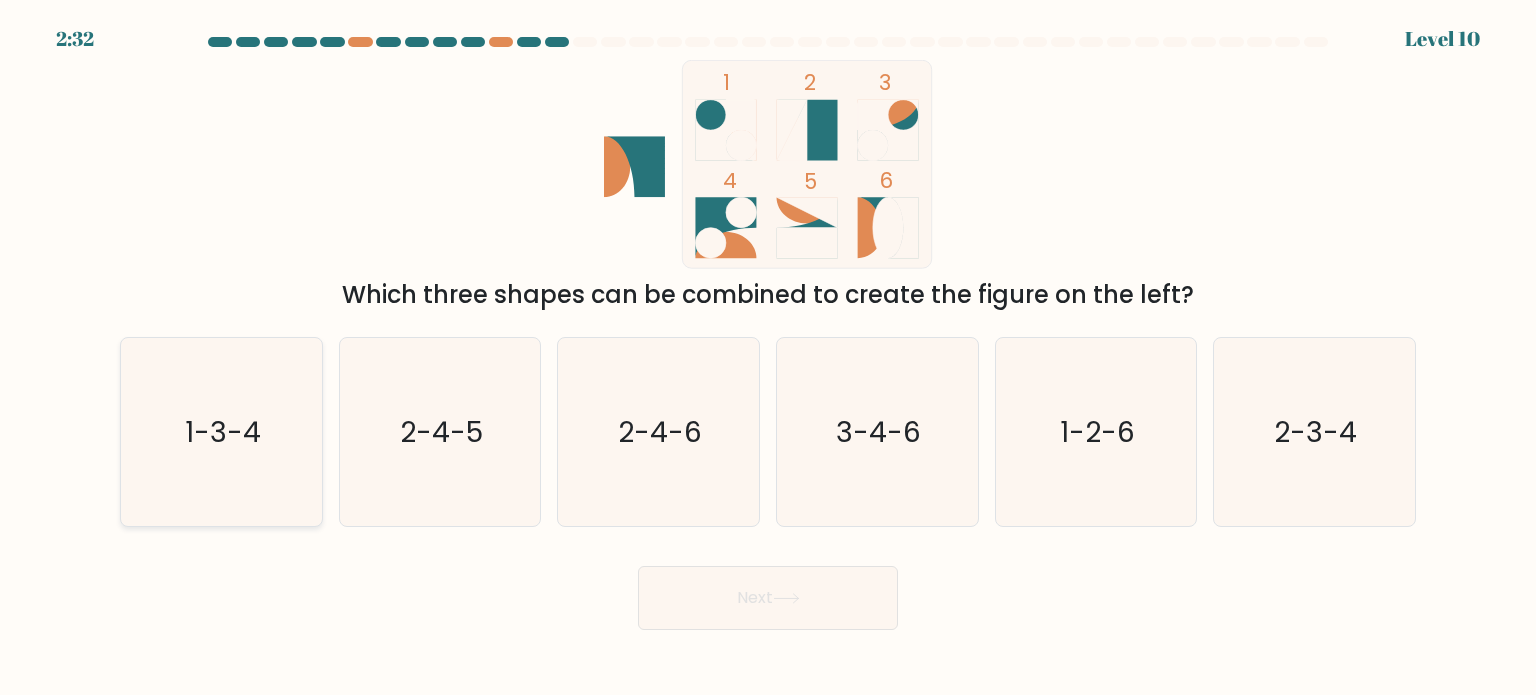 click on "1-3-4" 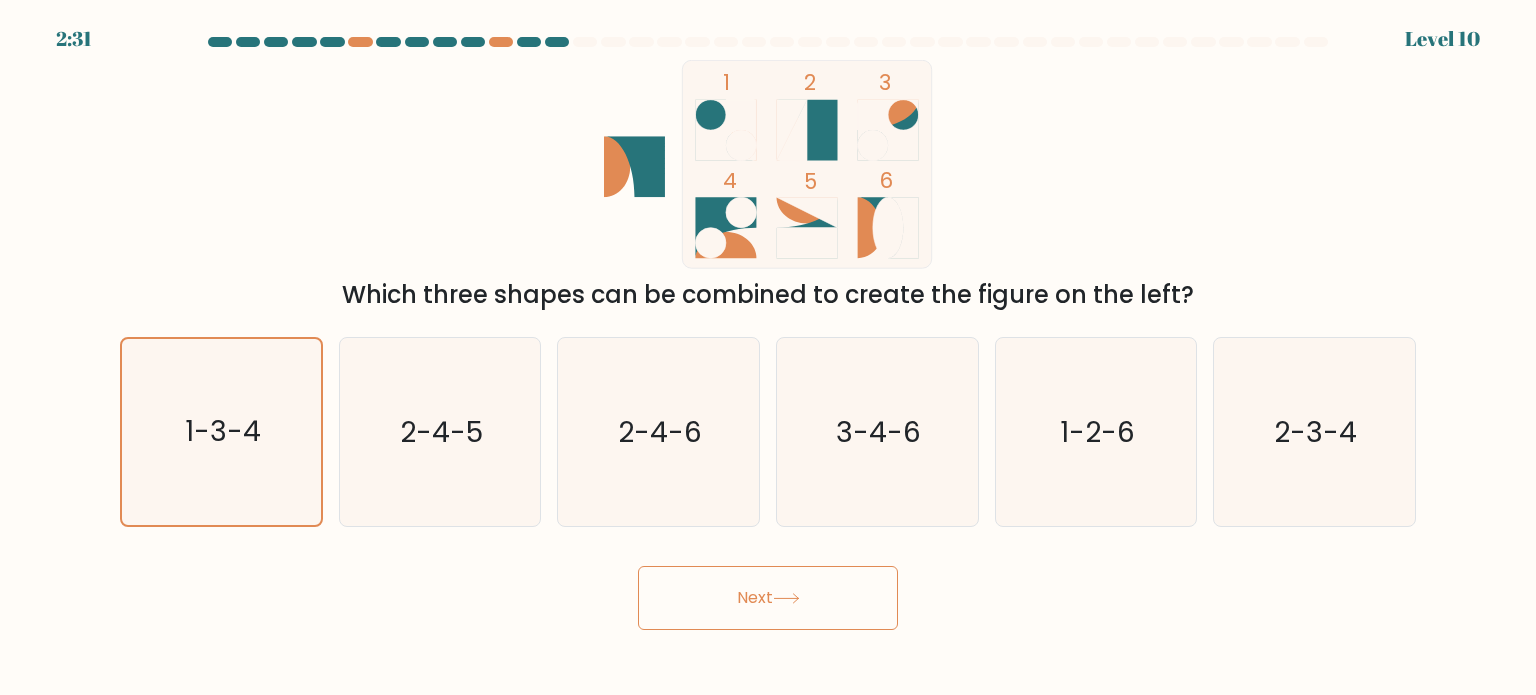 click on "Next" at bounding box center [768, 598] 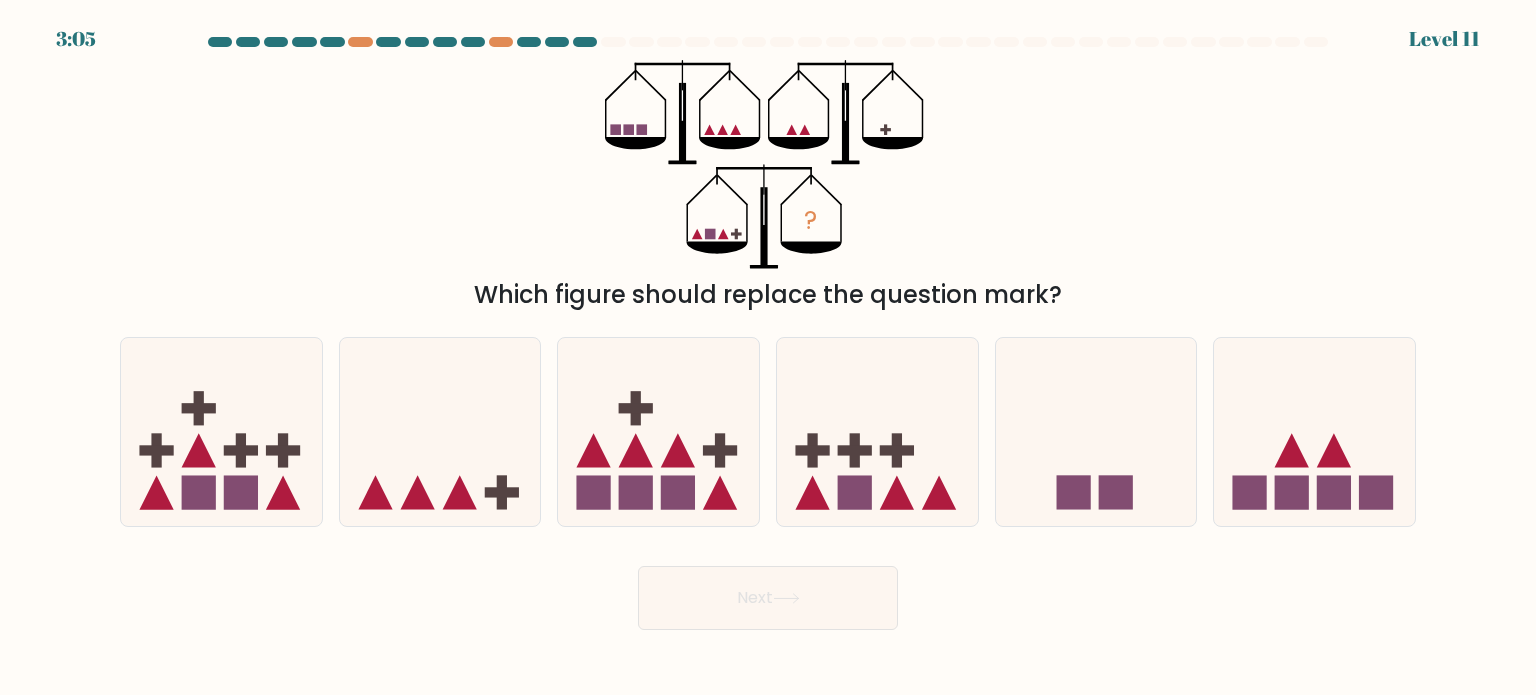 click 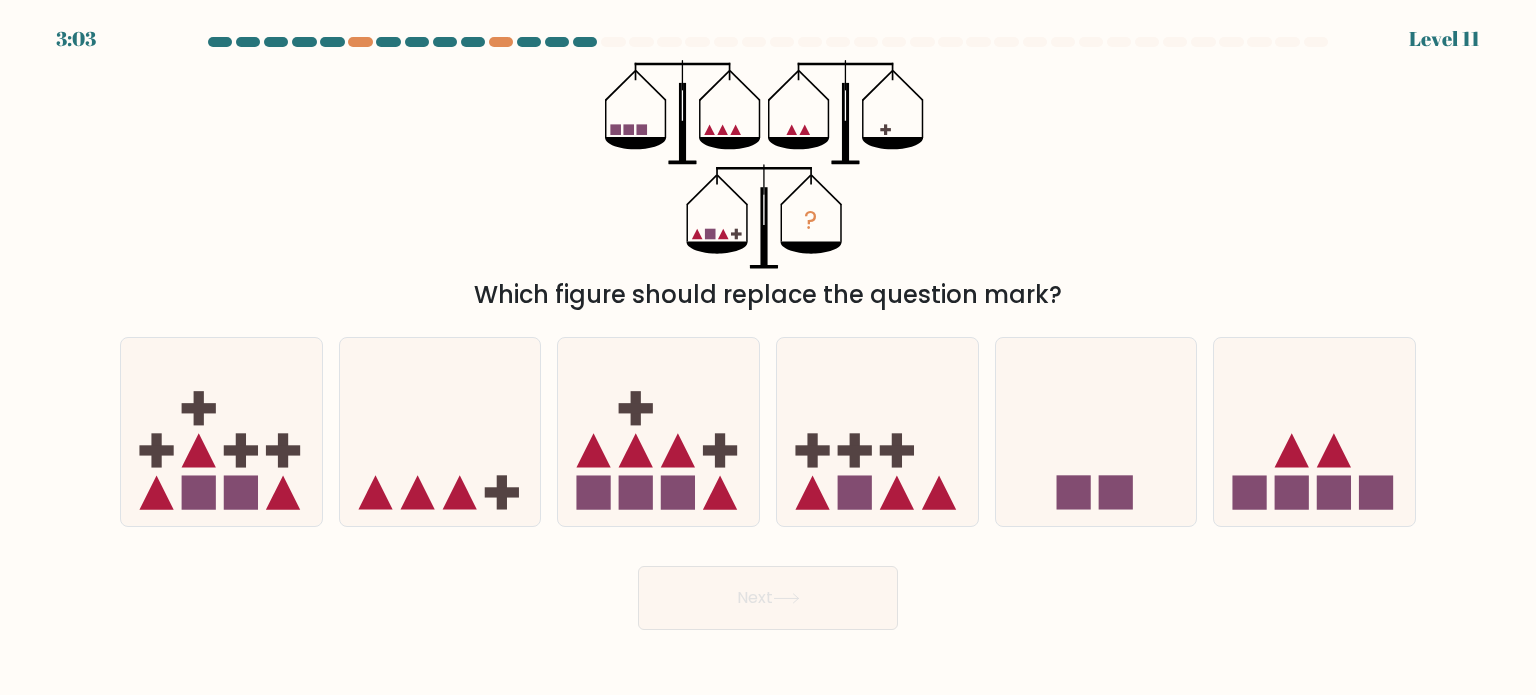 click on "?" 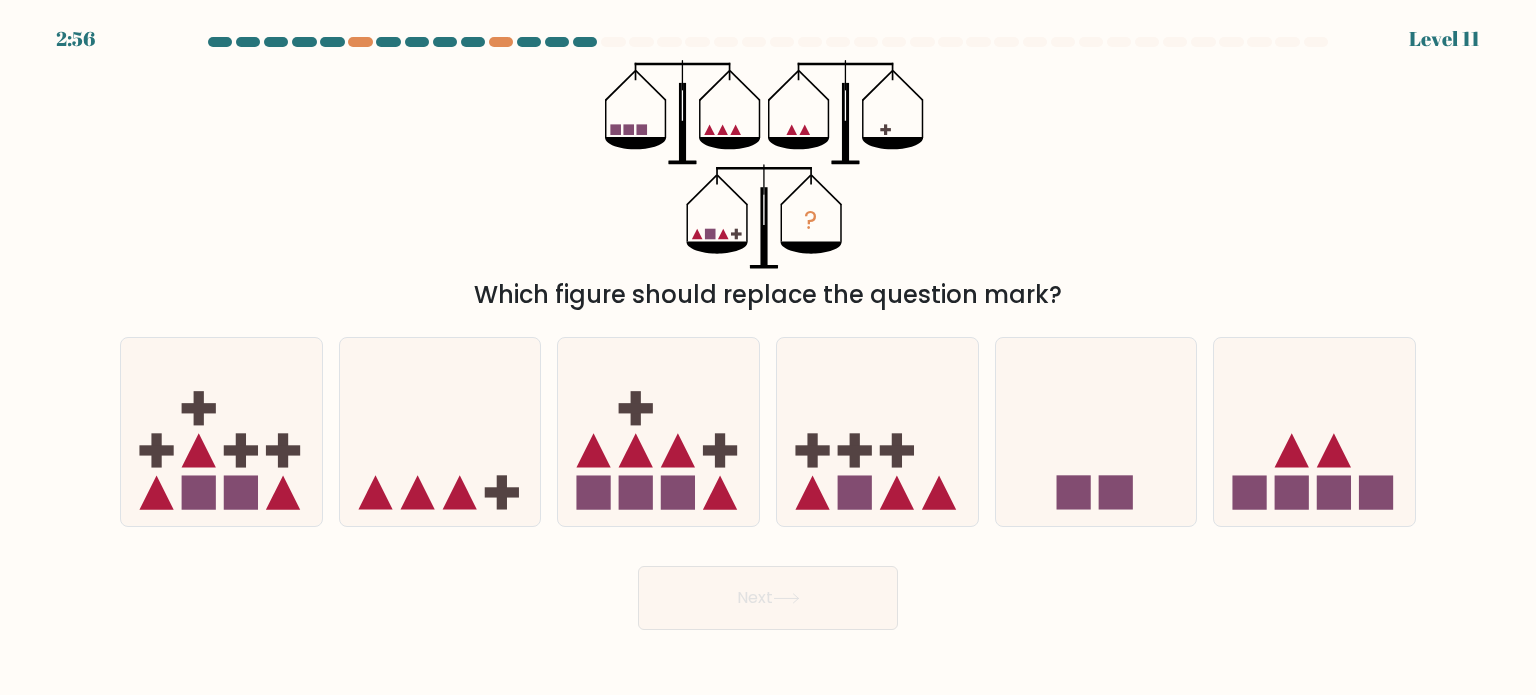 click 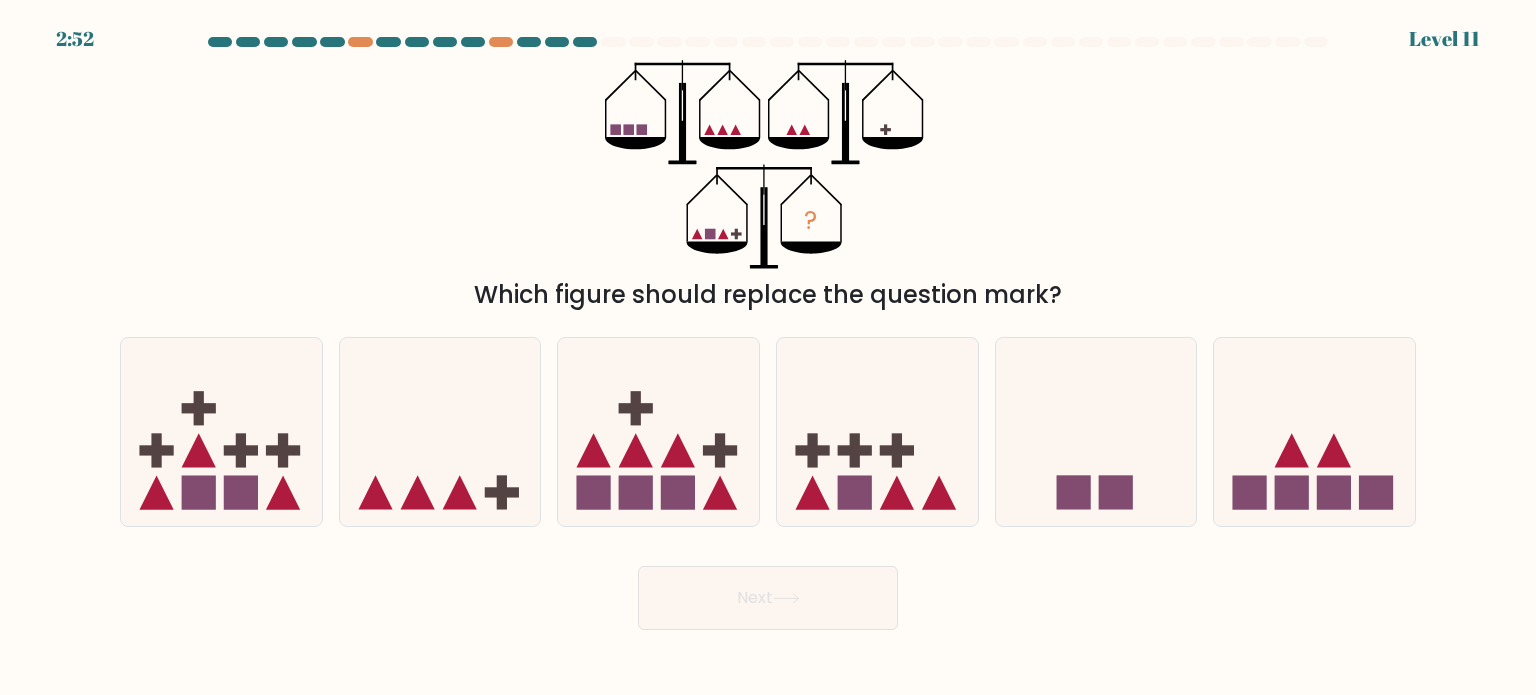 drag, startPoint x: 640, startPoint y: 129, endPoint x: 663, endPoint y: 123, distance: 23.769728 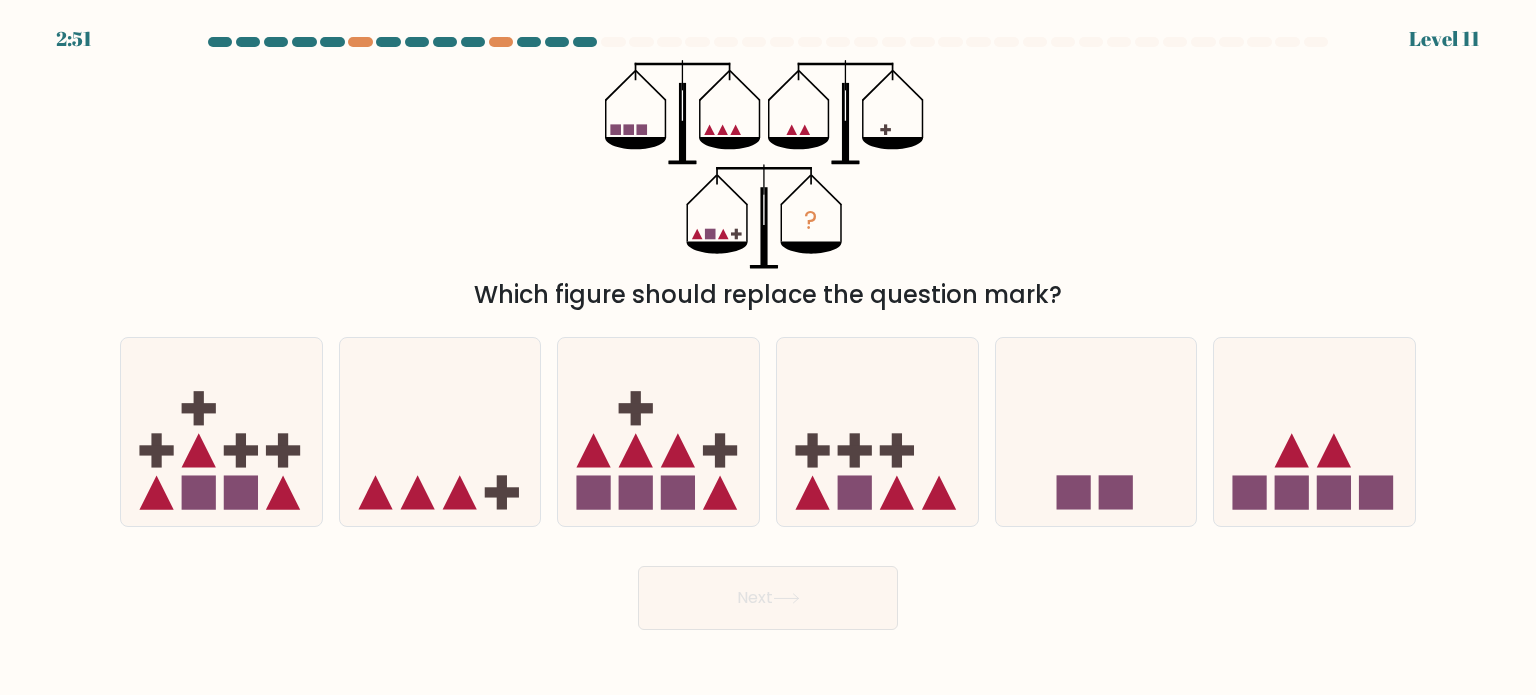 click on "?" 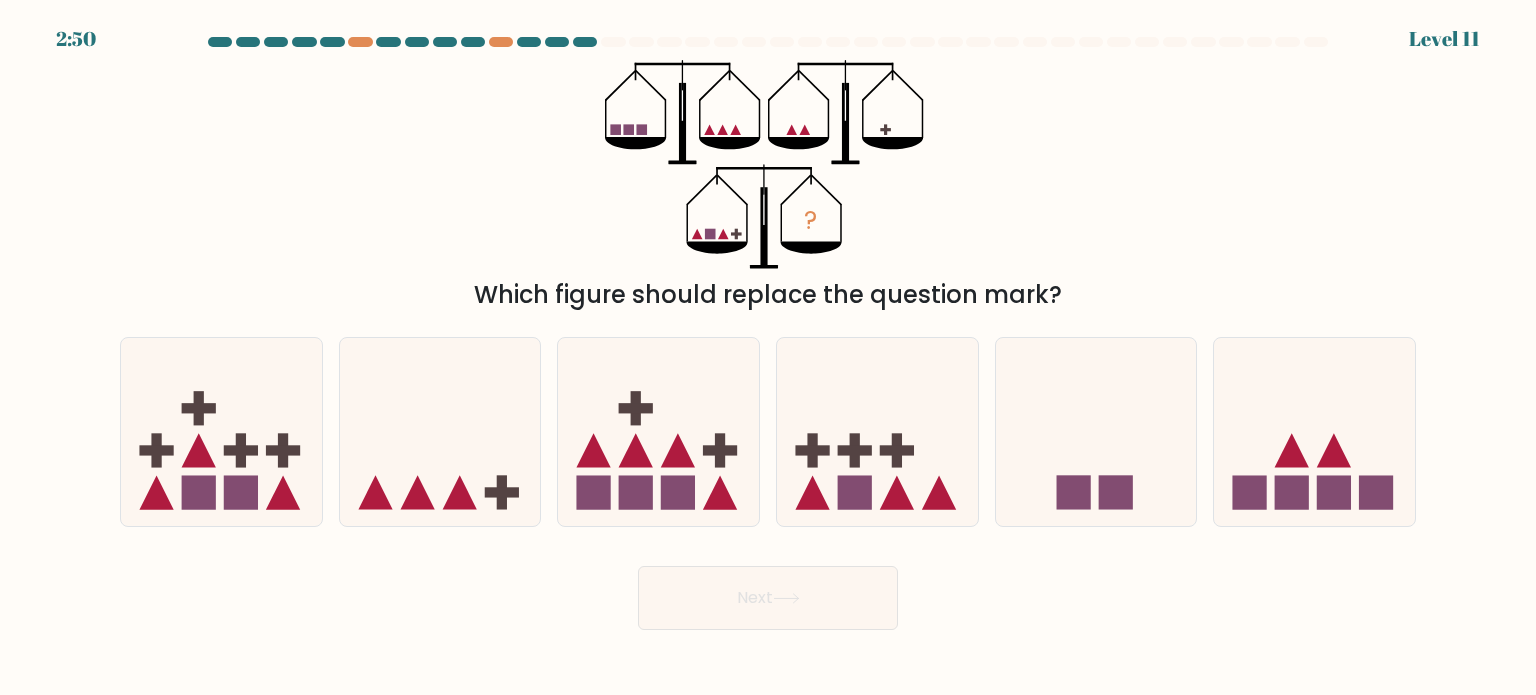 click 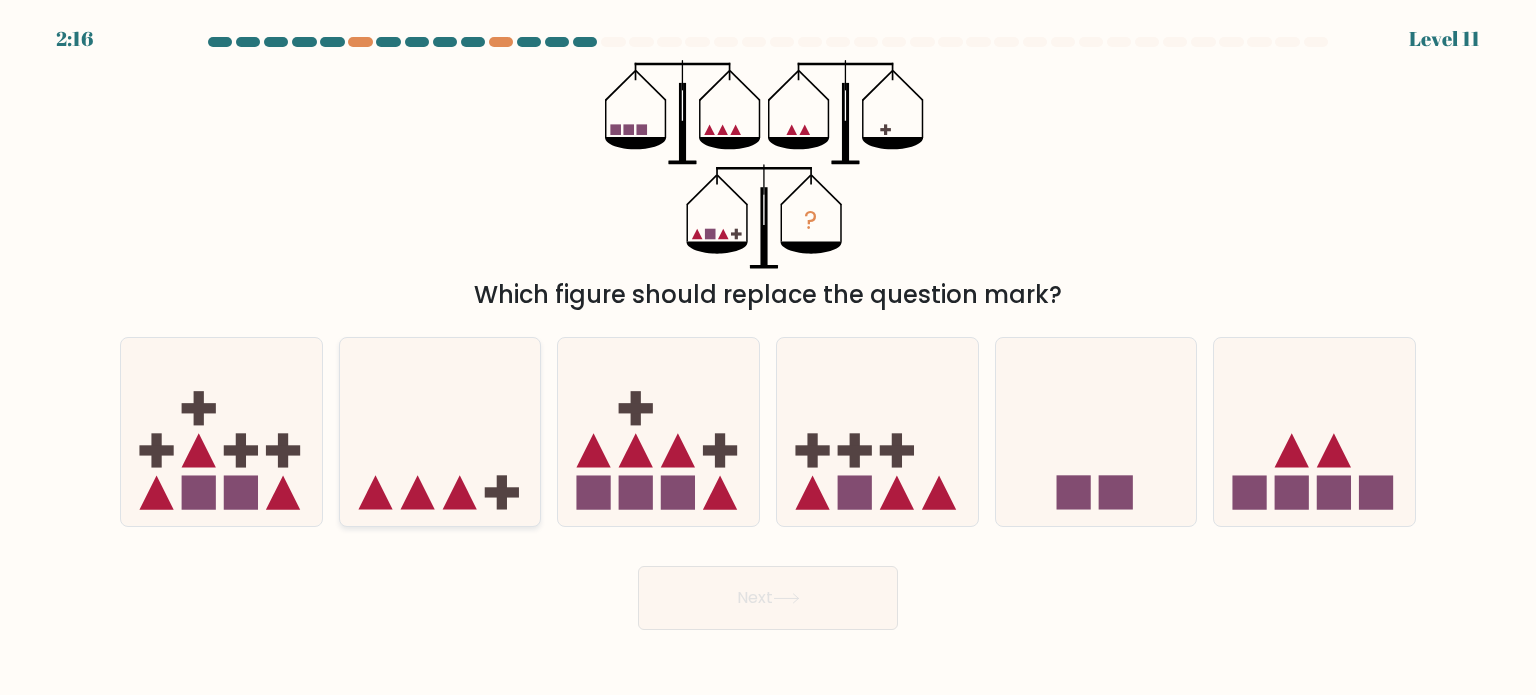 click 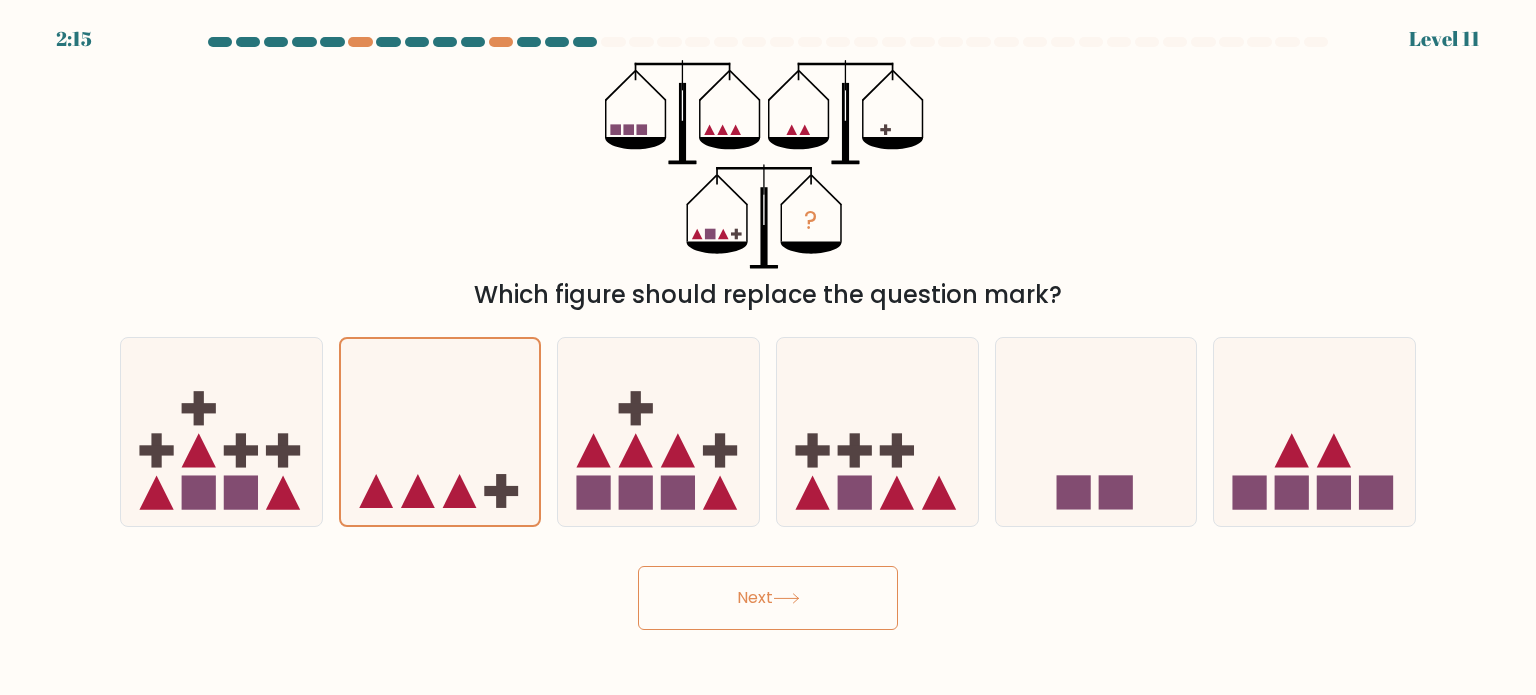 click on "Next" at bounding box center [768, 598] 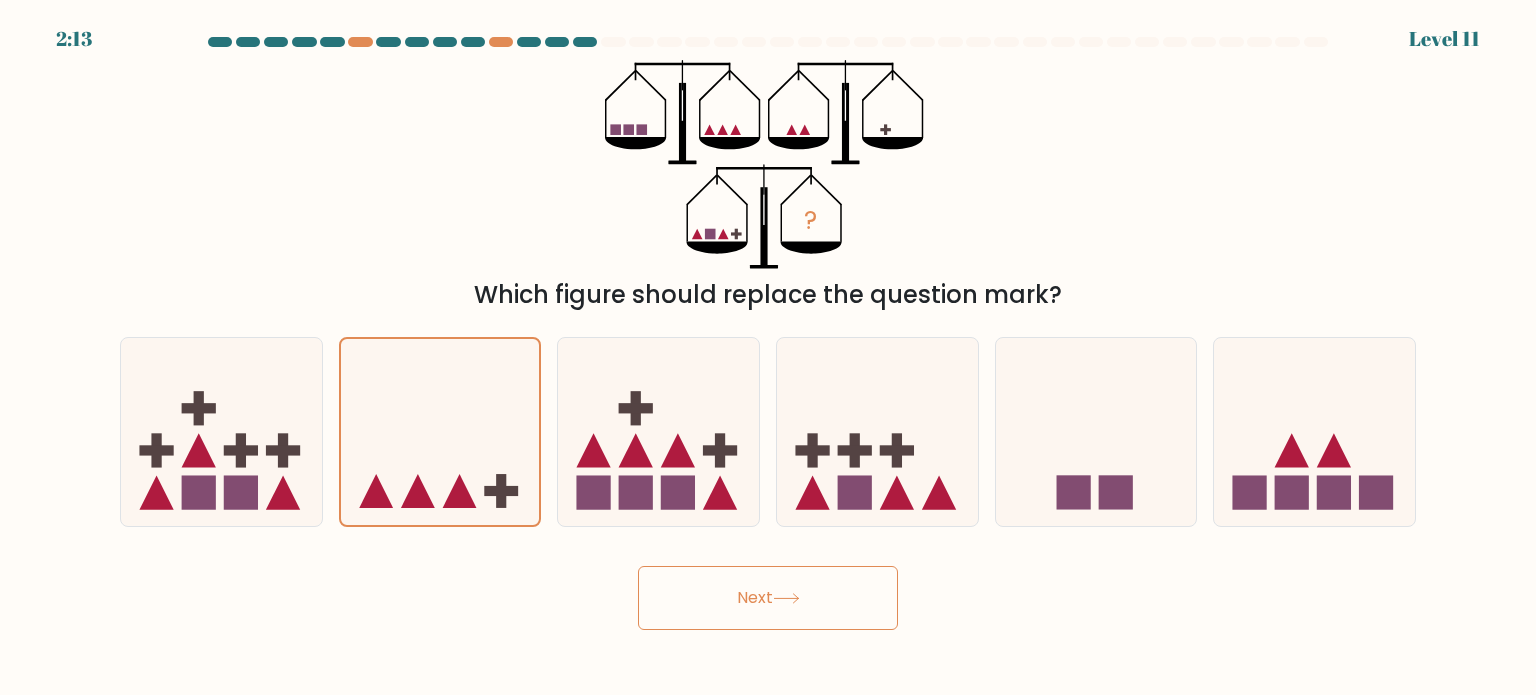 click on "Next" at bounding box center (768, 598) 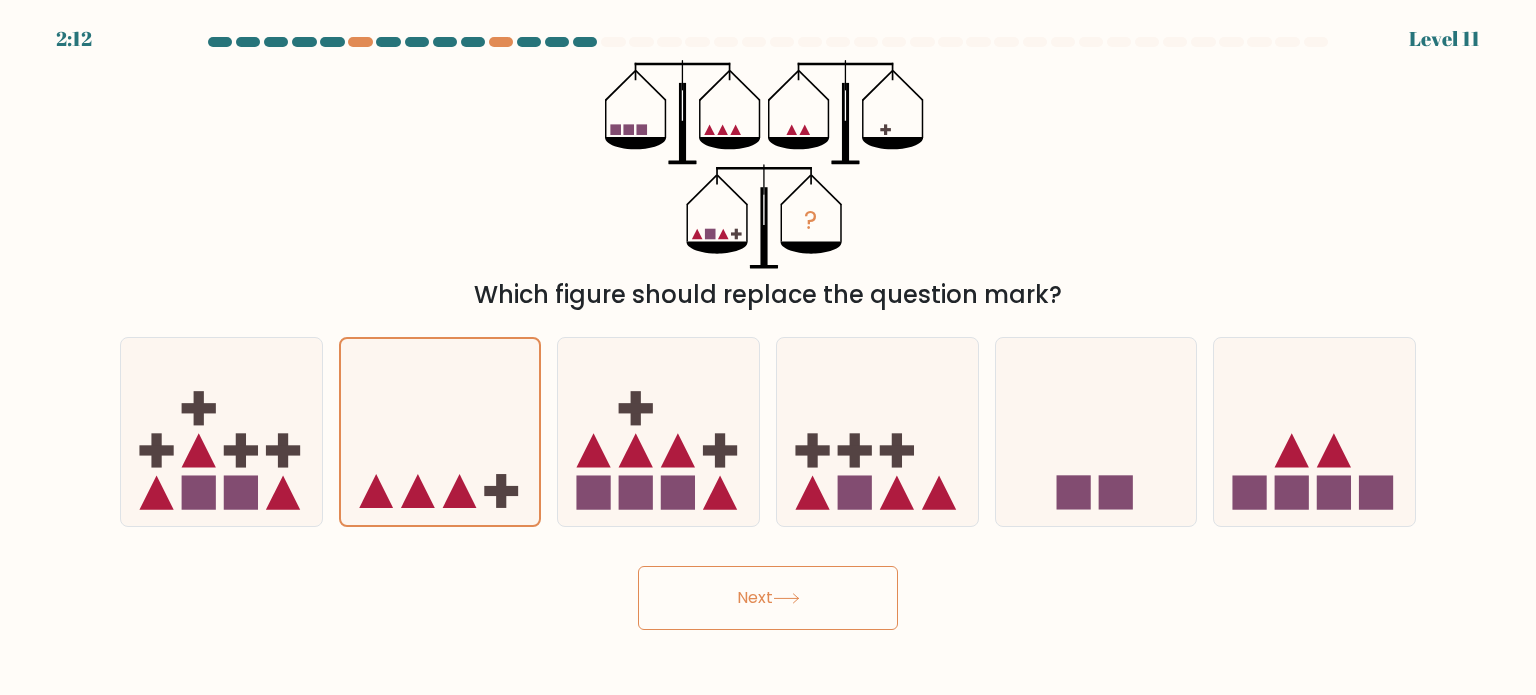 click on "Next" at bounding box center [768, 598] 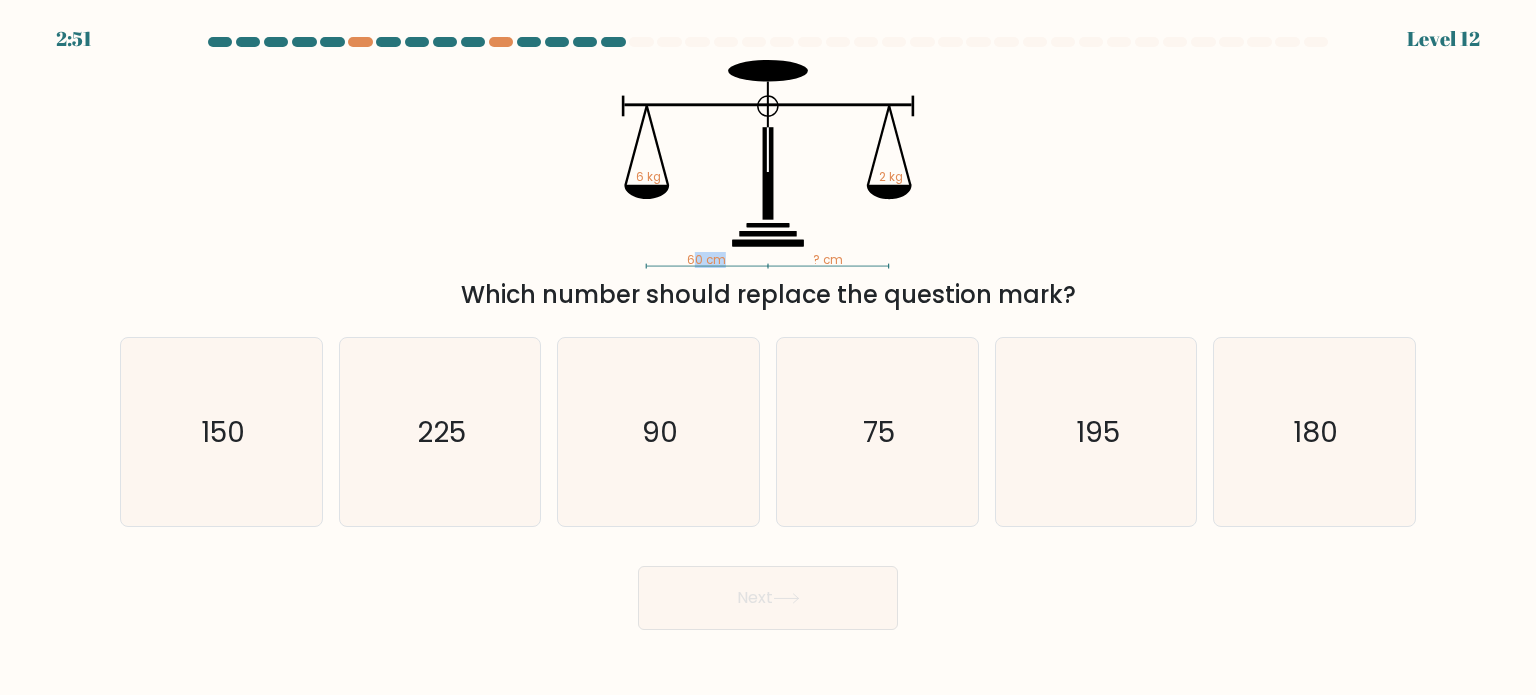 drag, startPoint x: 695, startPoint y: 259, endPoint x: 768, endPoint y: 262, distance: 73.061615 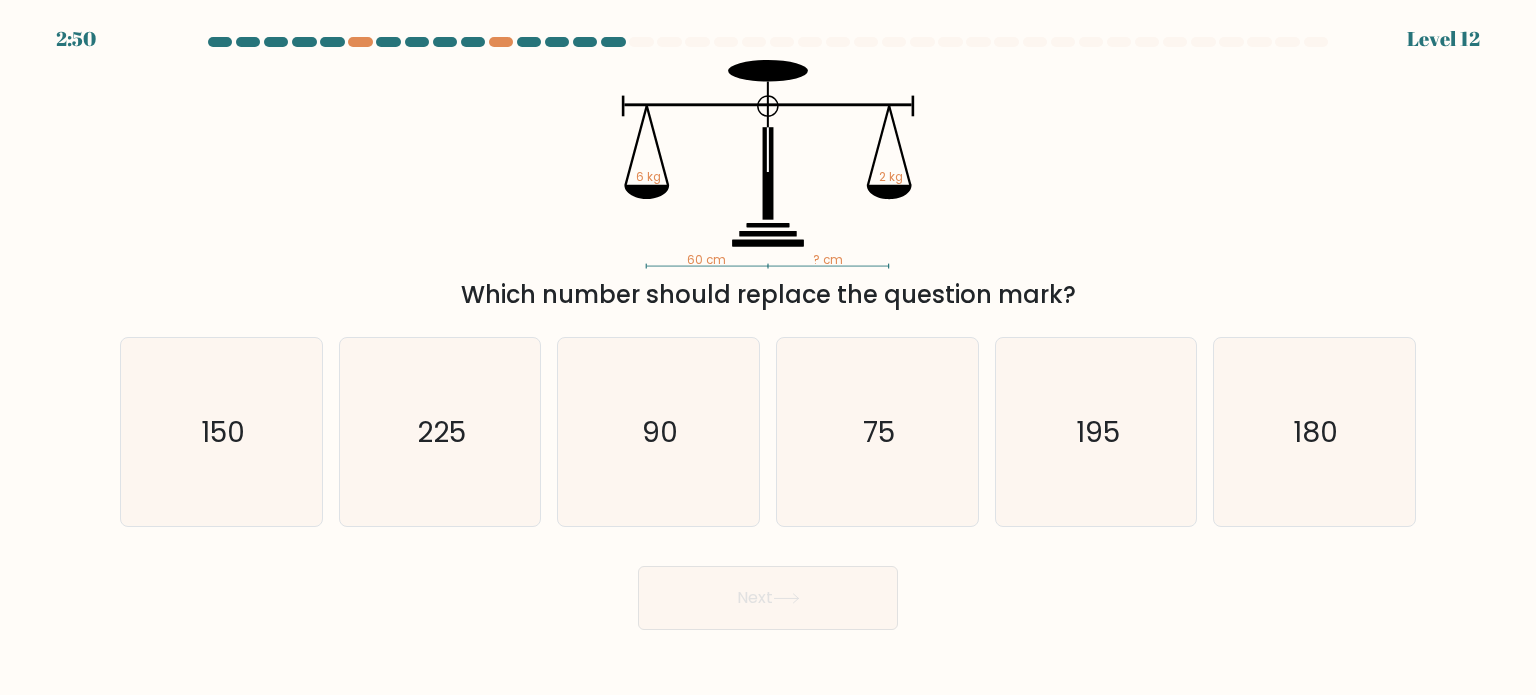 click on "60 cm   ? cm   6 kg   2 kg" 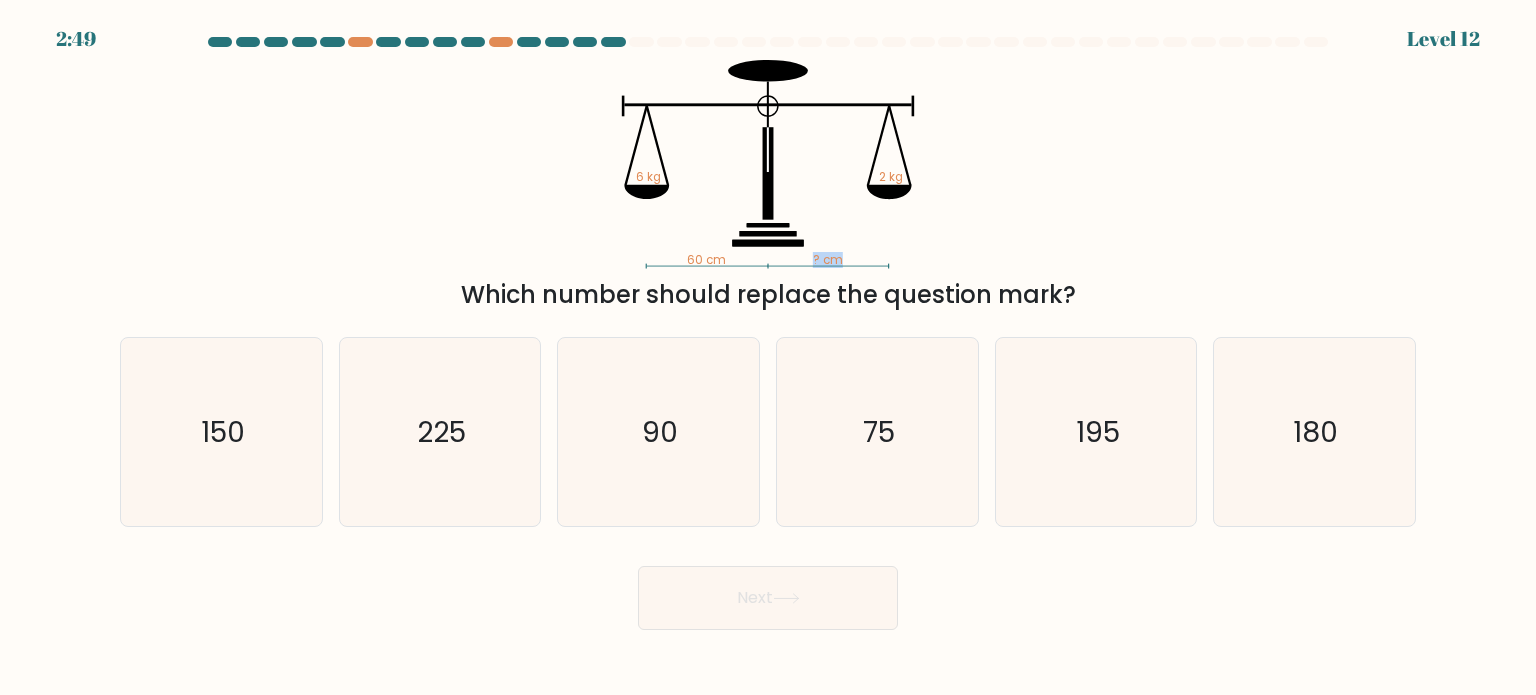 drag, startPoint x: 814, startPoint y: 257, endPoint x: 866, endPoint y: 255, distance: 52.03845 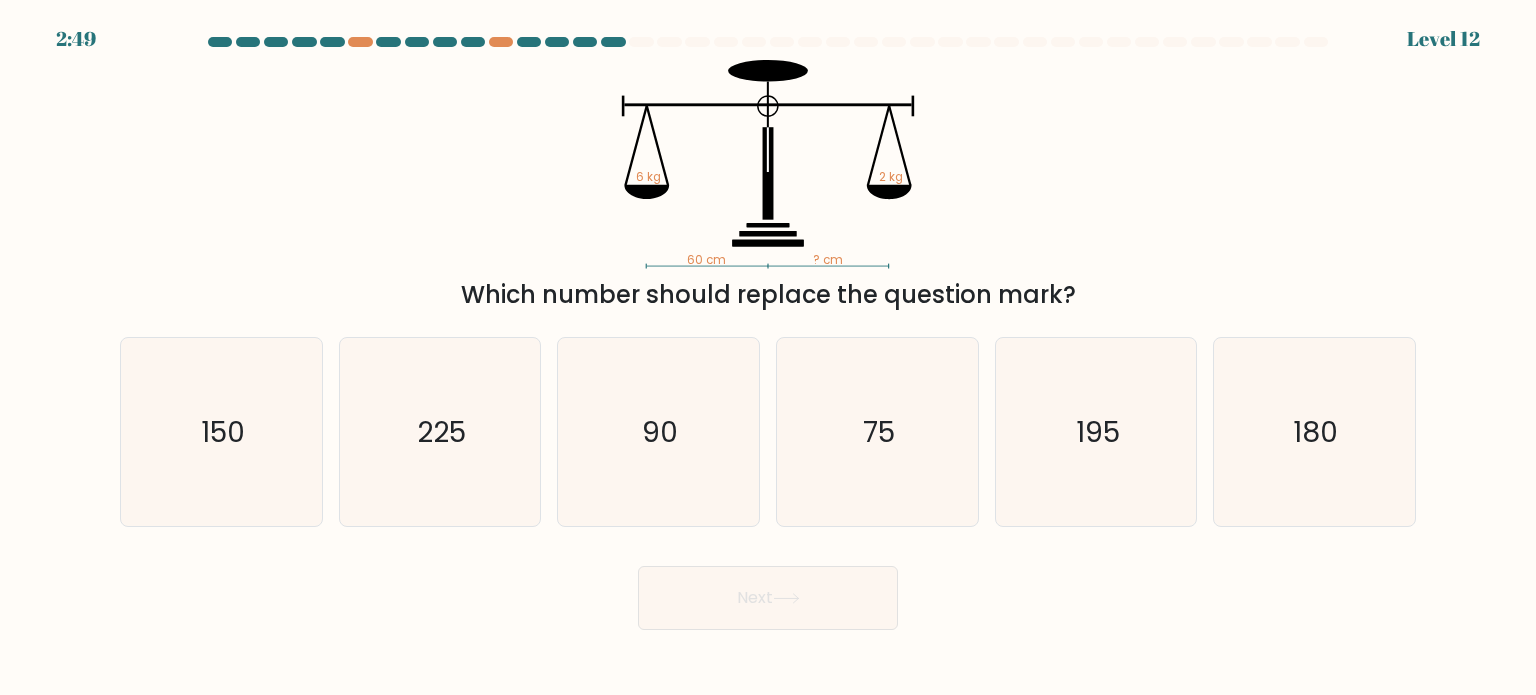 click on "60 cm   ? cm   6 kg   2 kg" 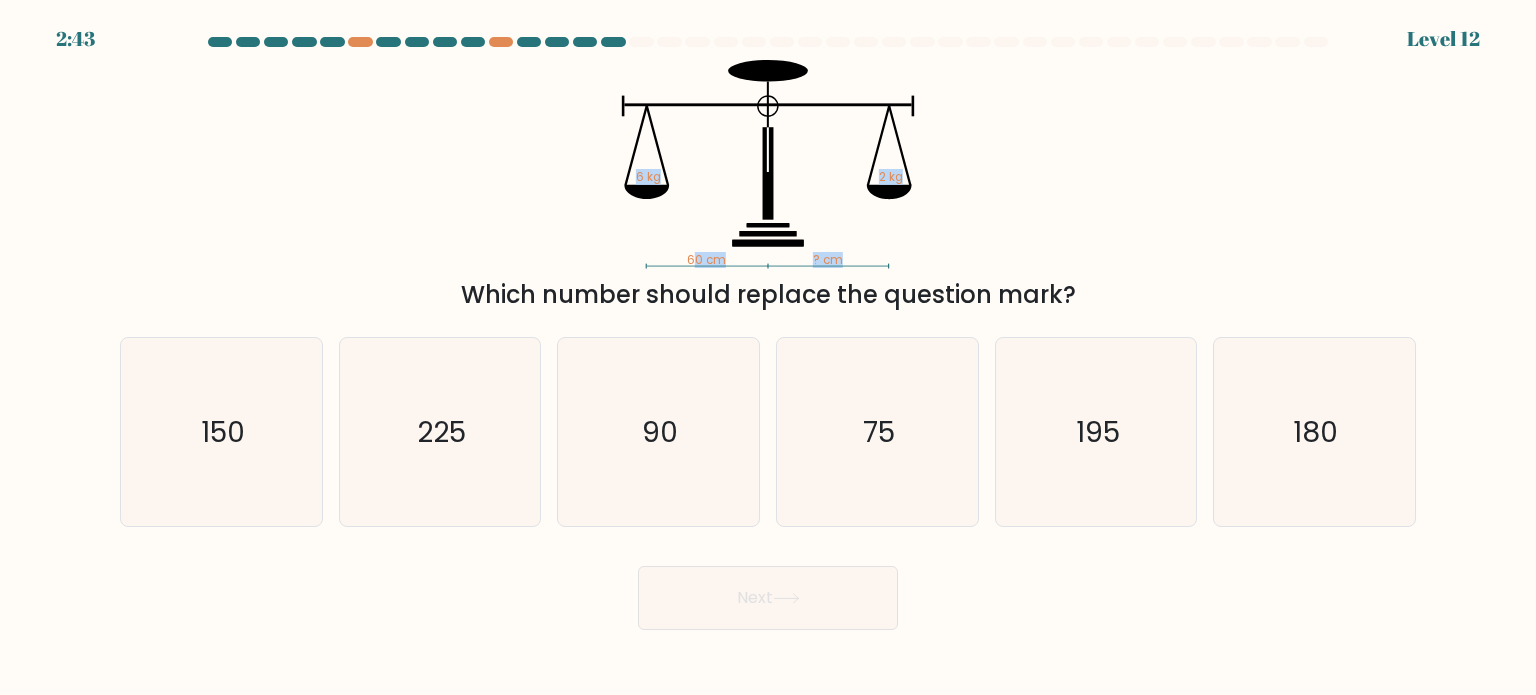 drag, startPoint x: 739, startPoint y: 267, endPoint x: 692, endPoint y: 267, distance: 47 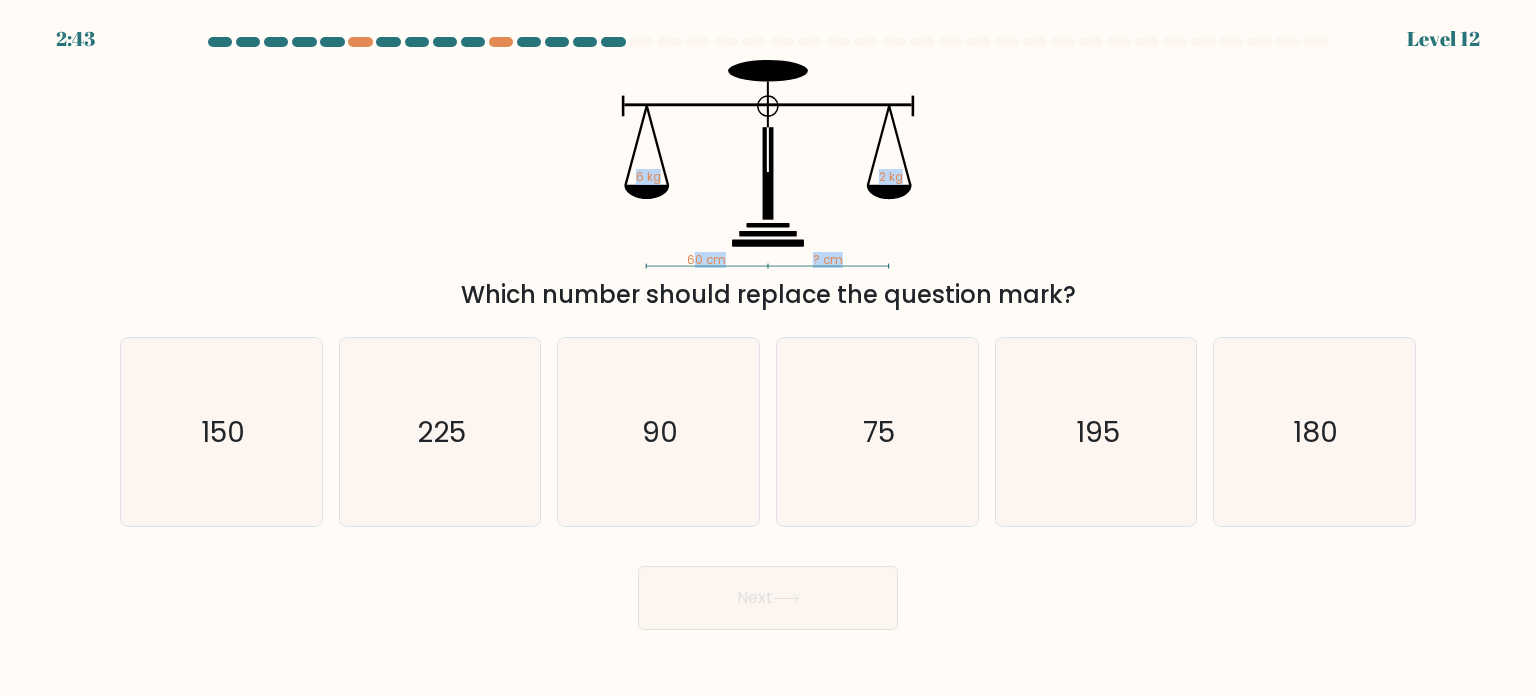 click on "60 cm   ? cm   6 kg   2 kg" 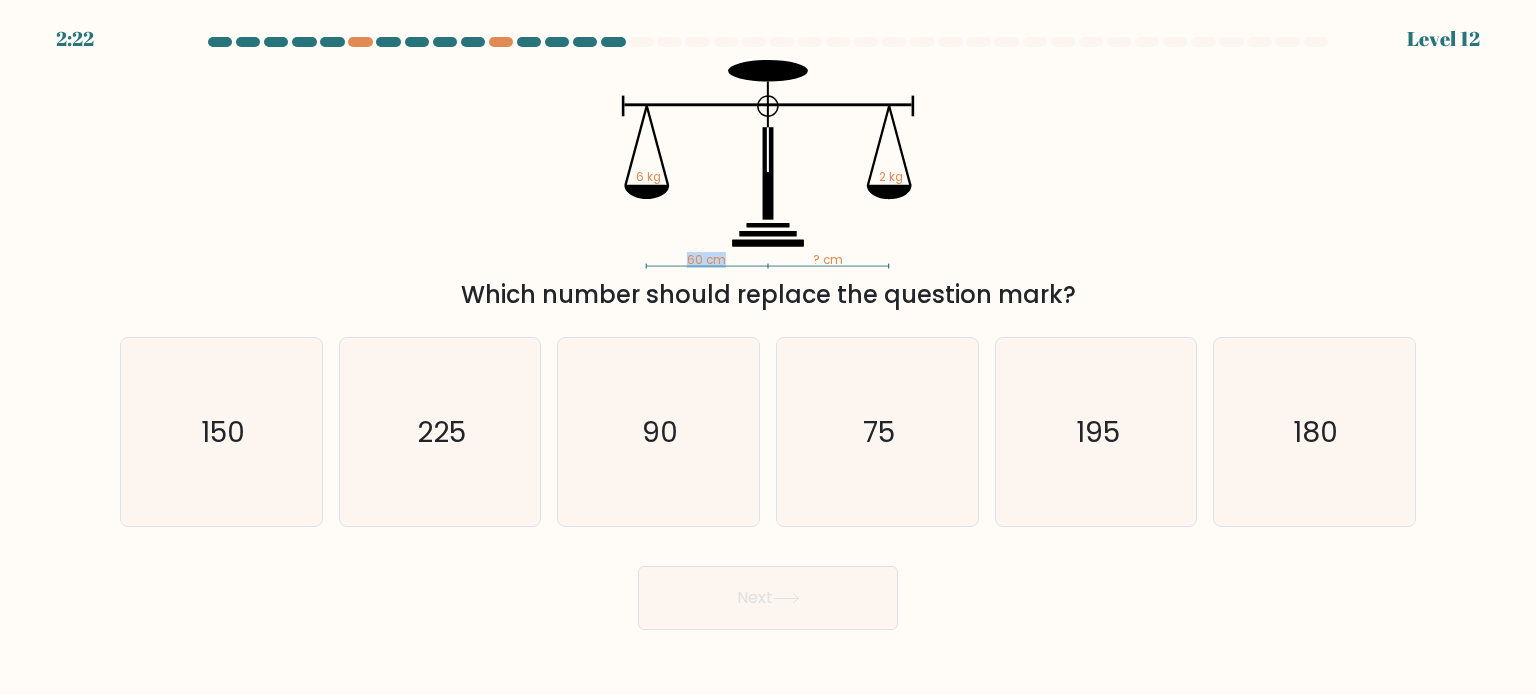 drag, startPoint x: 813, startPoint y: 266, endPoint x: 886, endPoint y: 185, distance: 109.041275 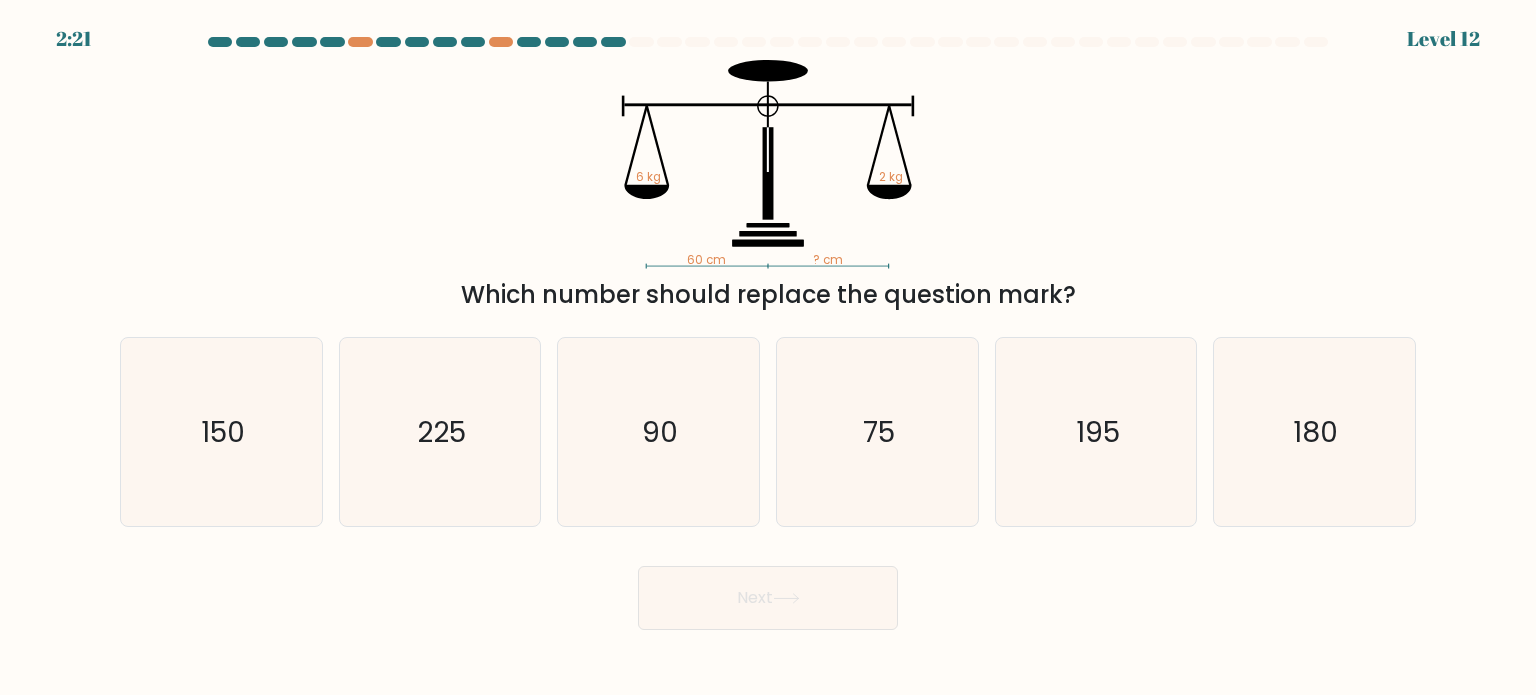 click on "Which number should replace the question mark?" at bounding box center [768, 295] 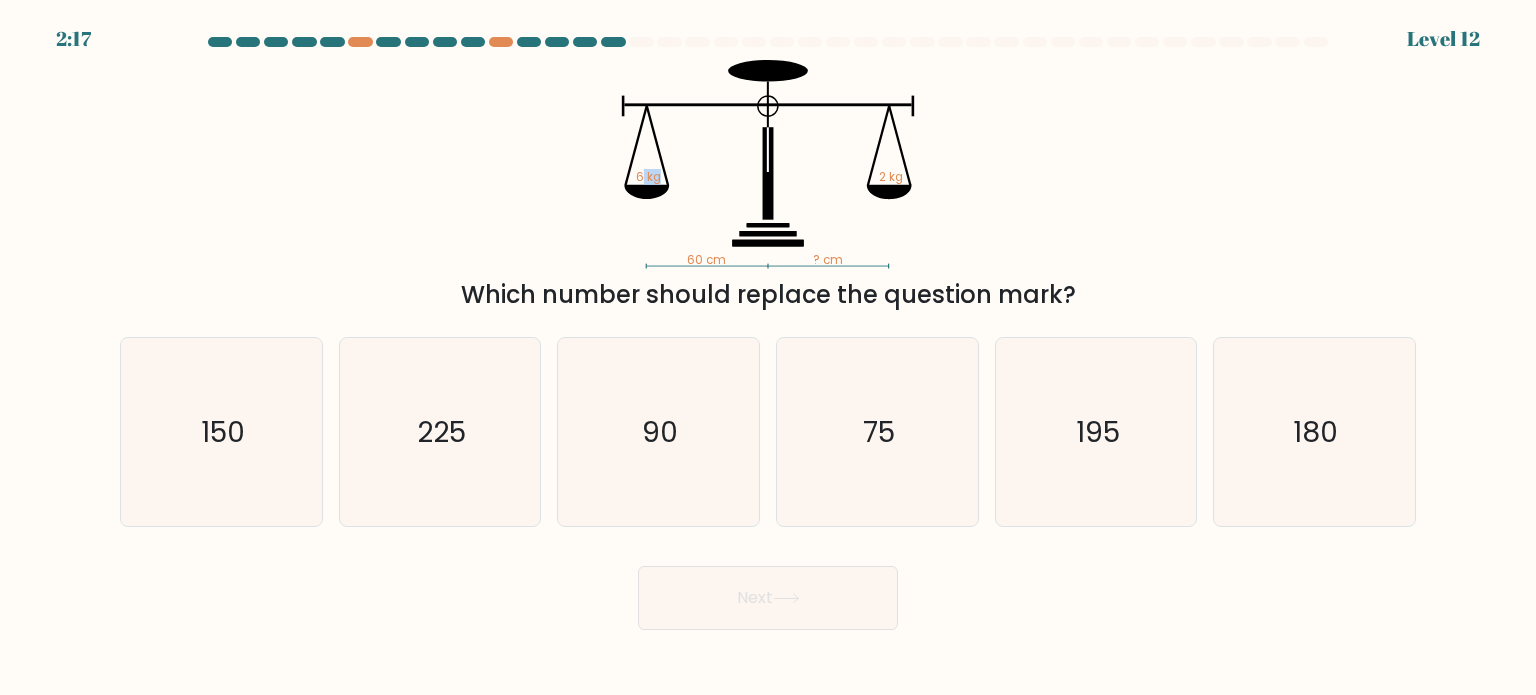 drag, startPoint x: 640, startPoint y: 171, endPoint x: 700, endPoint y: 177, distance: 60.299255 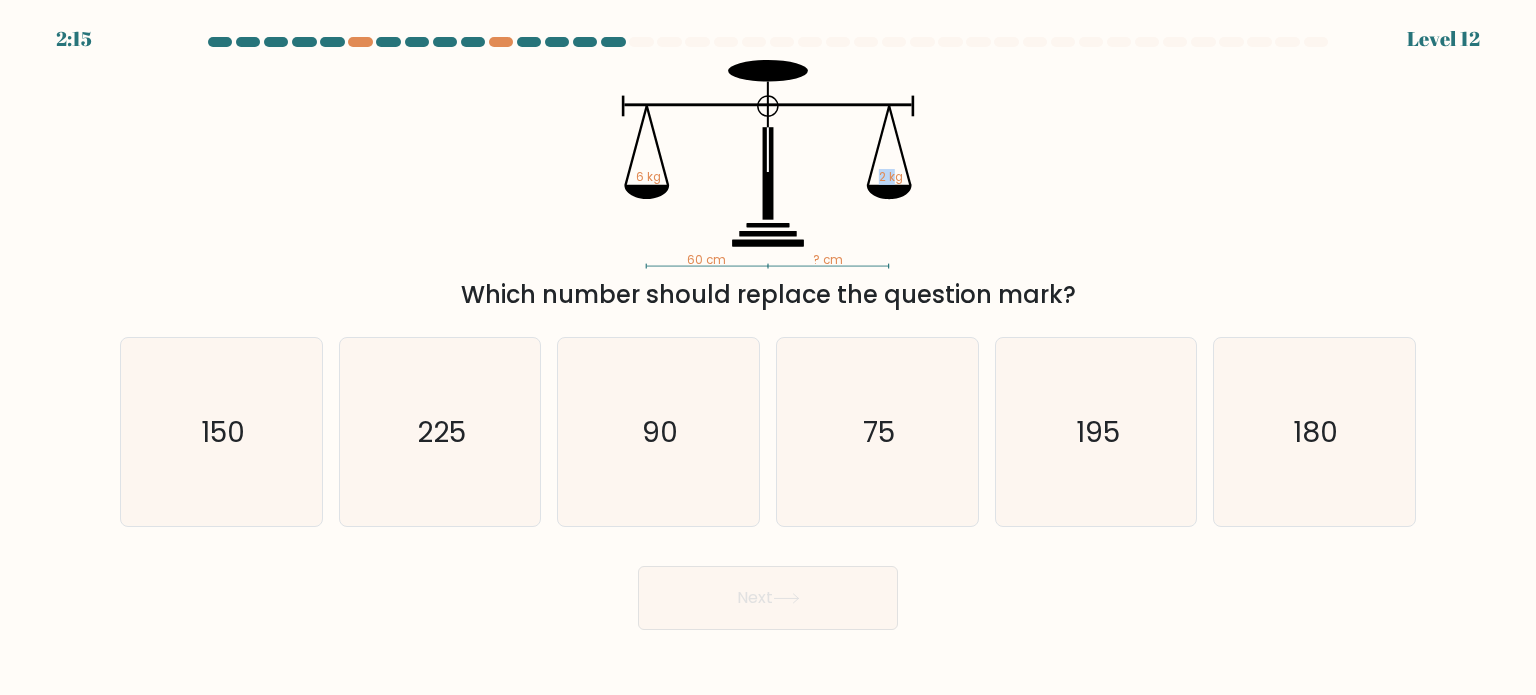 drag, startPoint x: 897, startPoint y: 175, endPoint x: 862, endPoint y: 176, distance: 35.014282 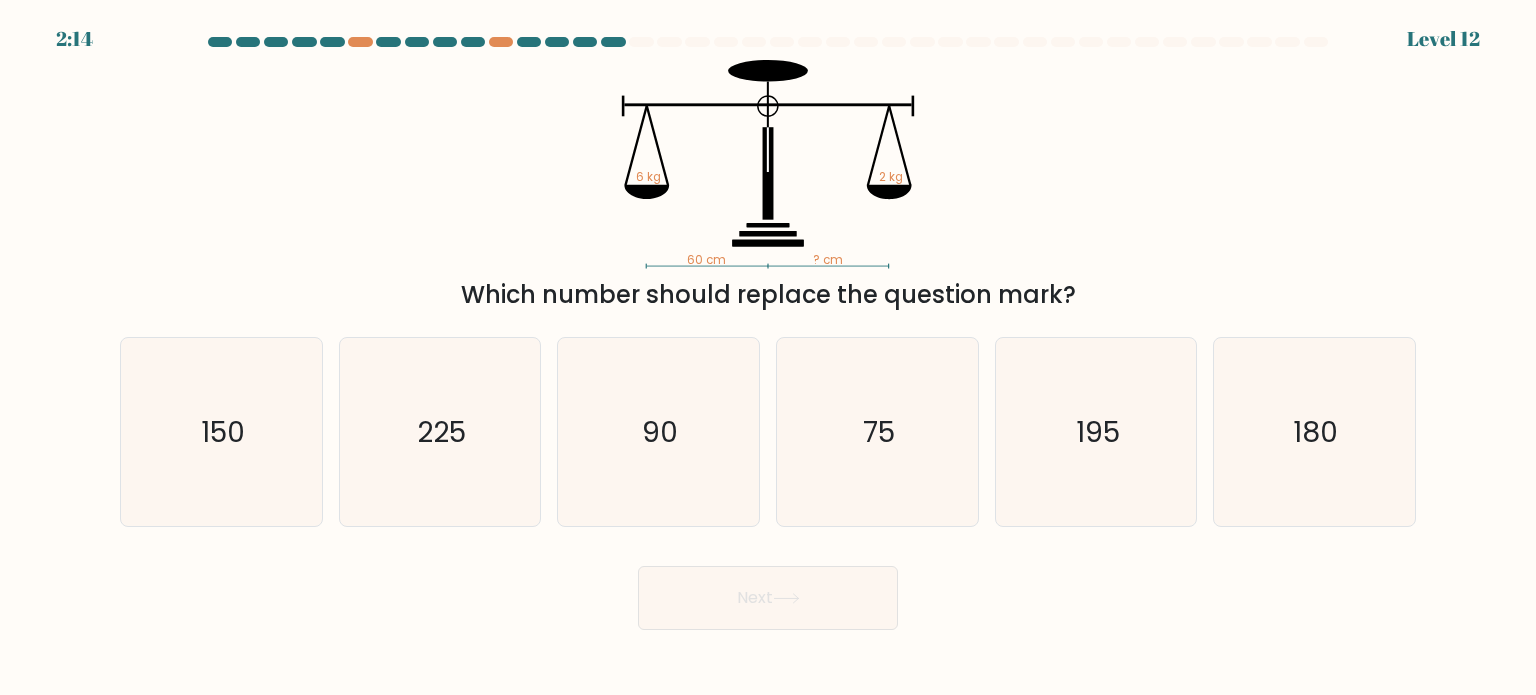 click on "6 kg" 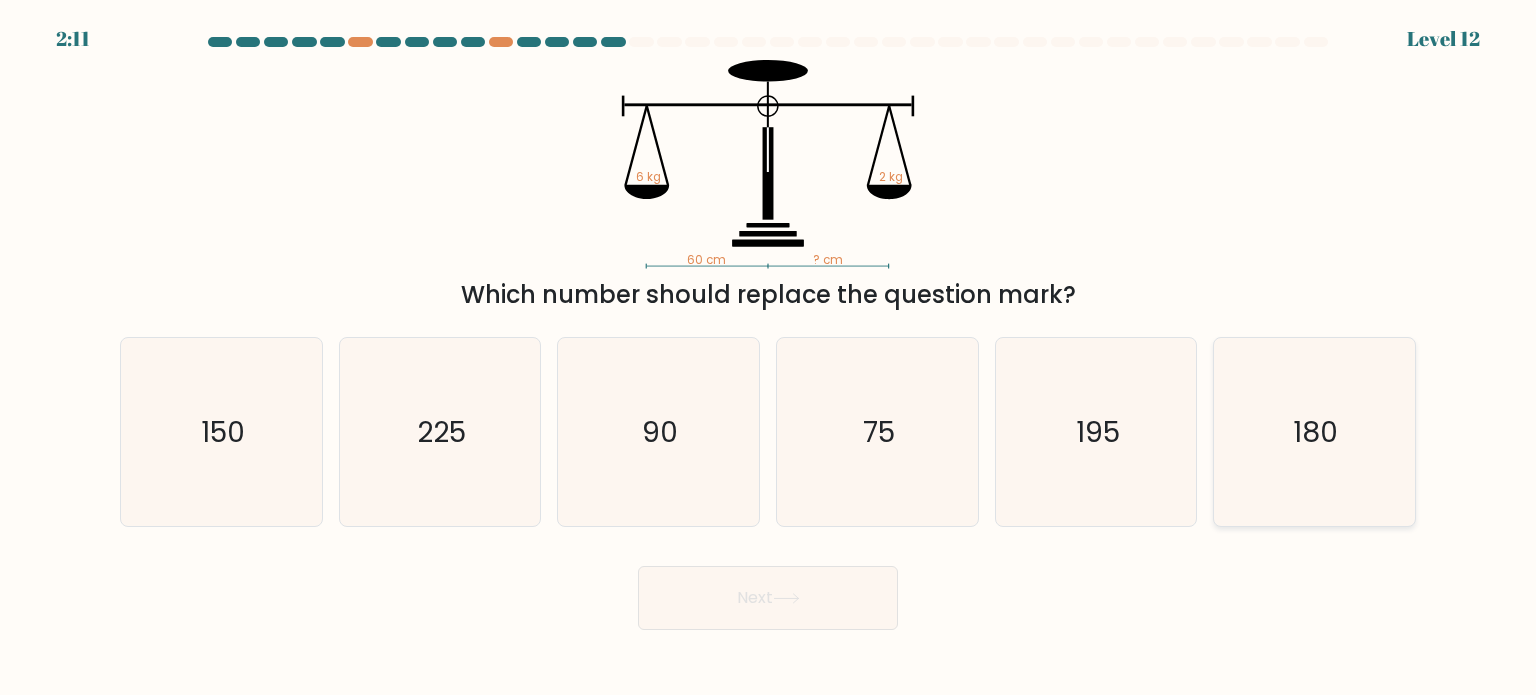 click on "180" 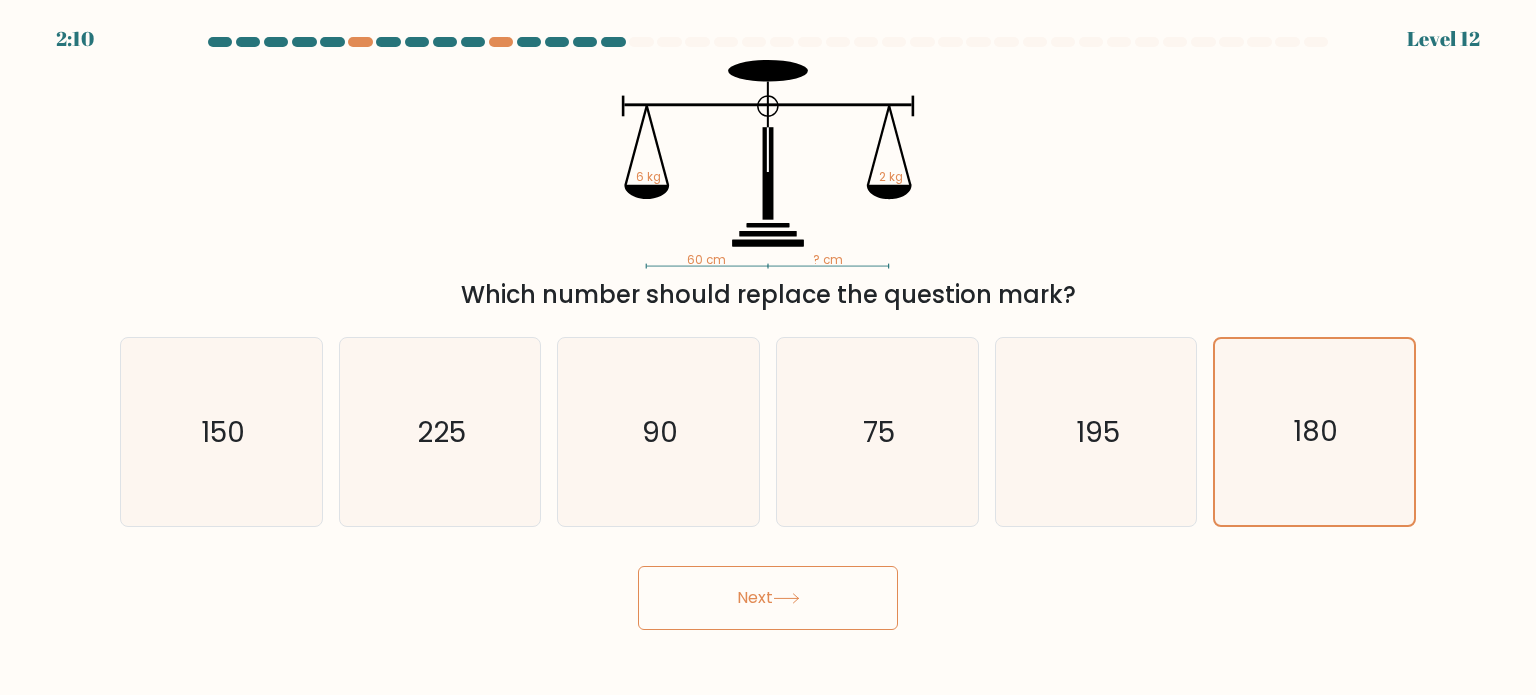 click on "Next" at bounding box center [768, 598] 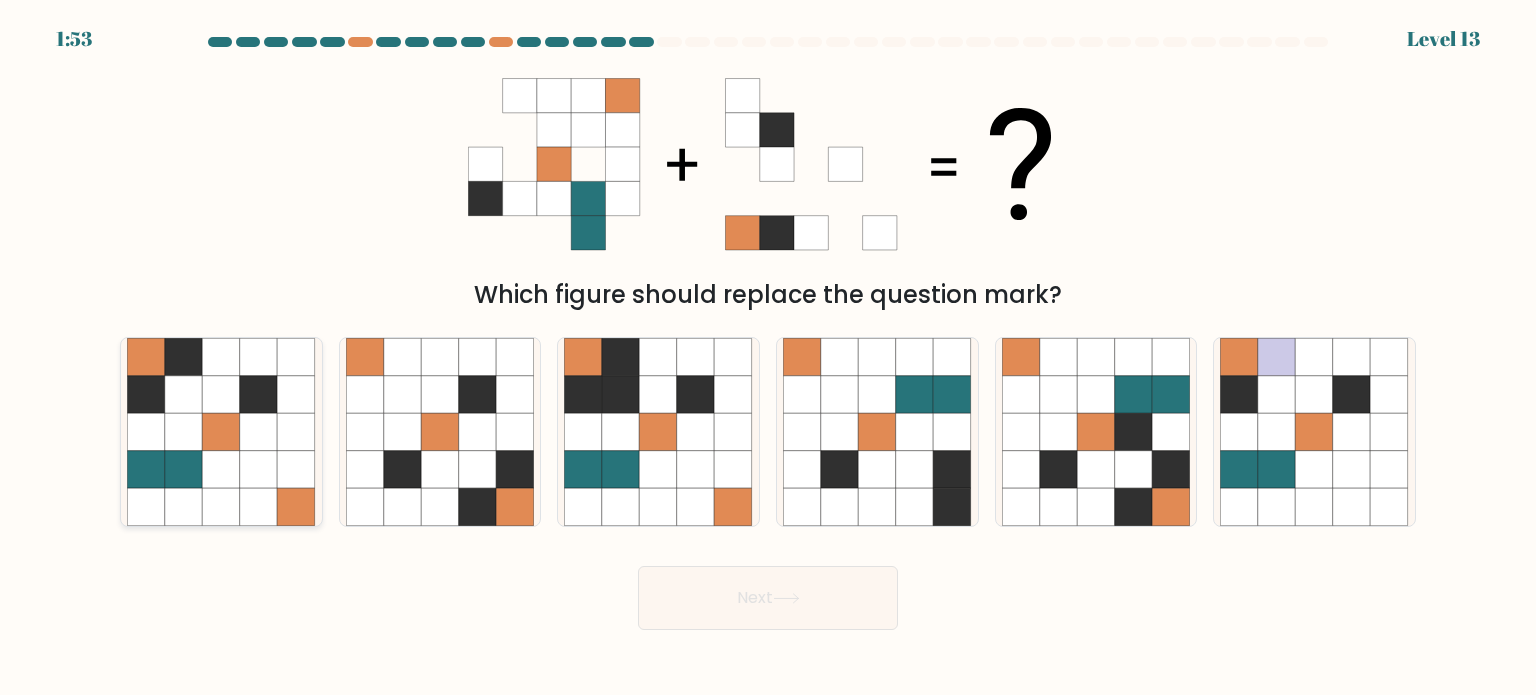 click 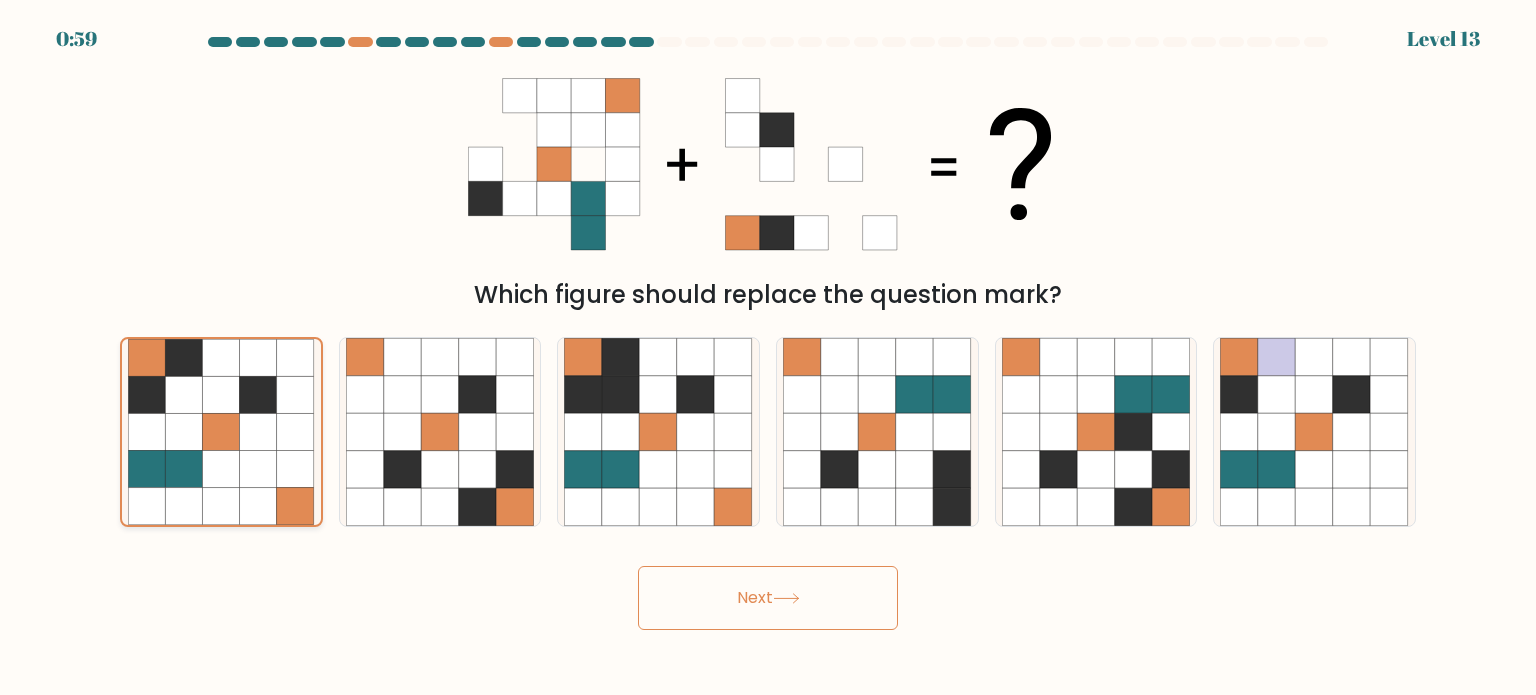 click 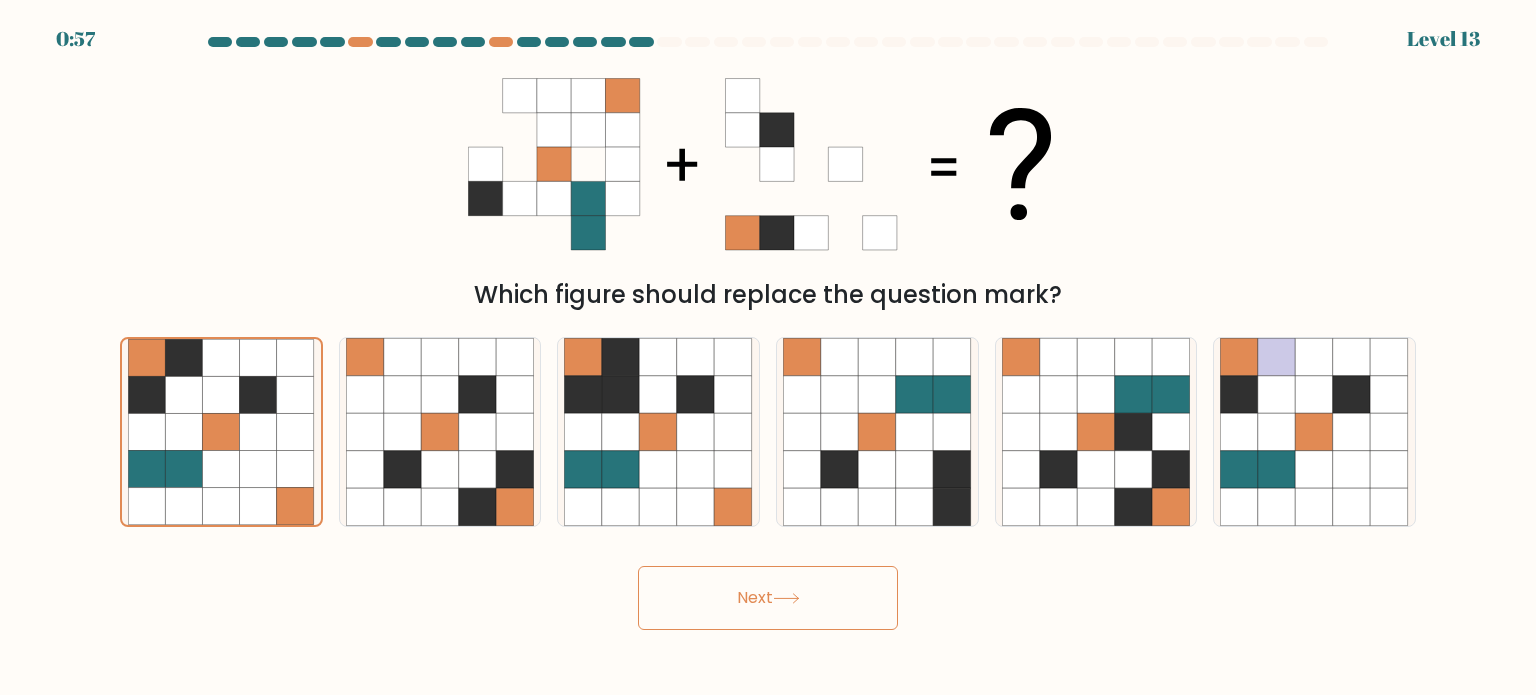 click on "Next" at bounding box center [768, 598] 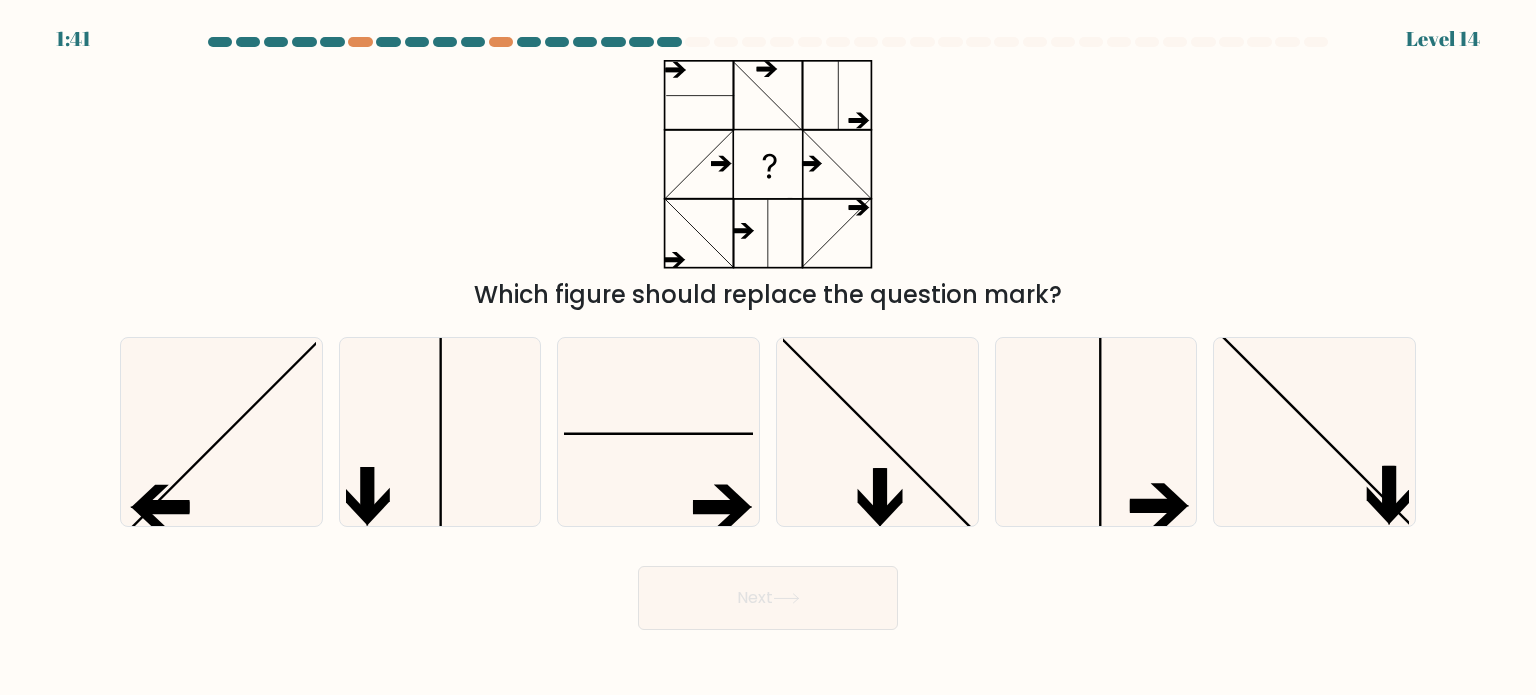 drag, startPoint x: 505, startPoint y: 304, endPoint x: 886, endPoint y: 303, distance: 381.0013 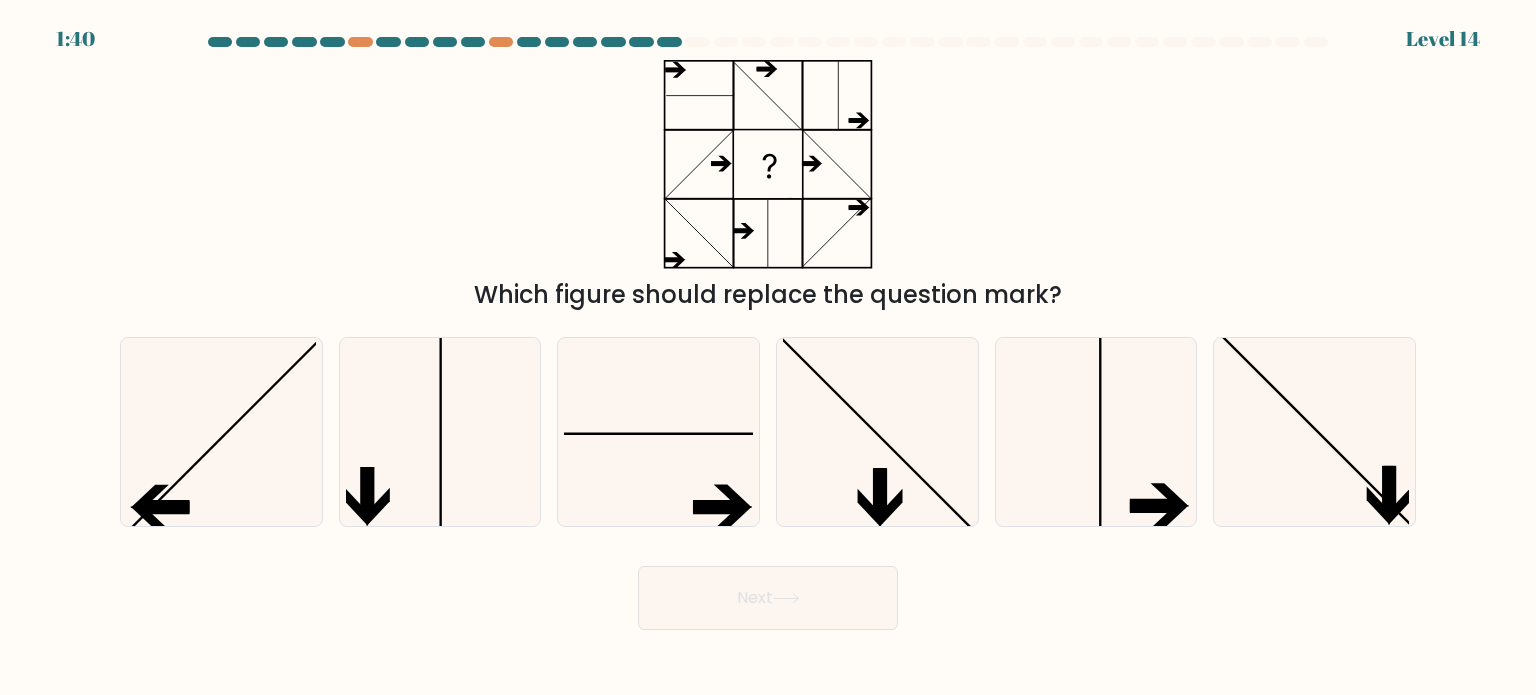 click on "Which figure should replace the question mark?" at bounding box center (768, 186) 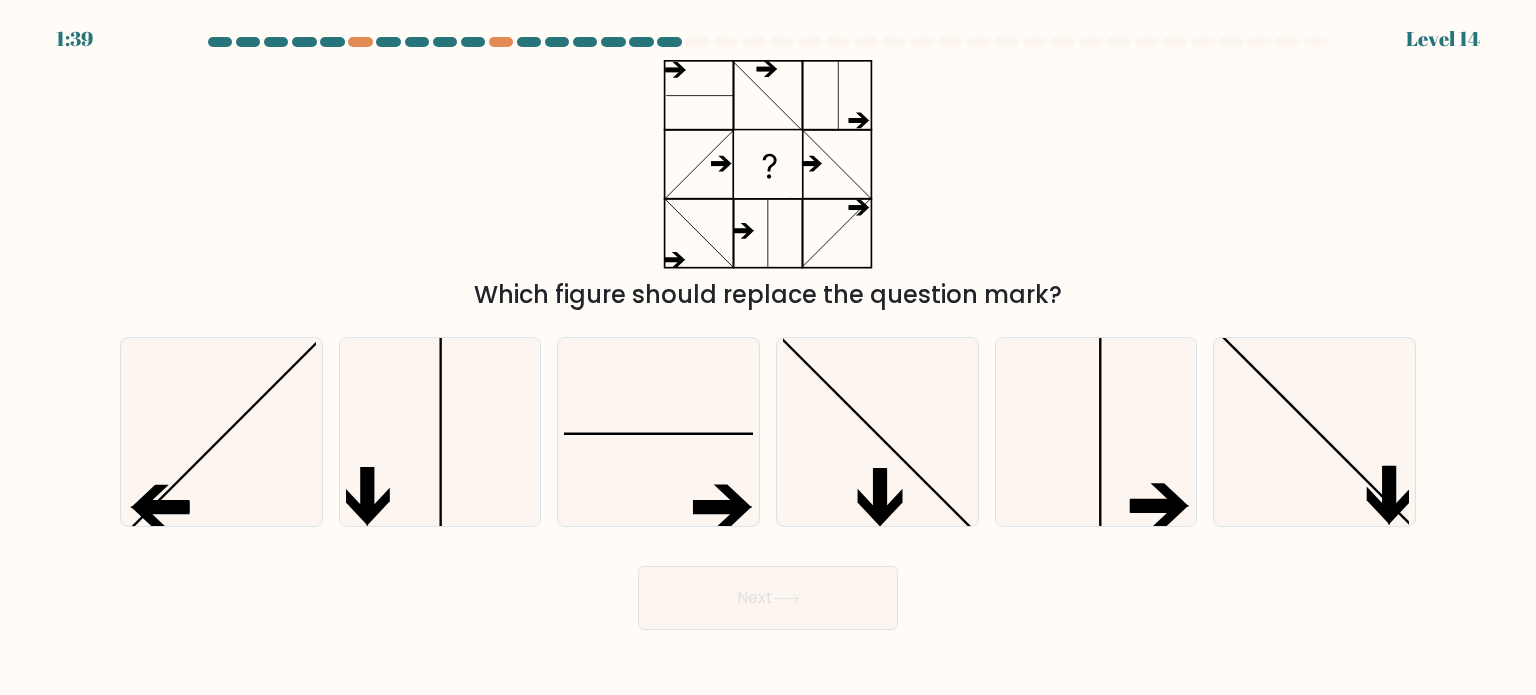 drag, startPoint x: 807, startPoint y: 298, endPoint x: 1012, endPoint y: 297, distance: 205.00244 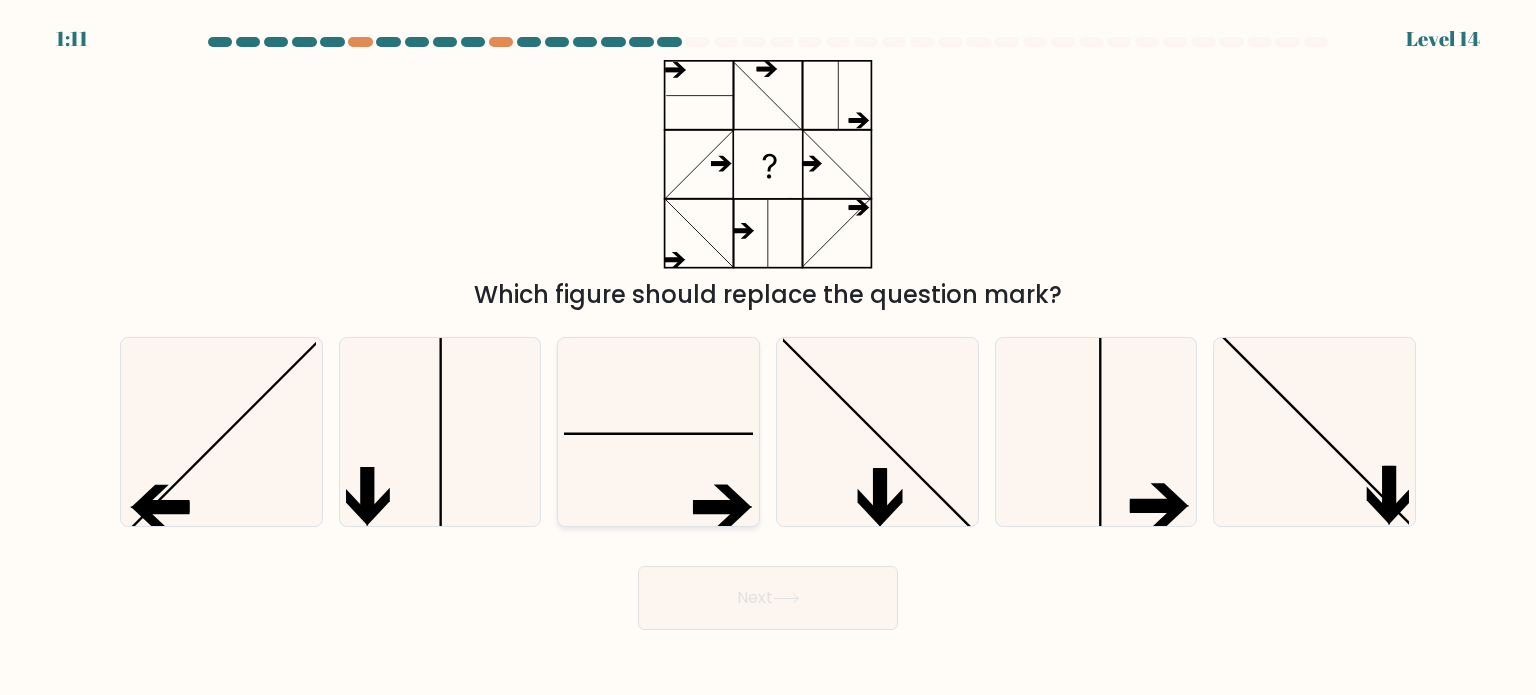 click 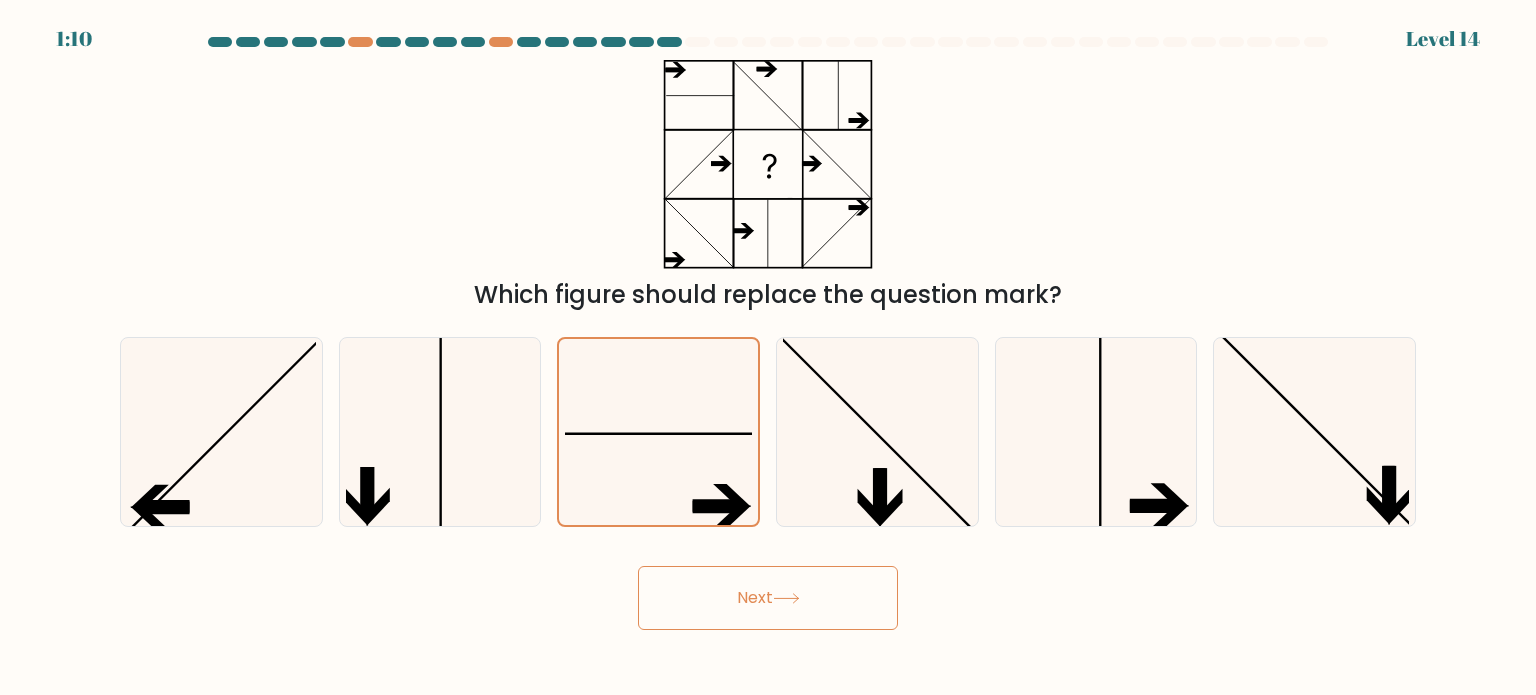 click on "Next" at bounding box center [768, 598] 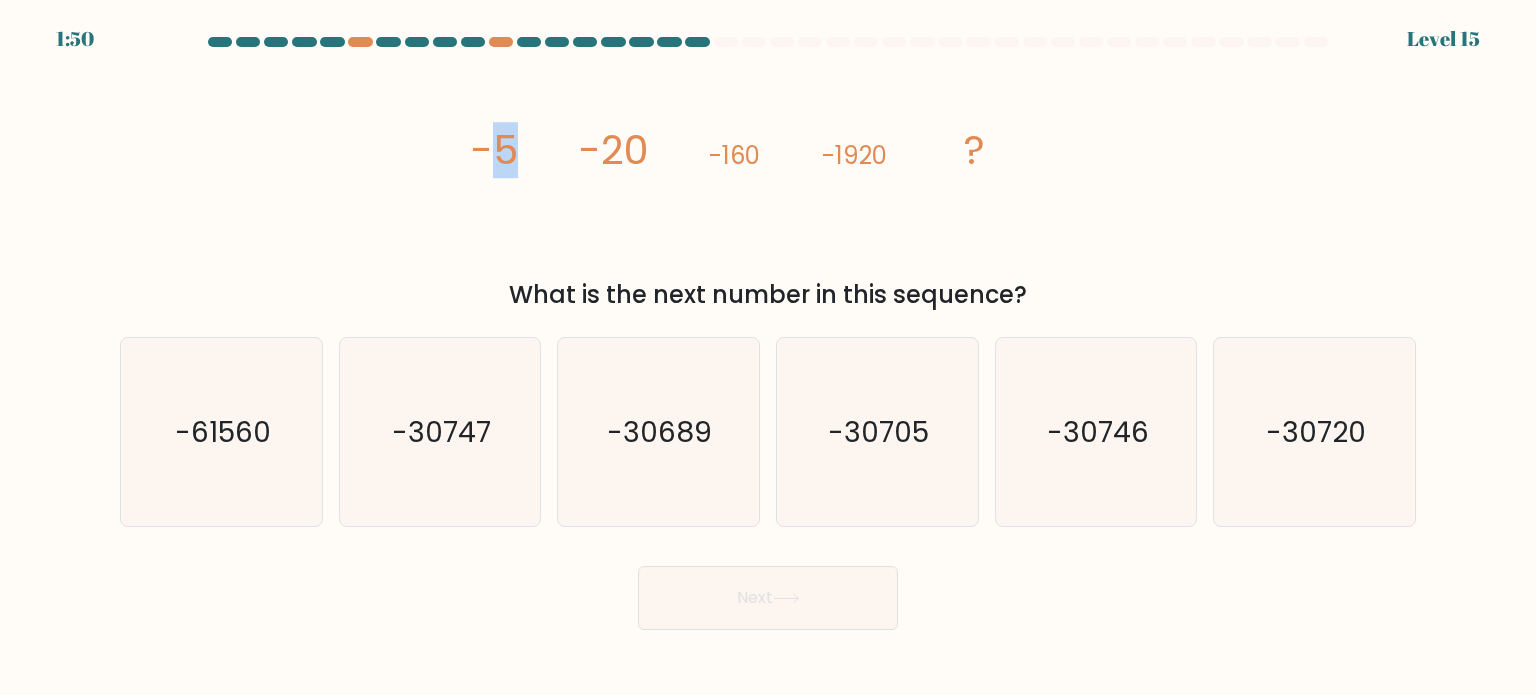 drag, startPoint x: 494, startPoint y: 146, endPoint x: 567, endPoint y: 143, distance: 73.061615 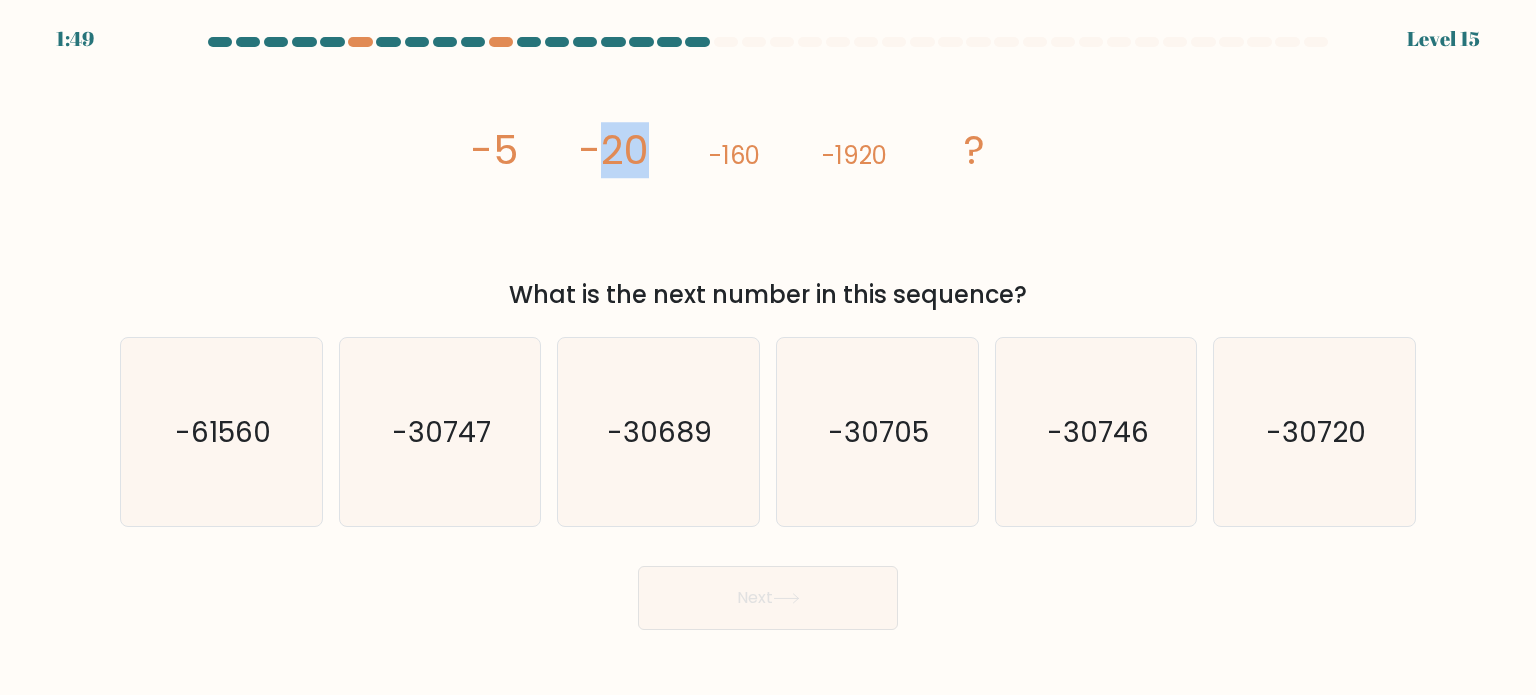 drag, startPoint x: 609, startPoint y: 142, endPoint x: 665, endPoint y: 147, distance: 56.22277 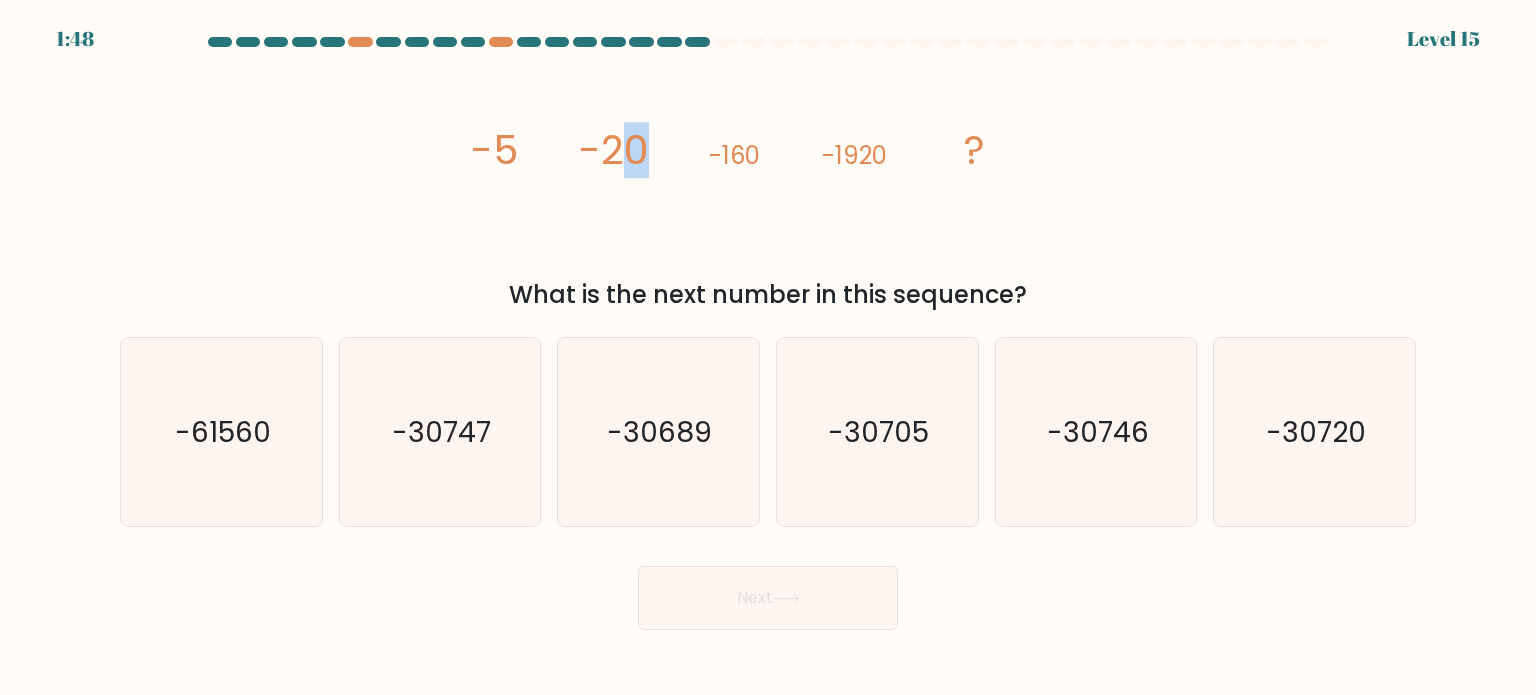 drag, startPoint x: 616, startPoint y: 151, endPoint x: 642, endPoint y: 148, distance: 26.172504 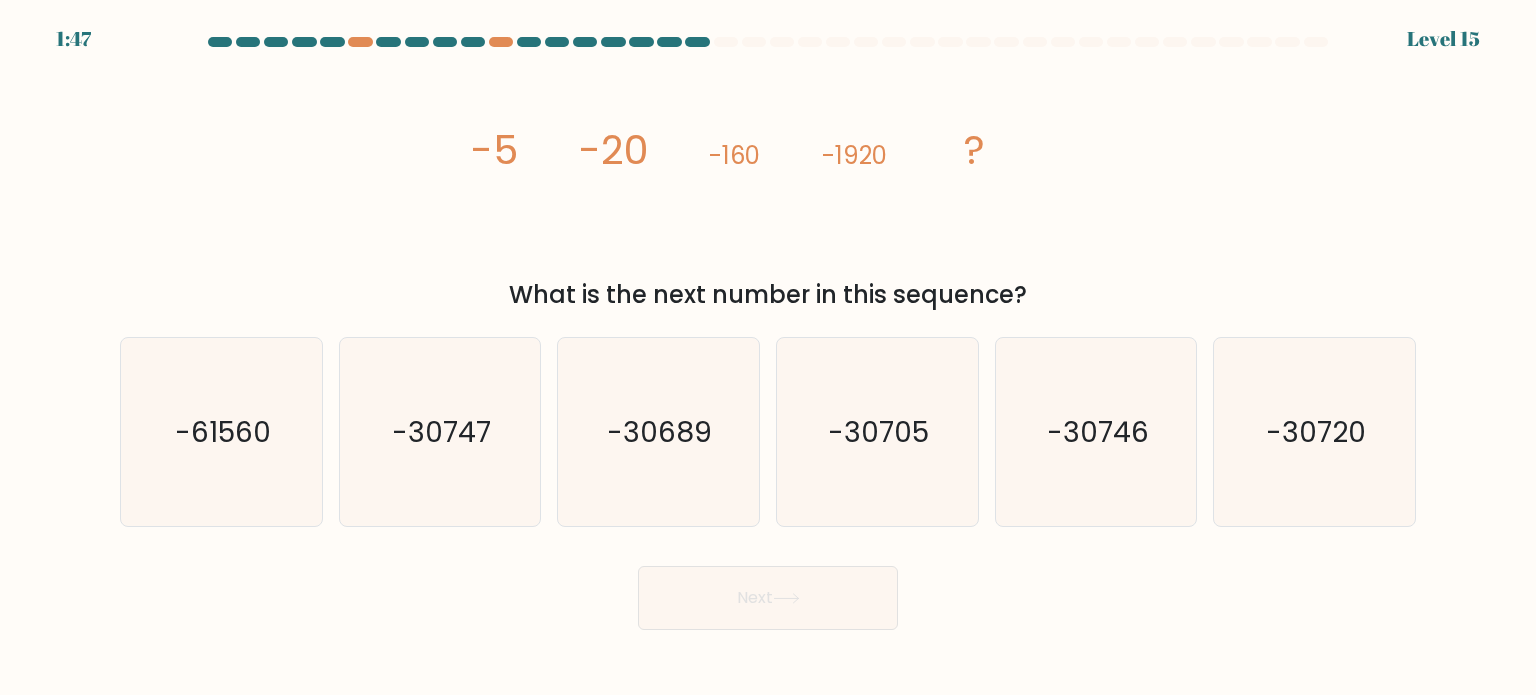 drag, startPoint x: 488, startPoint y: 146, endPoint x: 534, endPoint y: 141, distance: 46.270943 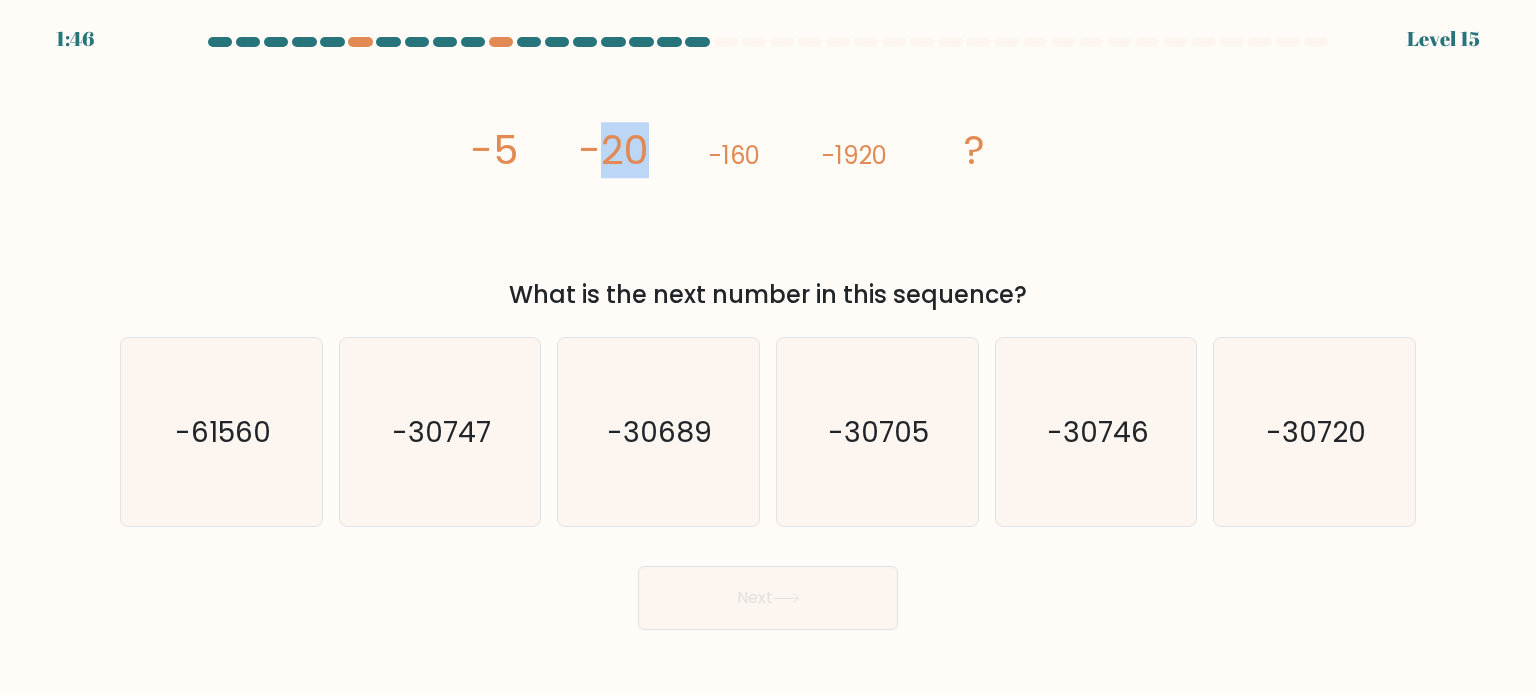 drag, startPoint x: 608, startPoint y: 152, endPoint x: 652, endPoint y: 151, distance: 44.011364 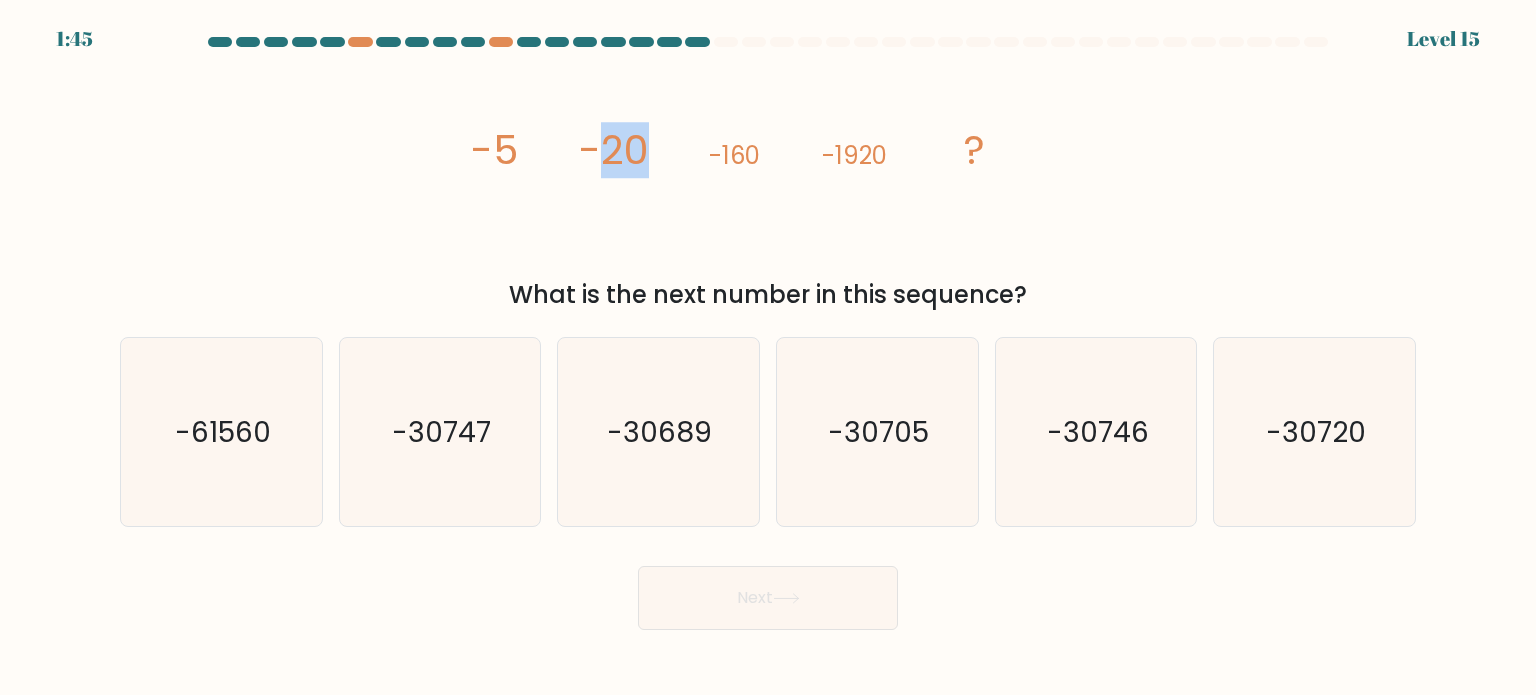 click on "image/svg+xml
-5
-20
-160
-1920
?" 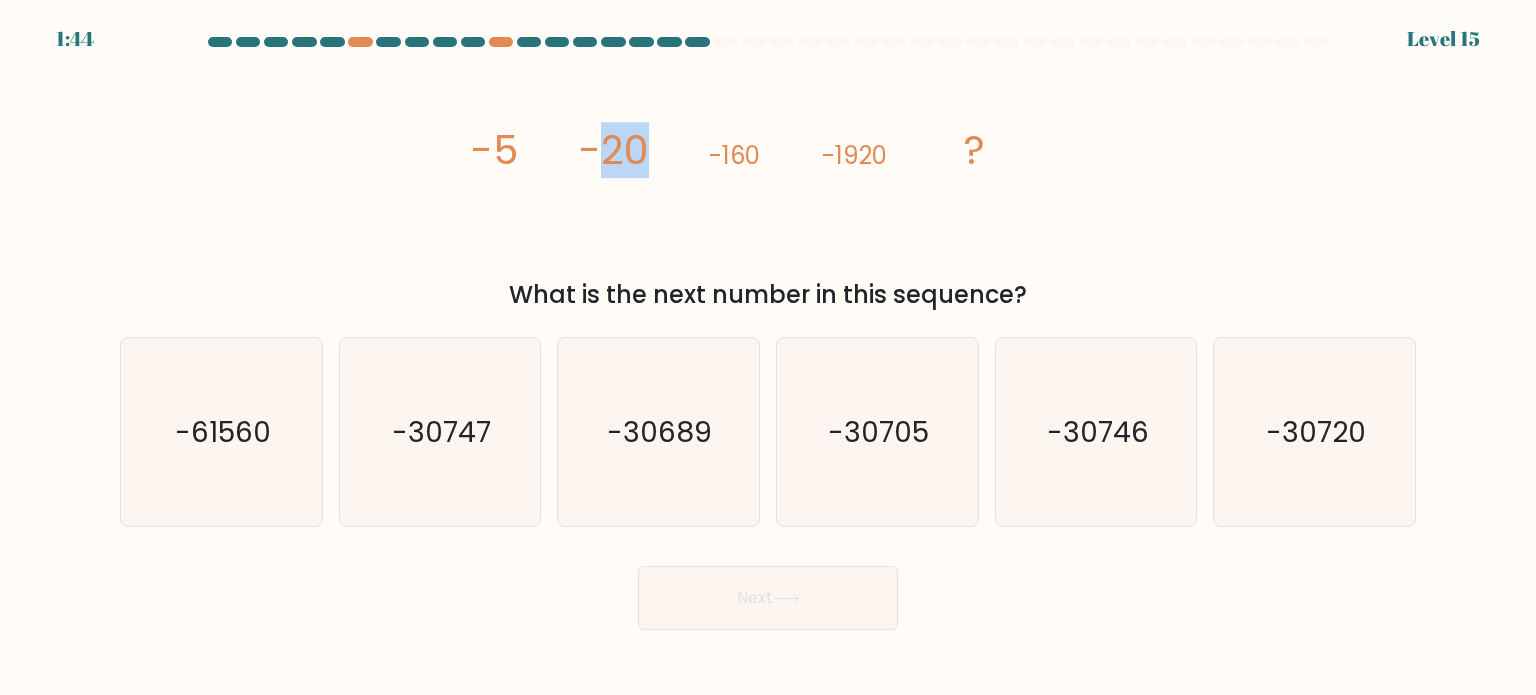 drag, startPoint x: 607, startPoint y: 154, endPoint x: 657, endPoint y: 154, distance: 50 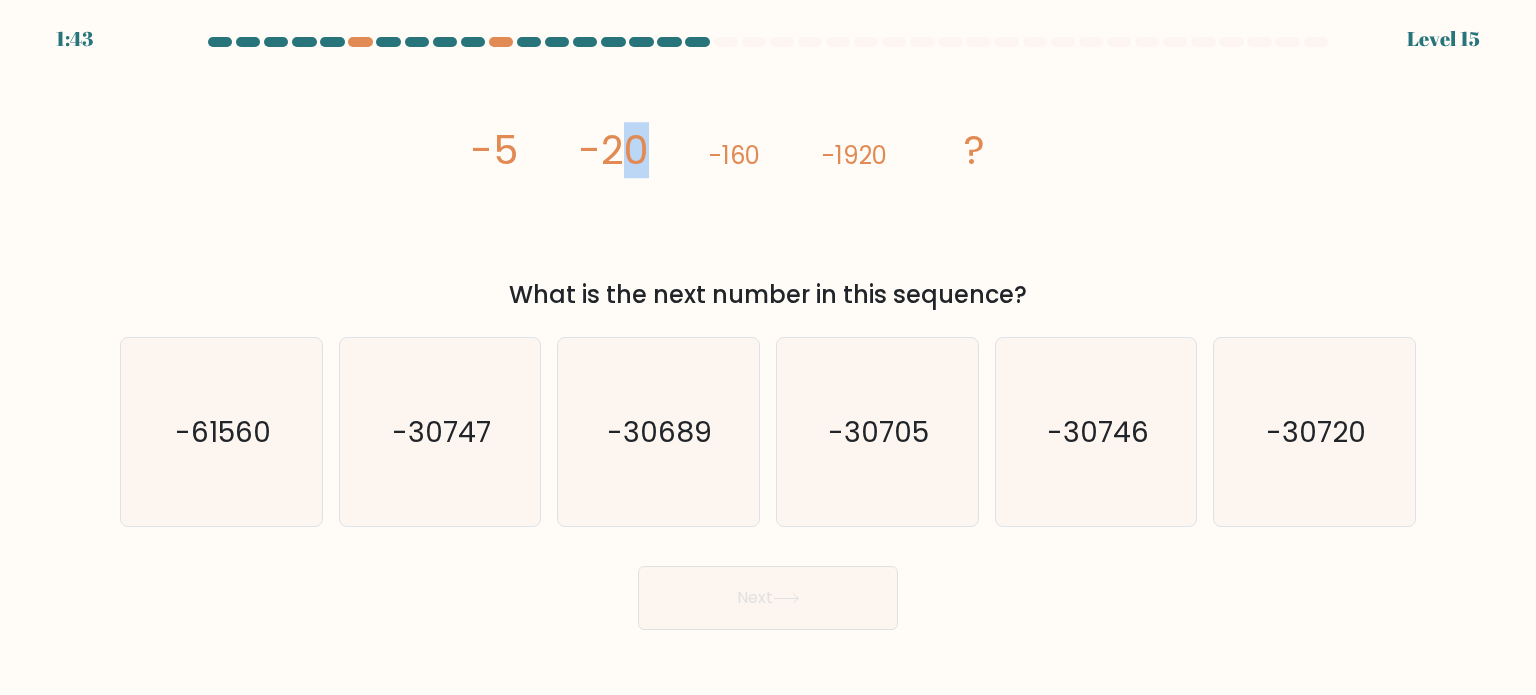 drag, startPoint x: 614, startPoint y: 155, endPoint x: 648, endPoint y: 157, distance: 34.058773 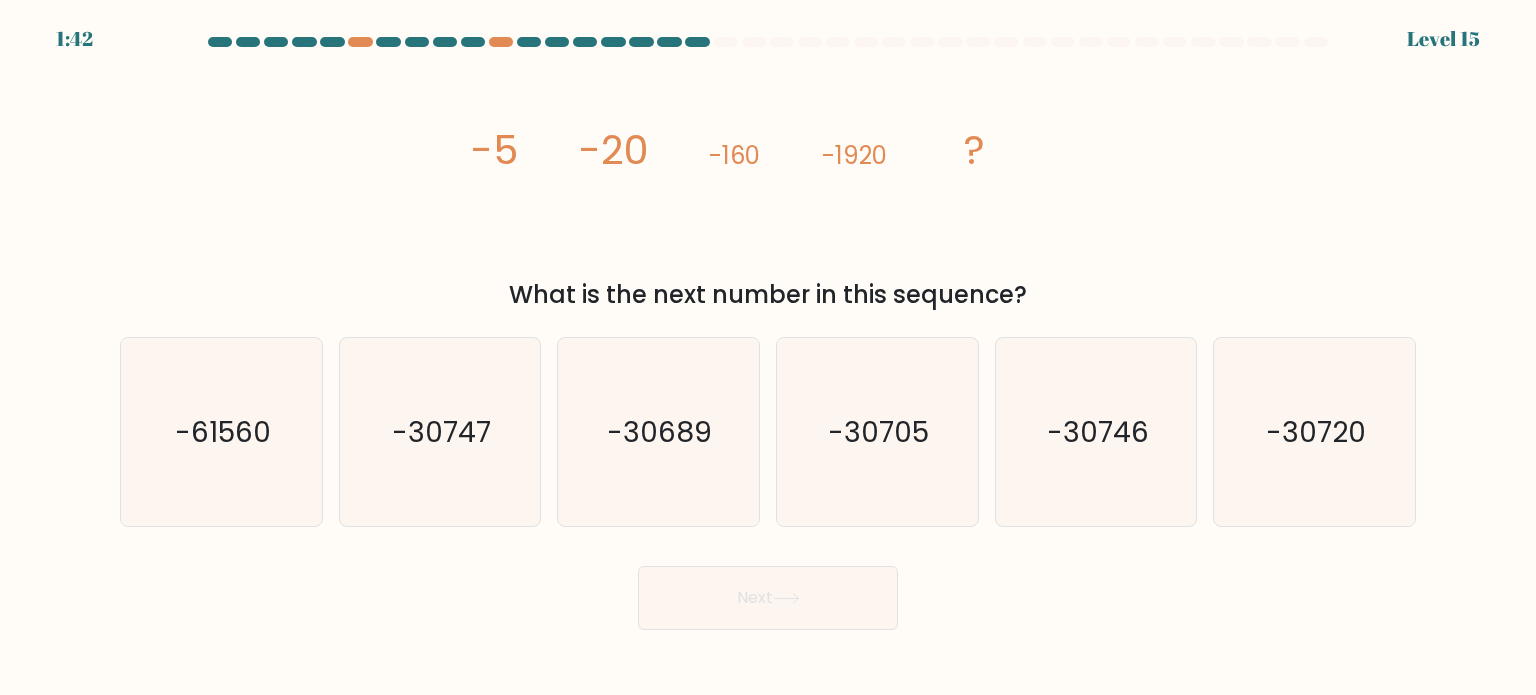 click on "image/svg+xml
-5
-20
-160
-1920
?" 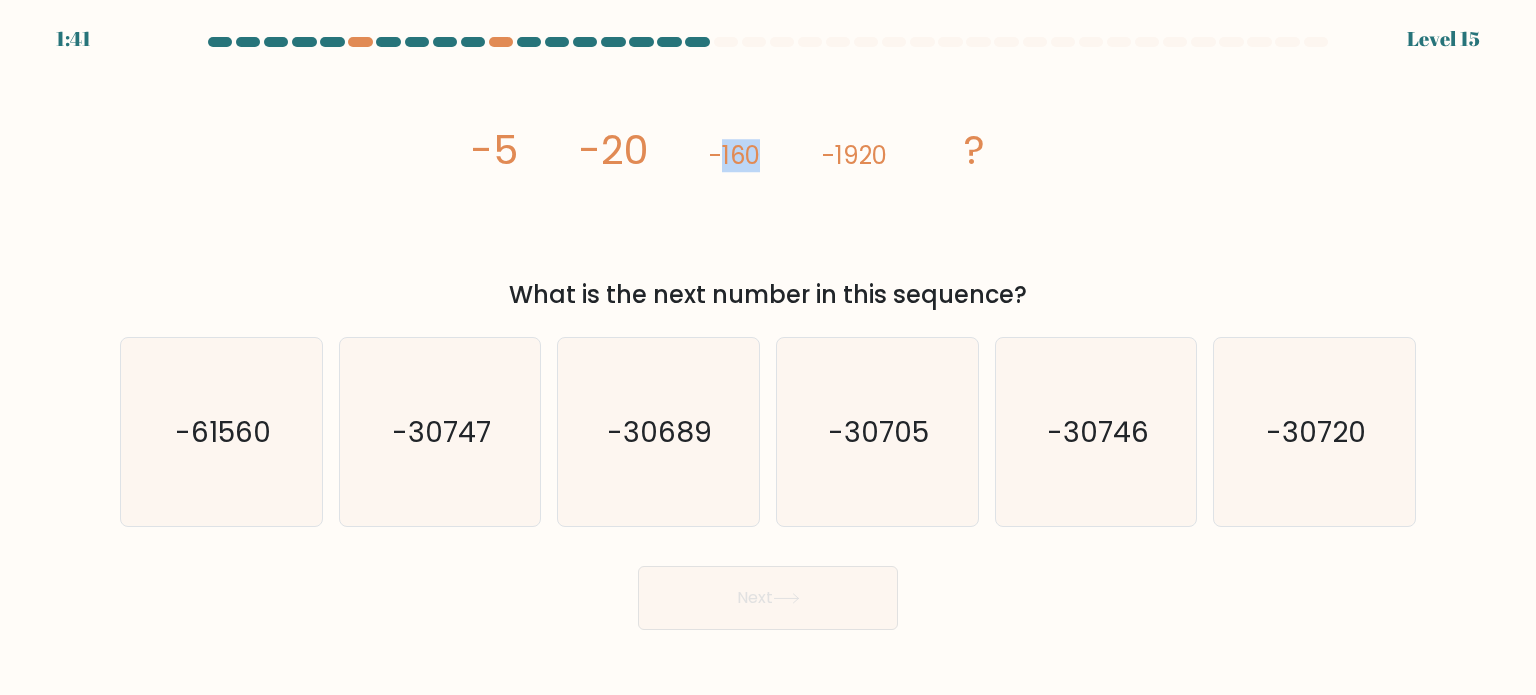 drag, startPoint x: 722, startPoint y: 159, endPoint x: 758, endPoint y: 159, distance: 36 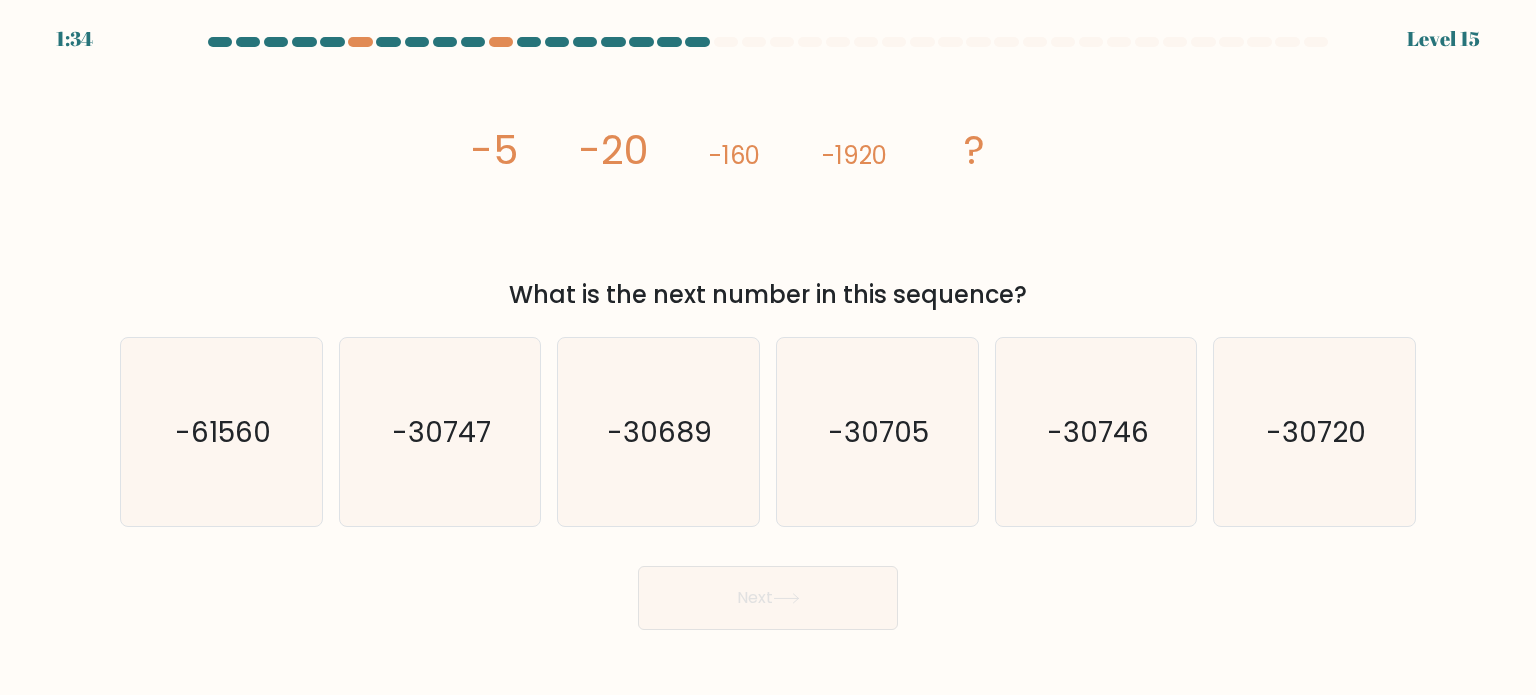 click on "image/svg+xml
-5
-20
-160
-1920
?" 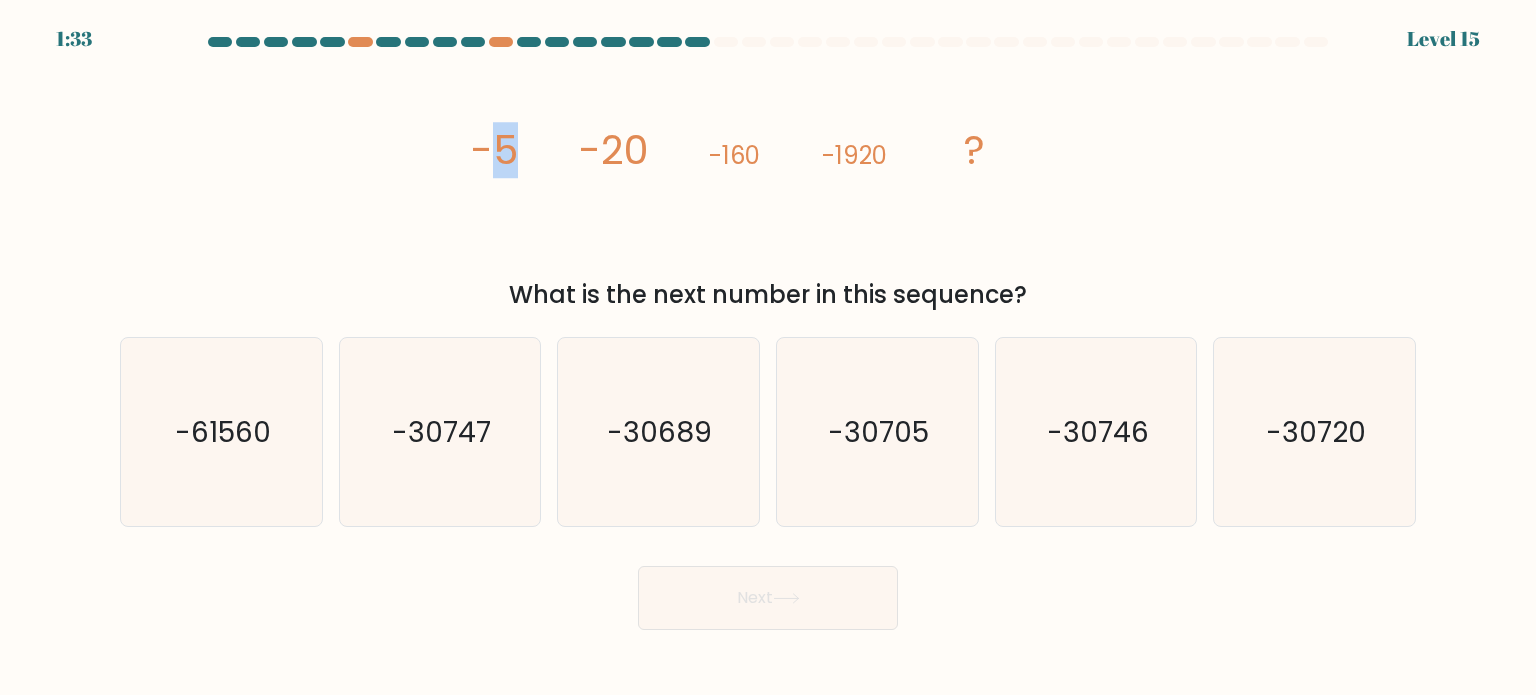 drag, startPoint x: 501, startPoint y: 144, endPoint x: 537, endPoint y: 139, distance: 36.345562 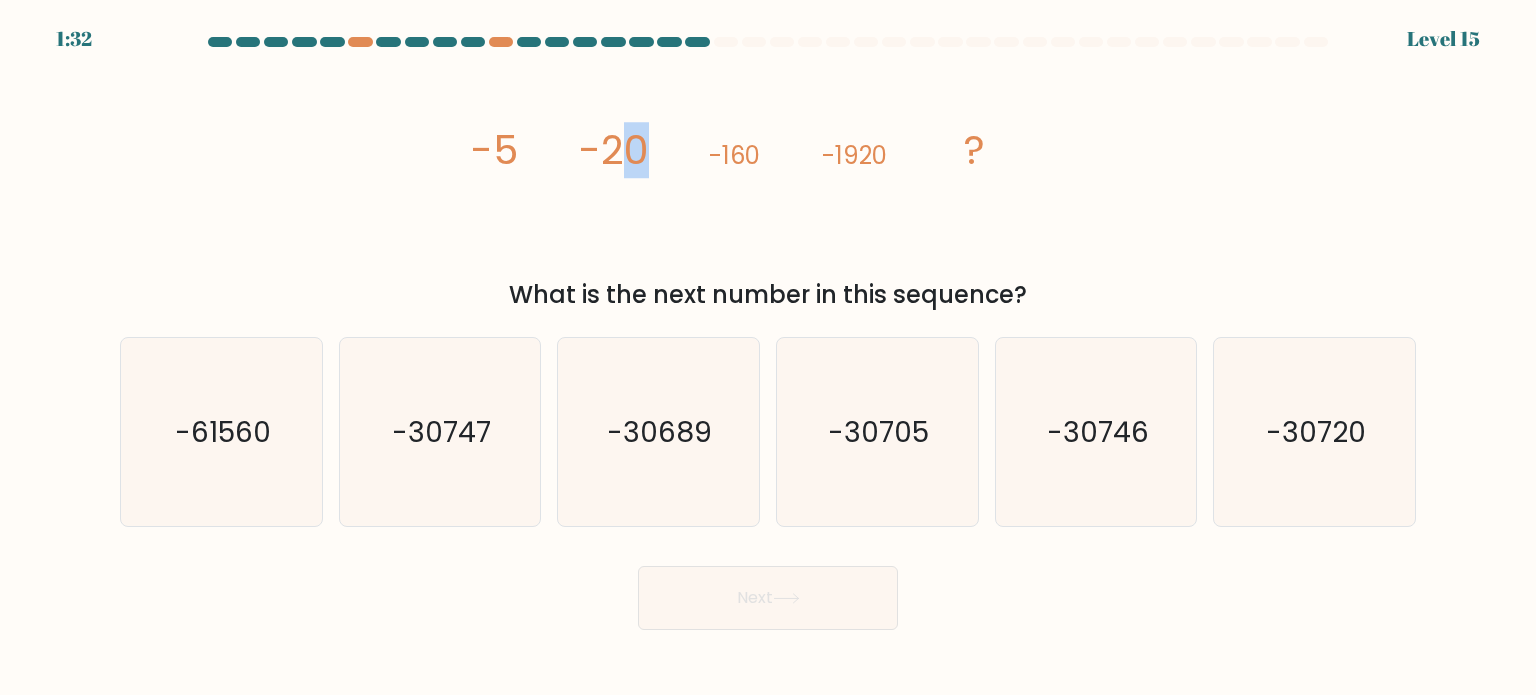 drag, startPoint x: 615, startPoint y: 147, endPoint x: 646, endPoint y: 147, distance: 31 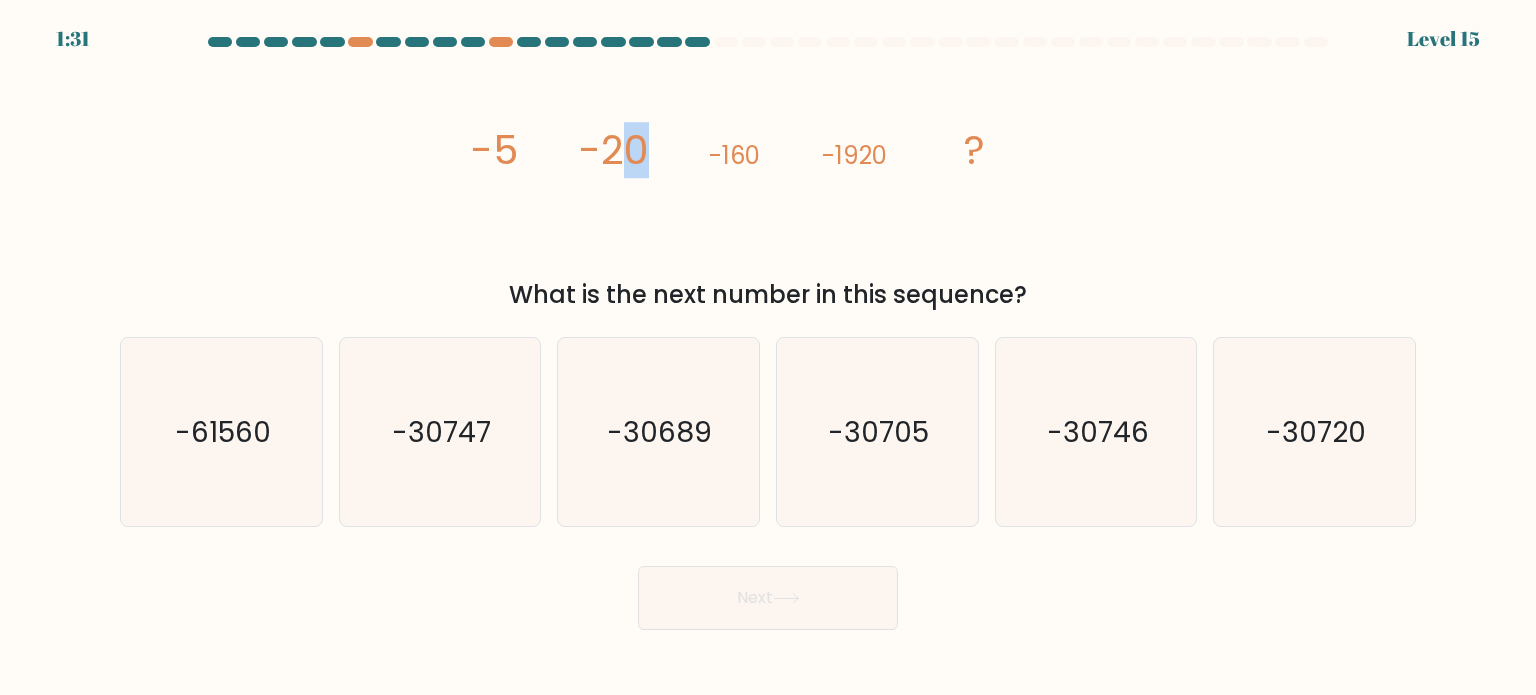 drag, startPoint x: 613, startPoint y: 156, endPoint x: 654, endPoint y: 151, distance: 41.303753 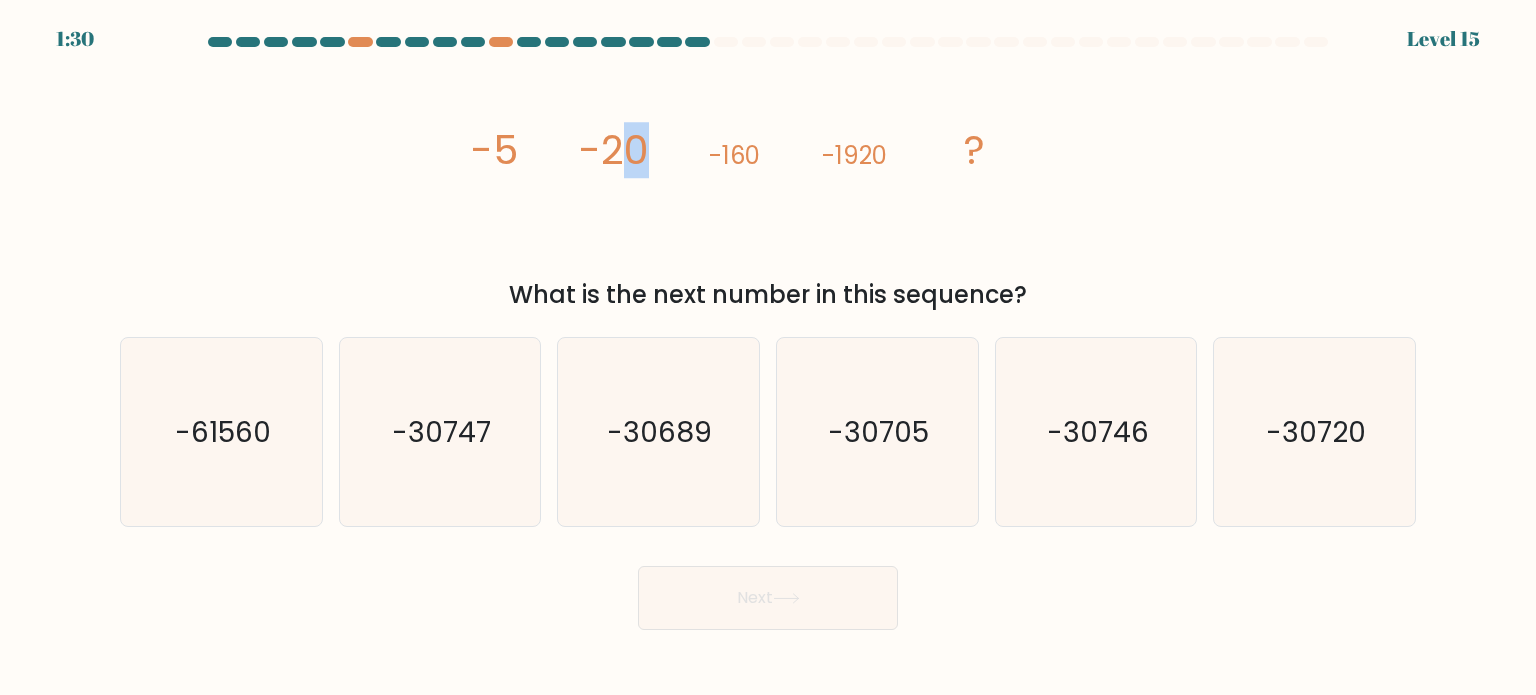 click on "image/svg+xml
-5
-20
-160
-1920
?" 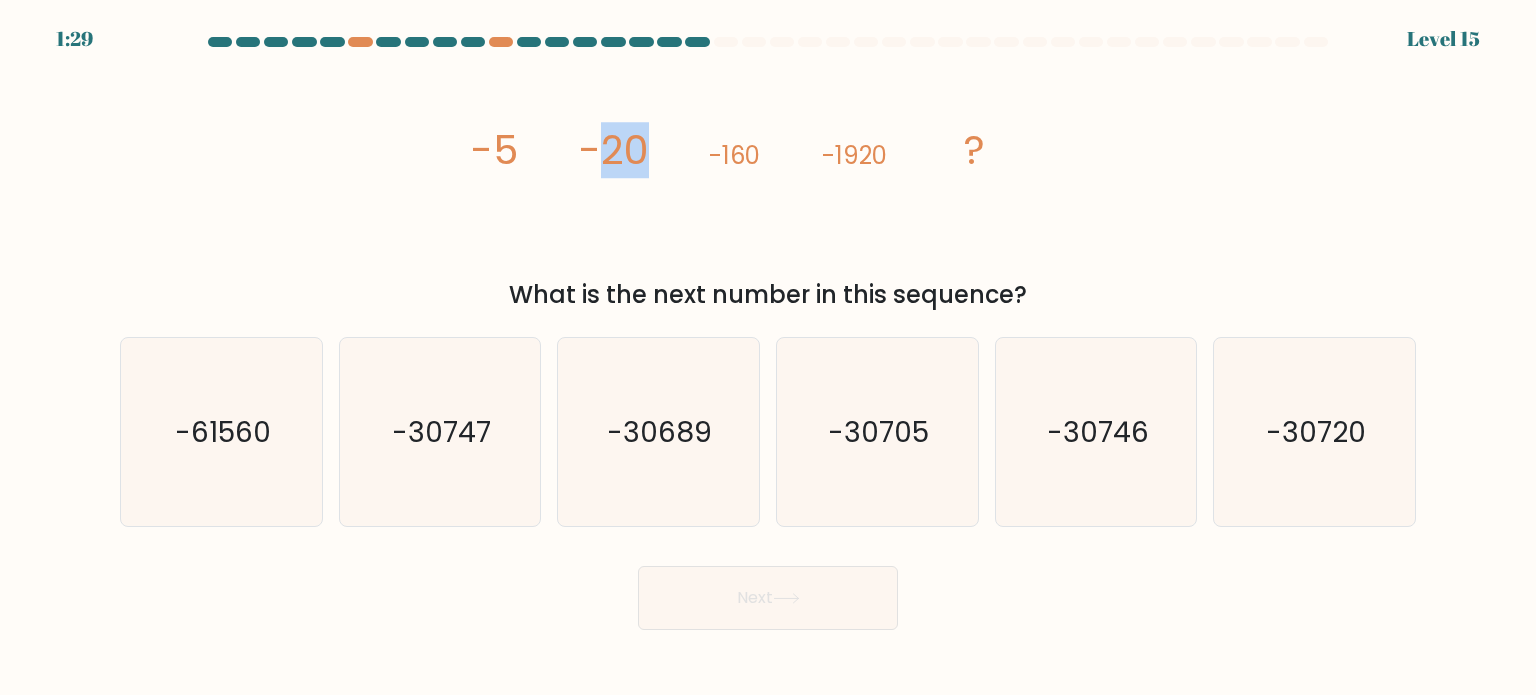 drag, startPoint x: 608, startPoint y: 153, endPoint x: 653, endPoint y: 153, distance: 45 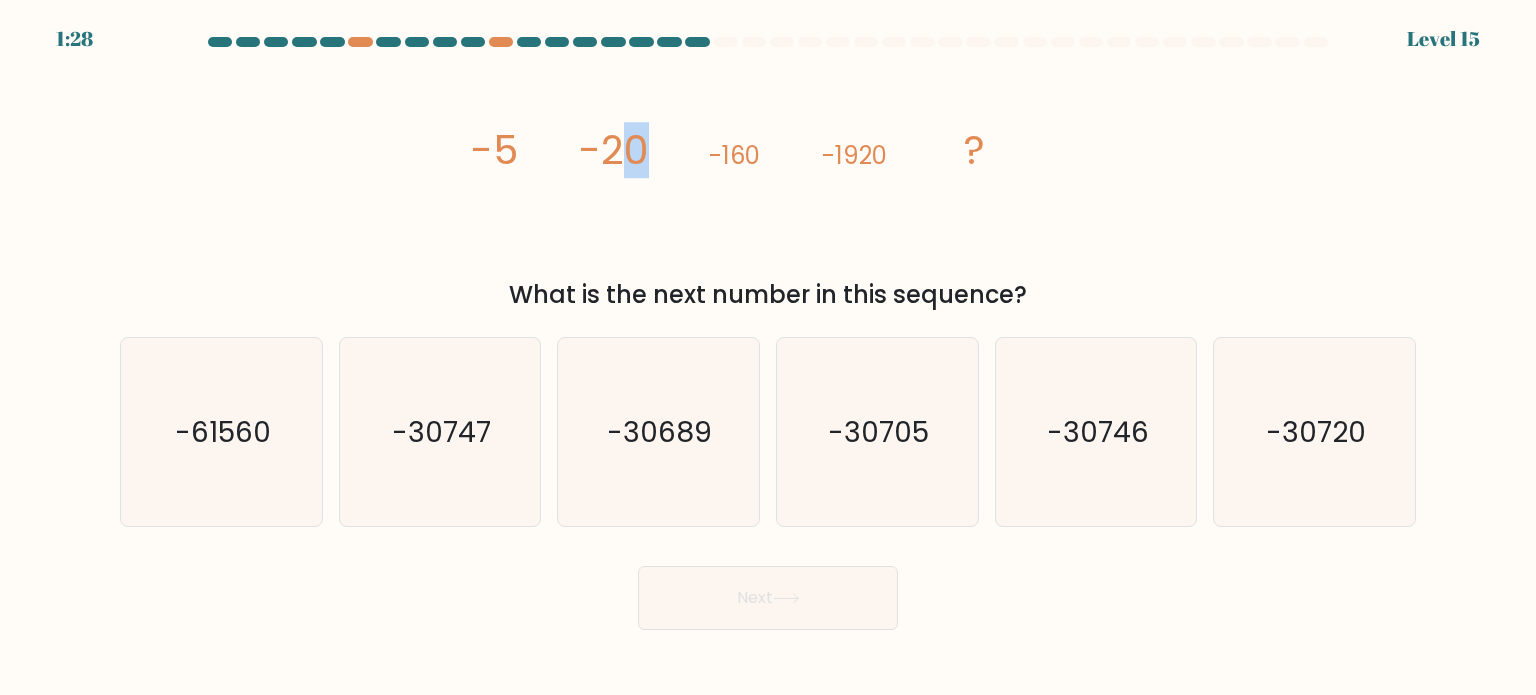 drag, startPoint x: 615, startPoint y: 157, endPoint x: 665, endPoint y: 167, distance: 50.990196 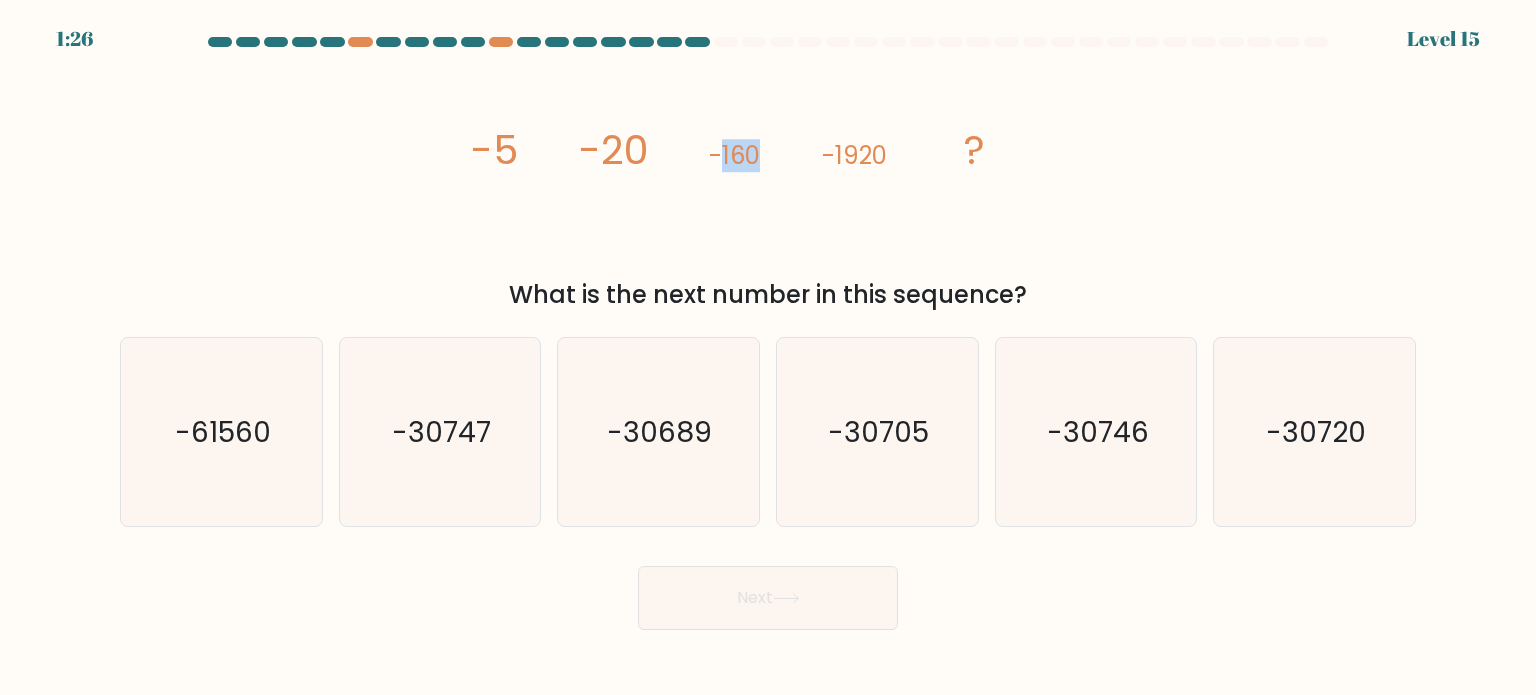 drag, startPoint x: 717, startPoint y: 153, endPoint x: 748, endPoint y: 191, distance: 49.0408 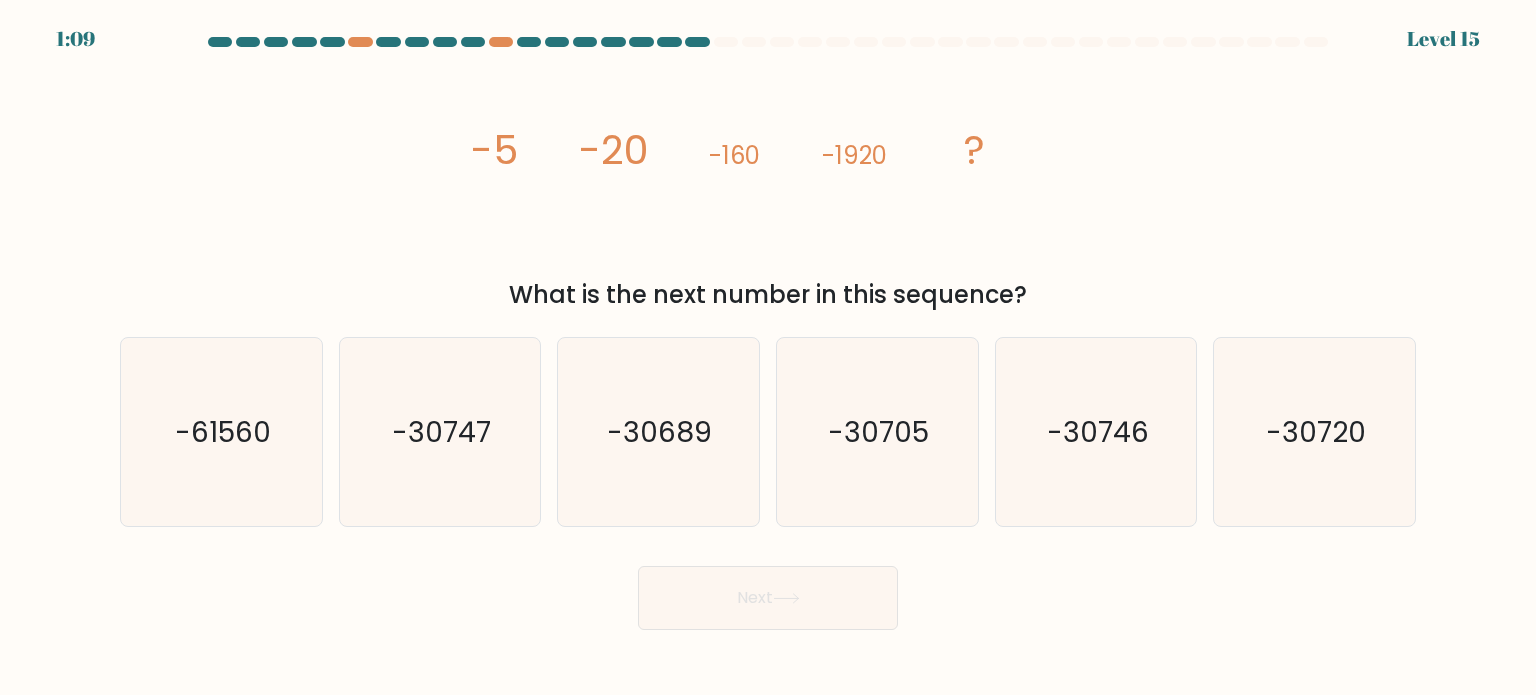 click on "image/svg+xml
-5
-20
-160
-1920
?" 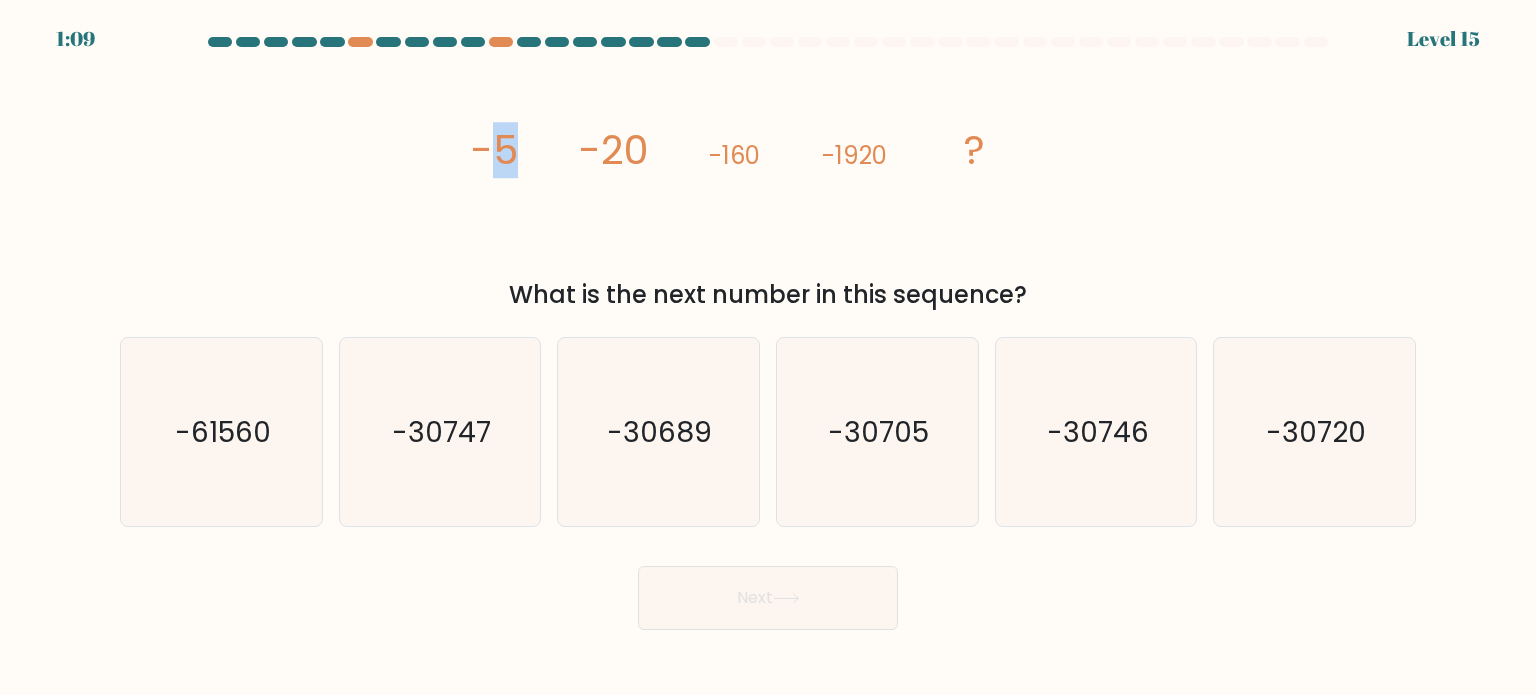 drag, startPoint x: 499, startPoint y: 147, endPoint x: 520, endPoint y: 148, distance: 21.023796 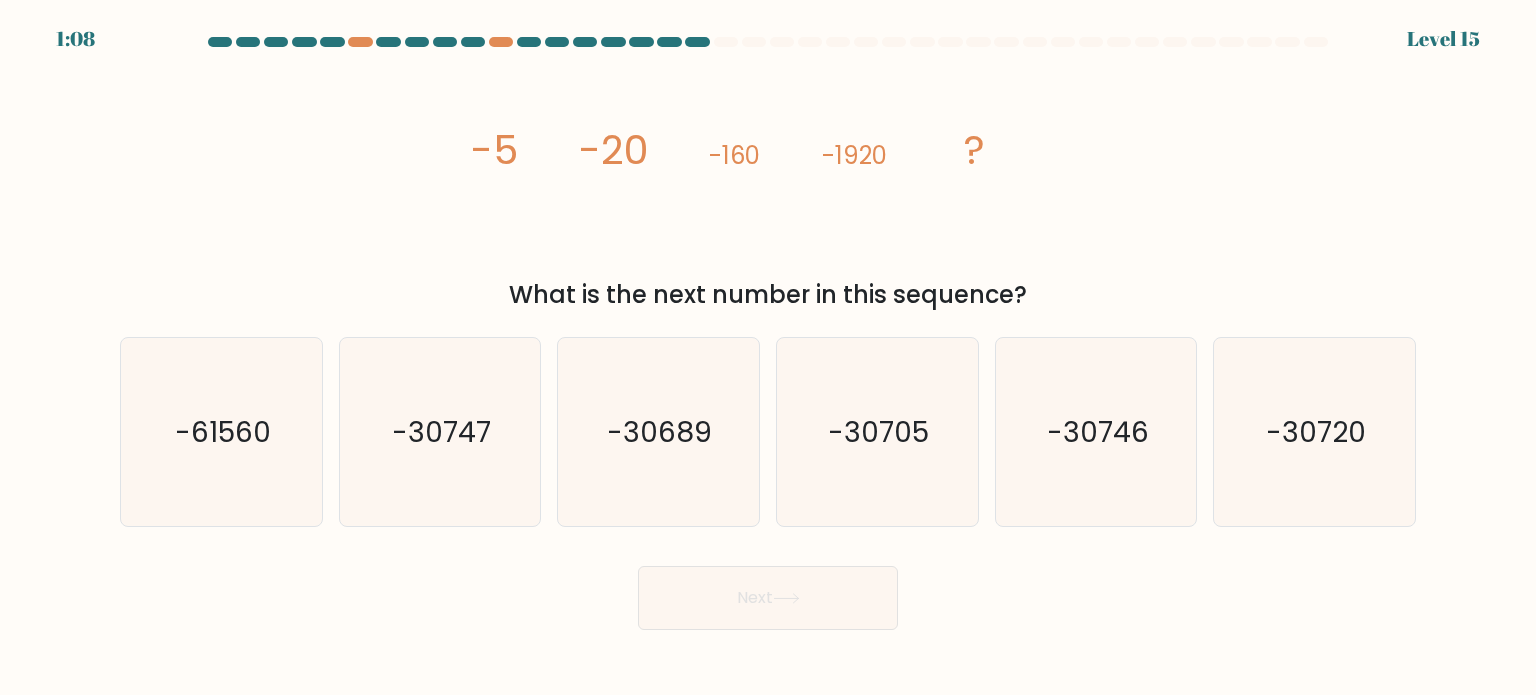 click on "image/svg+xml
-5
-20
-160
-1920
?" 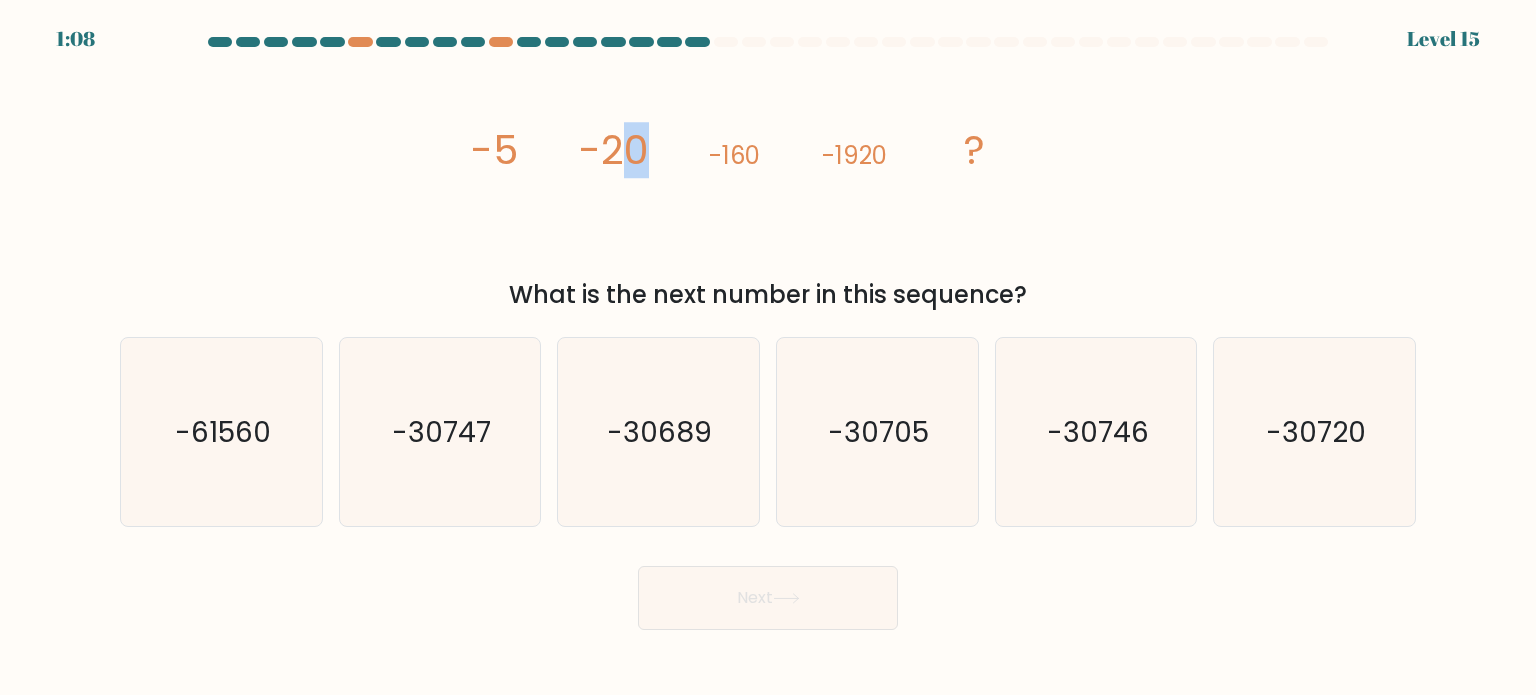 drag, startPoint x: 616, startPoint y: 155, endPoint x: 668, endPoint y: 161, distance: 52.34501 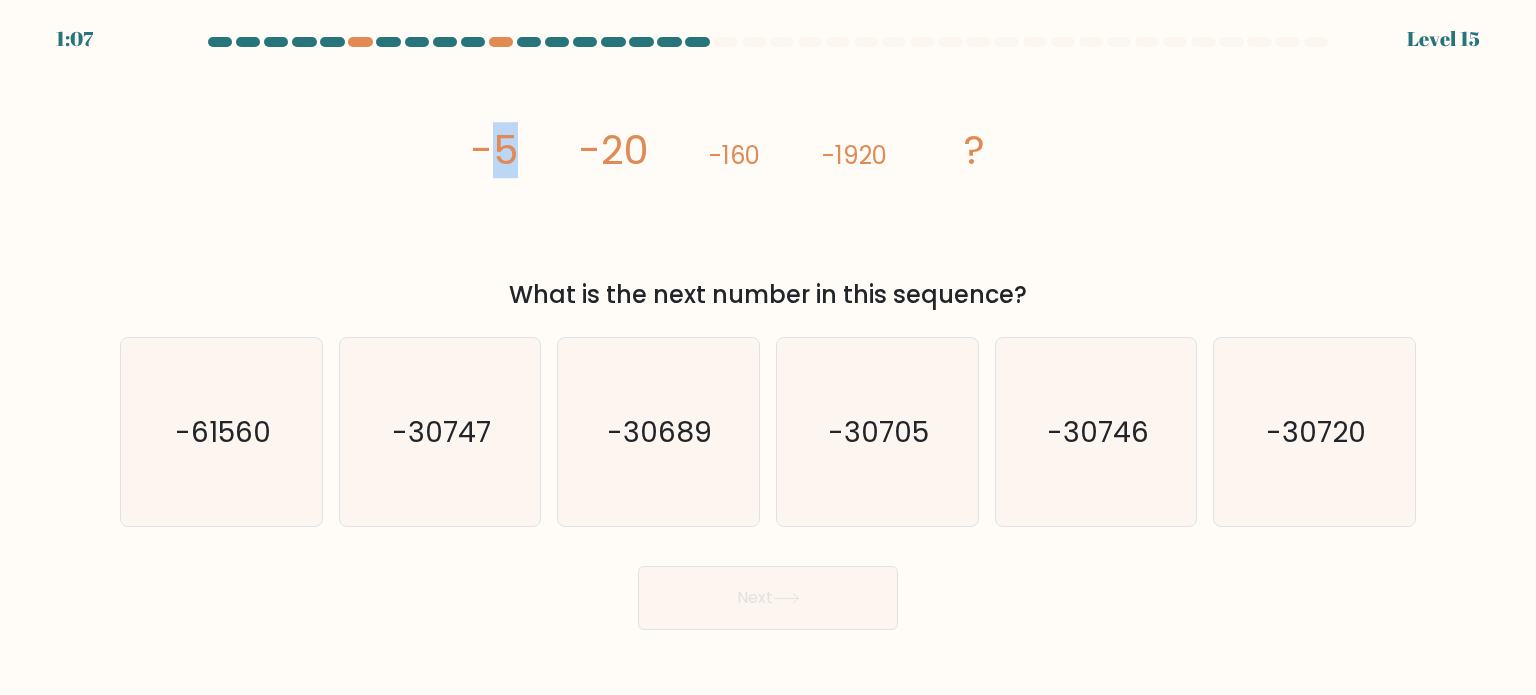 drag, startPoint x: 492, startPoint y: 160, endPoint x: 541, endPoint y: 159, distance: 49.010204 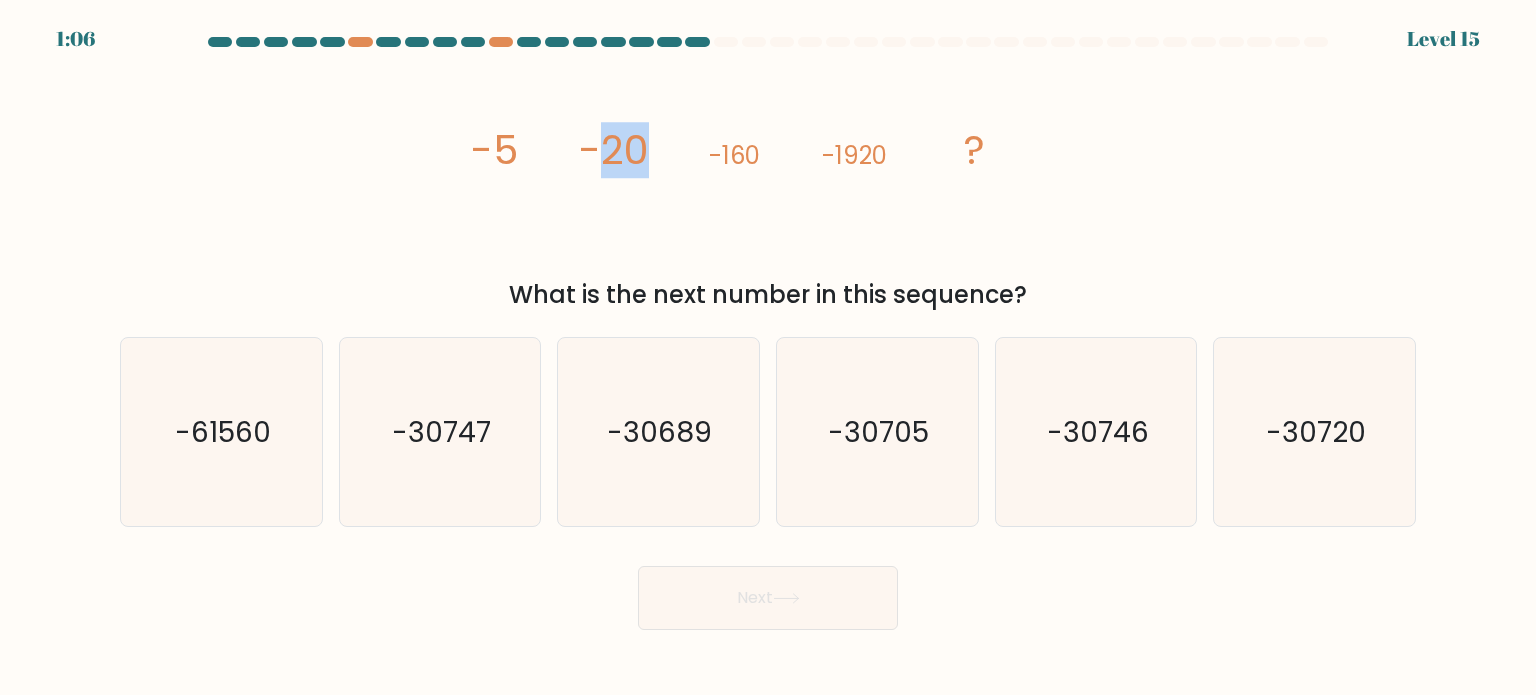 drag, startPoint x: 620, startPoint y: 157, endPoint x: 648, endPoint y: 179, distance: 35.608986 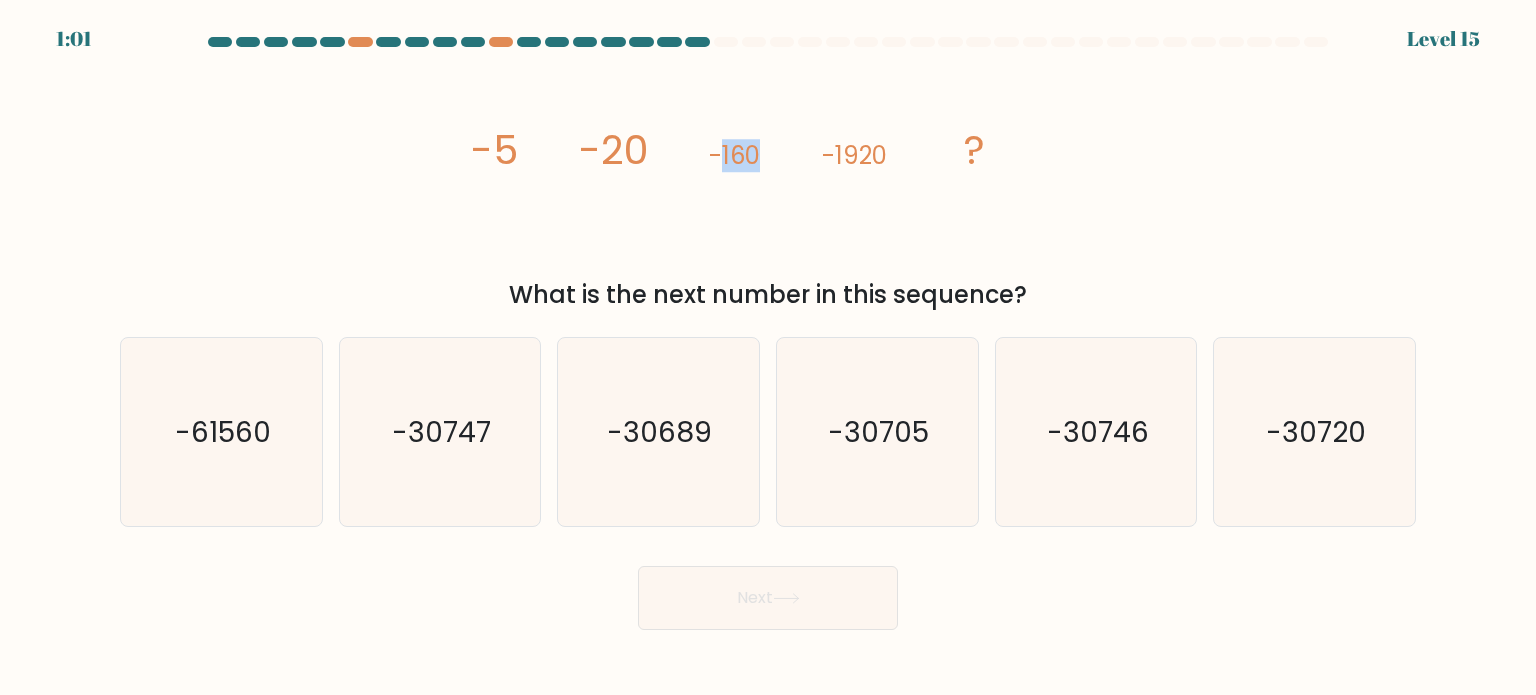 drag, startPoint x: 719, startPoint y: 163, endPoint x: 760, endPoint y: 192, distance: 50.219517 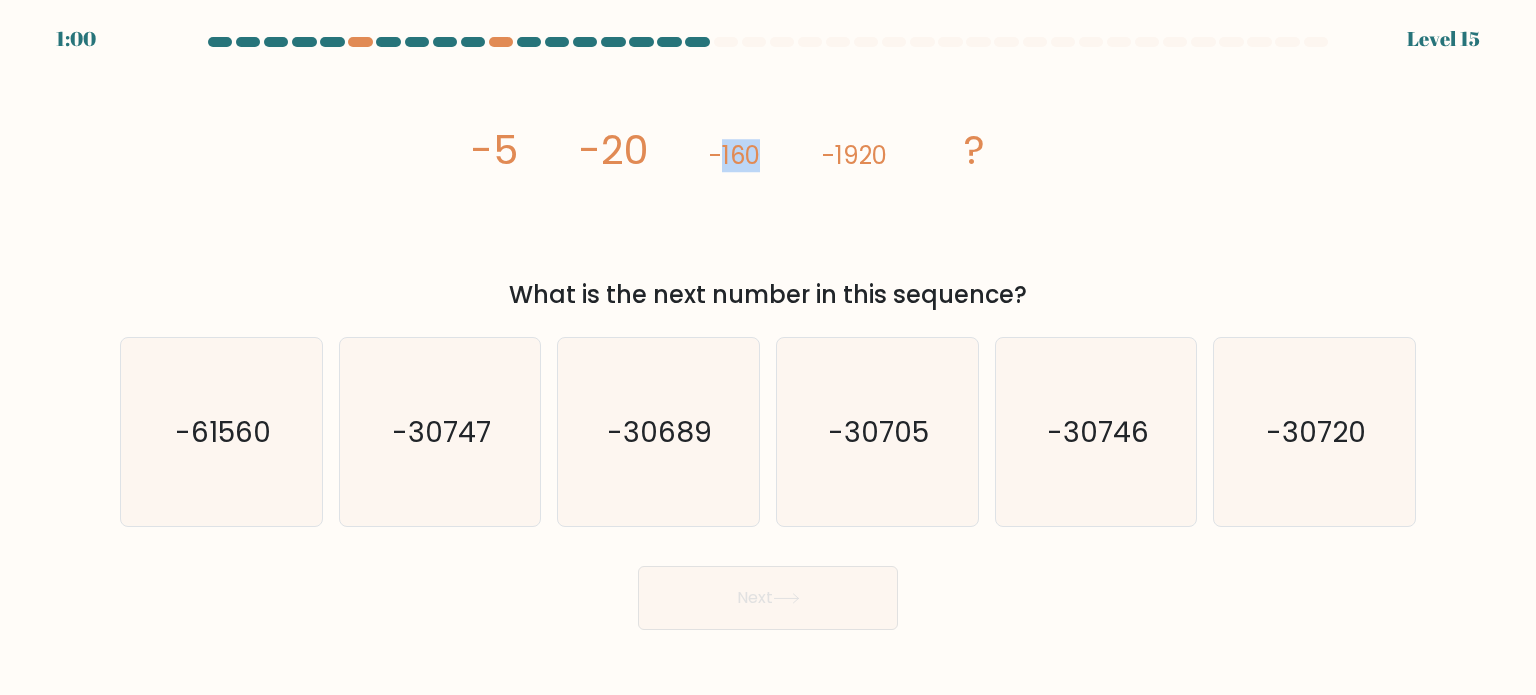 drag, startPoint x: 724, startPoint y: 160, endPoint x: 781, endPoint y: 157, distance: 57.07889 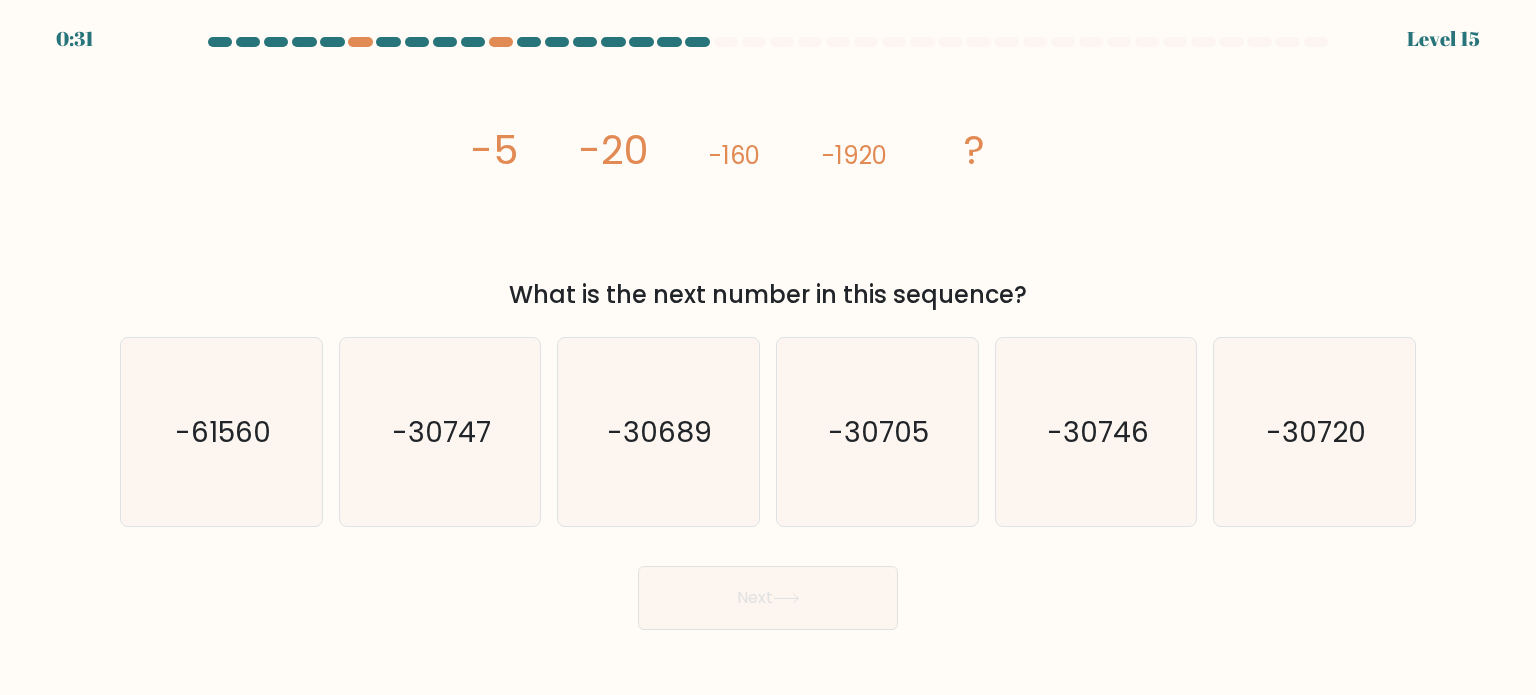 click on "image/svg+xml
-5
-20
-160
-1920
?" 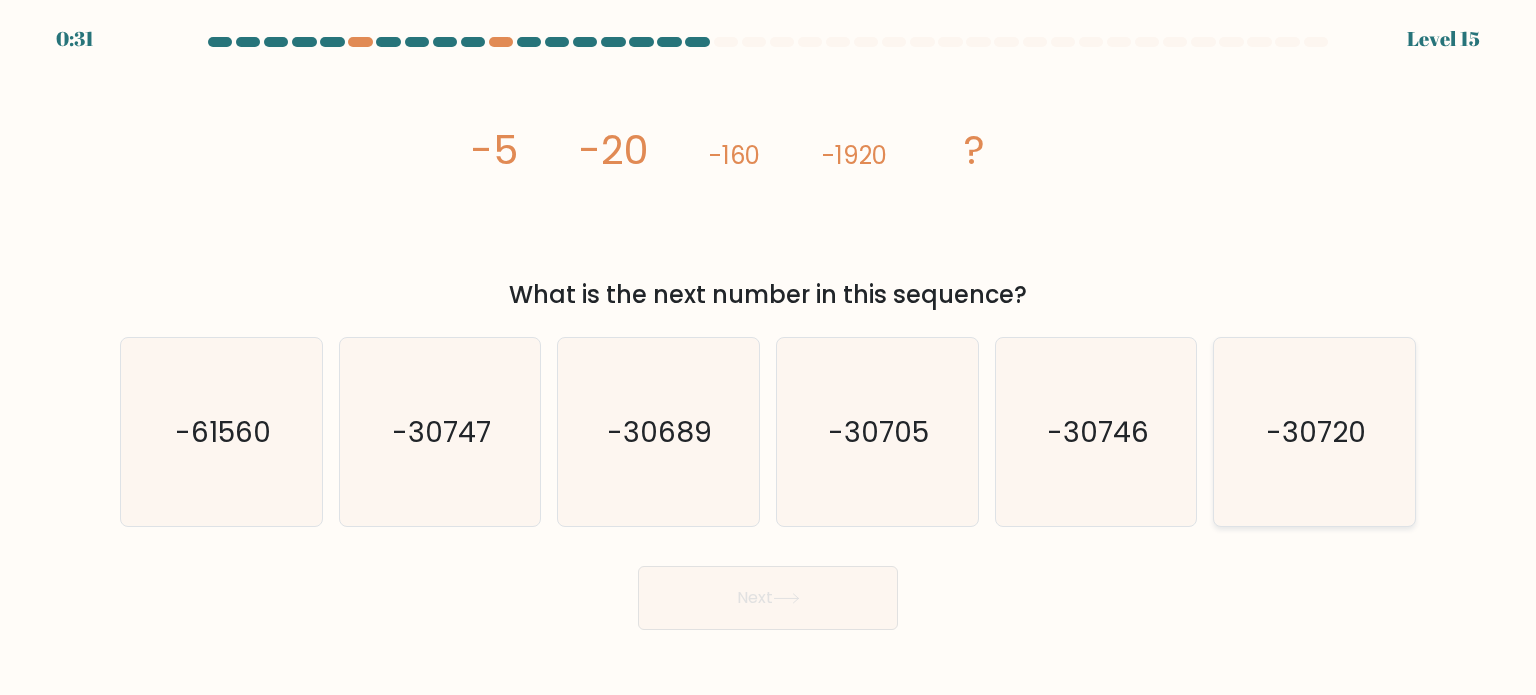 click on "-30720" 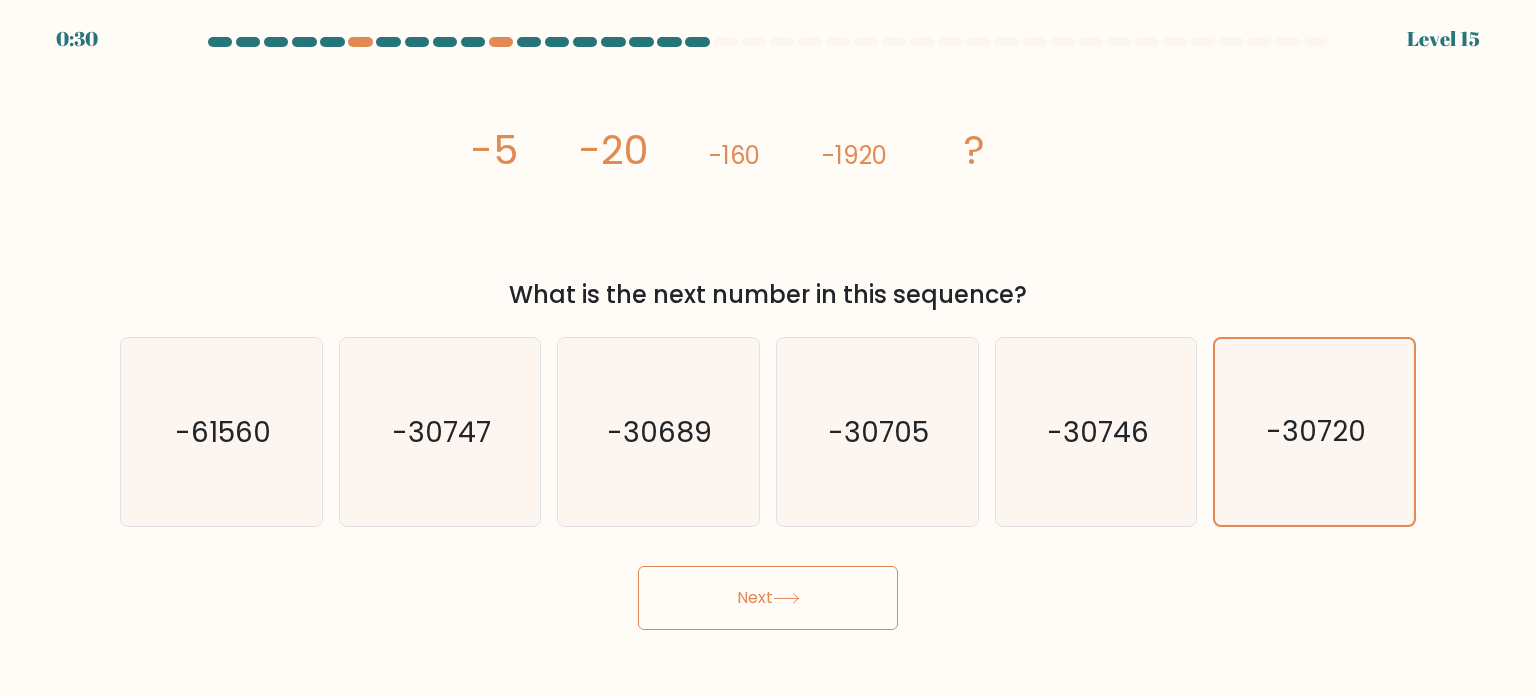 click on "Next" at bounding box center (768, 598) 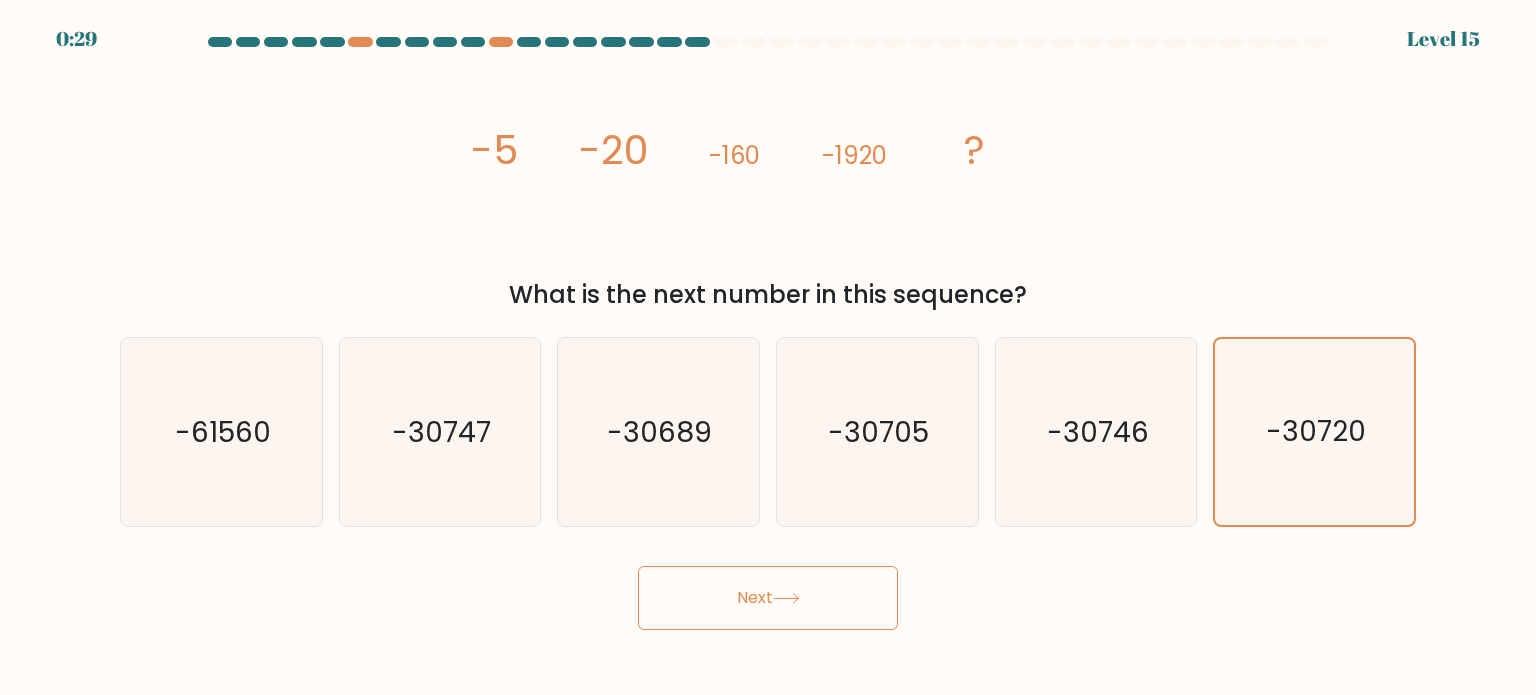 click on "Next" at bounding box center [768, 598] 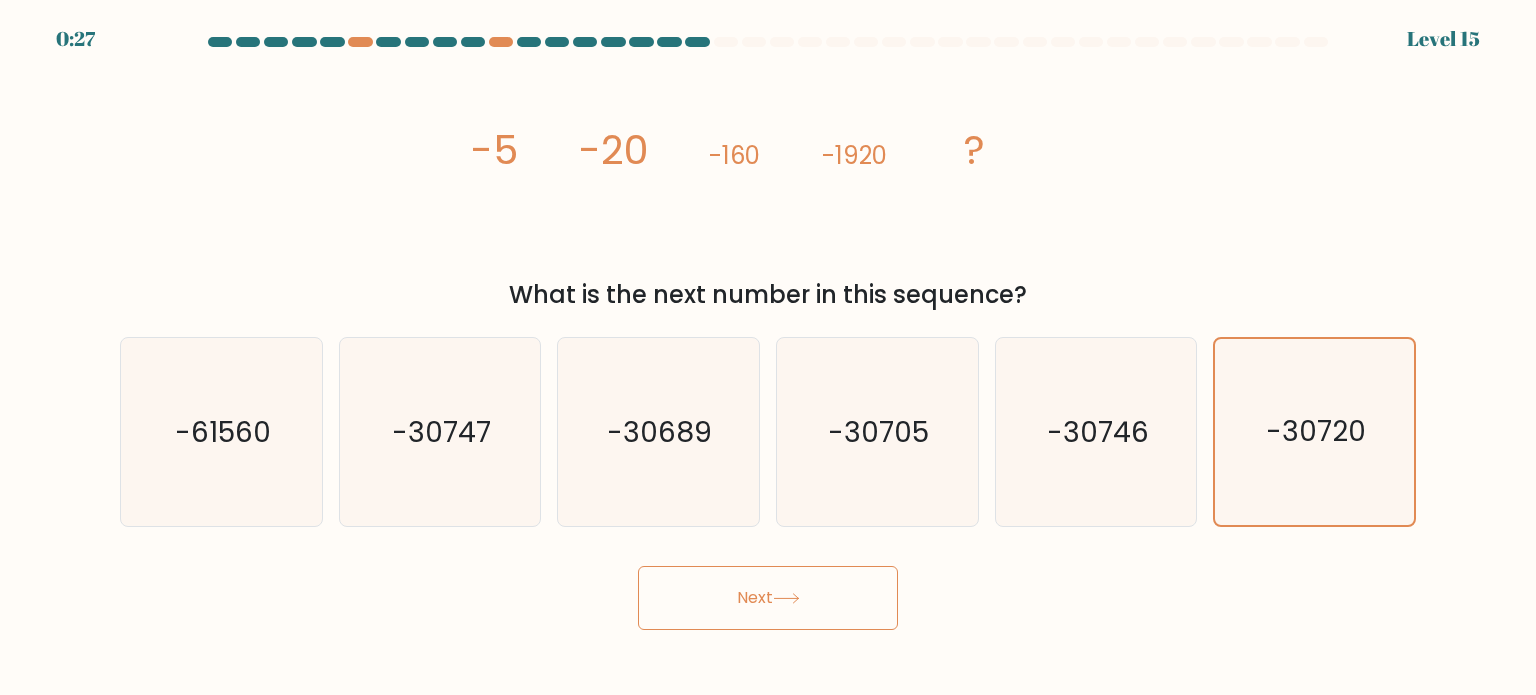 click on "Next" at bounding box center [768, 598] 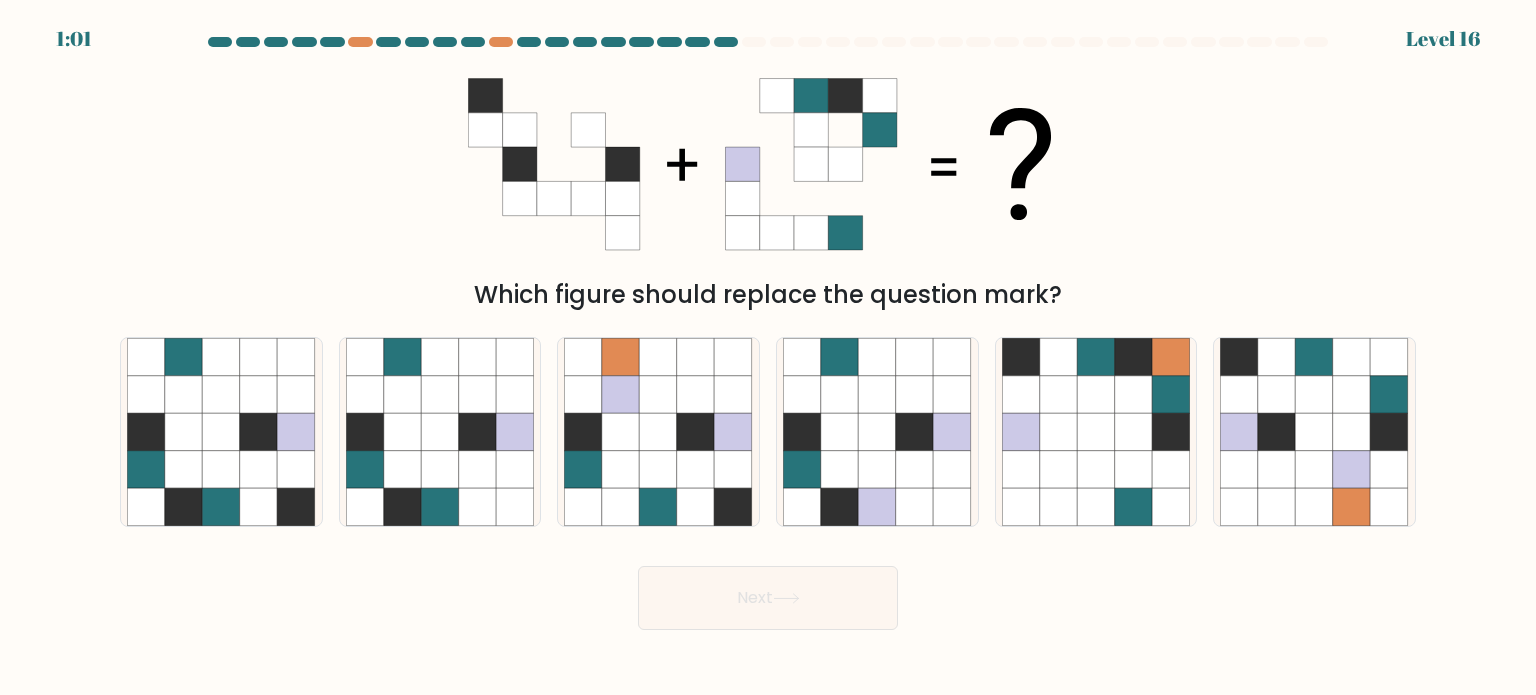 click on "Which figure should replace the question mark?" at bounding box center (768, 186) 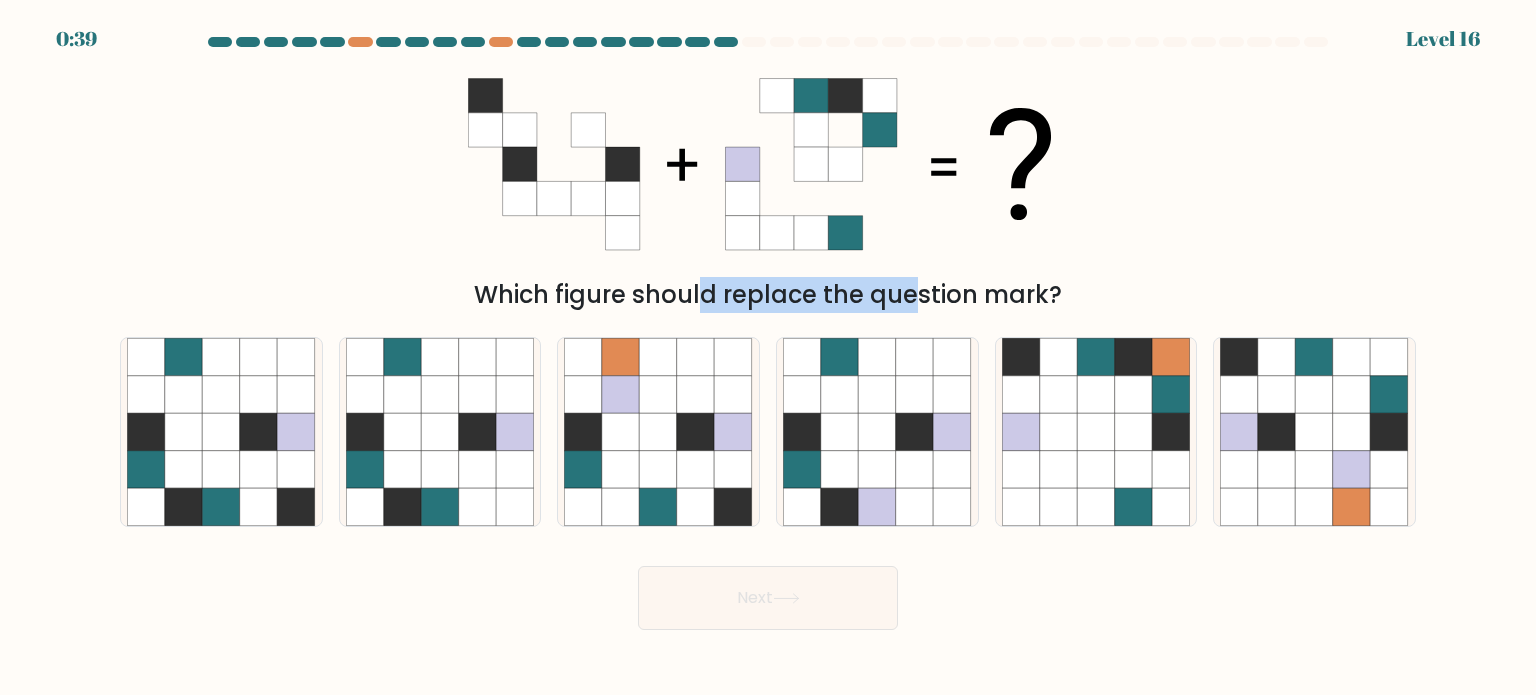 drag, startPoint x: 540, startPoint y: 294, endPoint x: 755, endPoint y: 301, distance: 215.11392 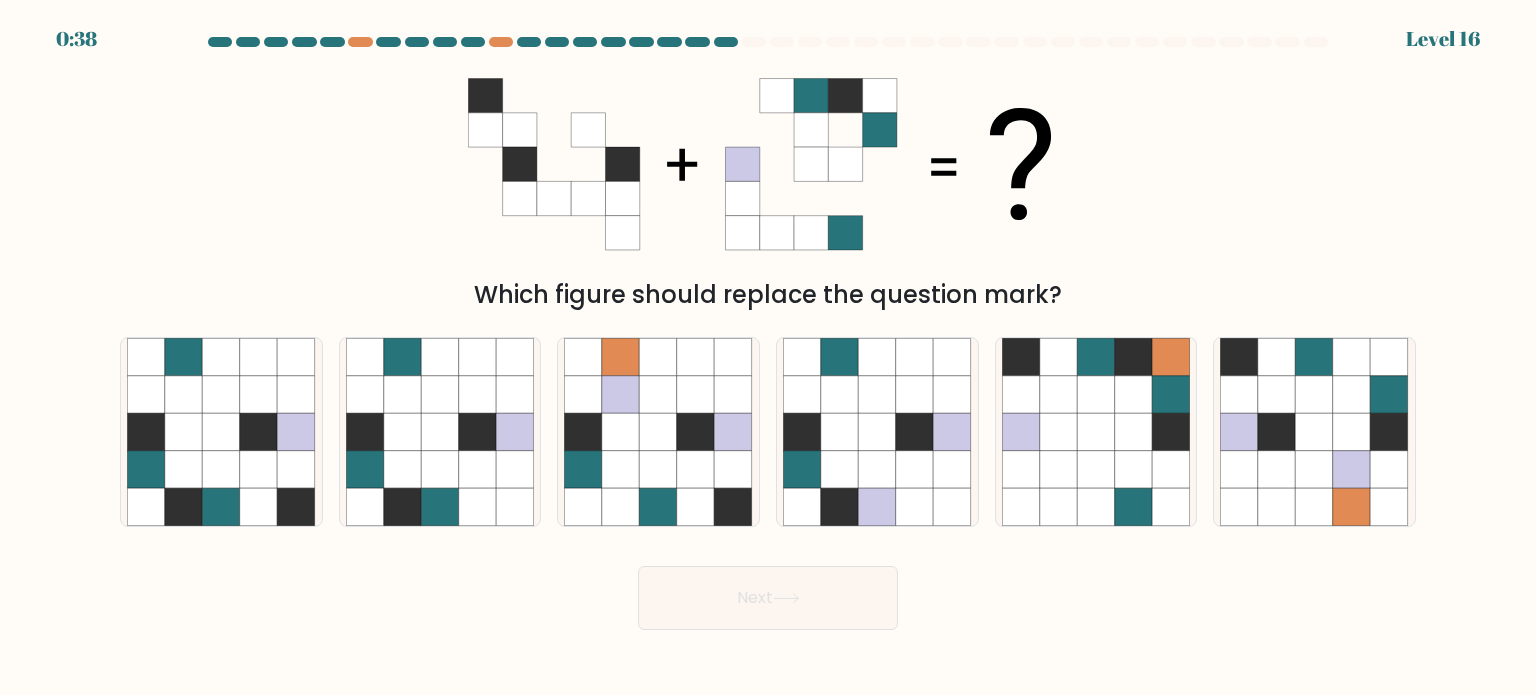 click on "Which figure should replace the question mark?" at bounding box center (768, 295) 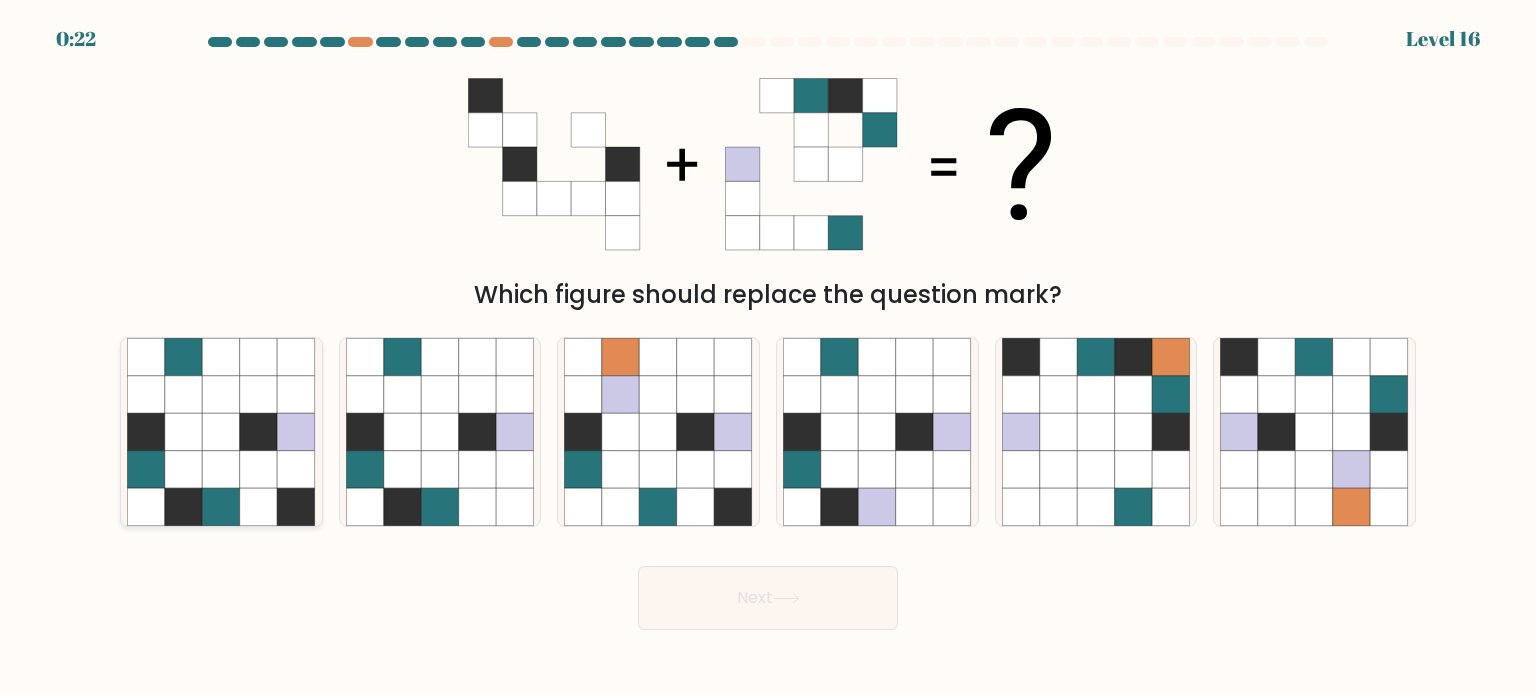 click 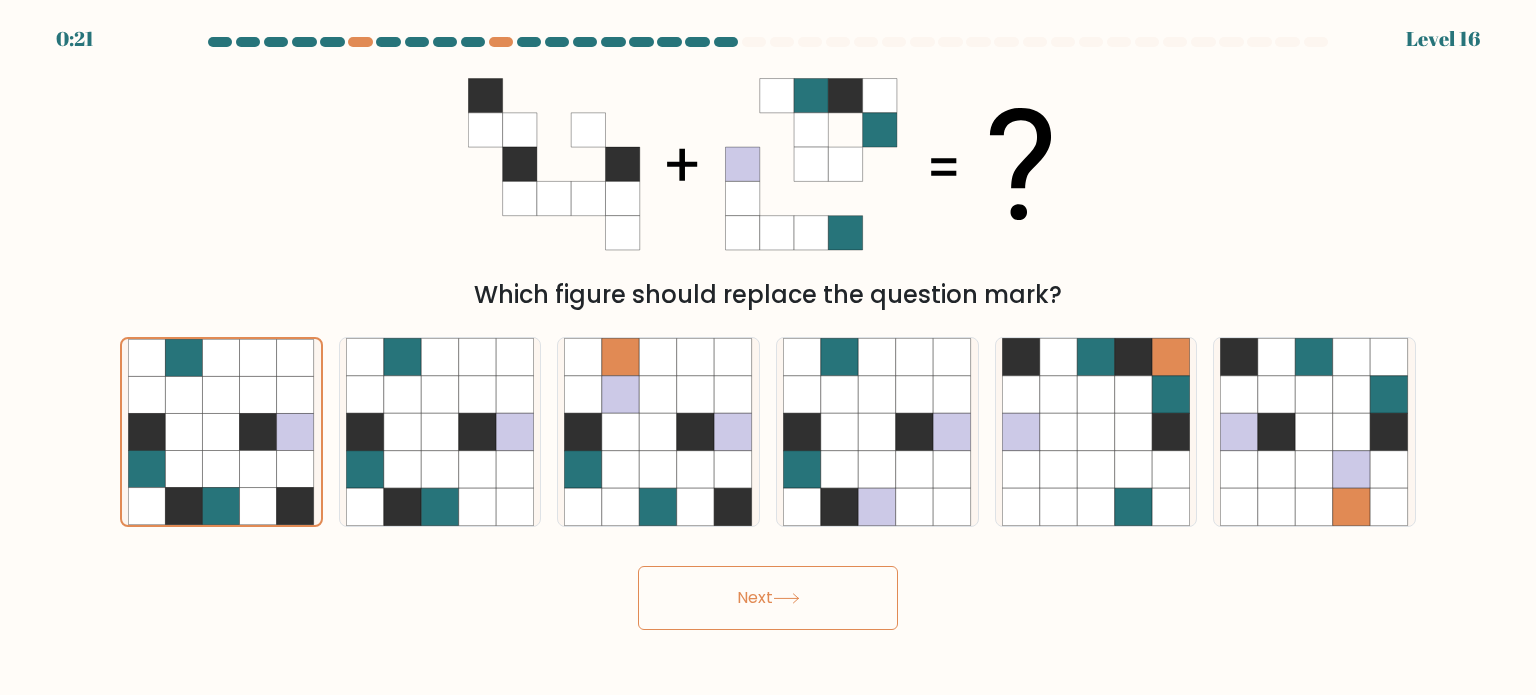click on "Next" at bounding box center [768, 598] 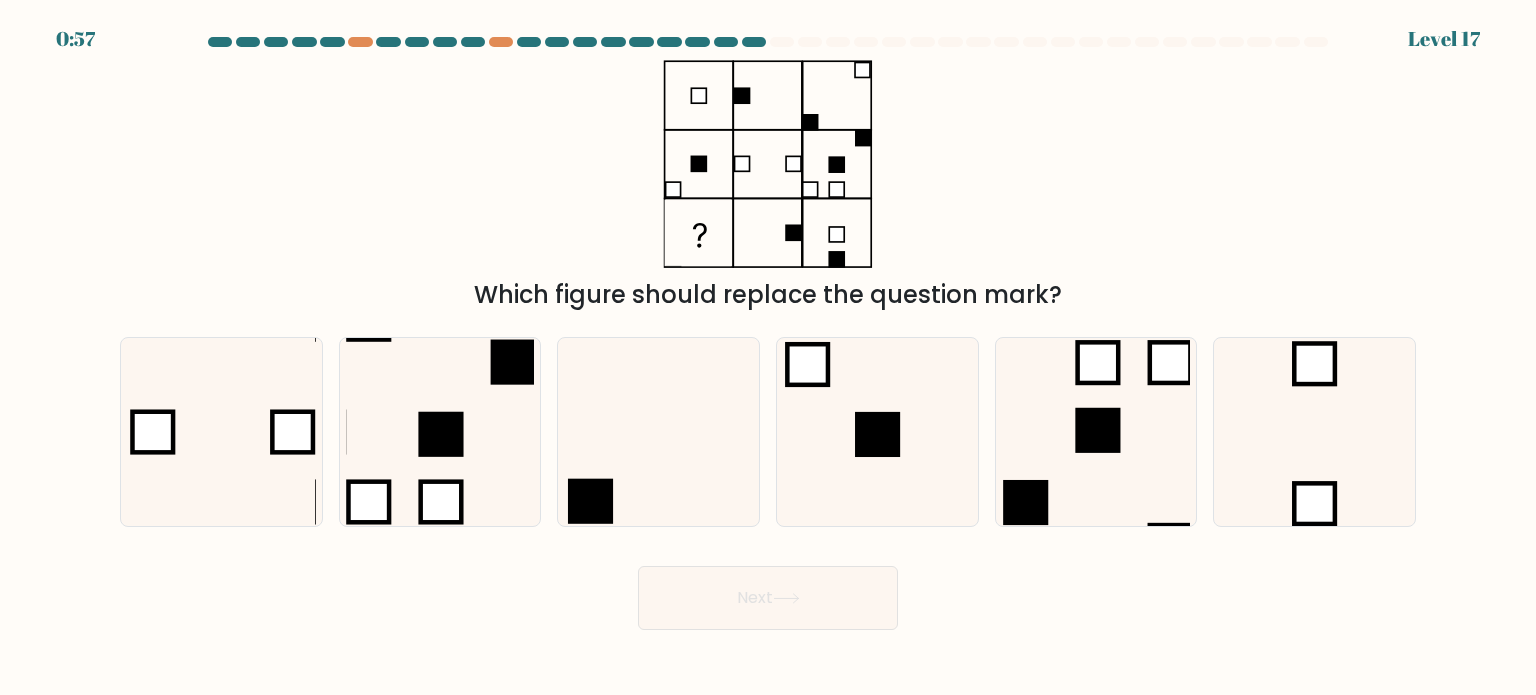 click 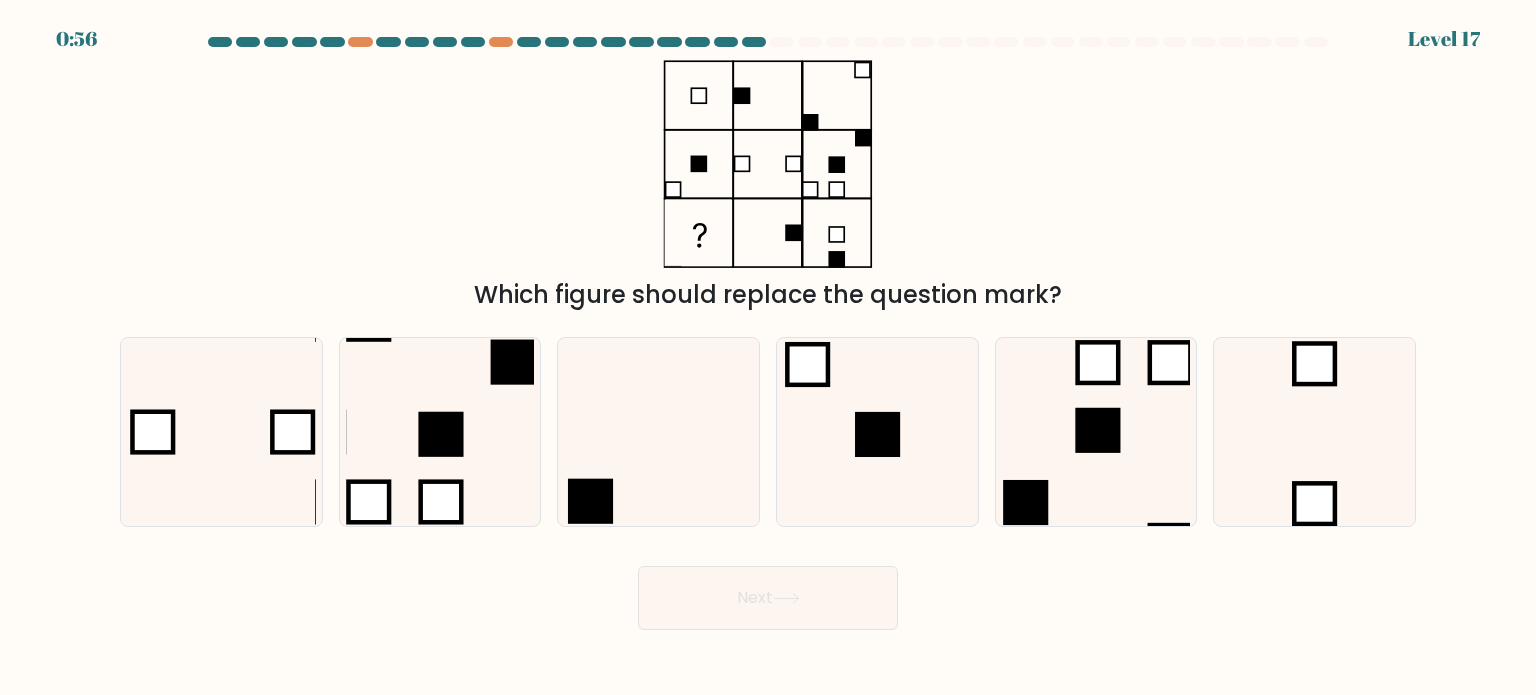 click 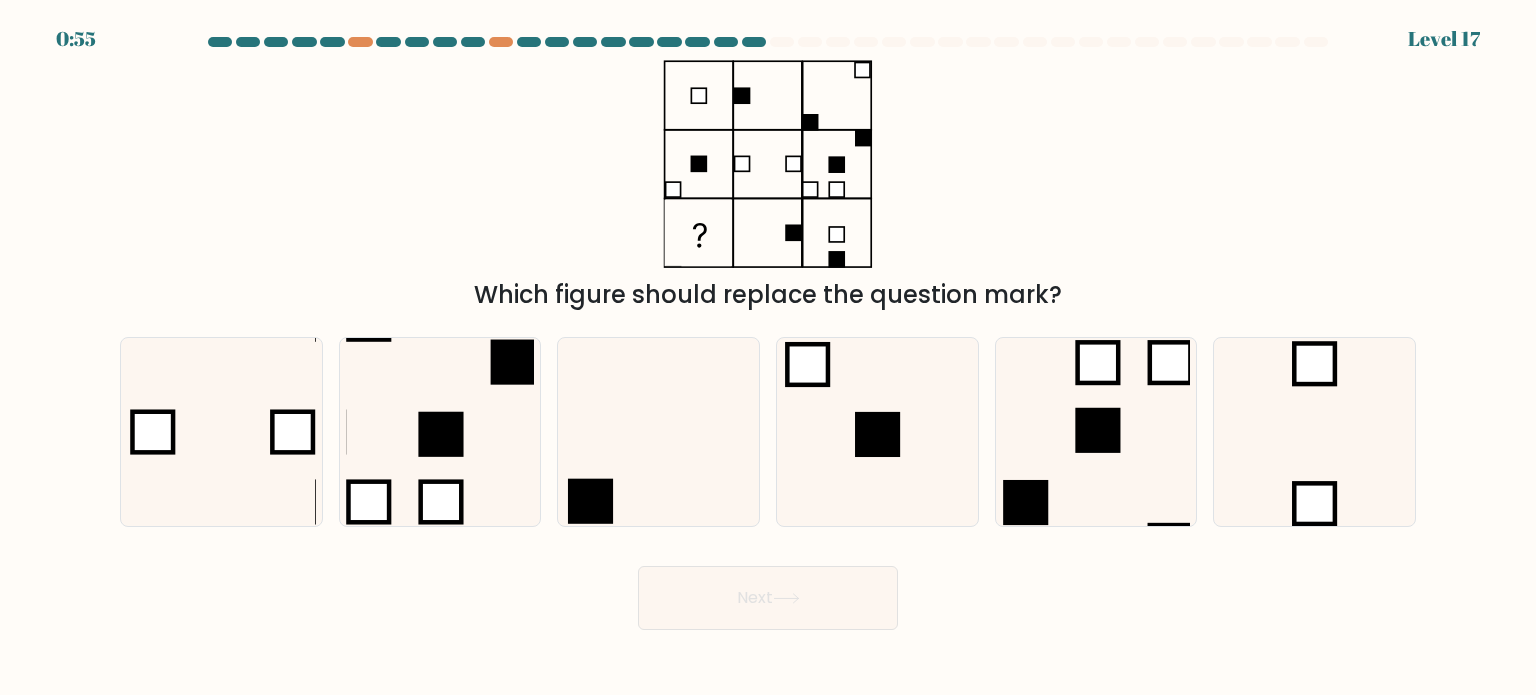 drag, startPoint x: 808, startPoint y: 124, endPoint x: 878, endPoint y: 62, distance: 93.50936 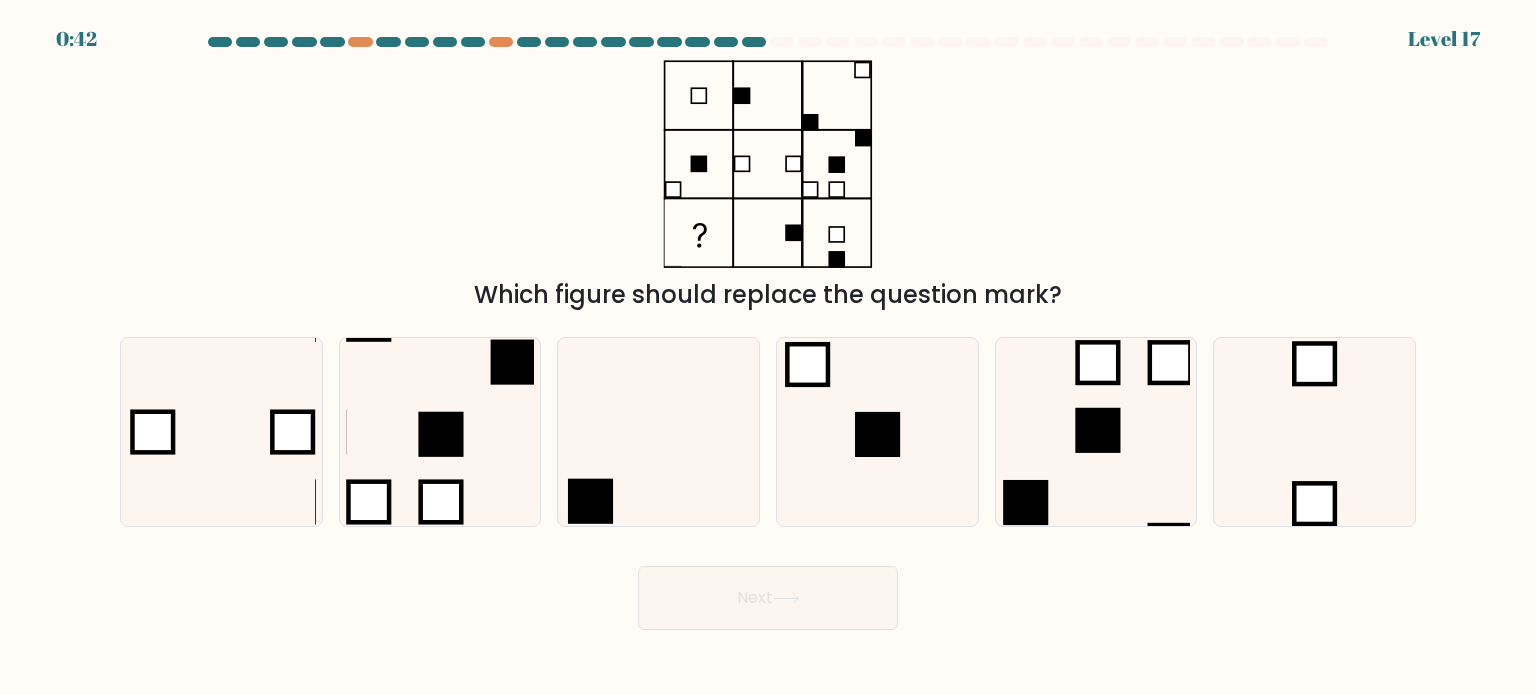 click 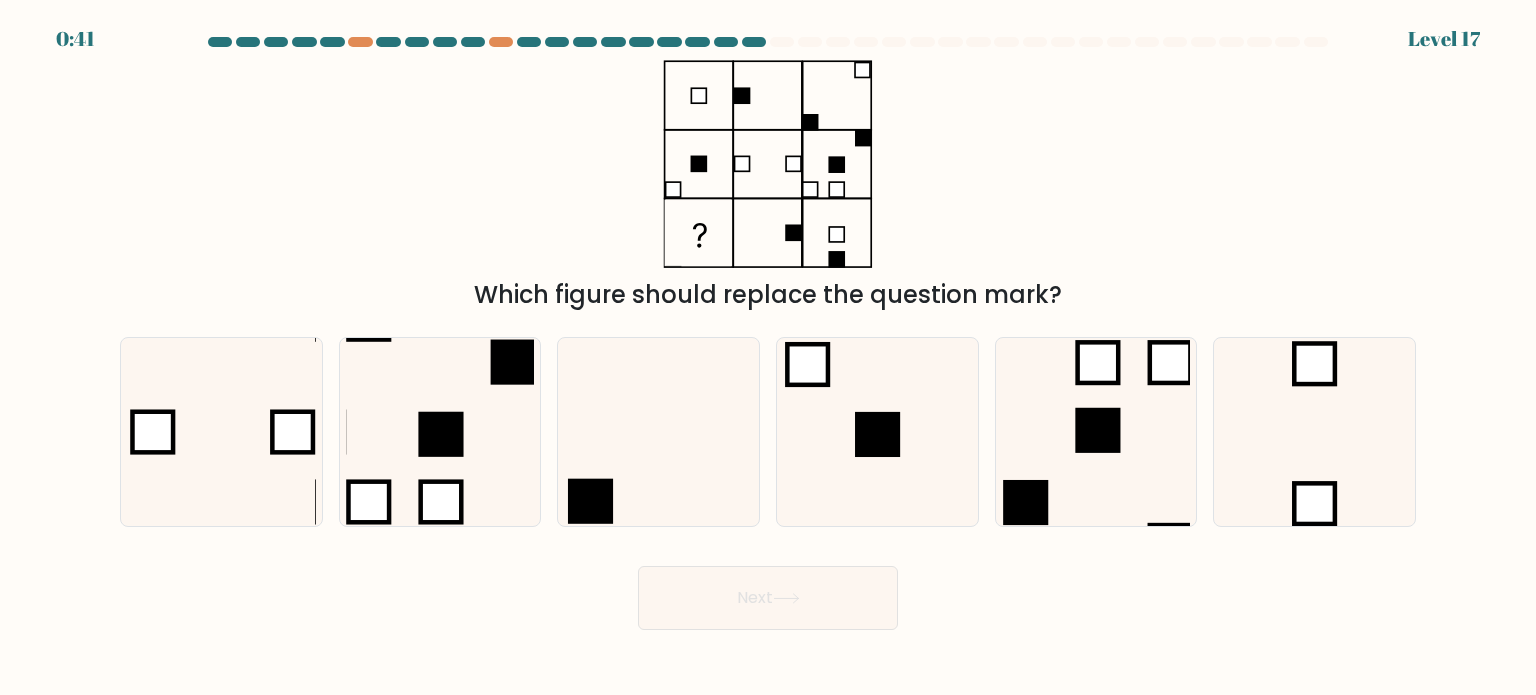 click 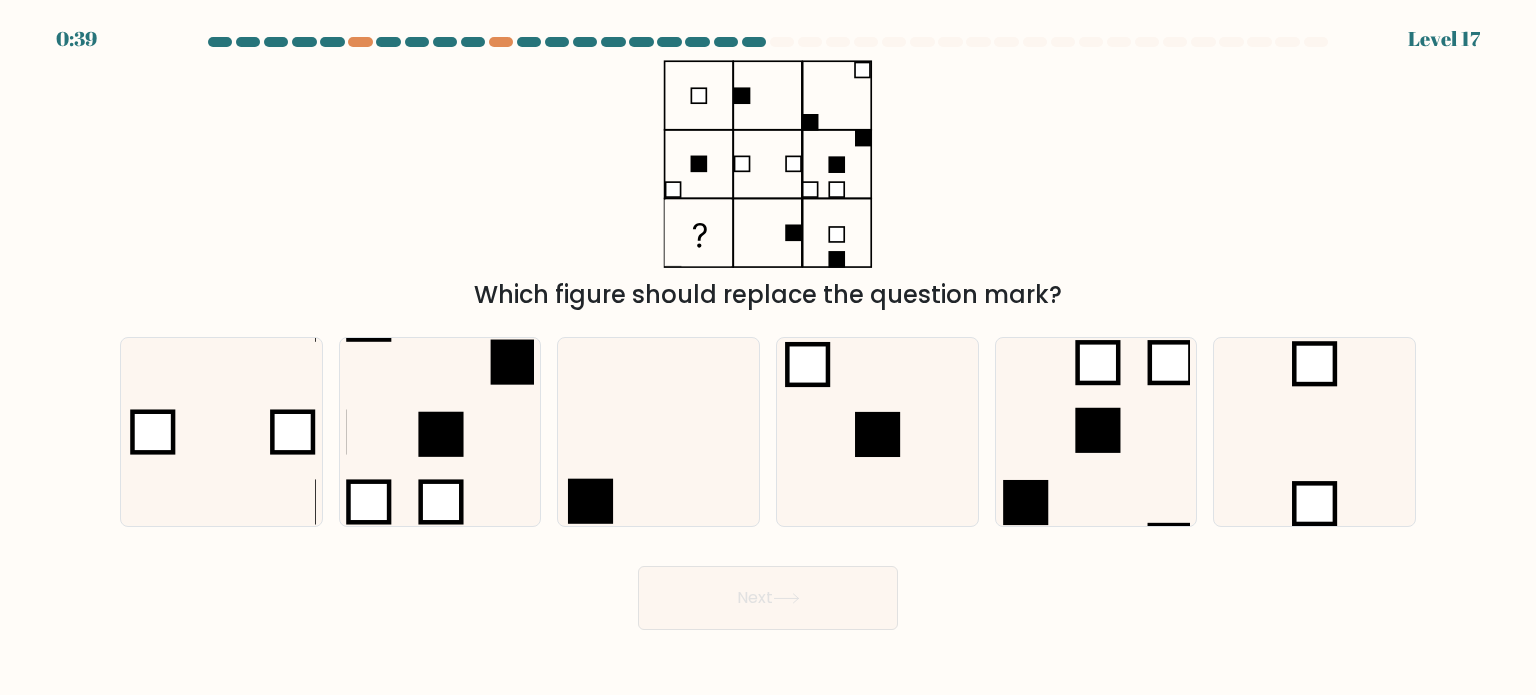click 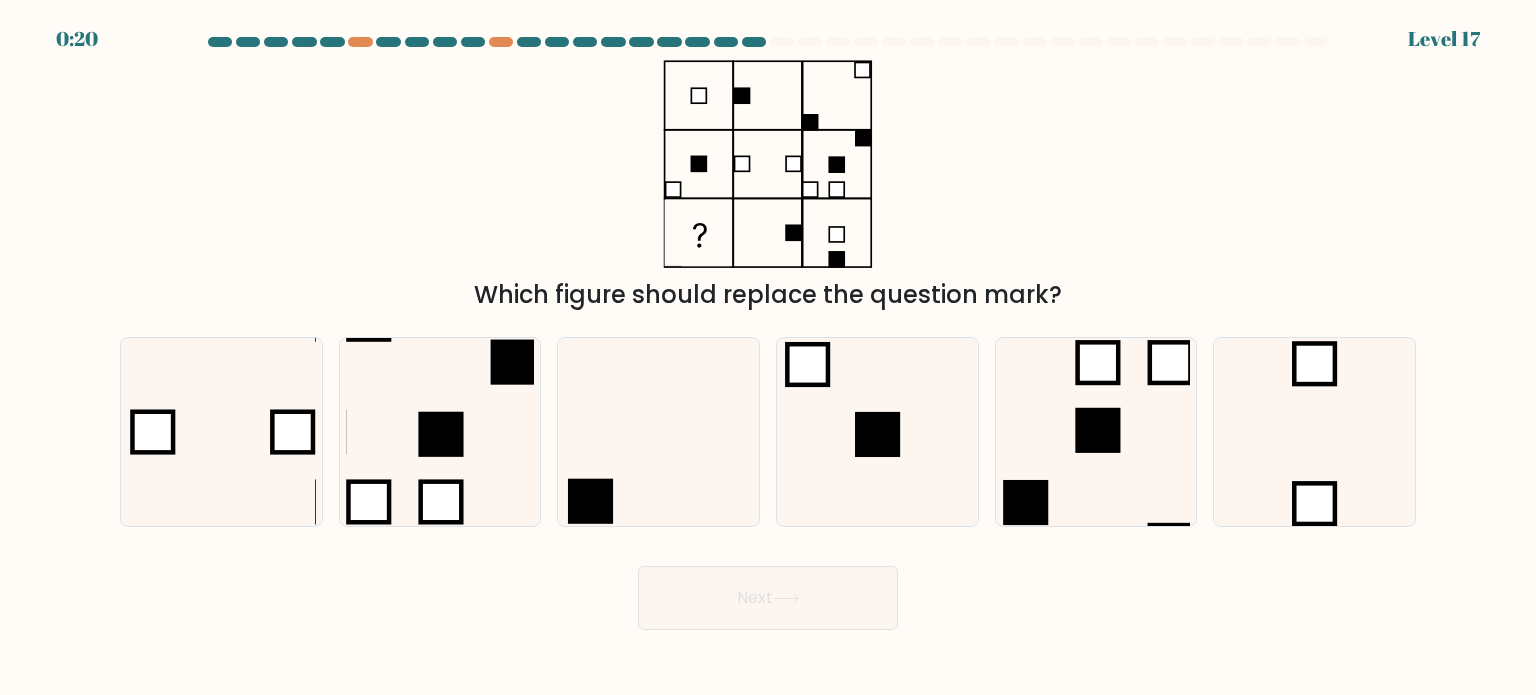 click 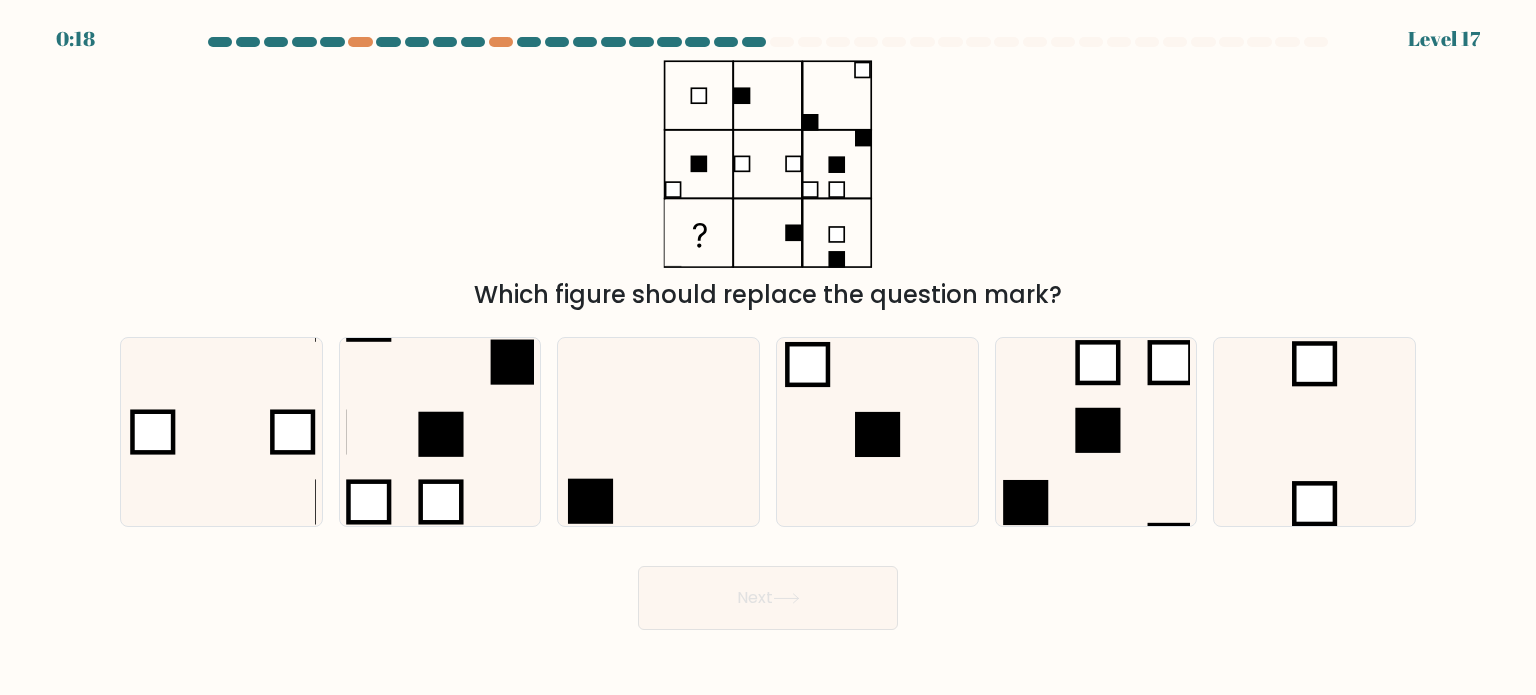 click 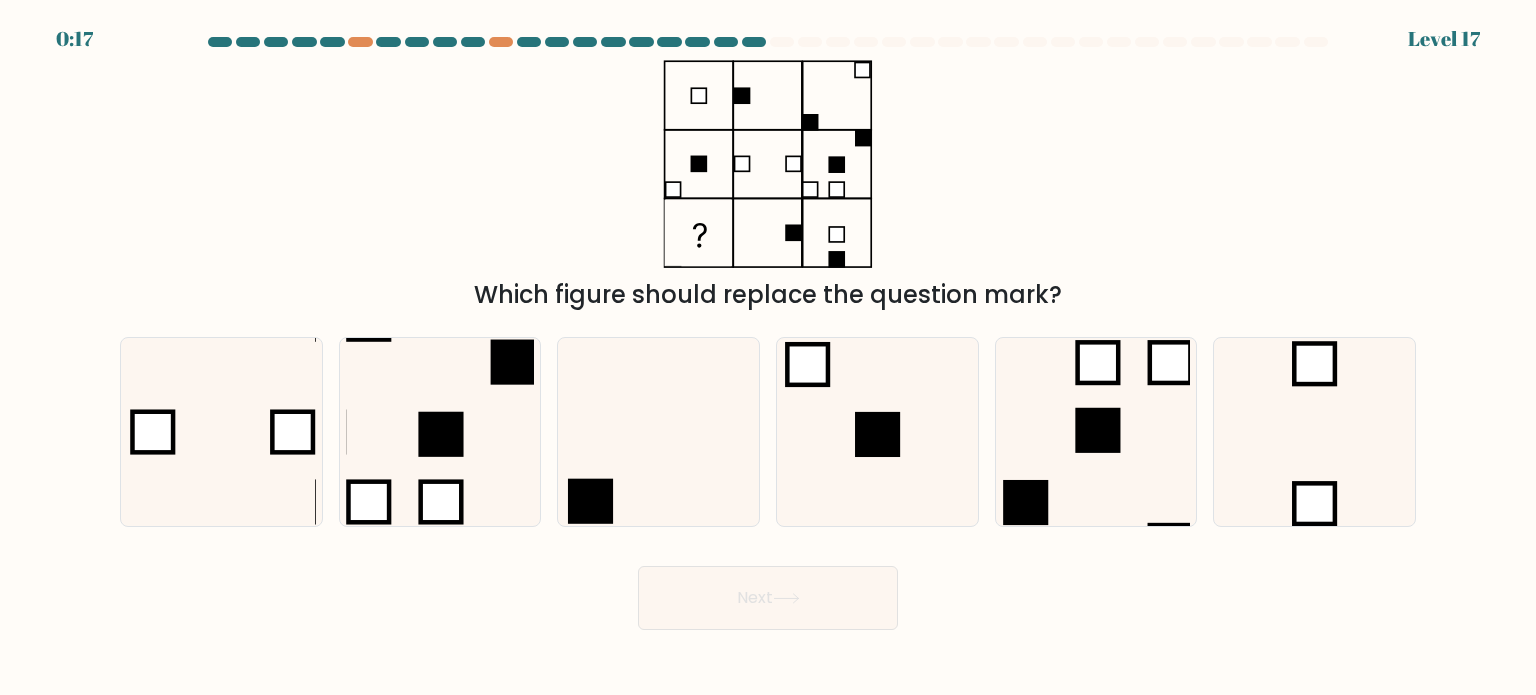 click 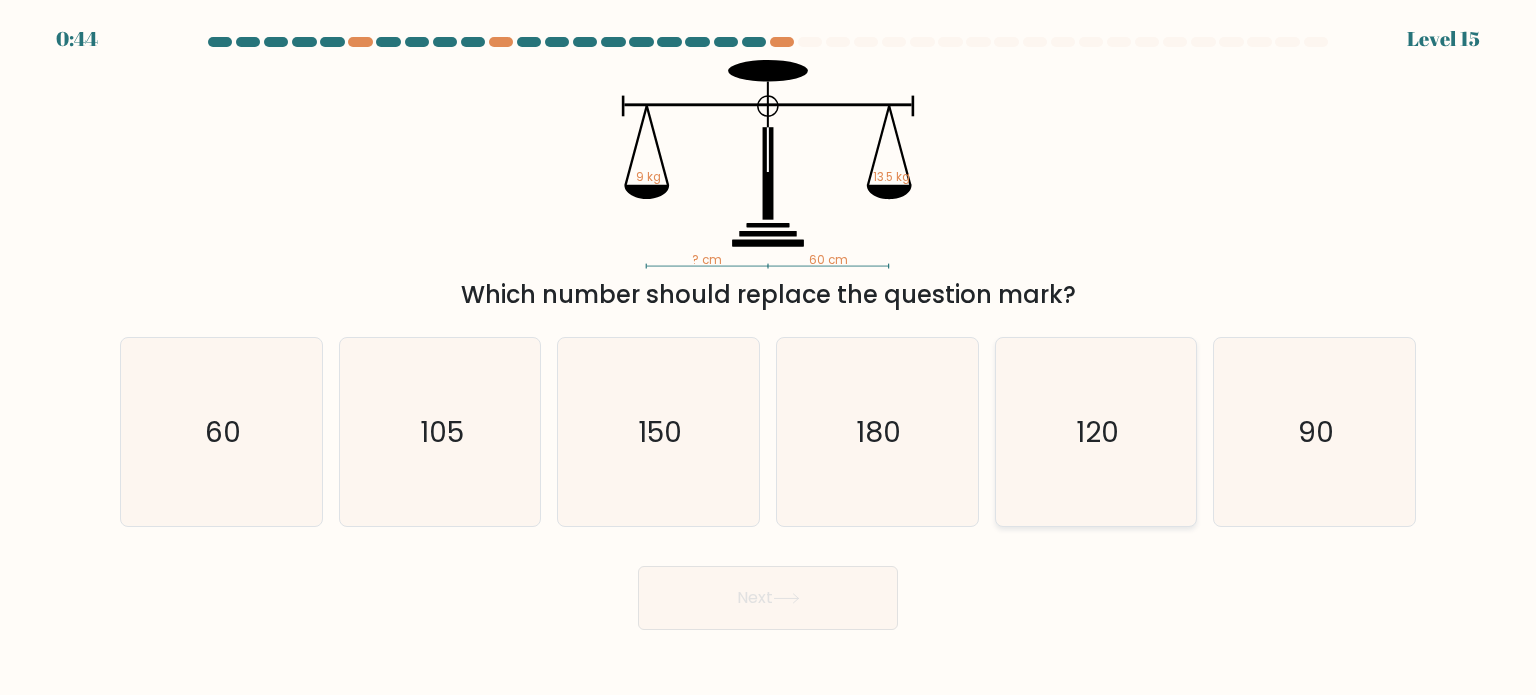 scroll, scrollTop: 0, scrollLeft: 0, axis: both 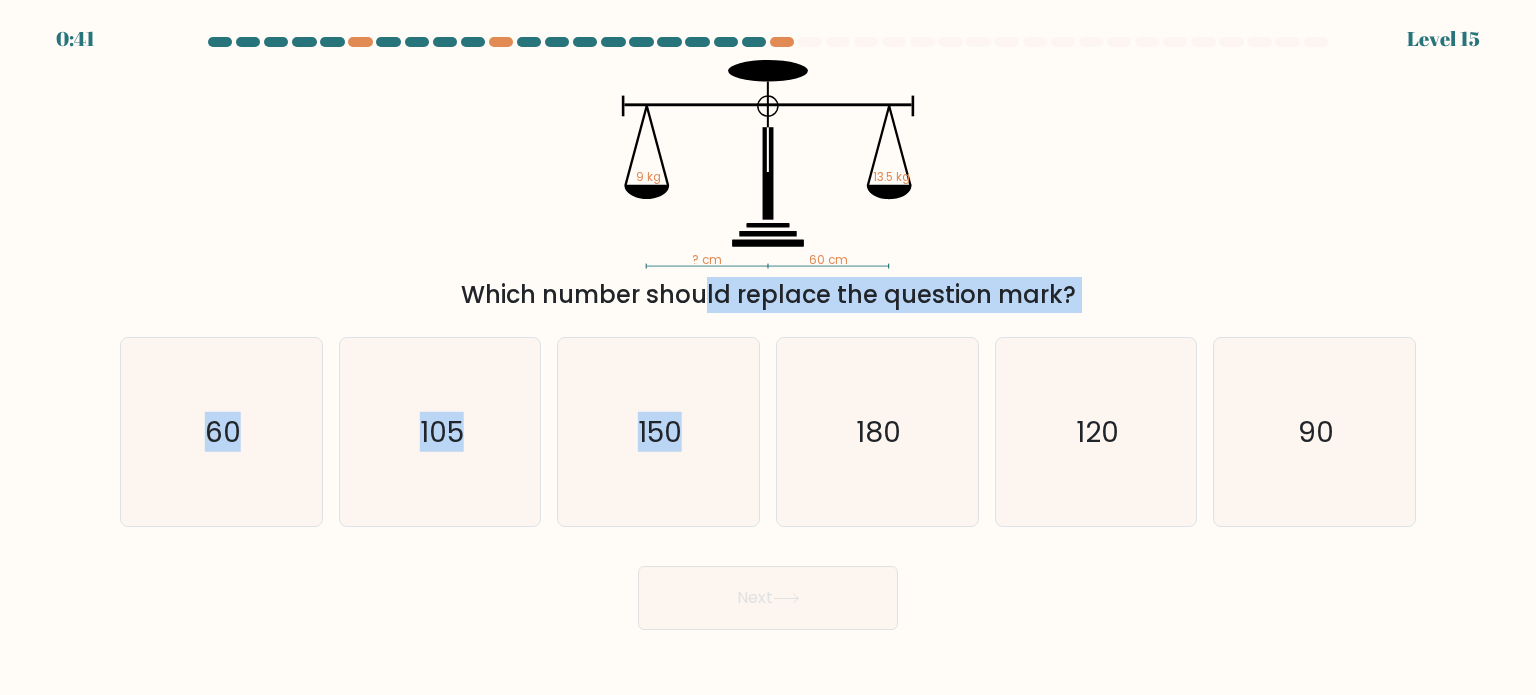 drag, startPoint x: 516, startPoint y: 295, endPoint x: 863, endPoint y: 332, distance: 348.96704 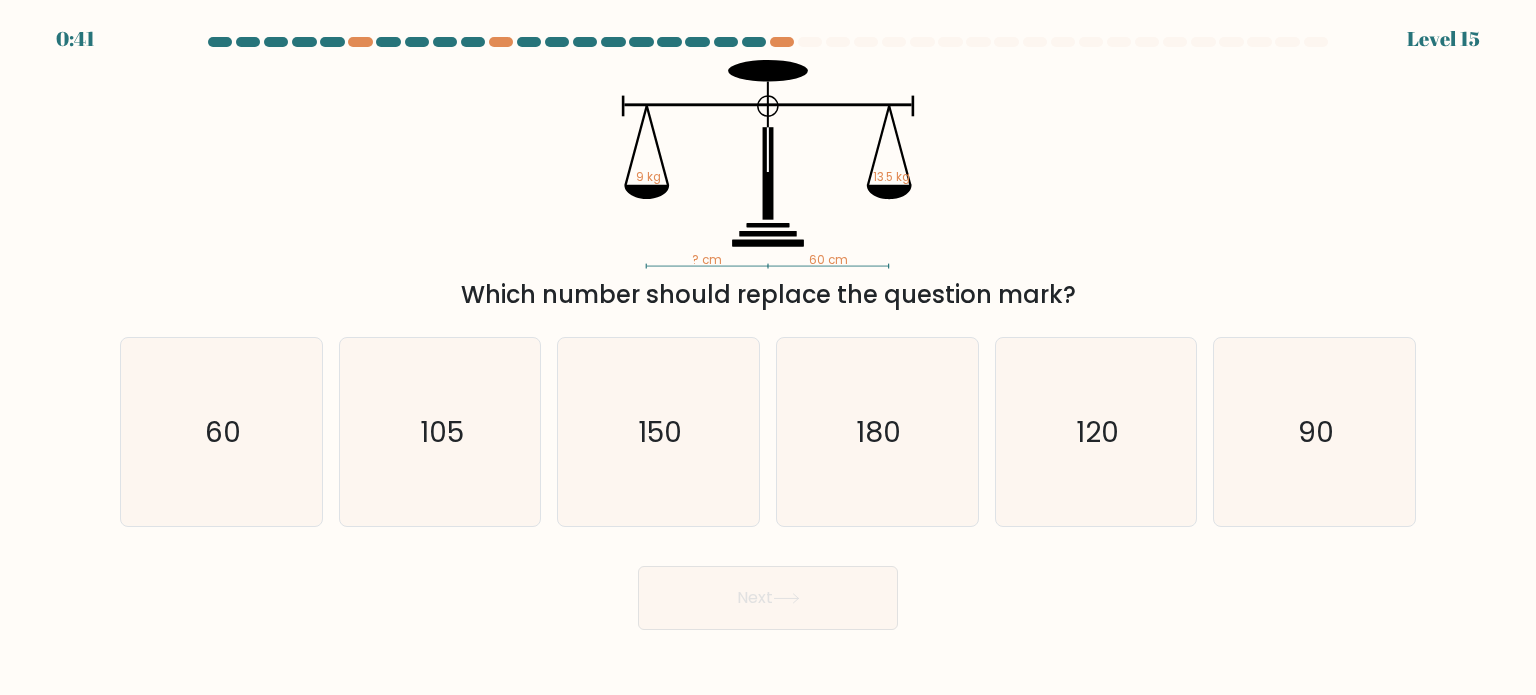 click on "a.
60
b.
105" at bounding box center (768, 424) 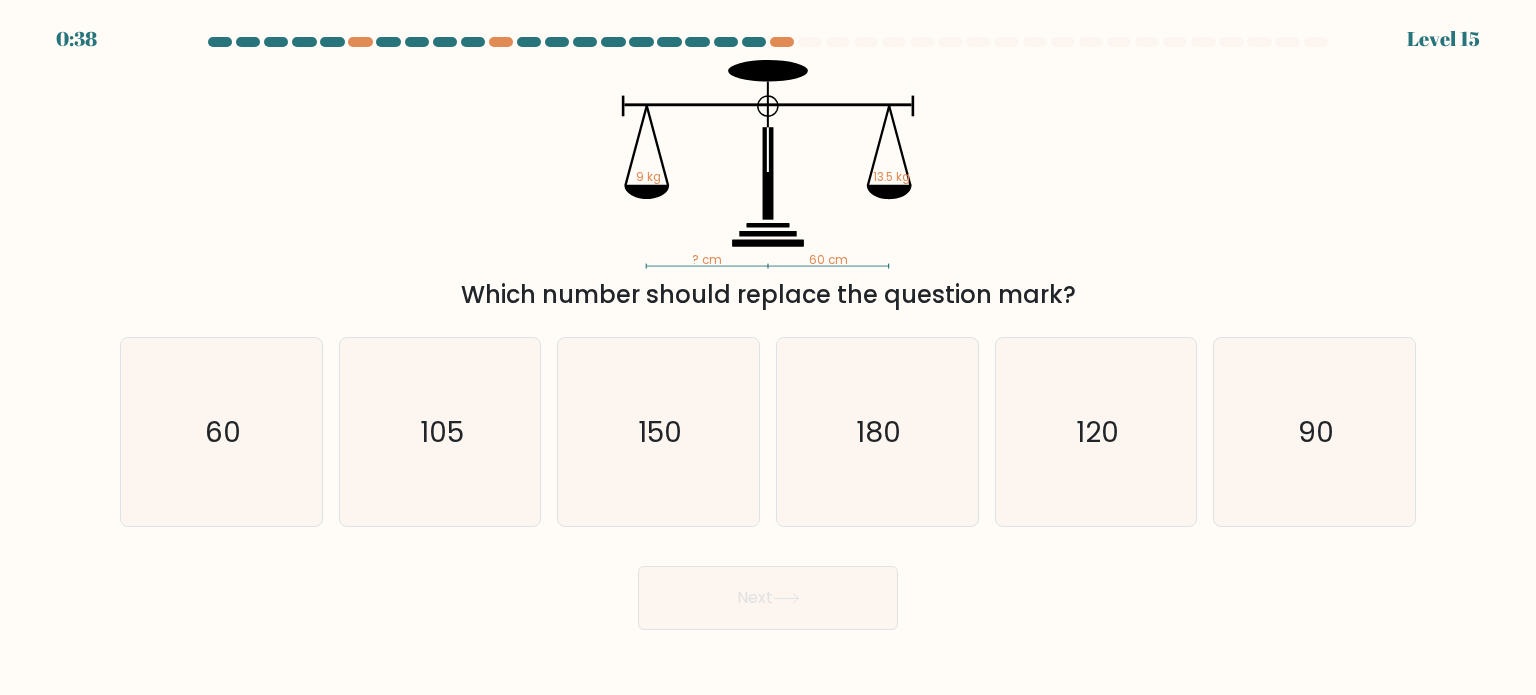 drag, startPoint x: 836, startPoint y: 266, endPoint x: 813, endPoint y: 269, distance: 23.194826 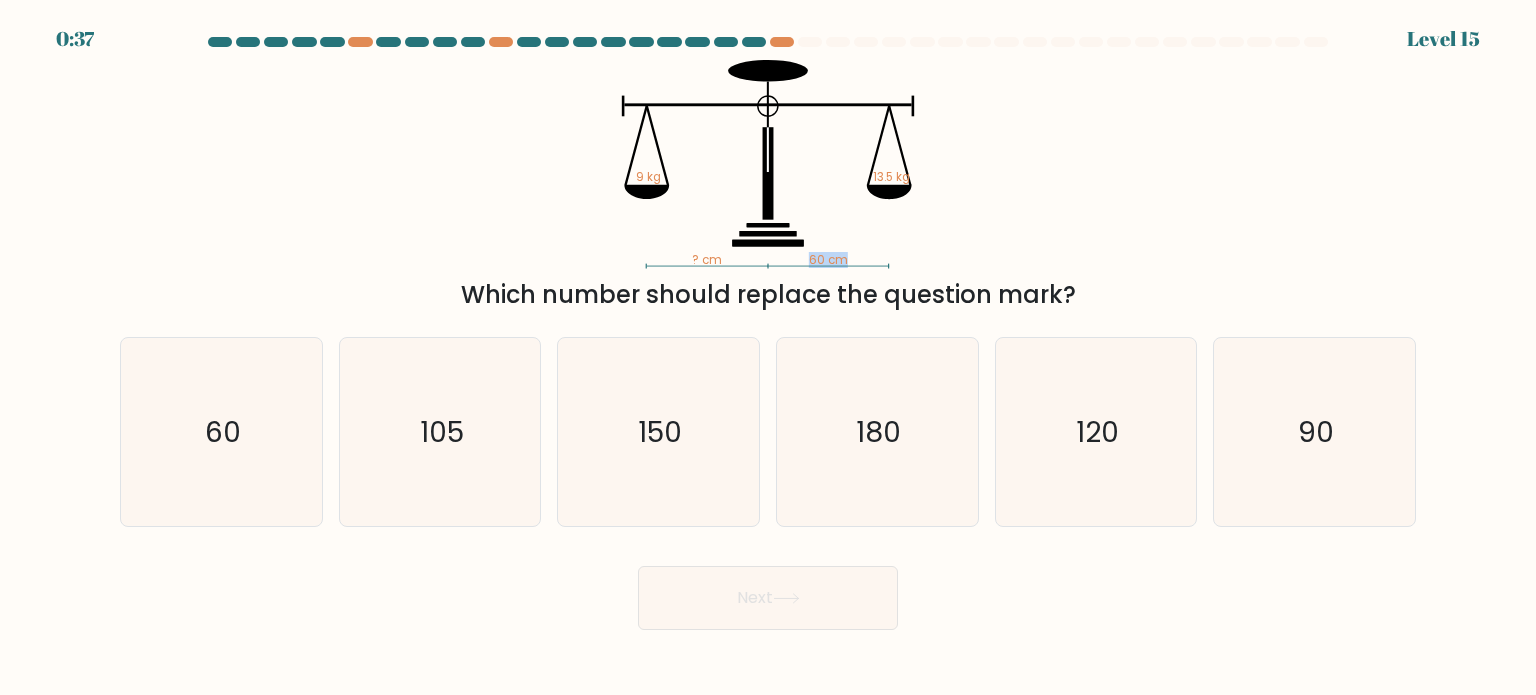 drag, startPoint x: 855, startPoint y: 259, endPoint x: 770, endPoint y: 259, distance: 85 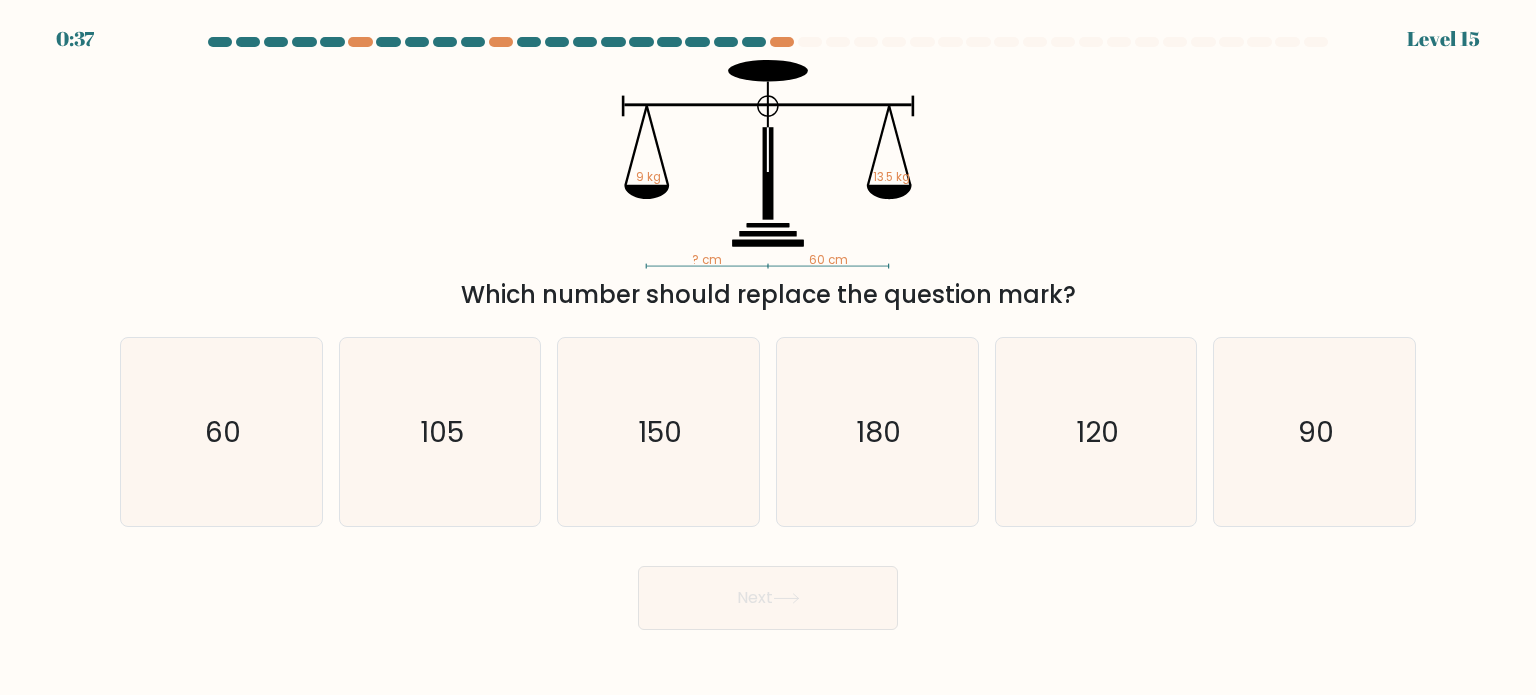 click on "? cm   60 cm   9 kg   13.5 kg
Which number should replace the question mark?" at bounding box center (768, 186) 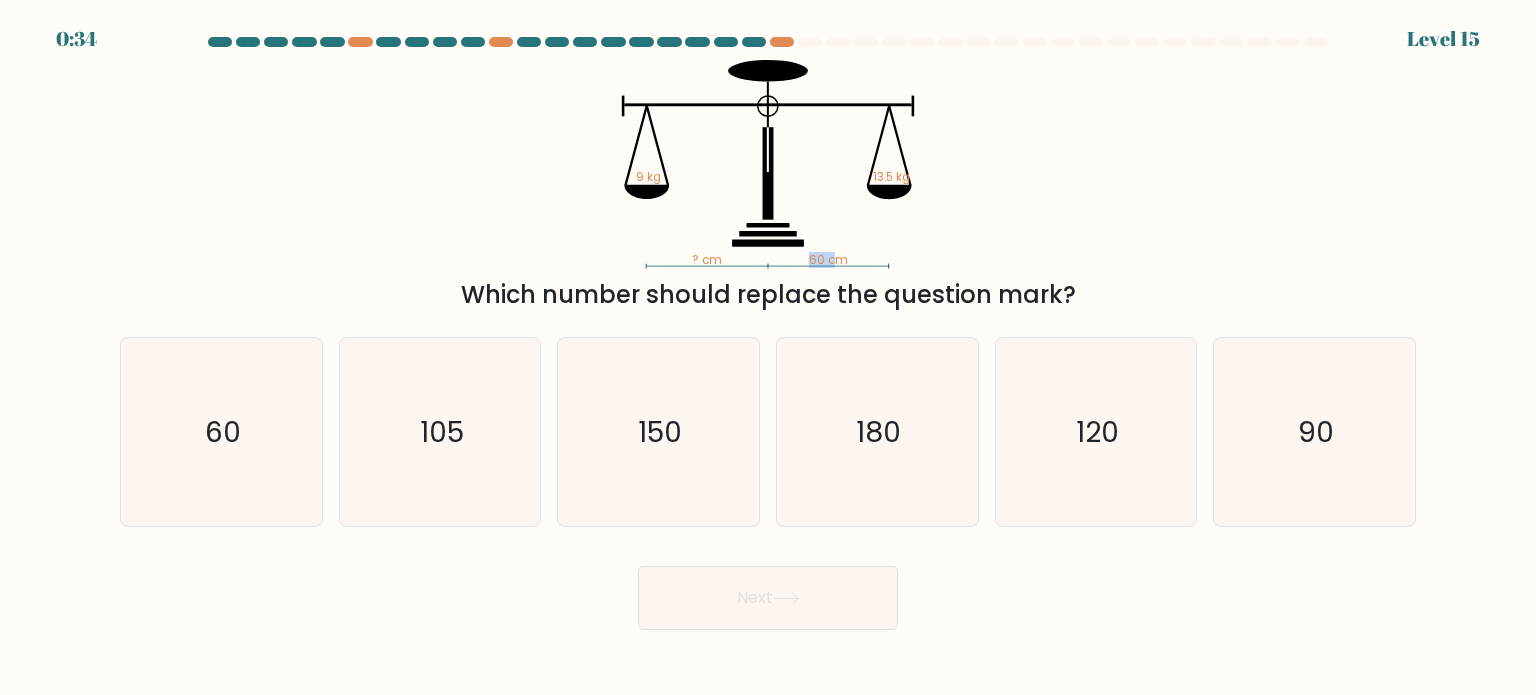 drag, startPoint x: 800, startPoint y: 263, endPoint x: 840, endPoint y: 263, distance: 40 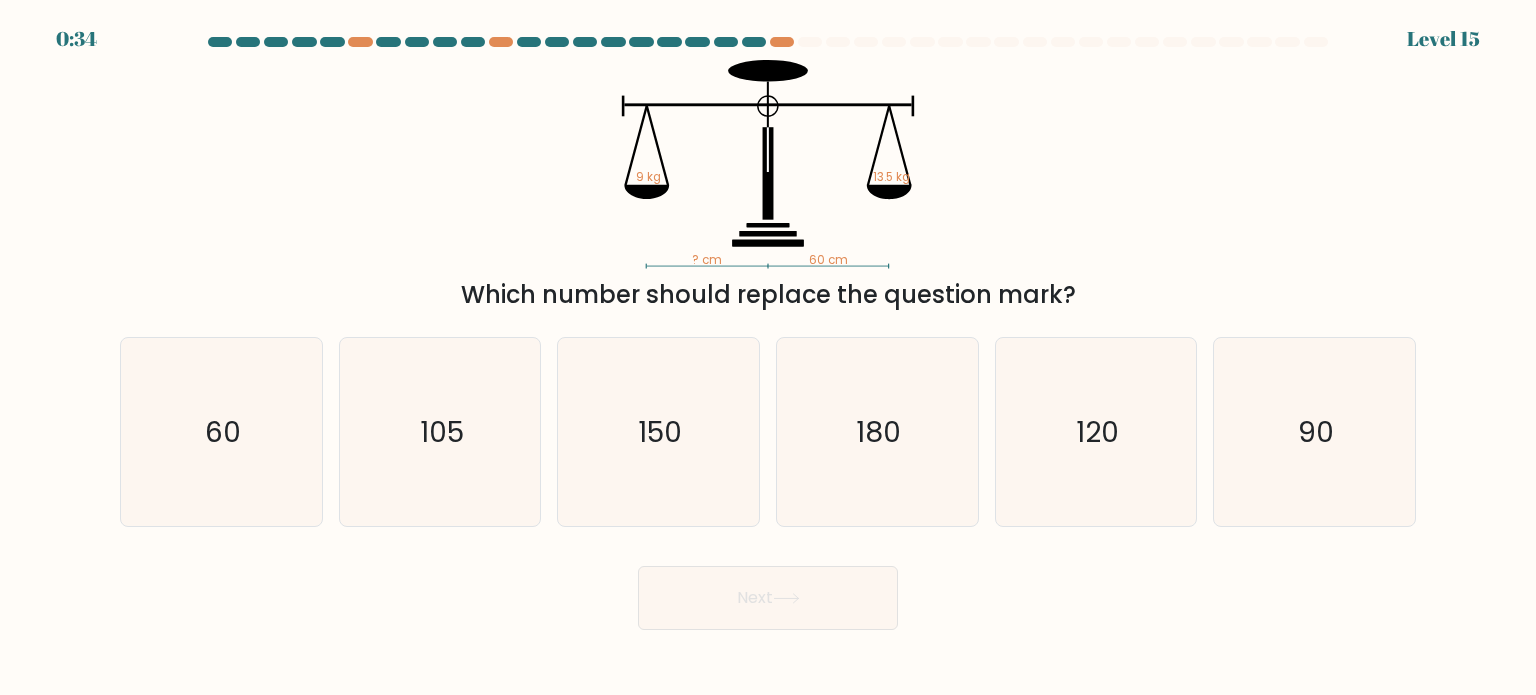 click on "? cm   60 cm   9 kg   13.5 kg" 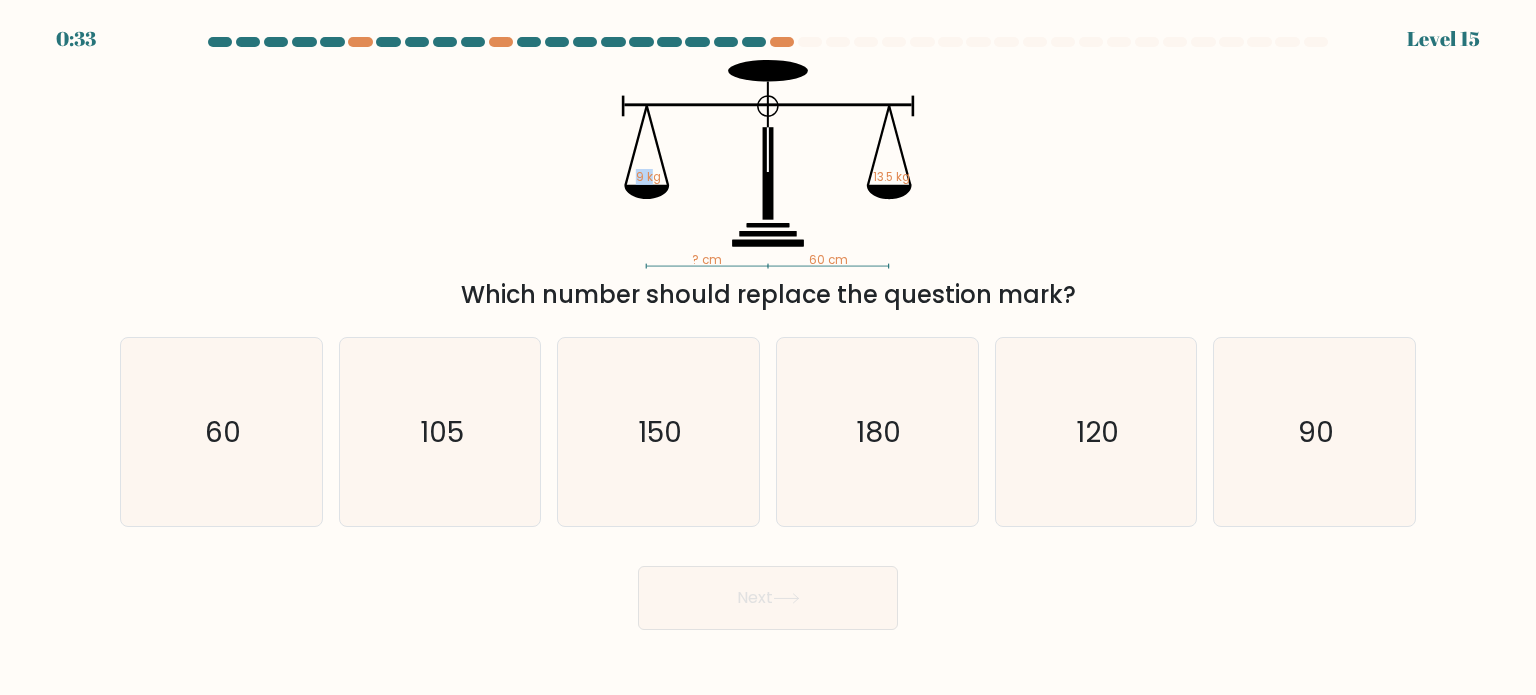 click on "? cm   60 cm   9 kg   13.5 kg" 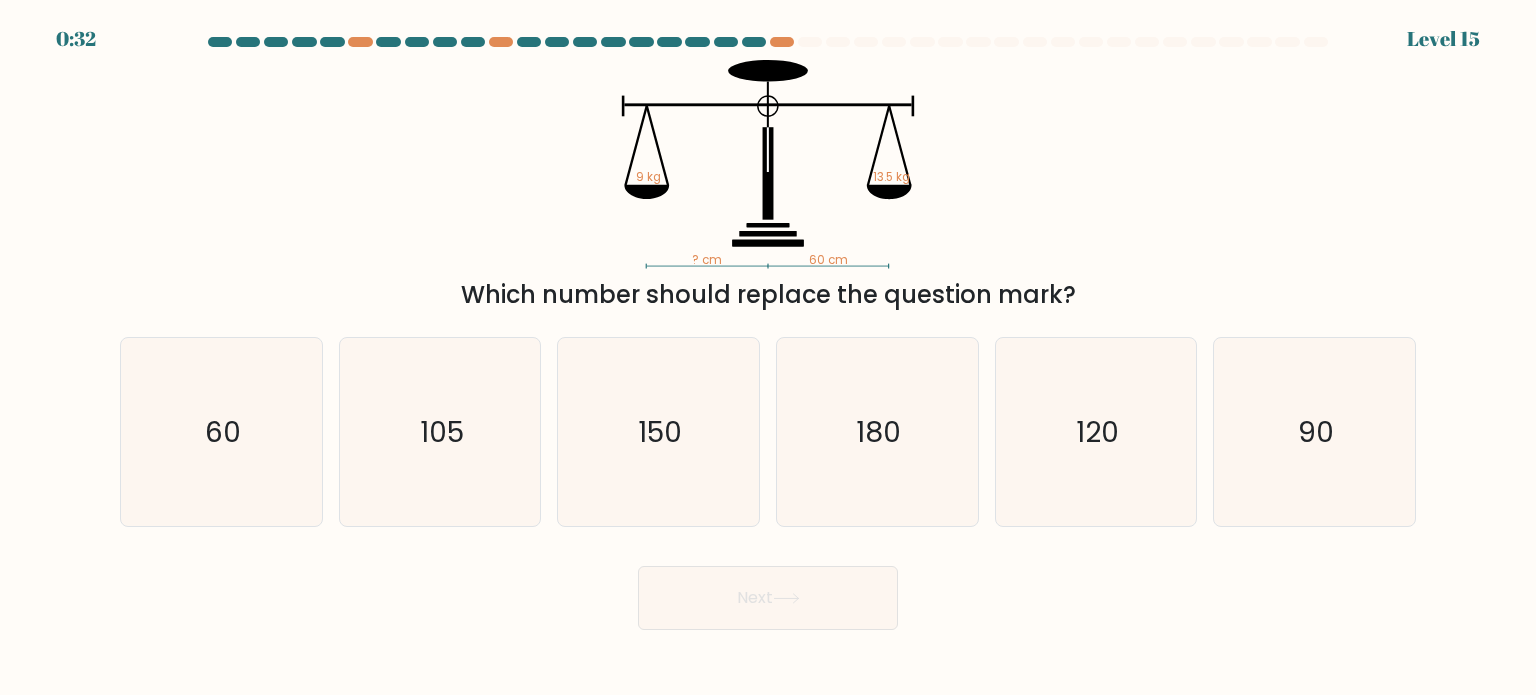 click on "? cm   60 cm   9 kg   13.5 kg" 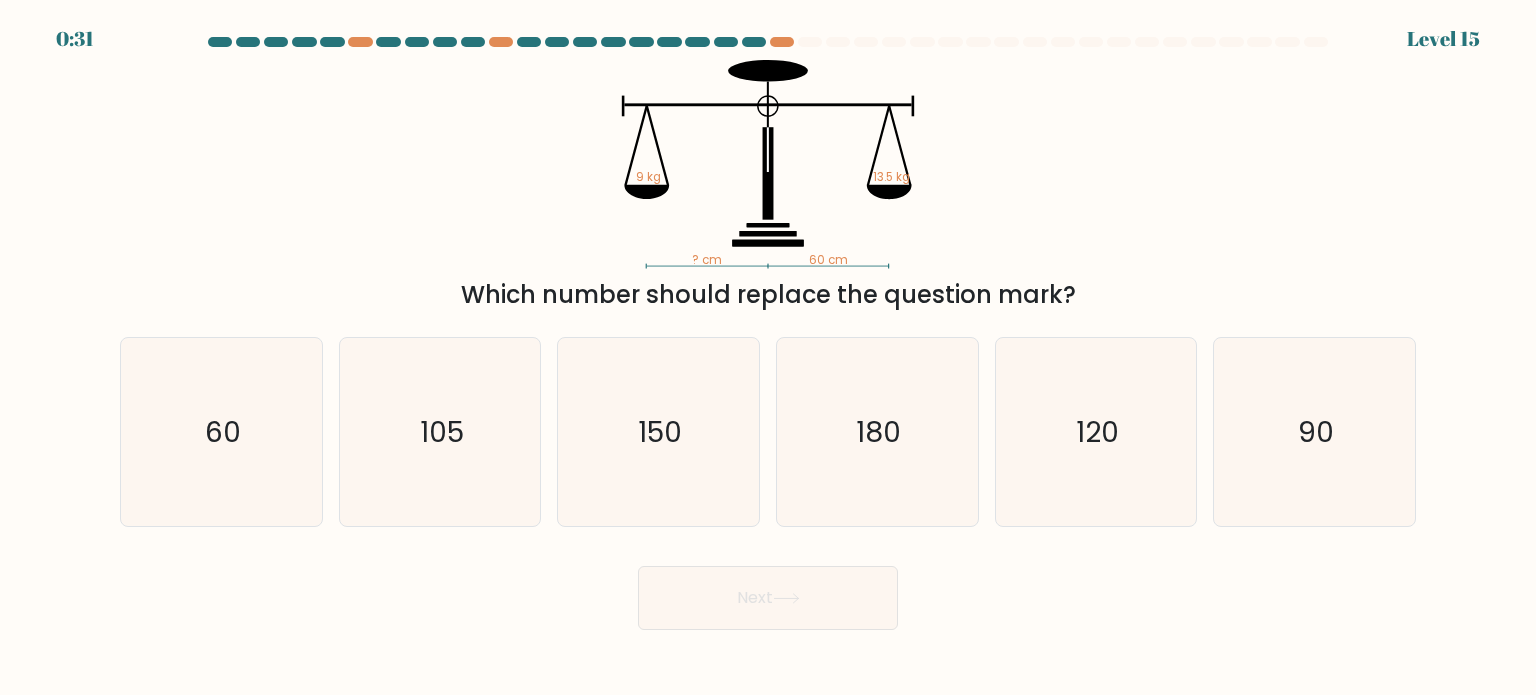 click on "? cm   60 cm   9 kg   13.5 kg
Which number should replace the question mark?" at bounding box center [768, 186] 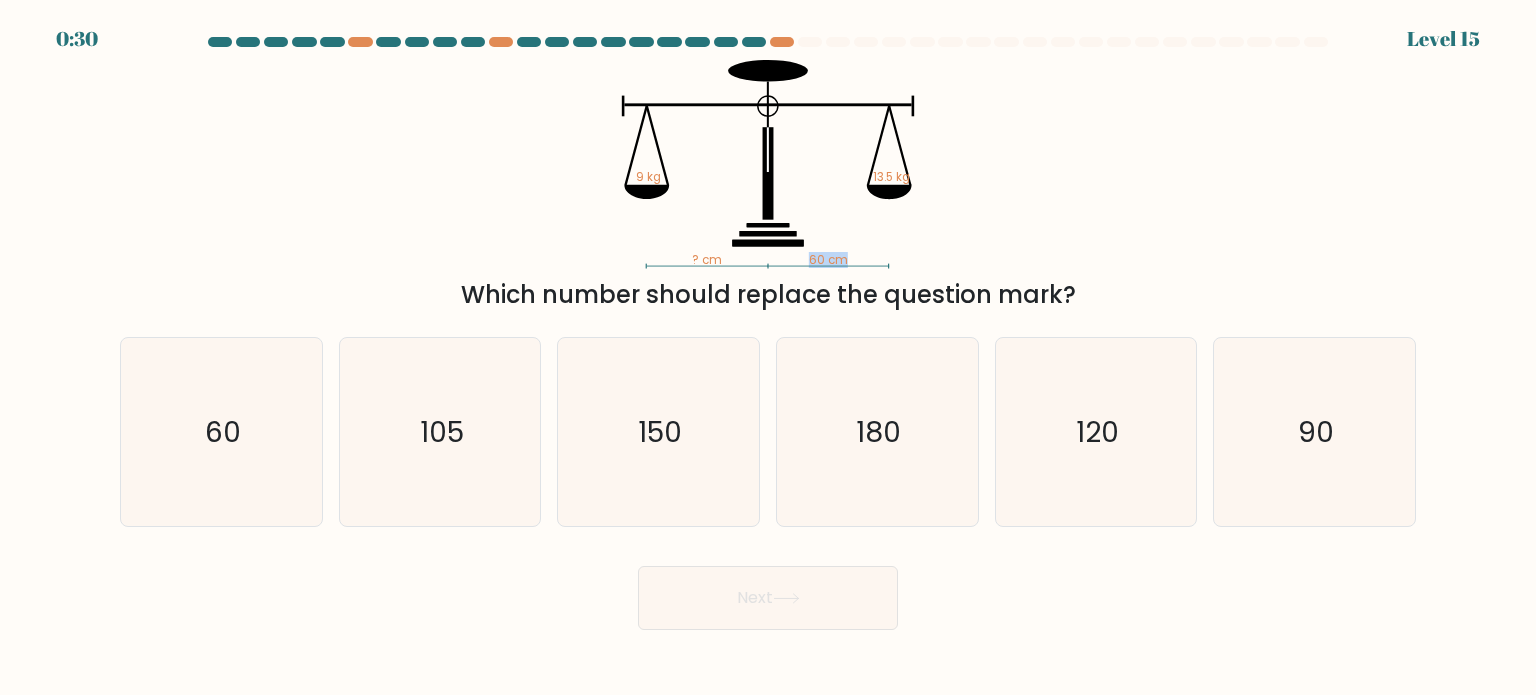 drag, startPoint x: 808, startPoint y: 261, endPoint x: 903, endPoint y: 261, distance: 95 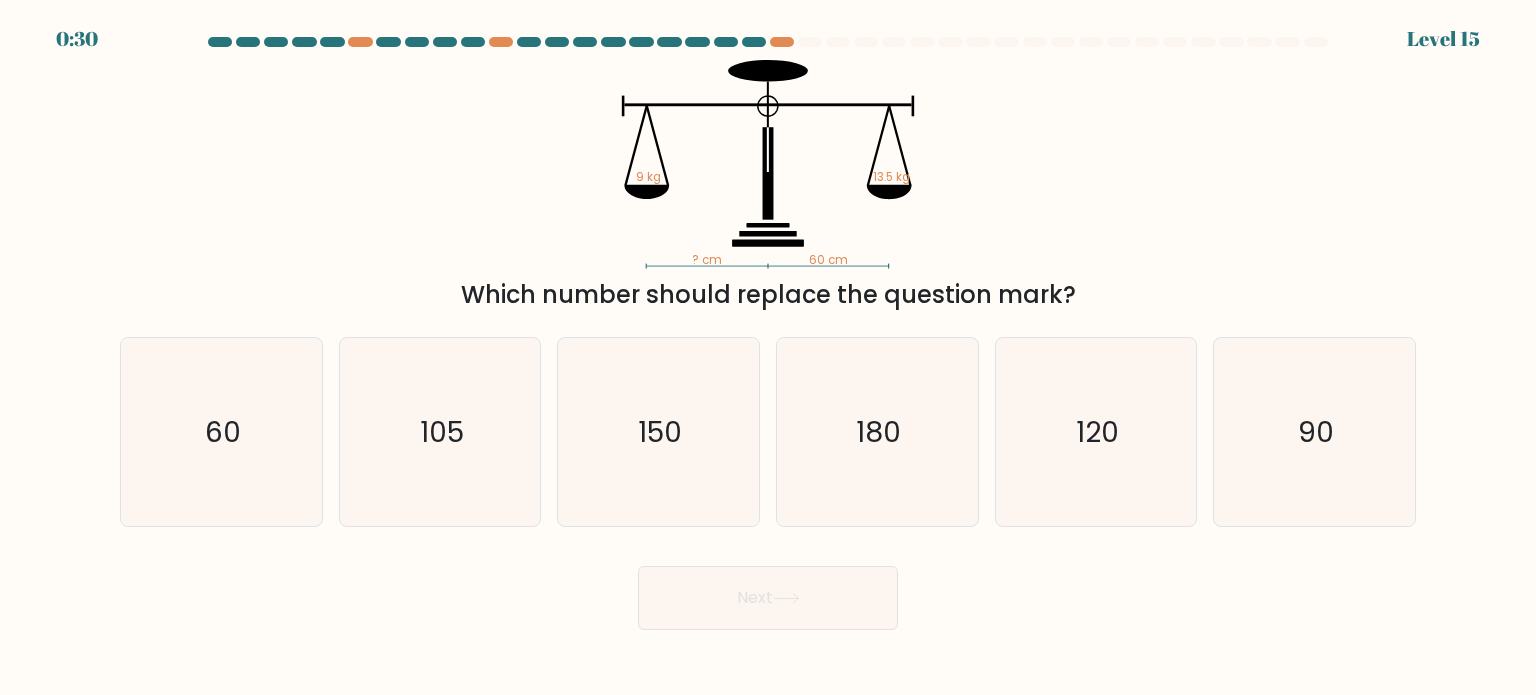 click on "? cm   60 cm   9 kg   13.5 kg
Which number should replace the question mark?" at bounding box center [768, 186] 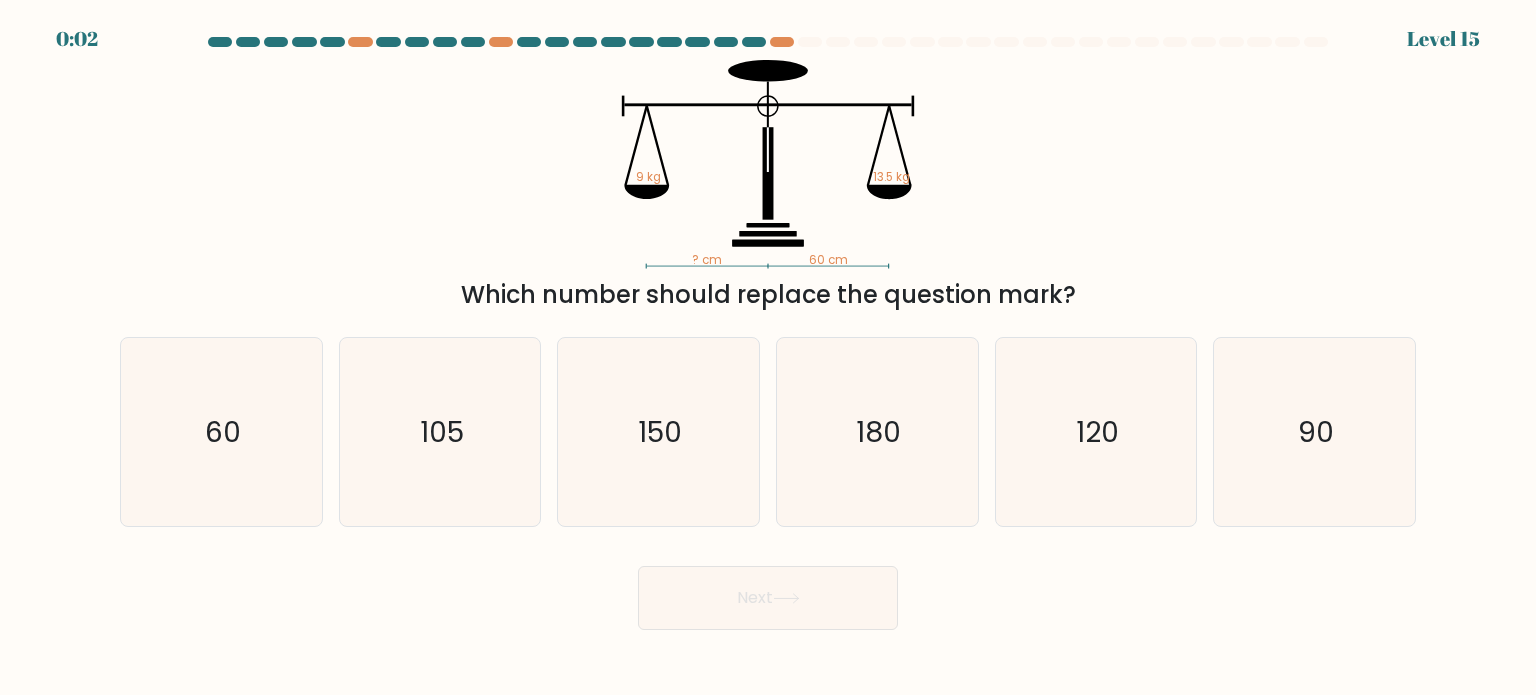 click on "? cm   60 cm   9 kg   13.5 kg" 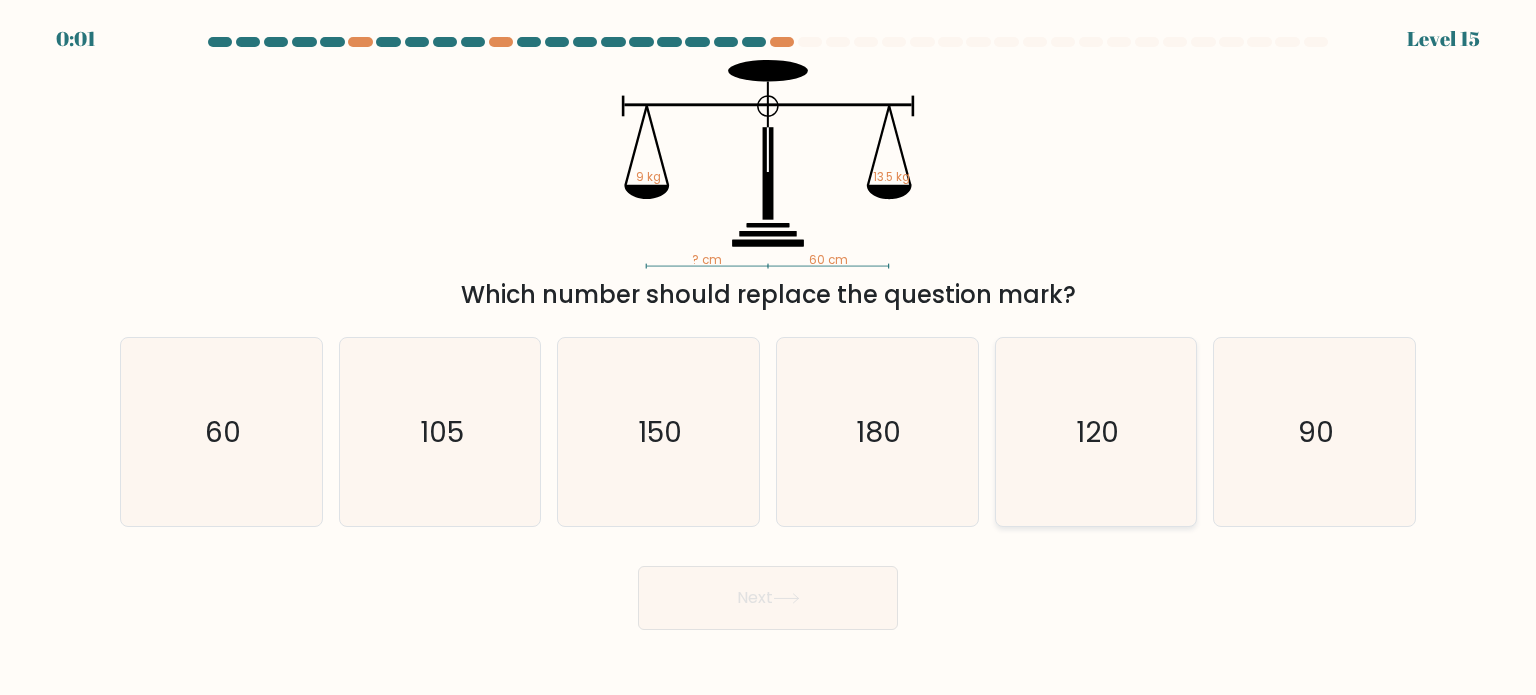 click on "120" 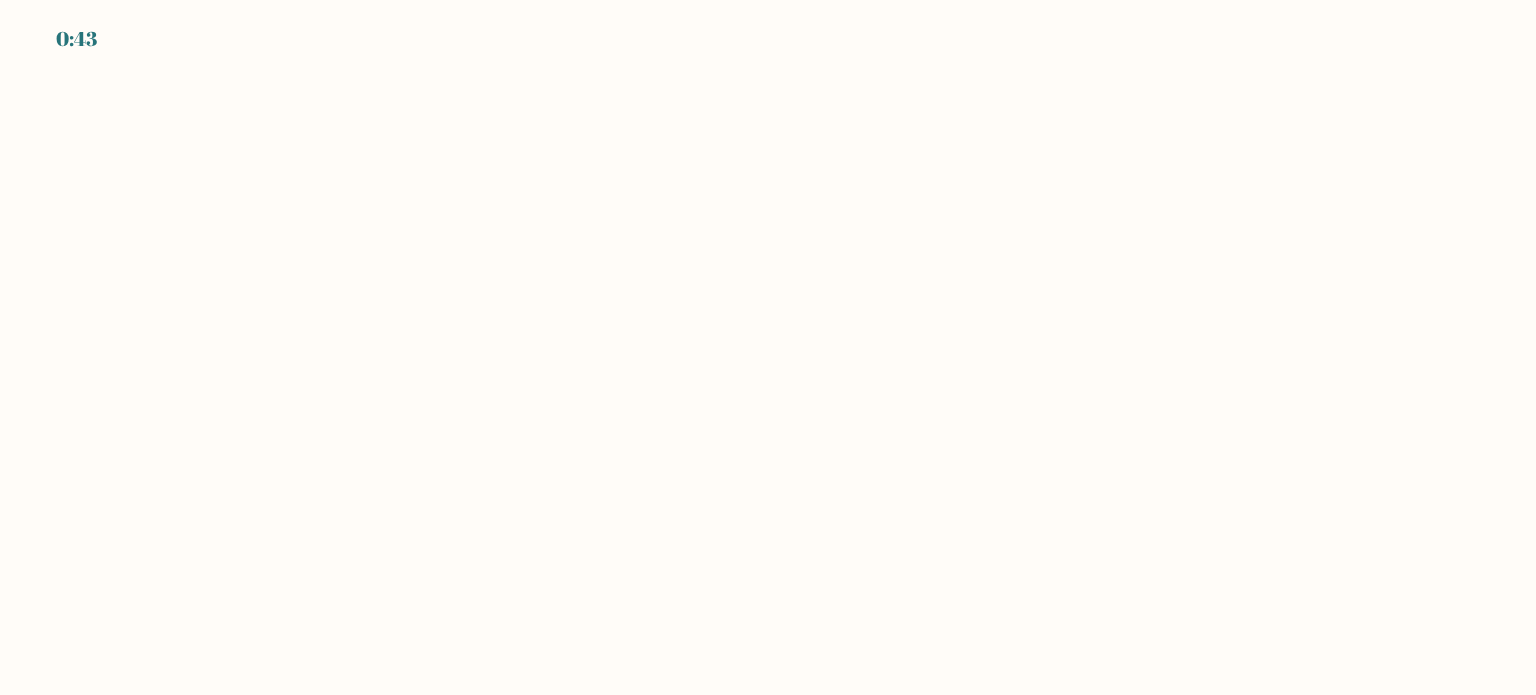 scroll, scrollTop: 0, scrollLeft: 0, axis: both 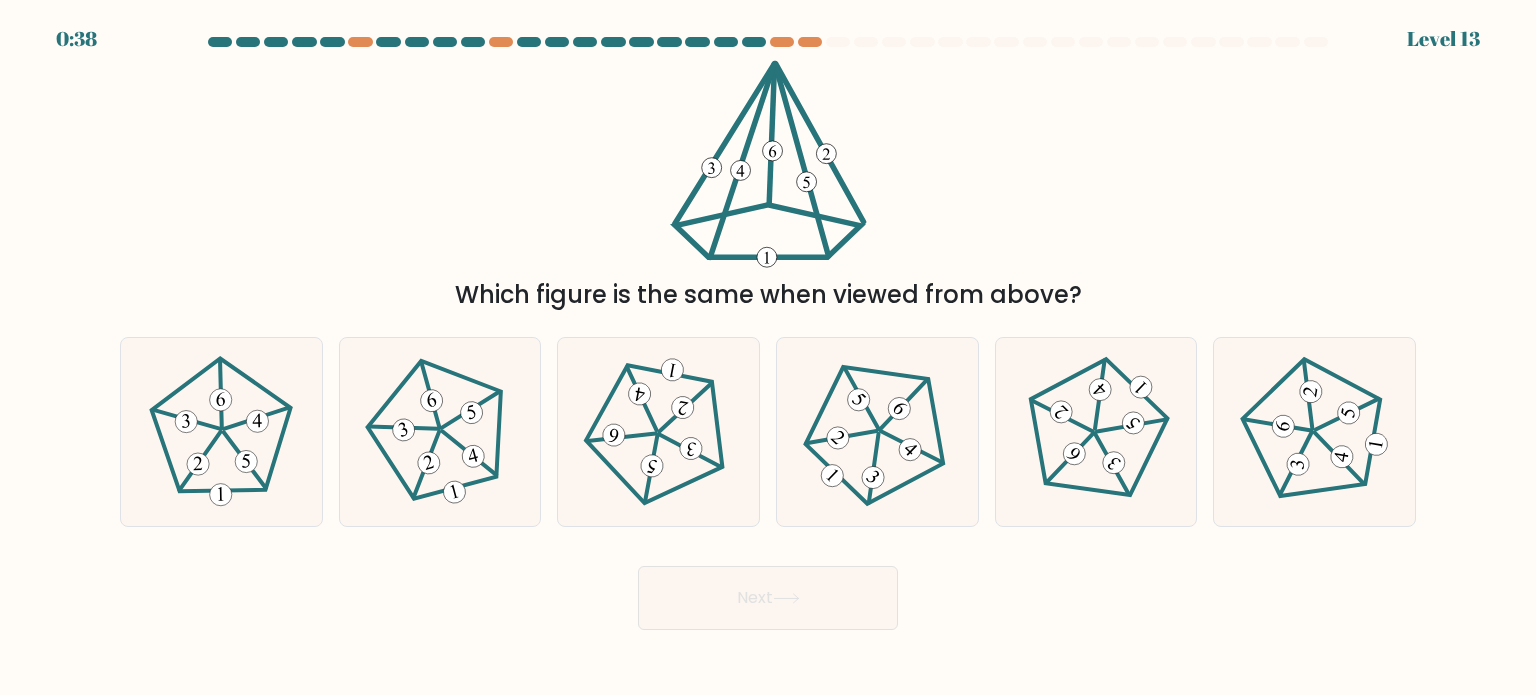 drag, startPoint x: 714, startPoint y: 301, endPoint x: 939, endPoint y: 291, distance: 225.2221 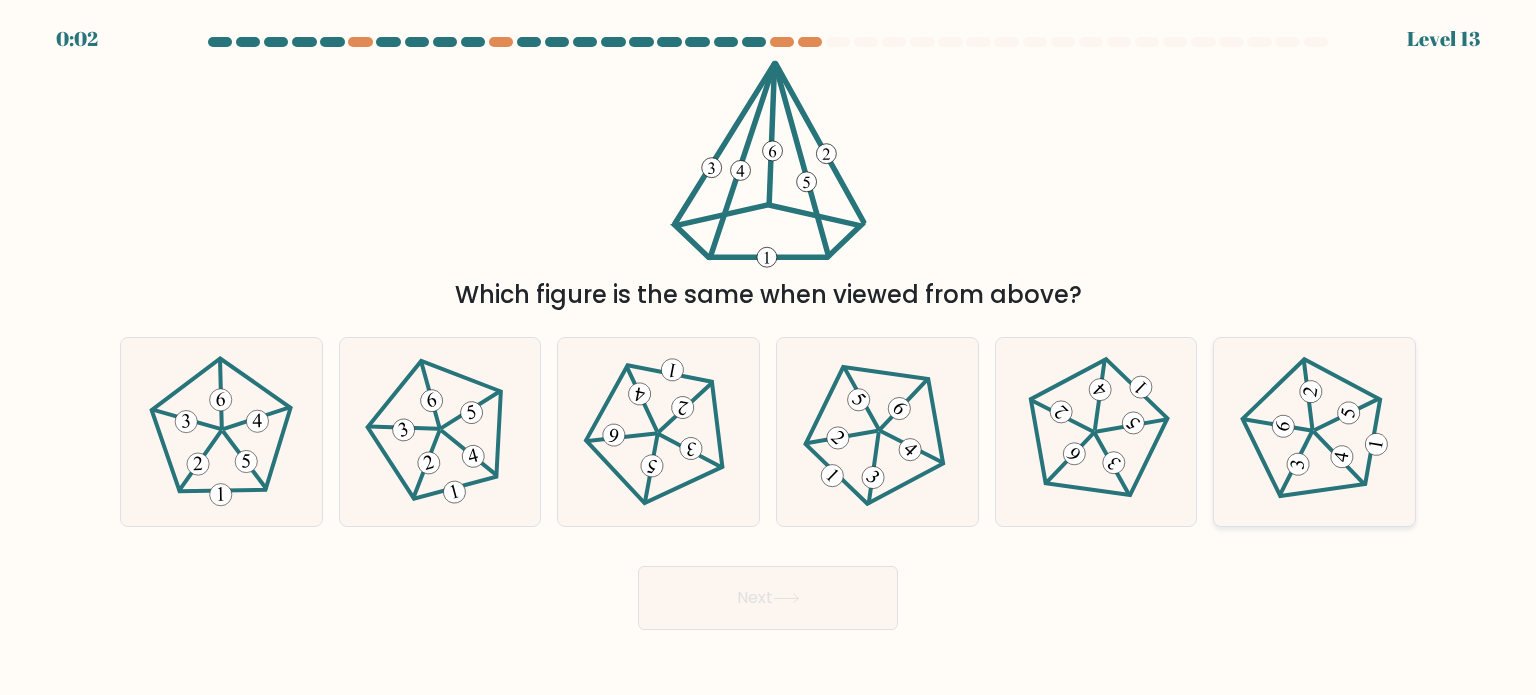 click 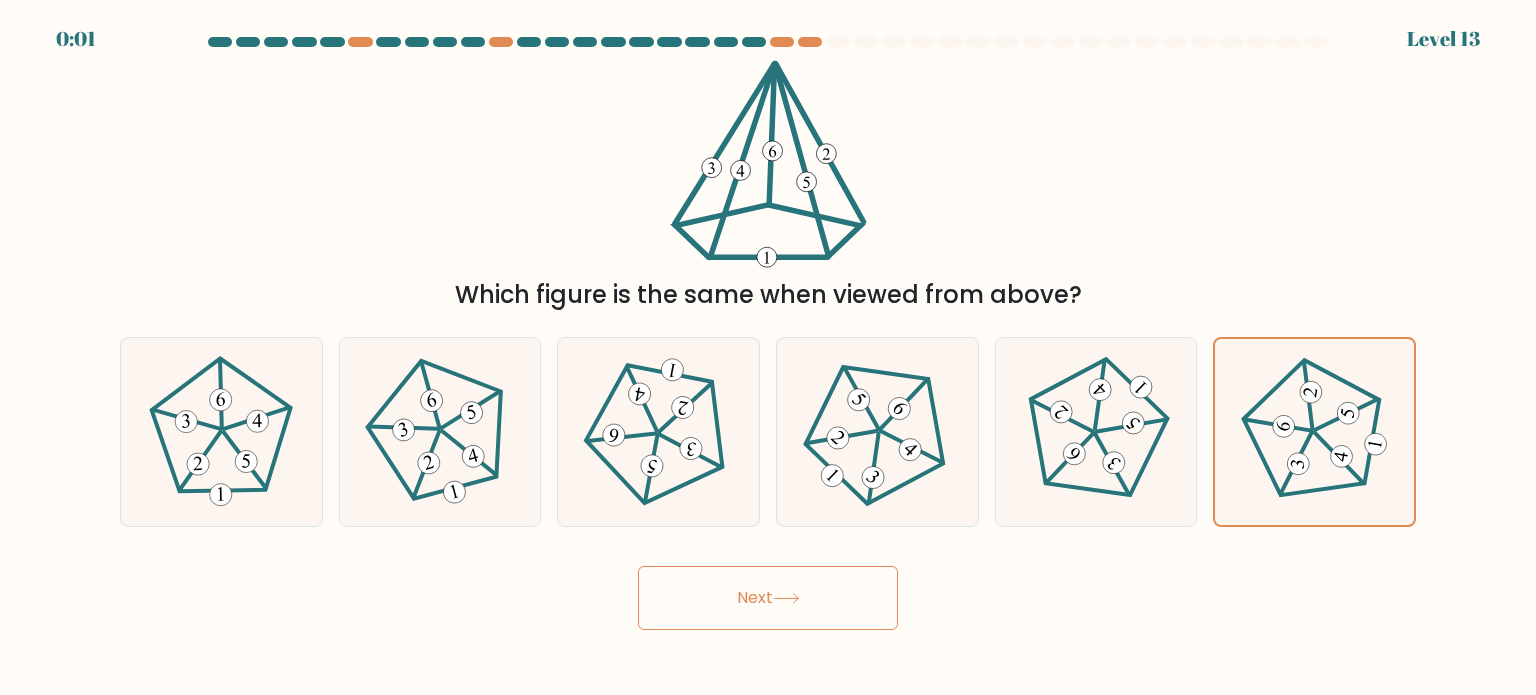 click on "Next" at bounding box center (768, 598) 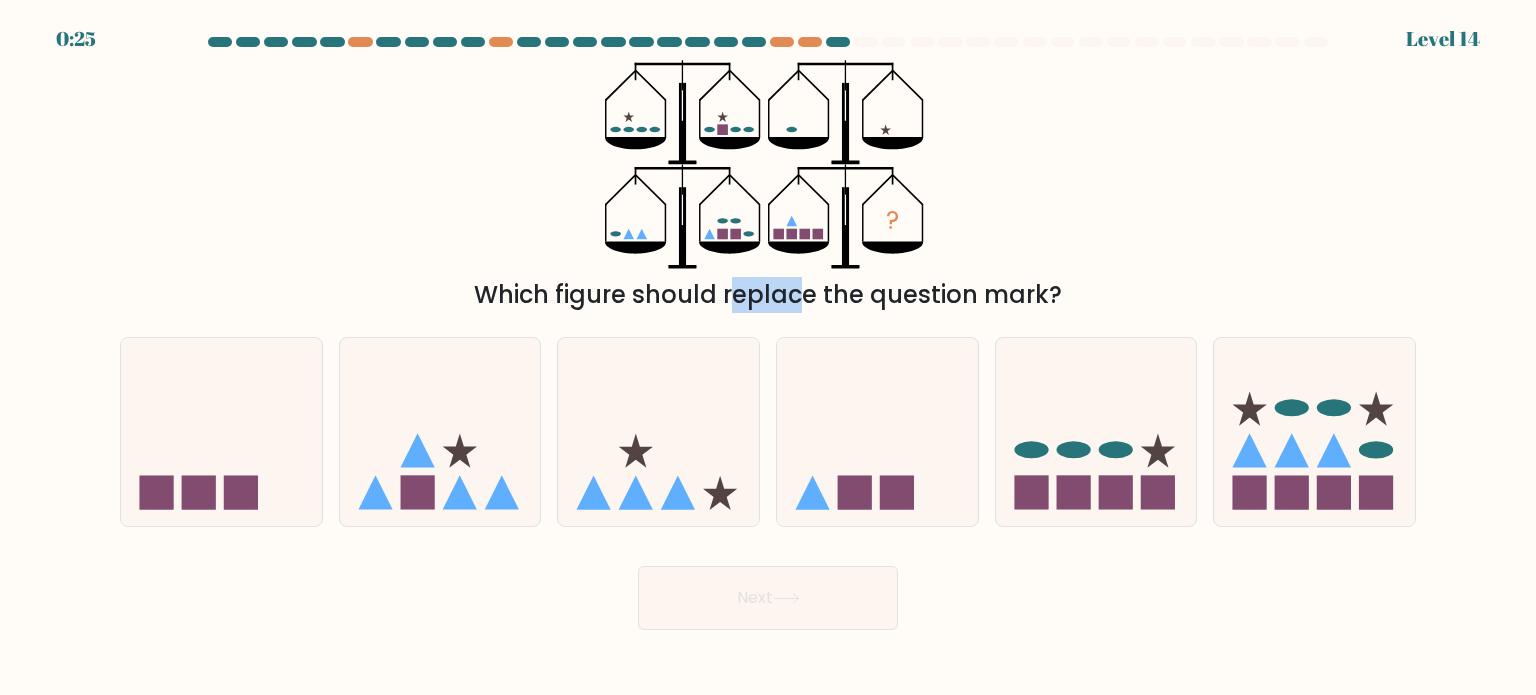 click on "Which figure should replace the question mark?" at bounding box center [768, 295] 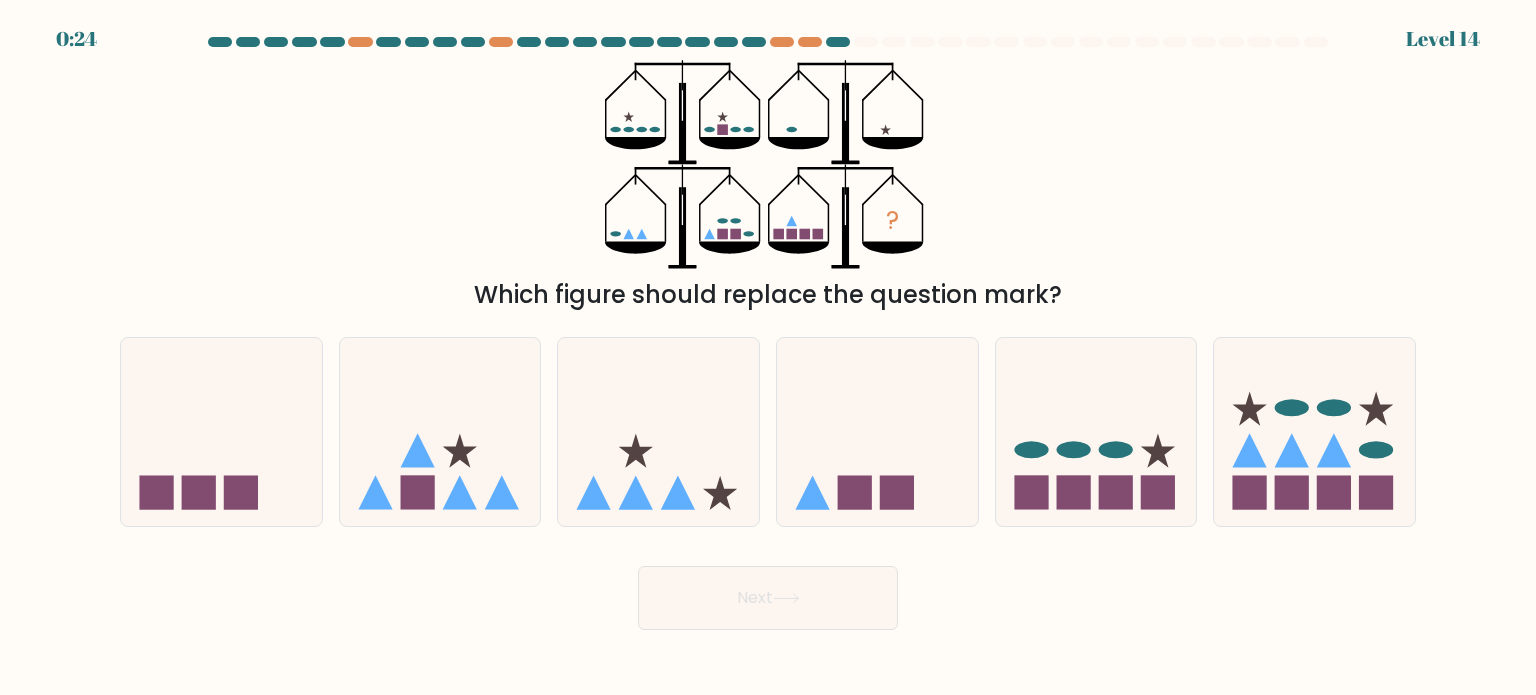 click on "Which figure should replace the question mark?" at bounding box center (768, 295) 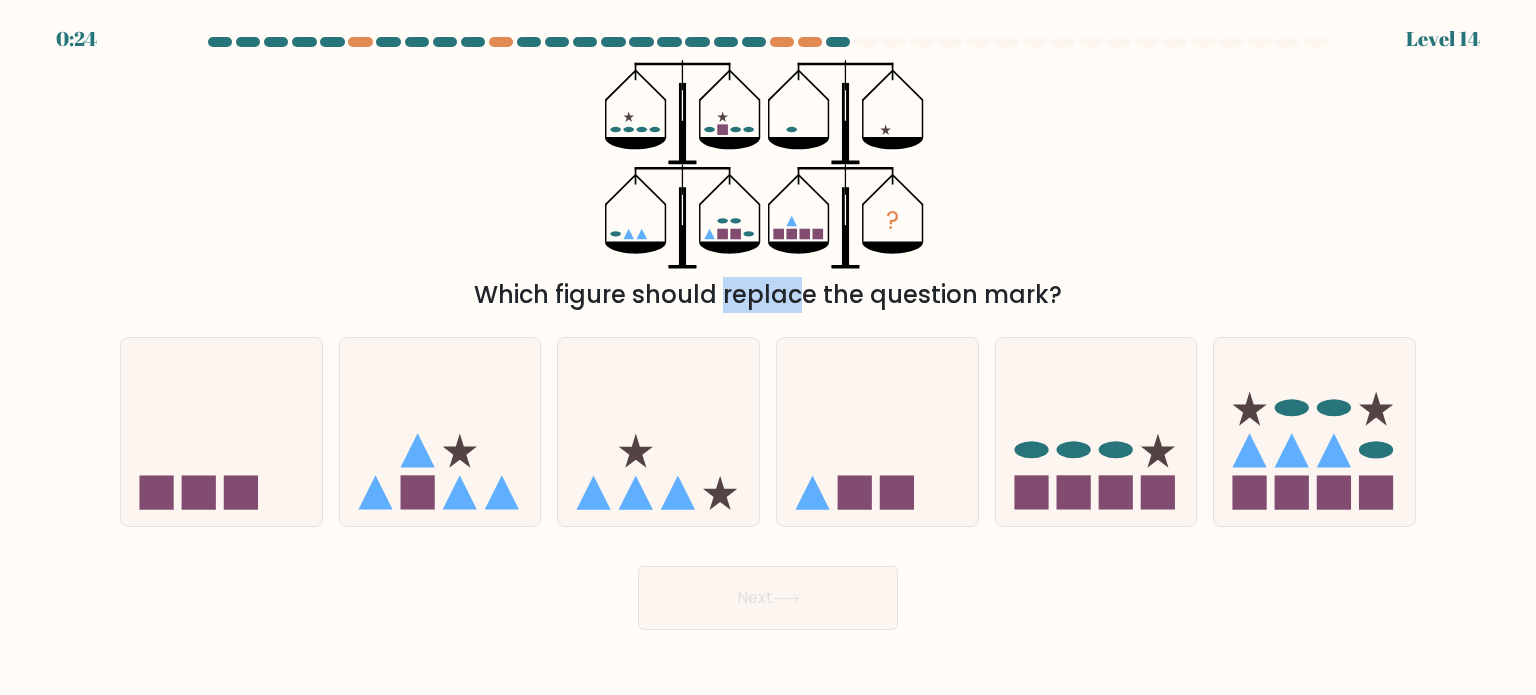 drag, startPoint x: 562, startPoint y: 289, endPoint x: 633, endPoint y: 299, distance: 71.70077 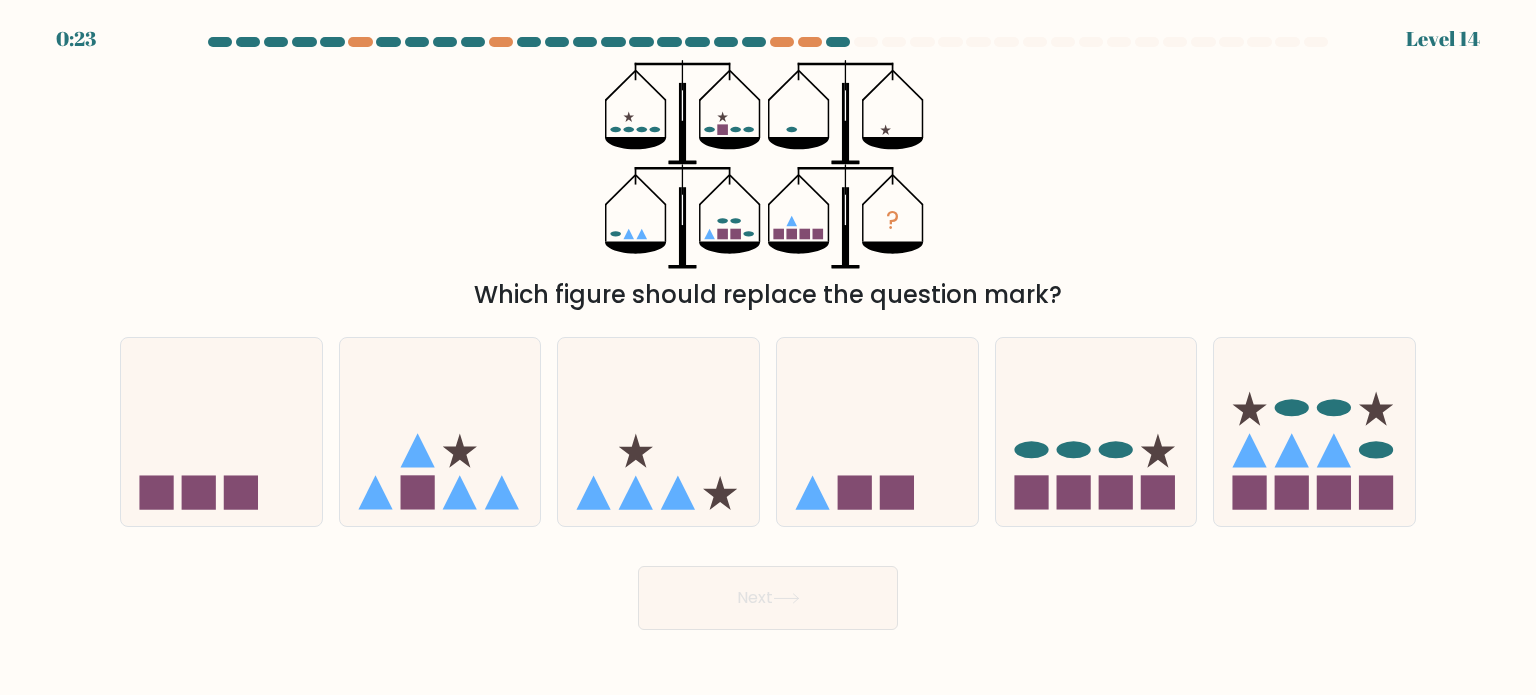 click on "?
Which figure should replace the question mark?" at bounding box center [768, 186] 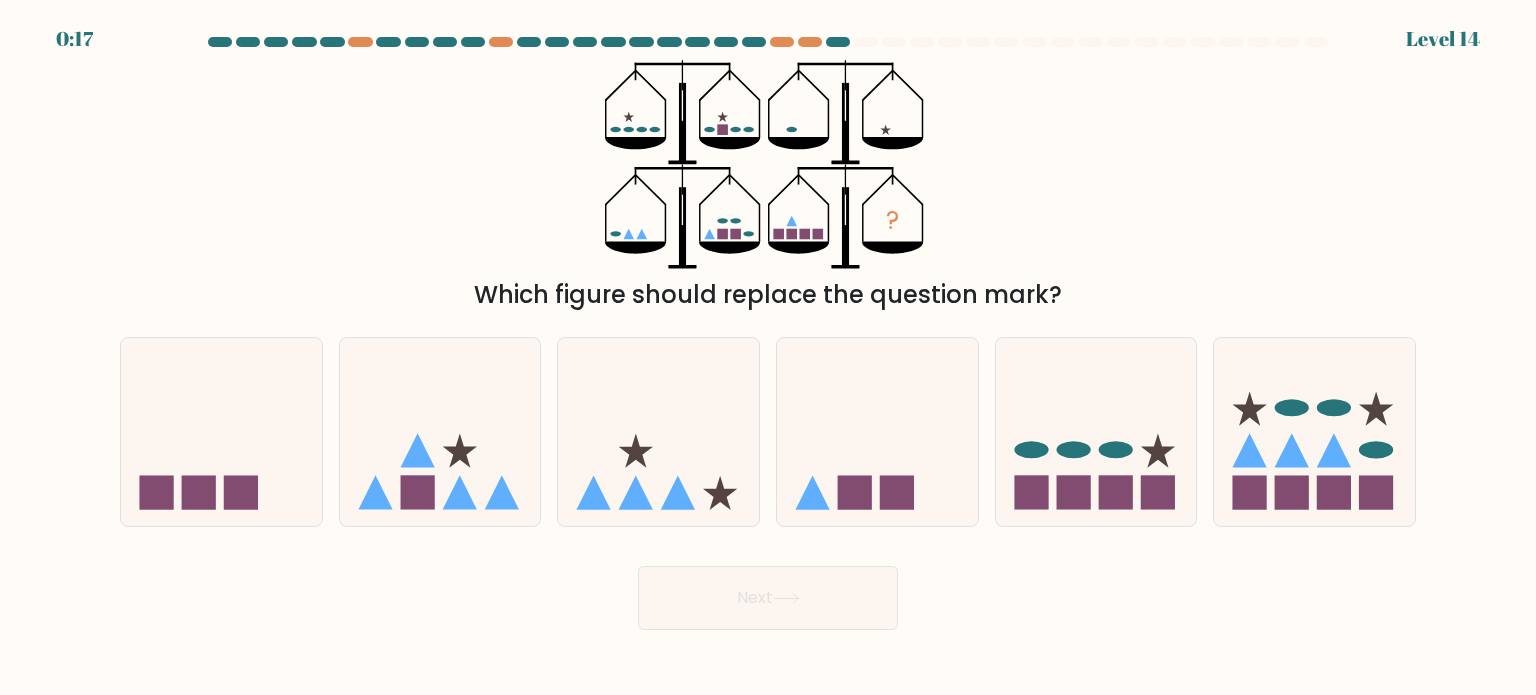drag, startPoint x: 616, startPoint y: 122, endPoint x: 630, endPoint y: 122, distance: 14 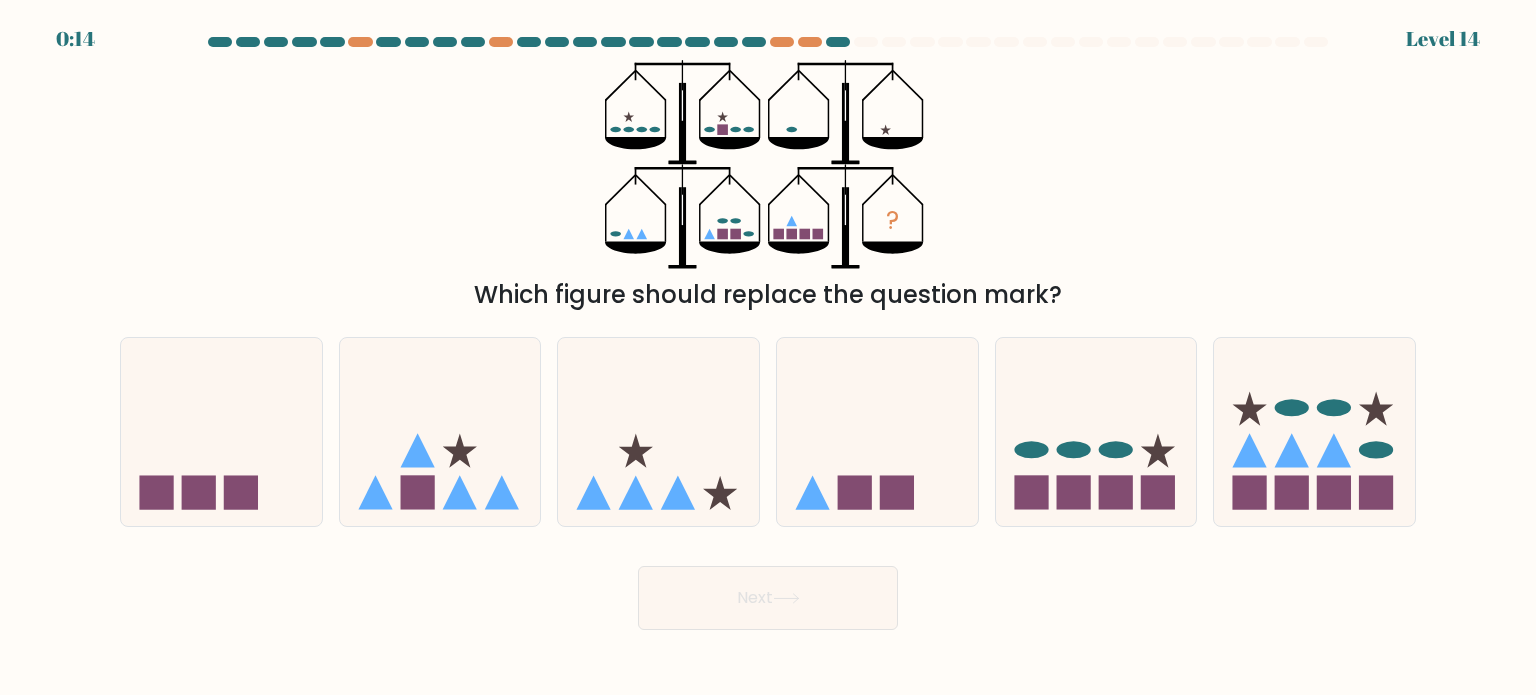 click on "?" 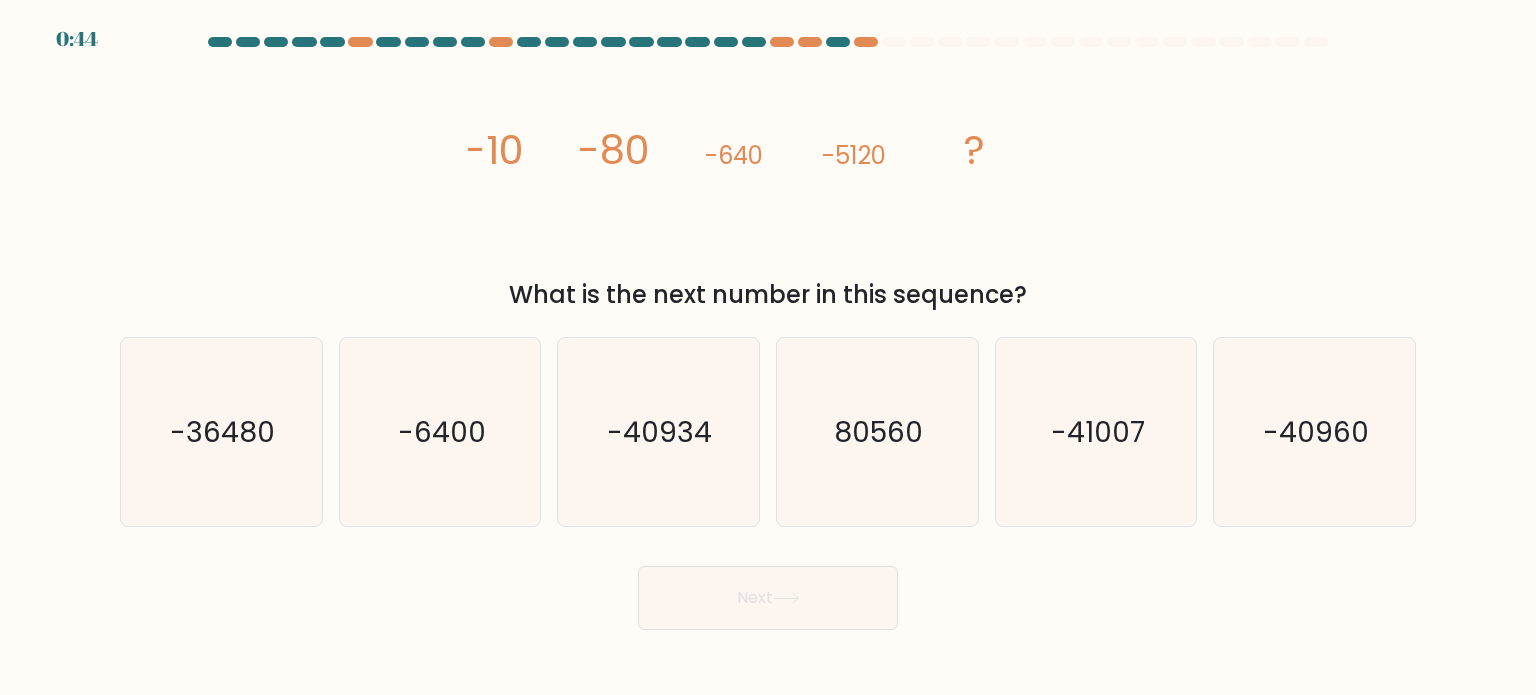 scroll, scrollTop: 0, scrollLeft: 0, axis: both 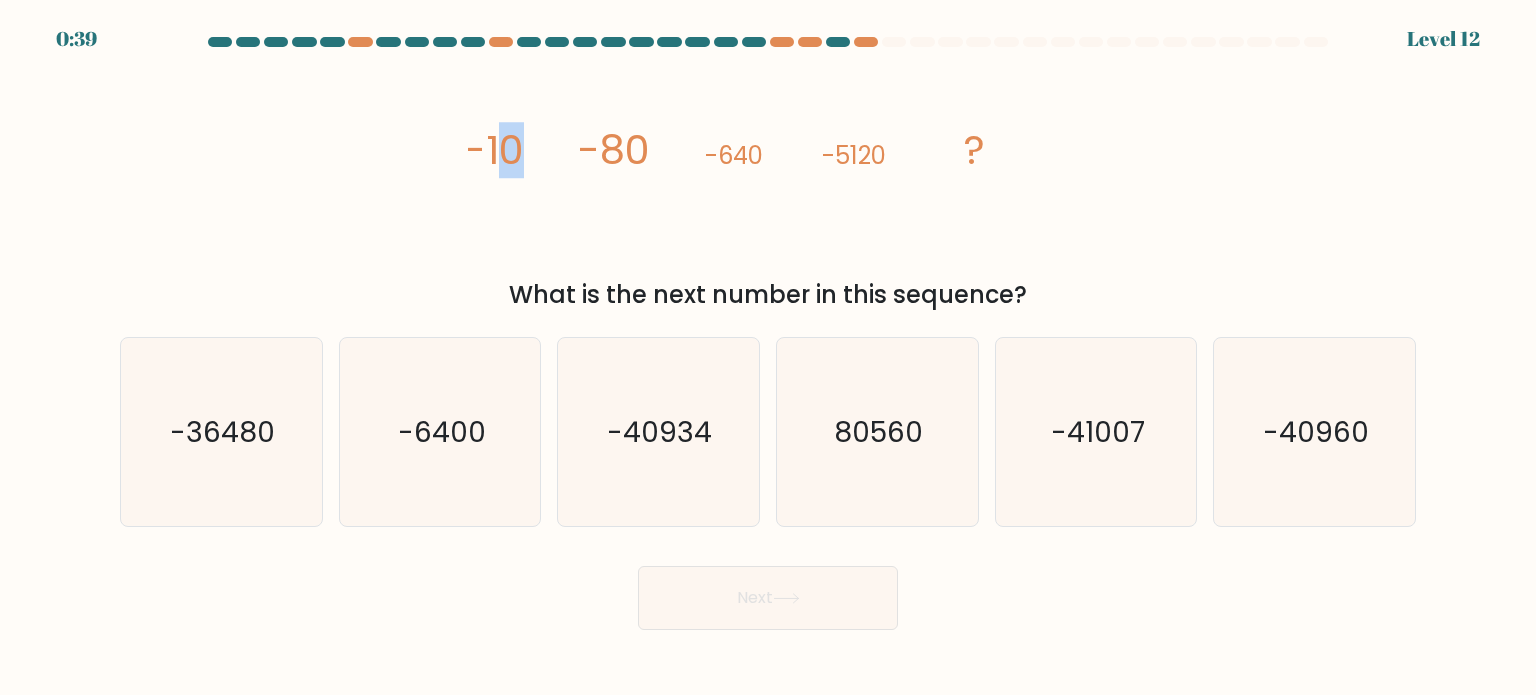 drag, startPoint x: 504, startPoint y: 149, endPoint x: 541, endPoint y: 150, distance: 37.01351 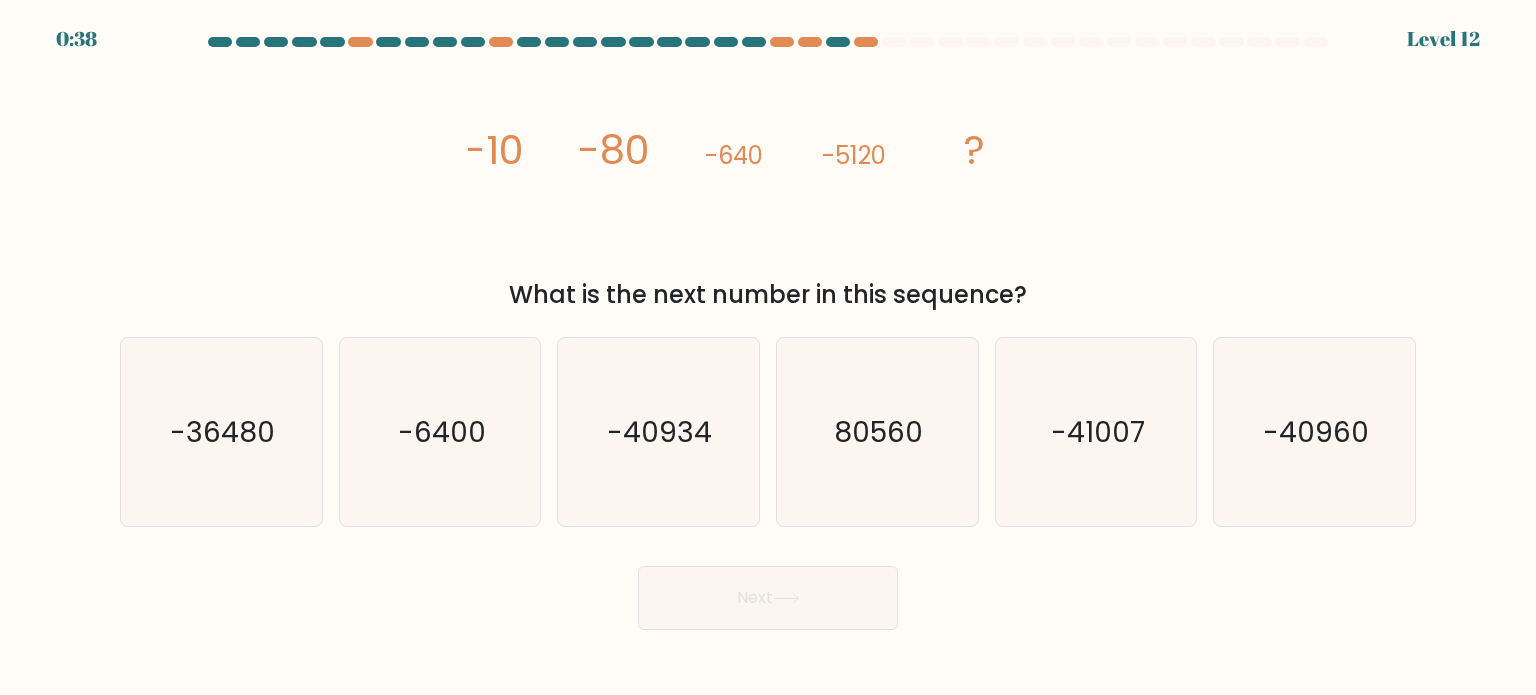 click on "-80" 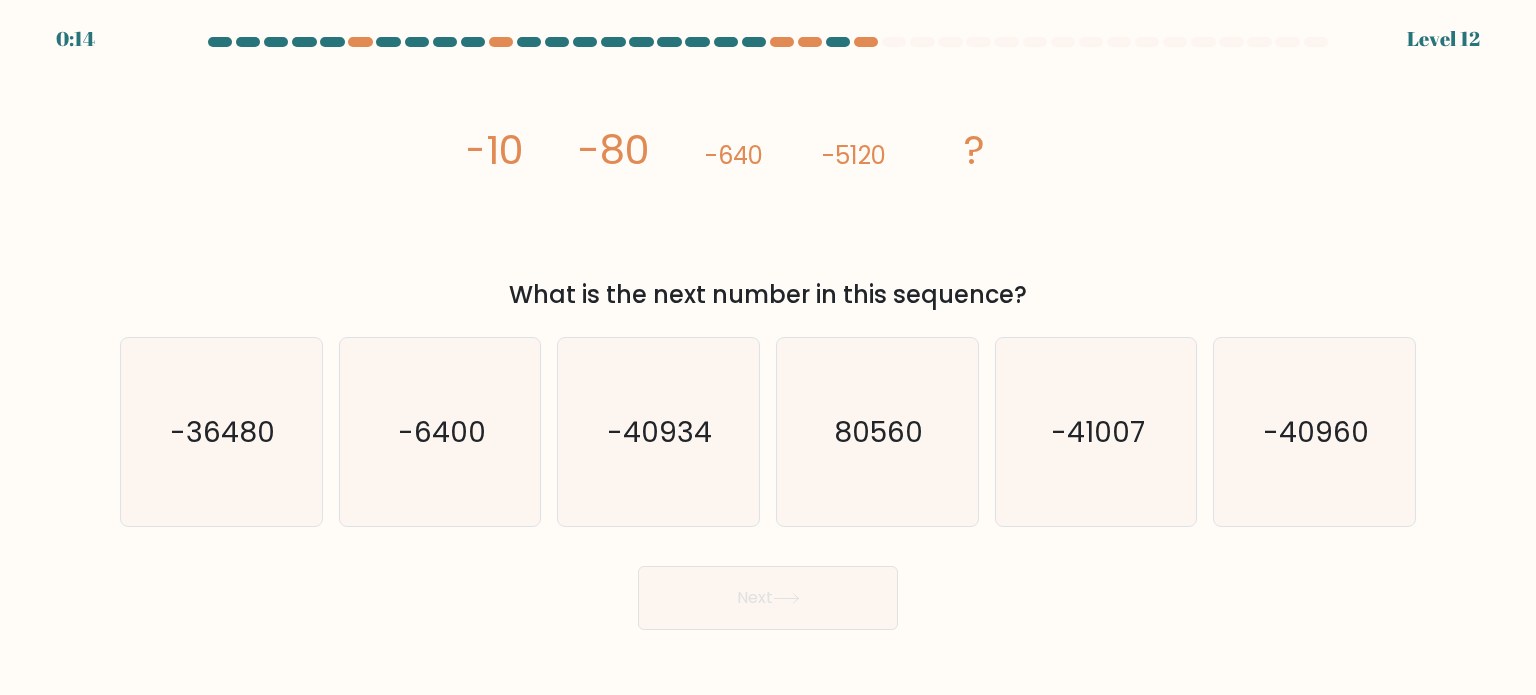 click on "What is the next number in this sequence?" at bounding box center [768, 295] 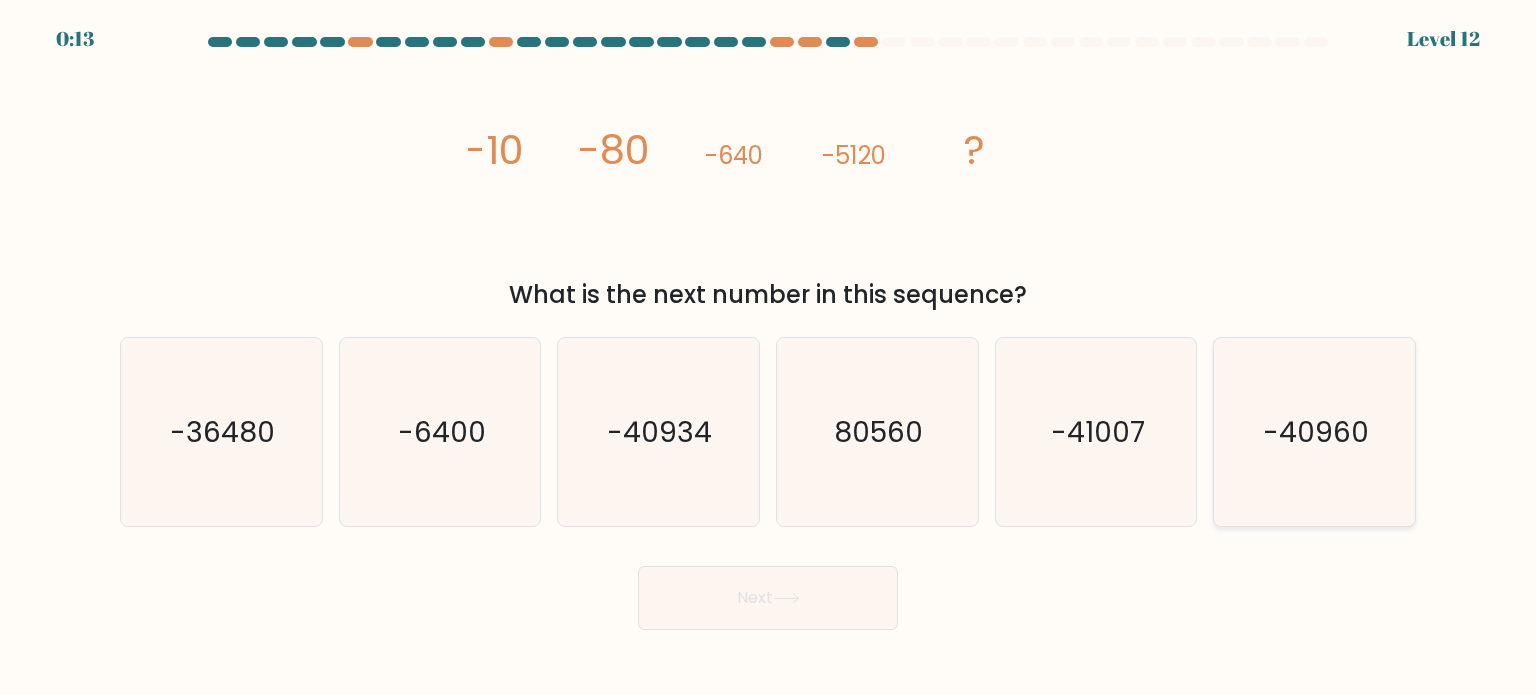 click on "-40960" 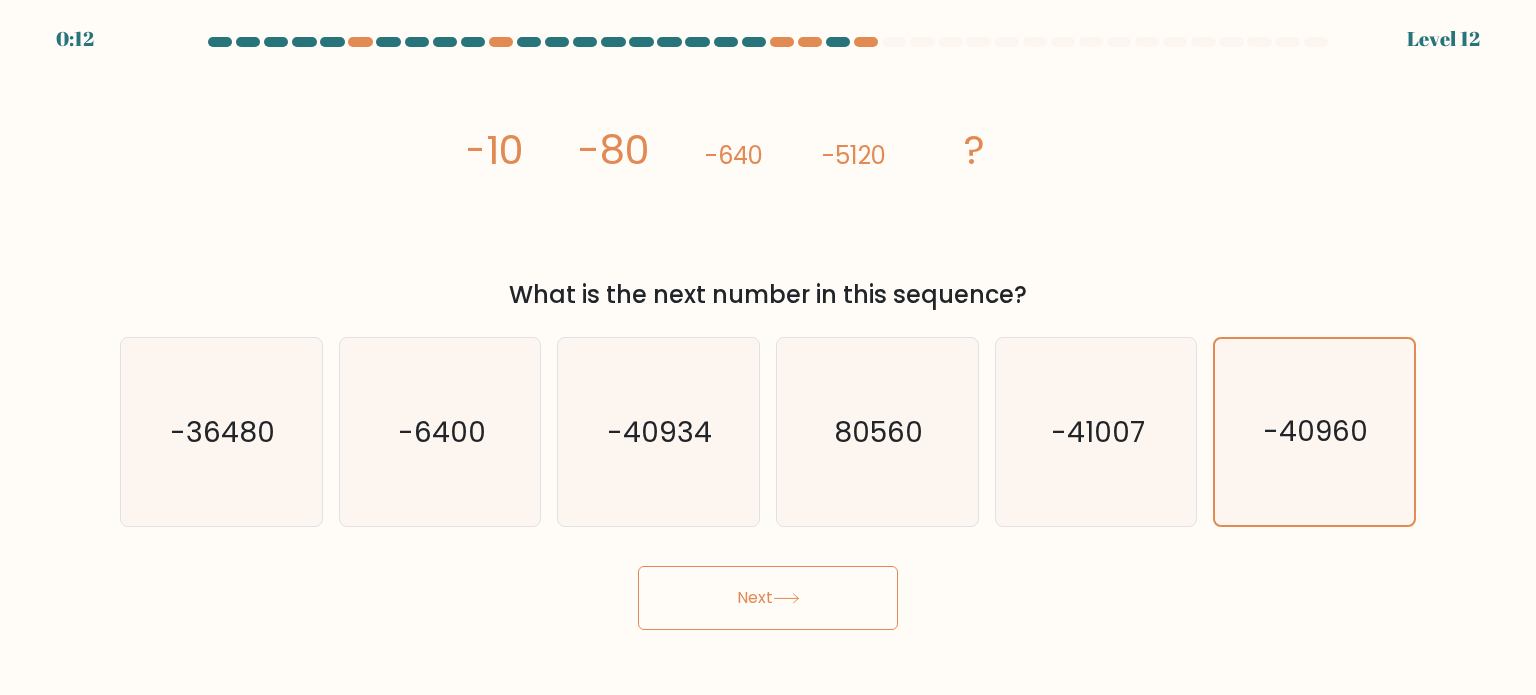 click on "Next" at bounding box center (768, 598) 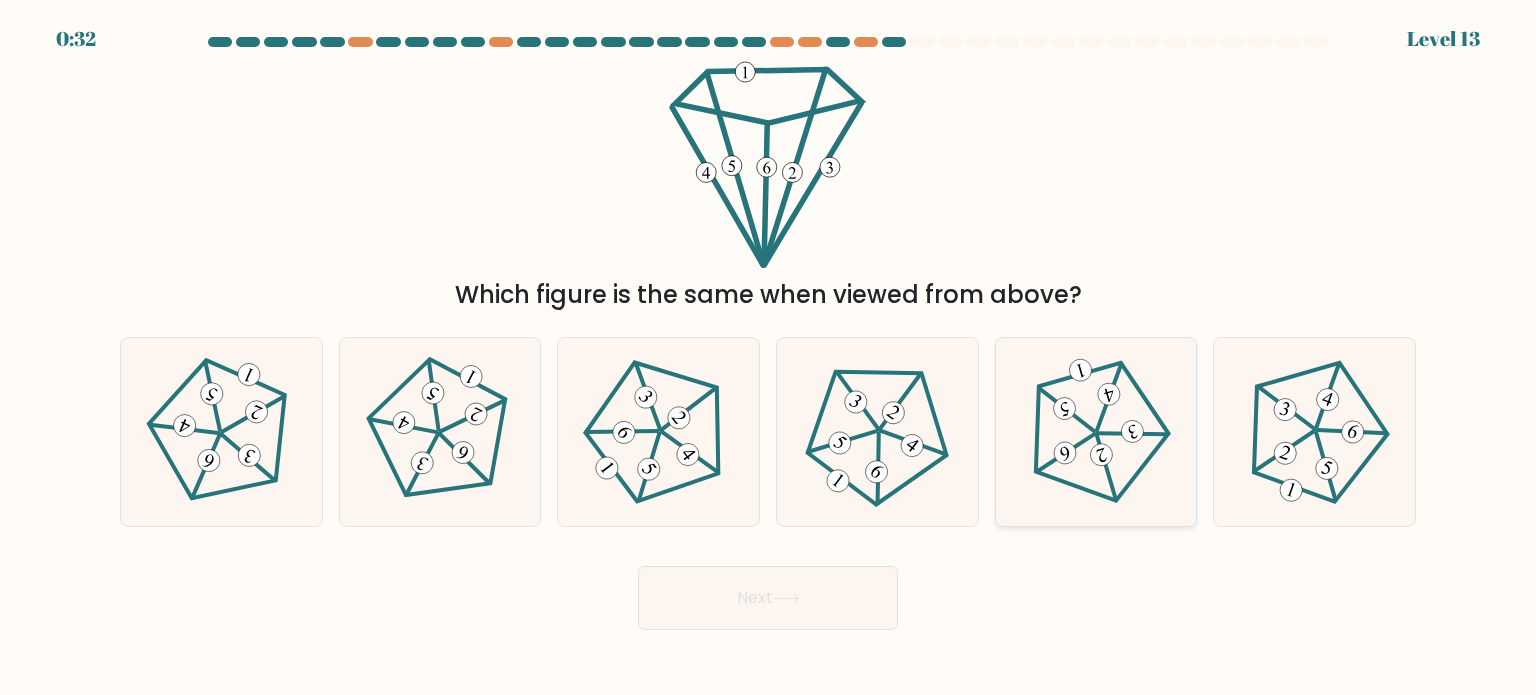 click 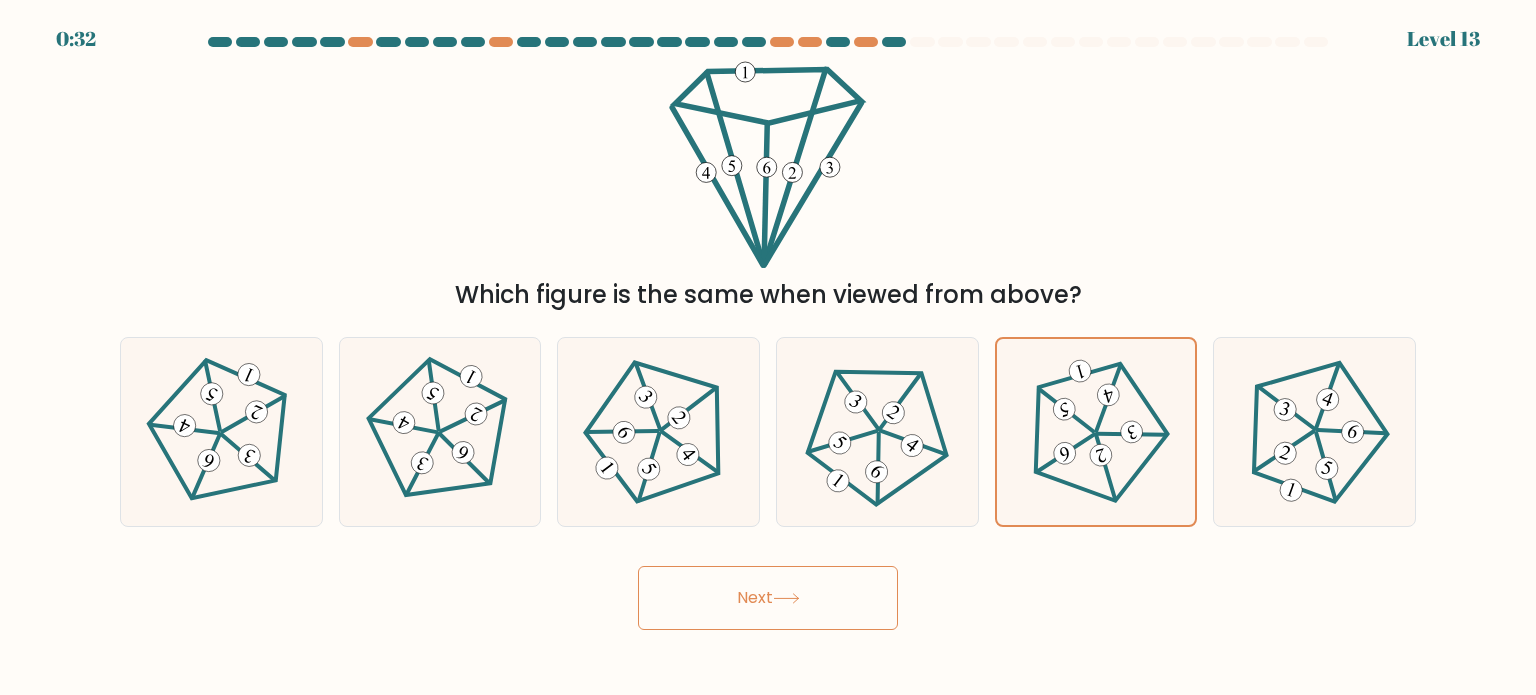 click on "Next" at bounding box center [768, 598] 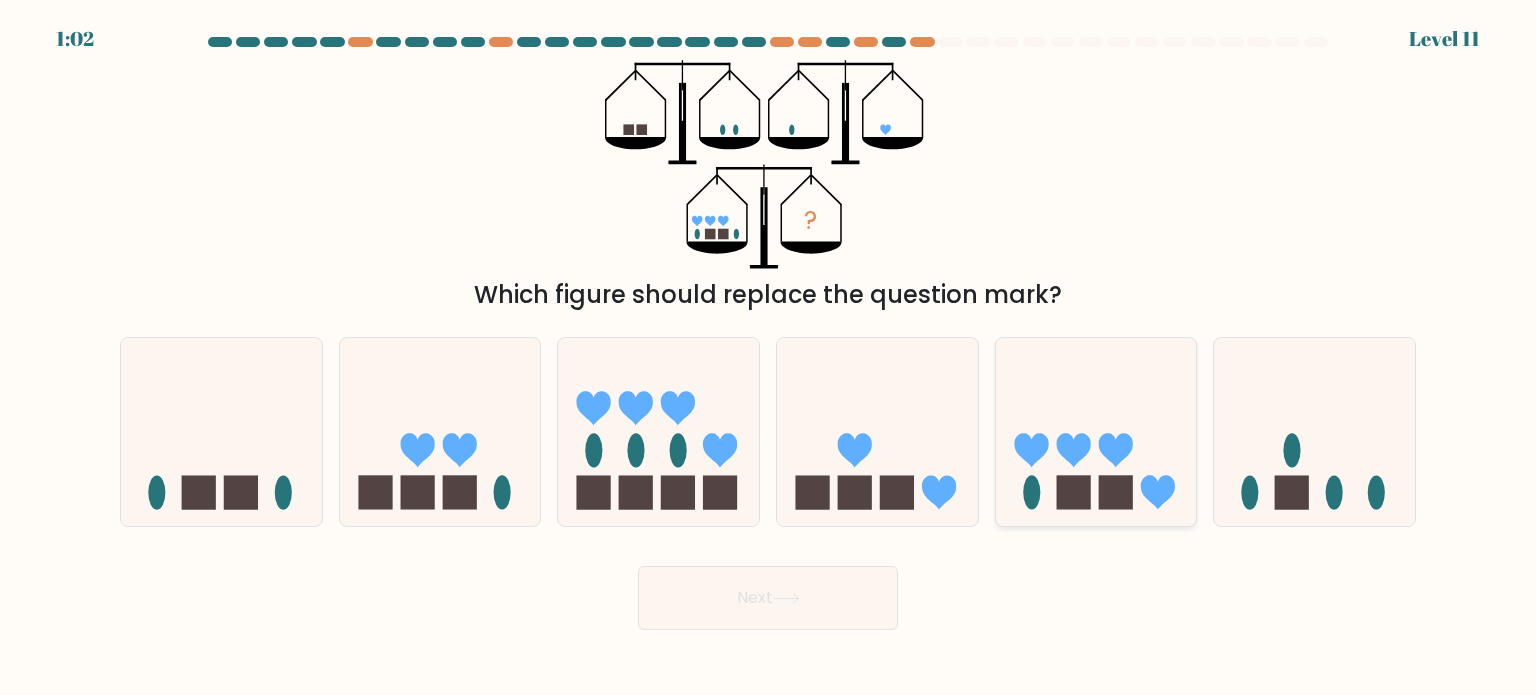 click 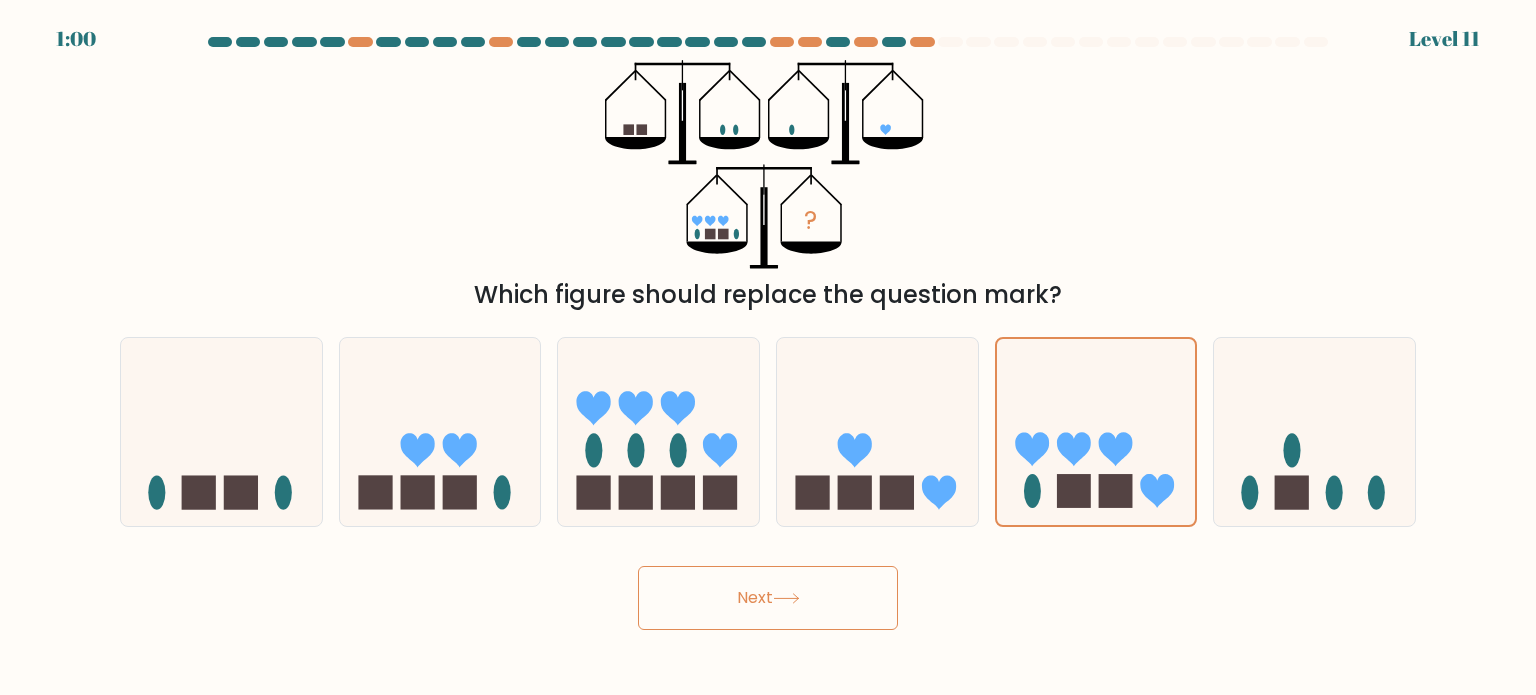 click 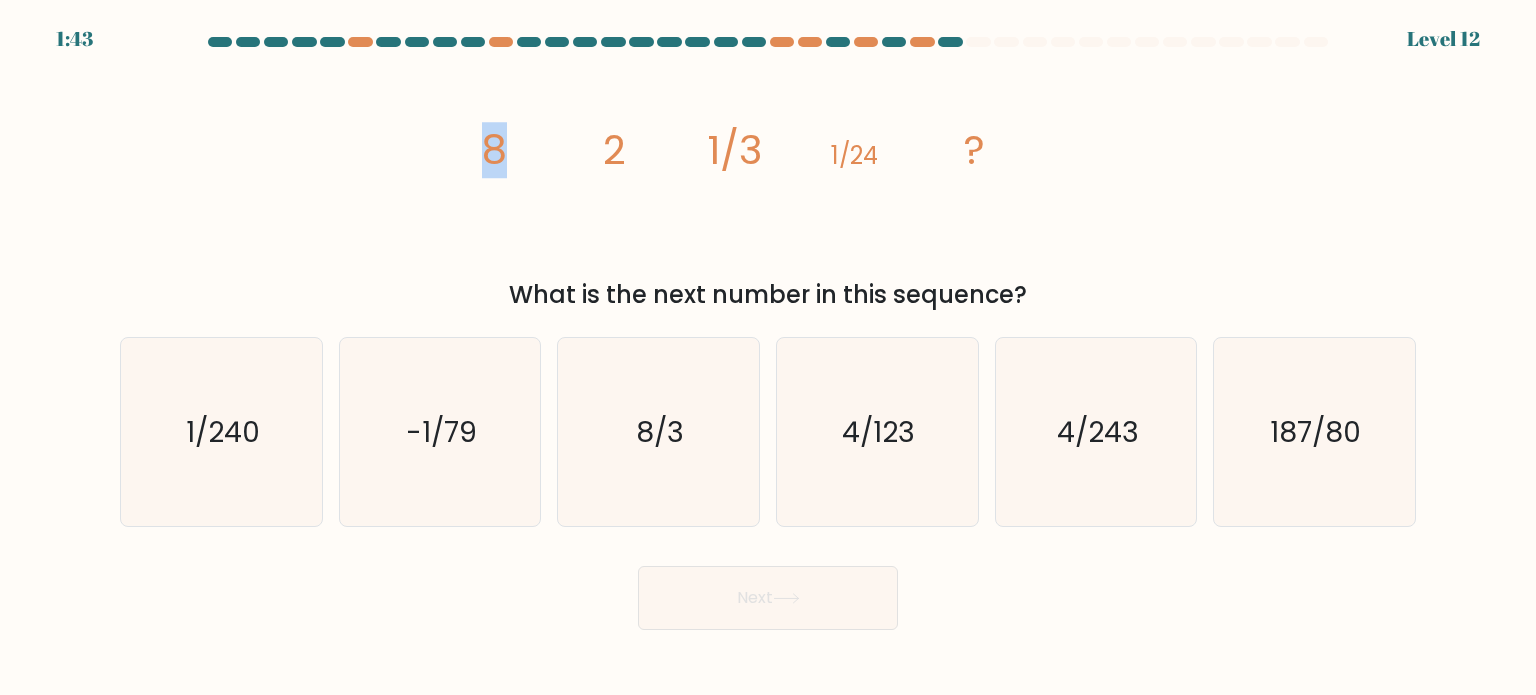 drag, startPoint x: 480, startPoint y: 150, endPoint x: 553, endPoint y: 151, distance: 73.00685 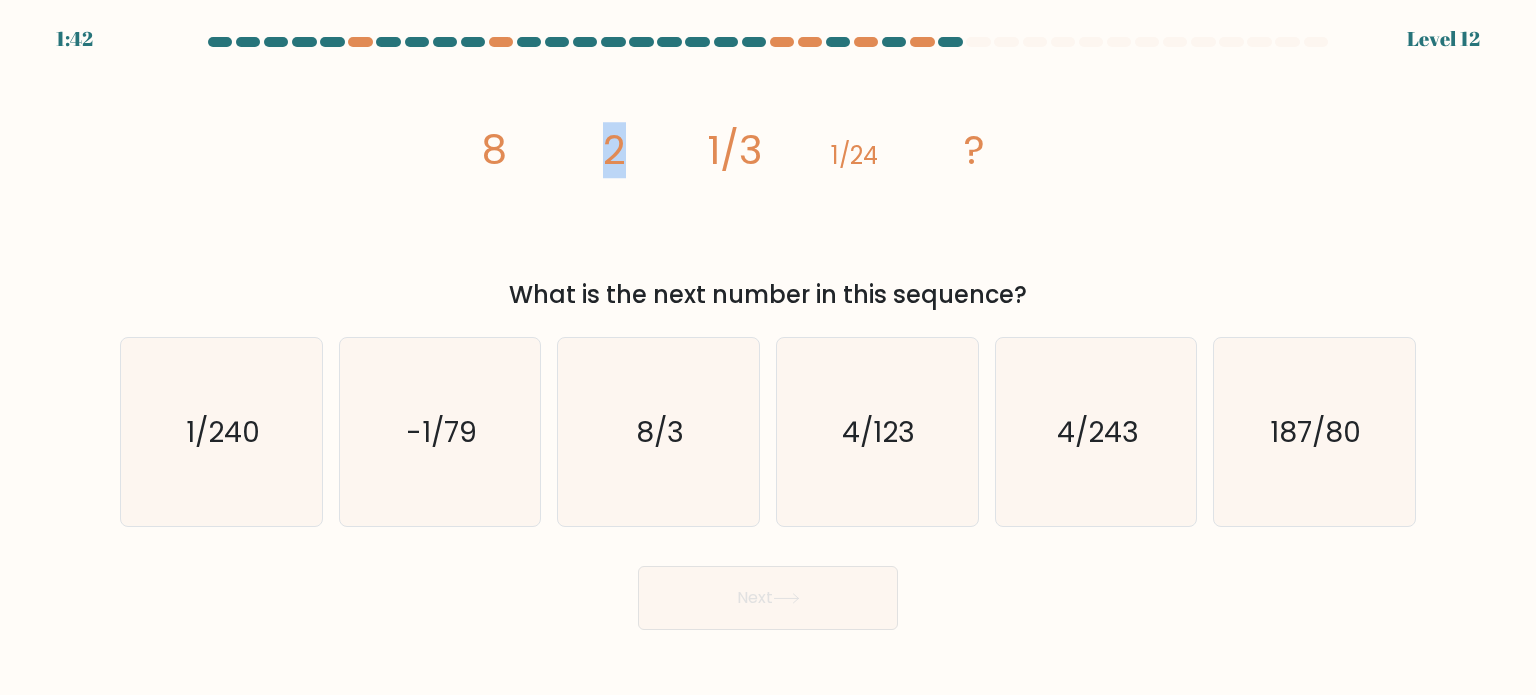 drag, startPoint x: 583, startPoint y: 147, endPoint x: 696, endPoint y: 159, distance: 113.63538 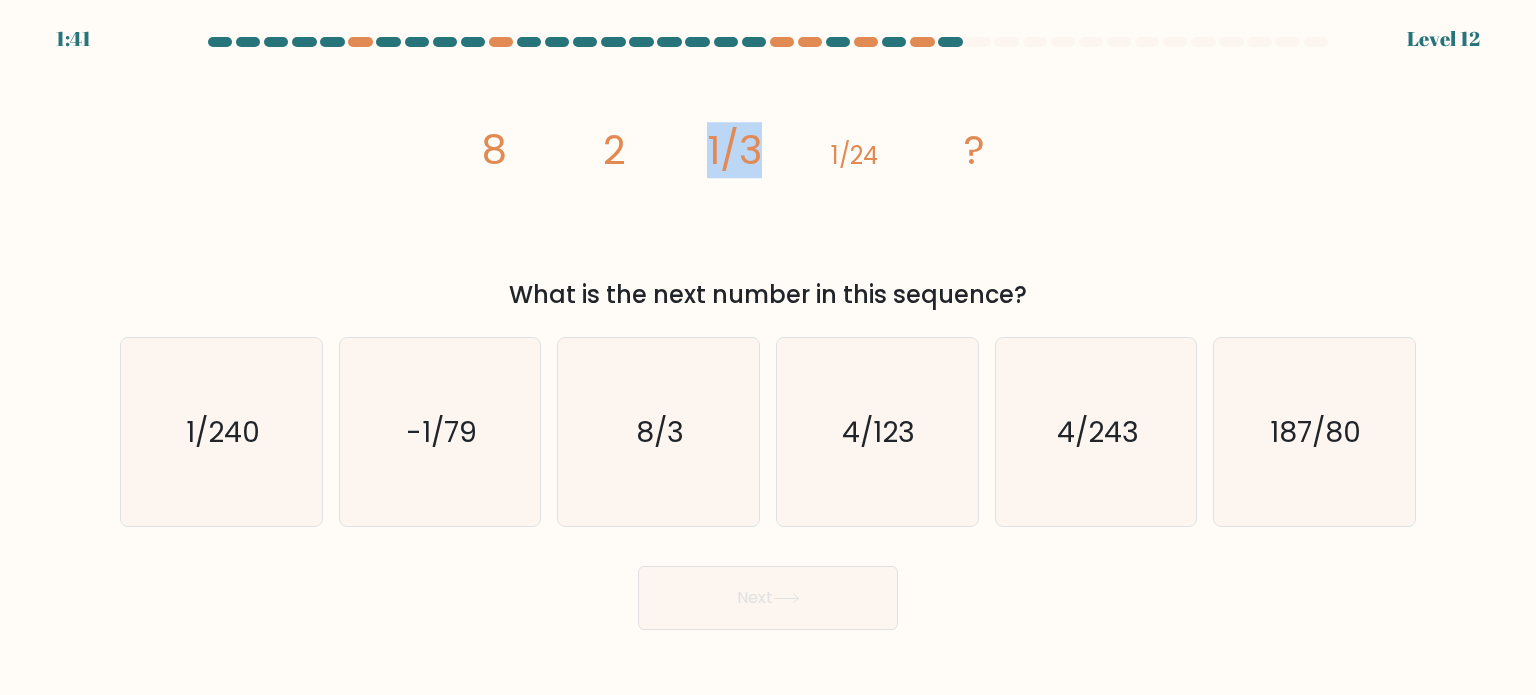 click on "image/svg+xml
8
2
1/3
1/24
?" 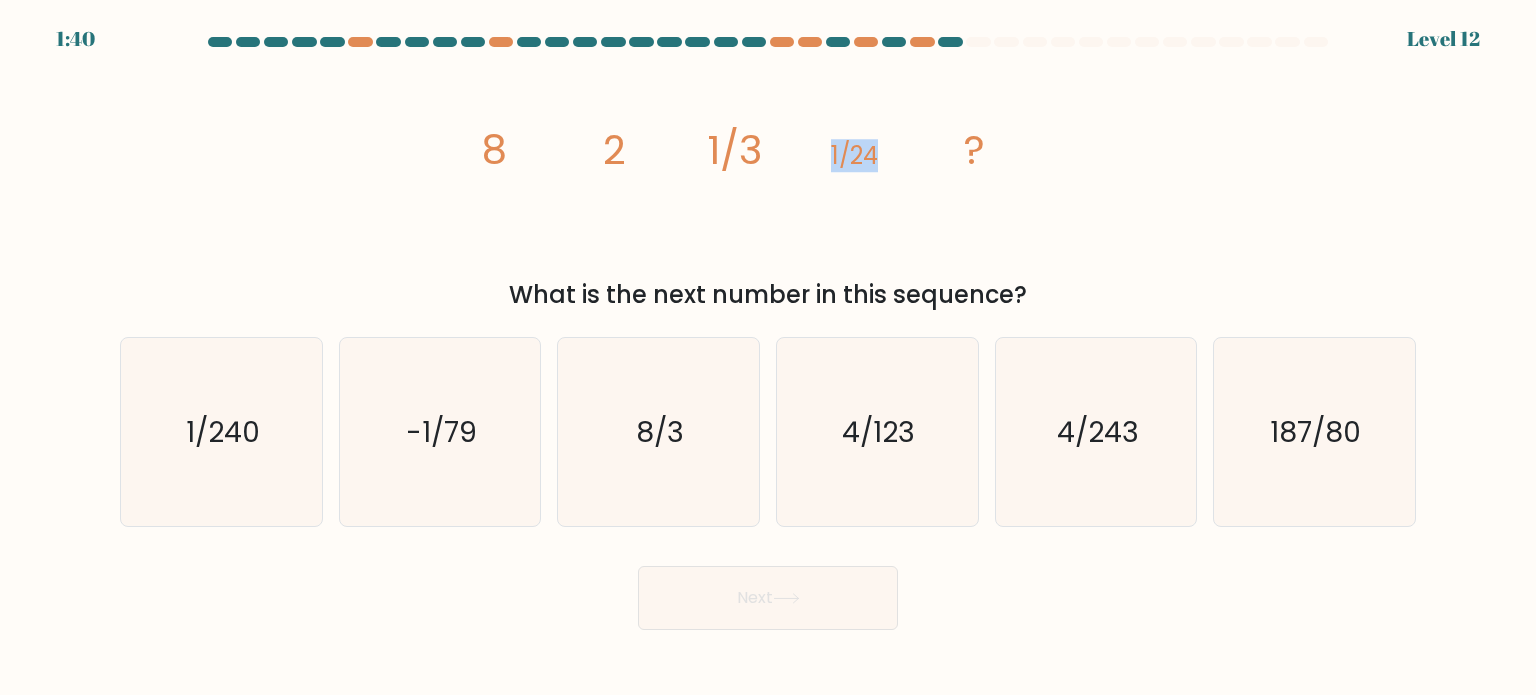 drag, startPoint x: 826, startPoint y: 157, endPoint x: 919, endPoint y: 159, distance: 93.0215 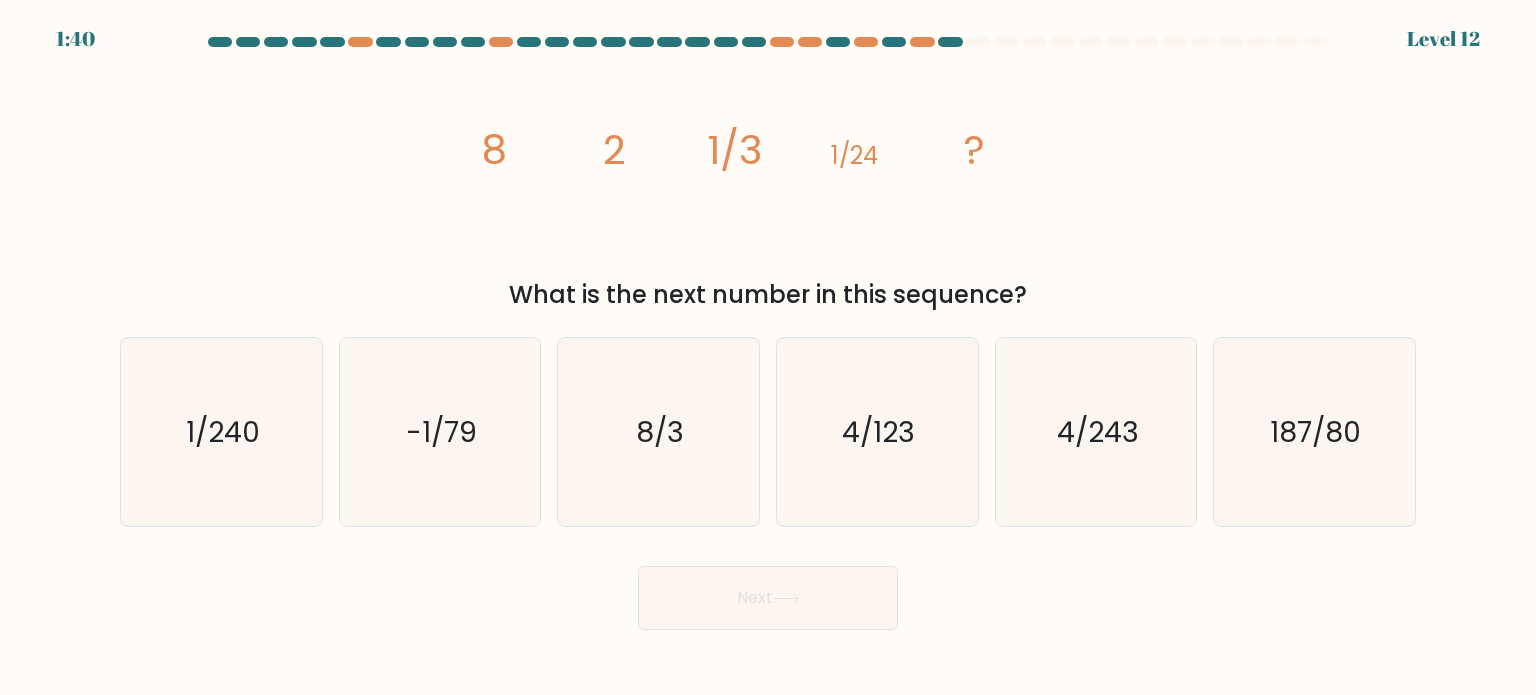 click on "image/svg+xml
8
2
1/3
1/24
?" 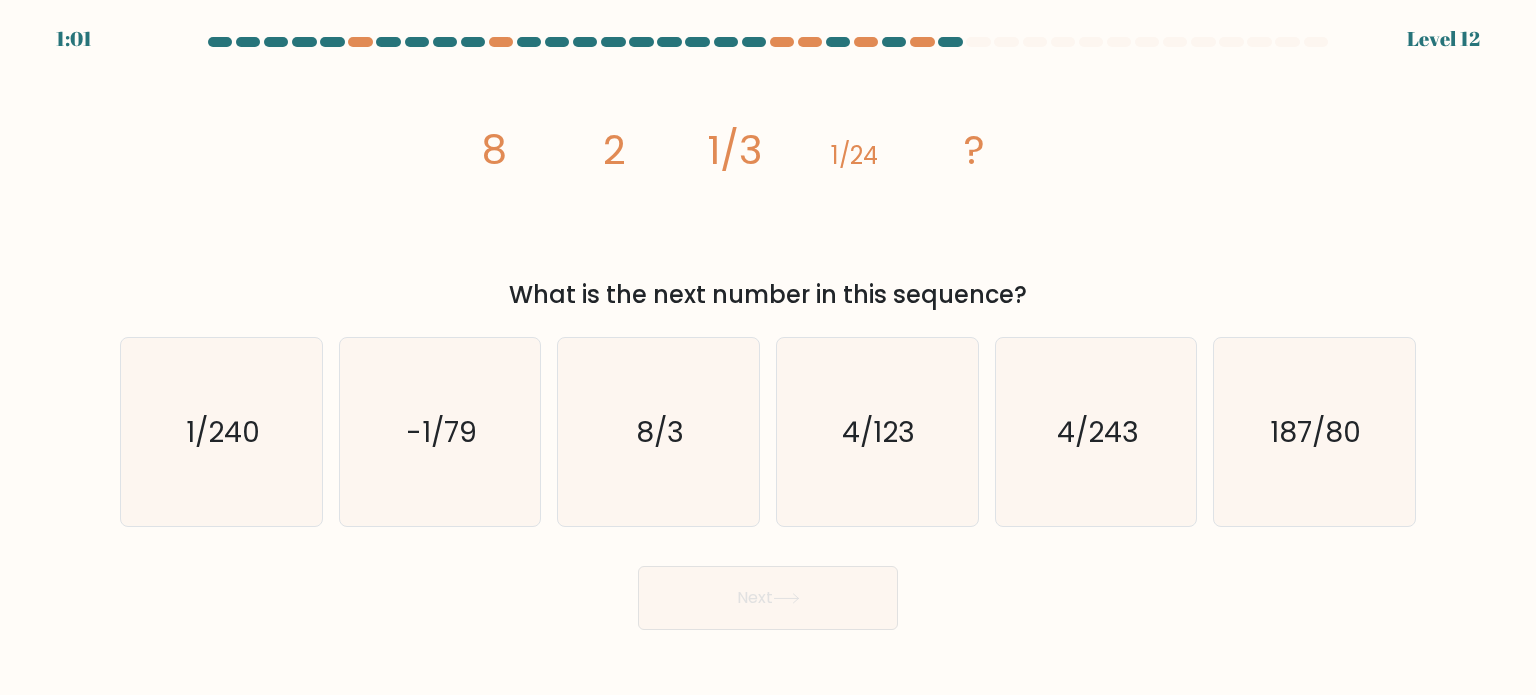 click on "image/svg+xml
8
2
1/3
1/24
?" 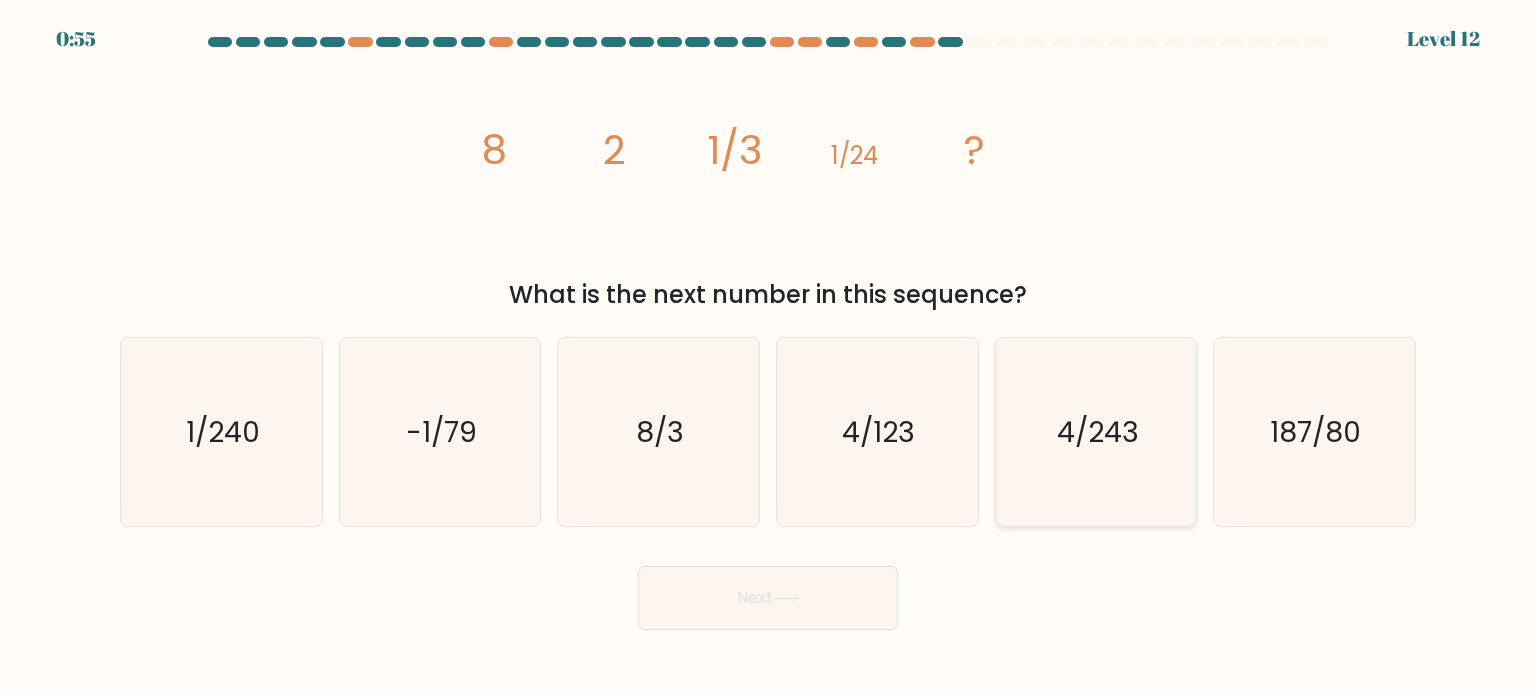 click on "4/243" 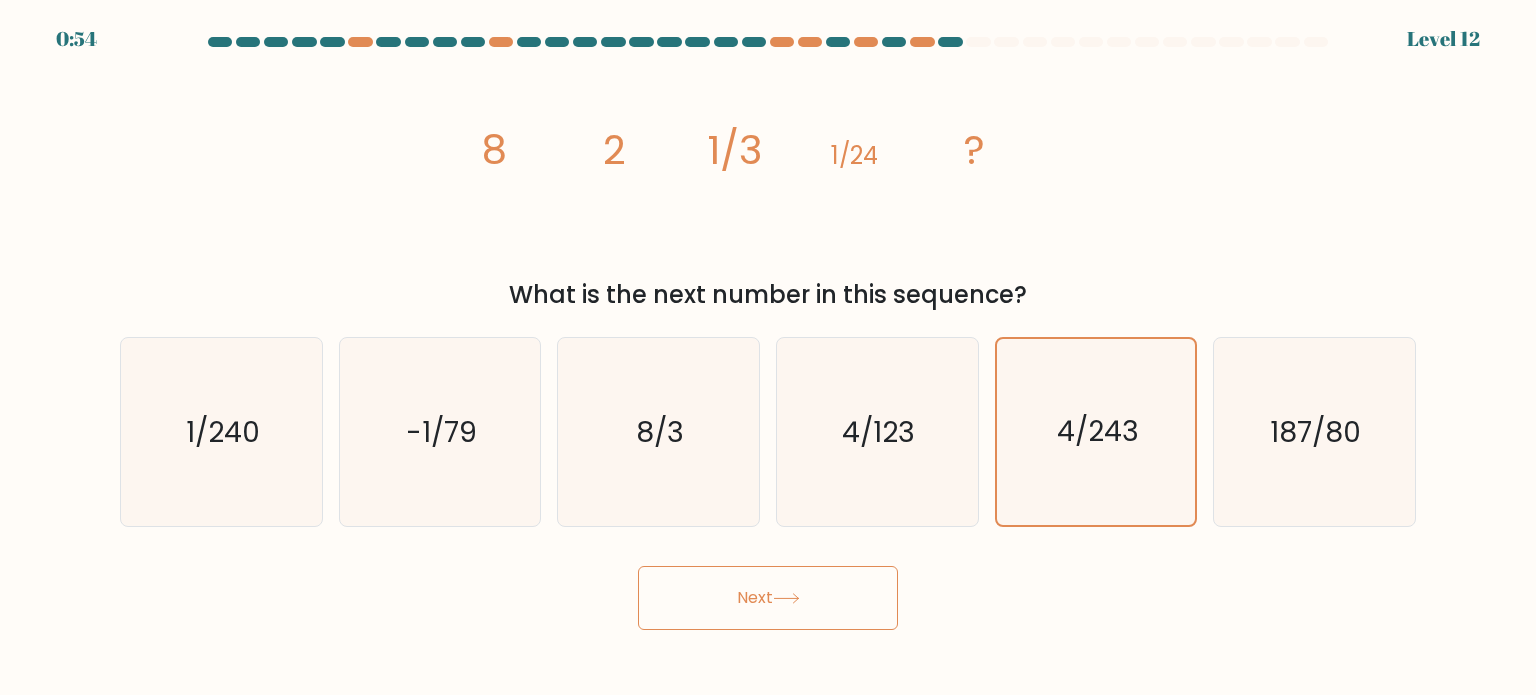 click on "Next" at bounding box center (768, 598) 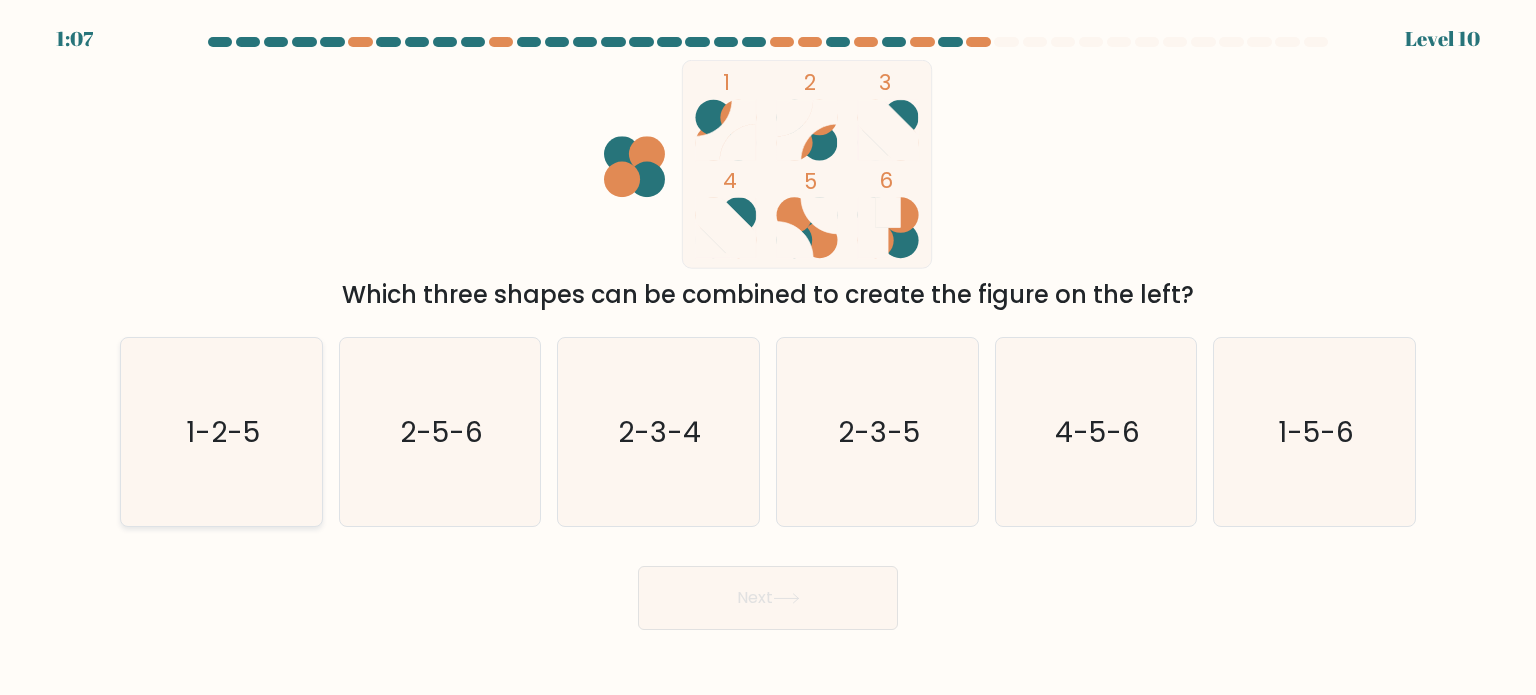 click on "1-2-5" 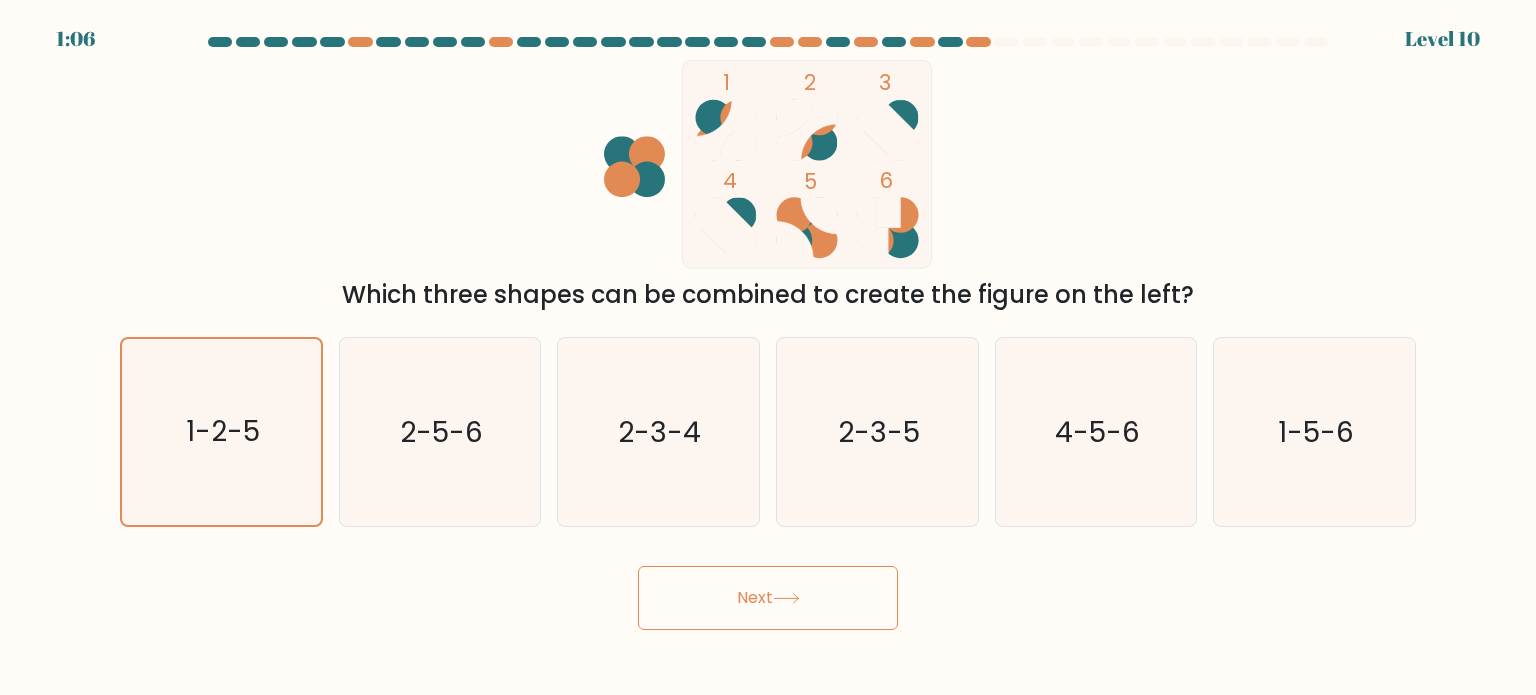 click on "Next" at bounding box center [768, 598] 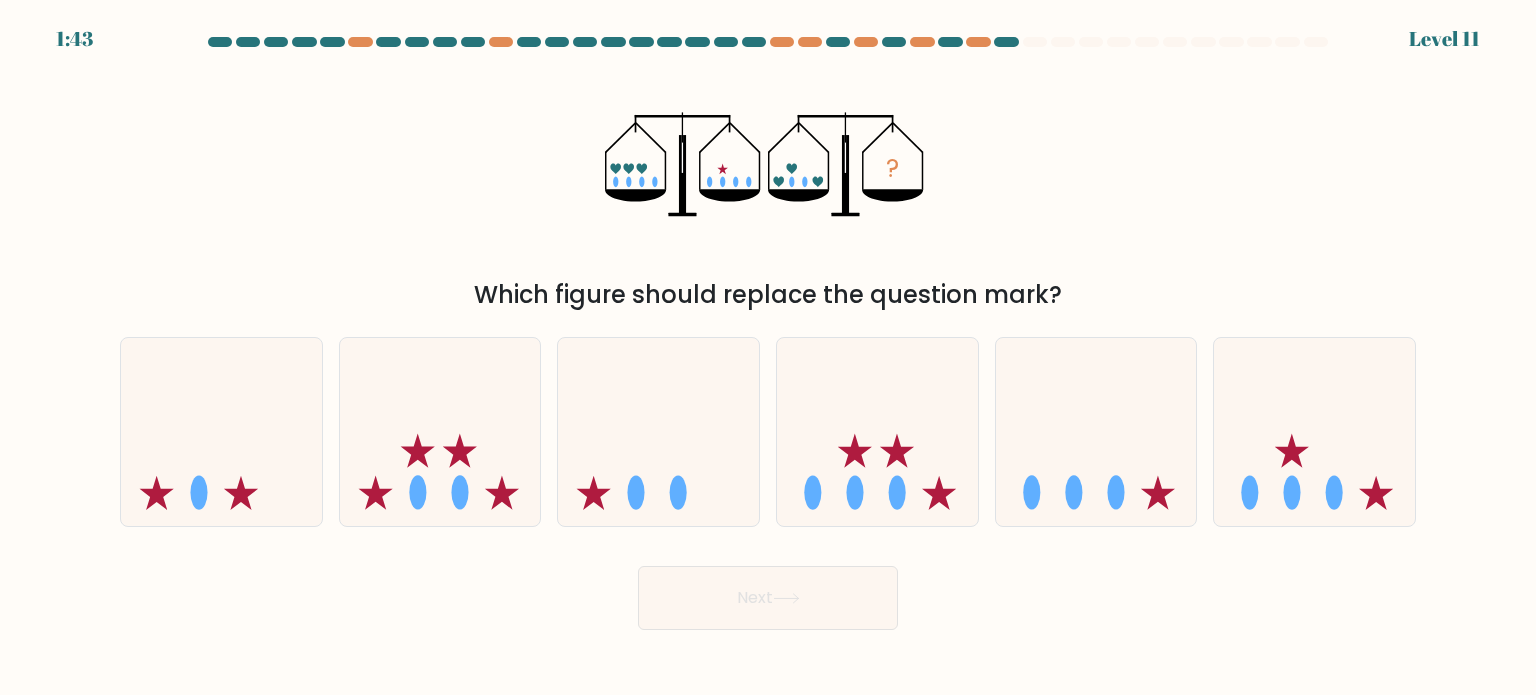 click on "?" 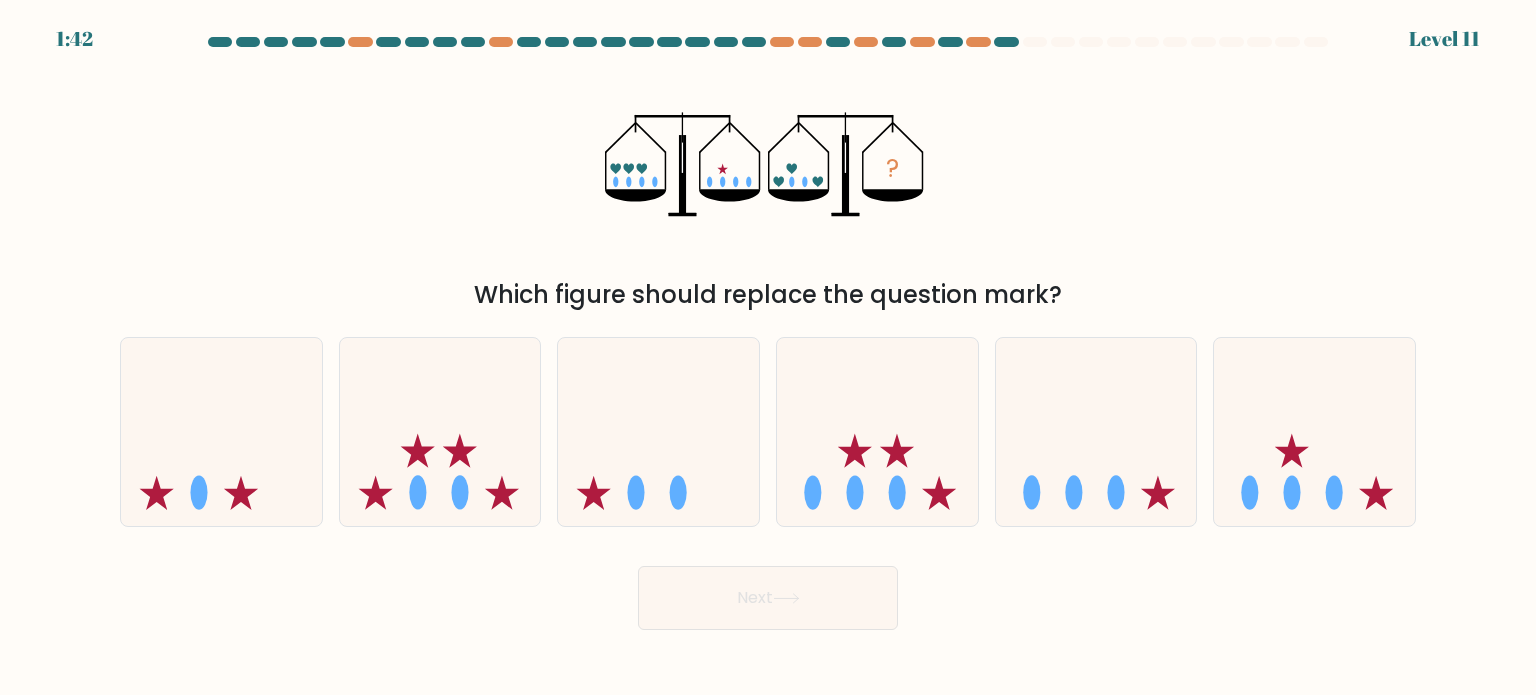 click on "?" 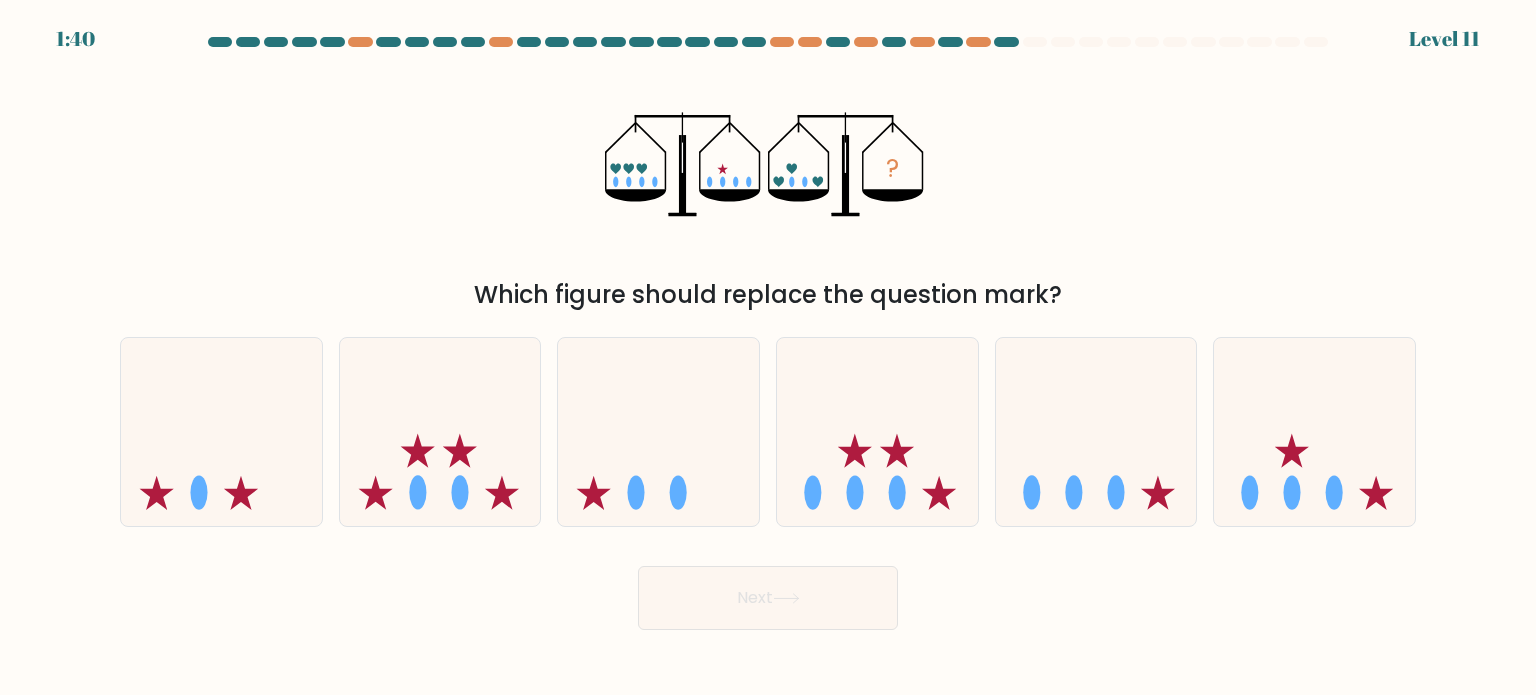 drag, startPoint x: 788, startPoint y: 167, endPoint x: 767, endPoint y: 185, distance: 27.658634 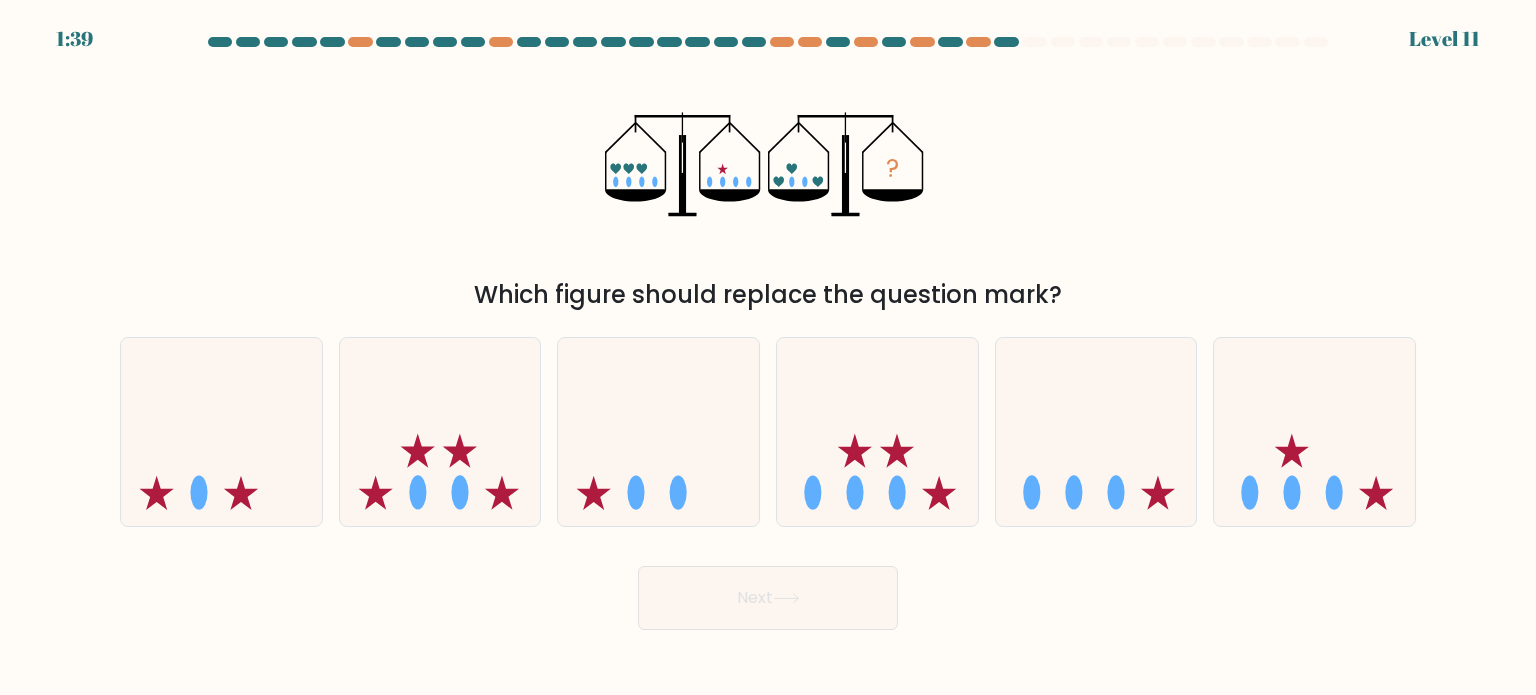 click on "?" 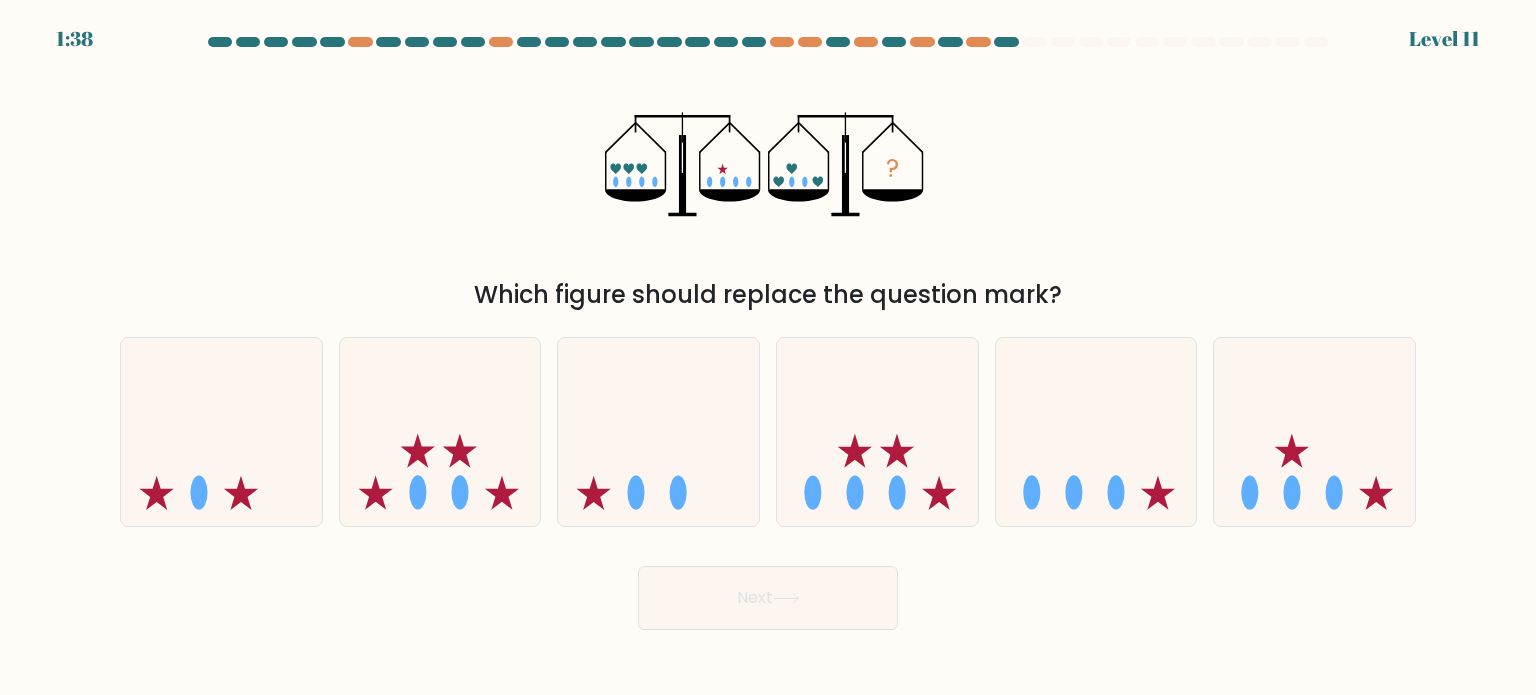 click 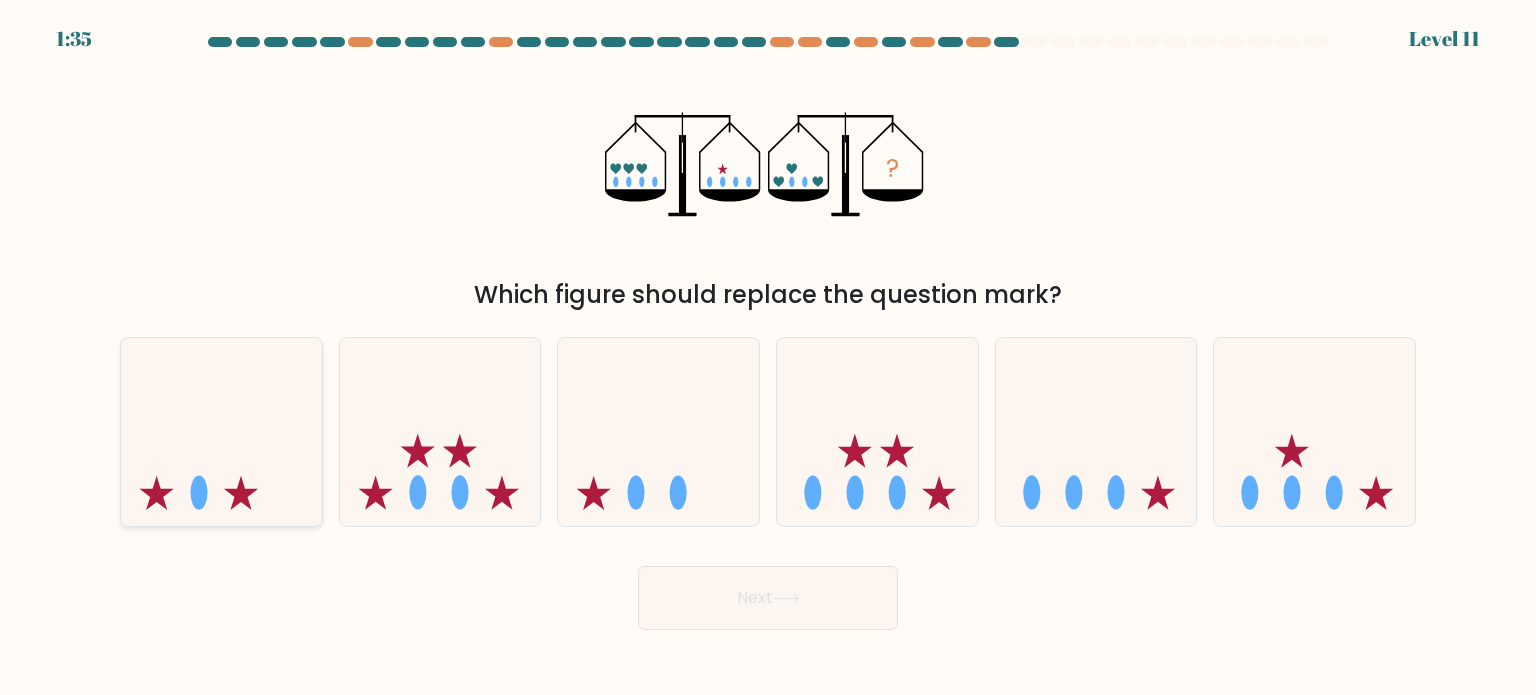 click 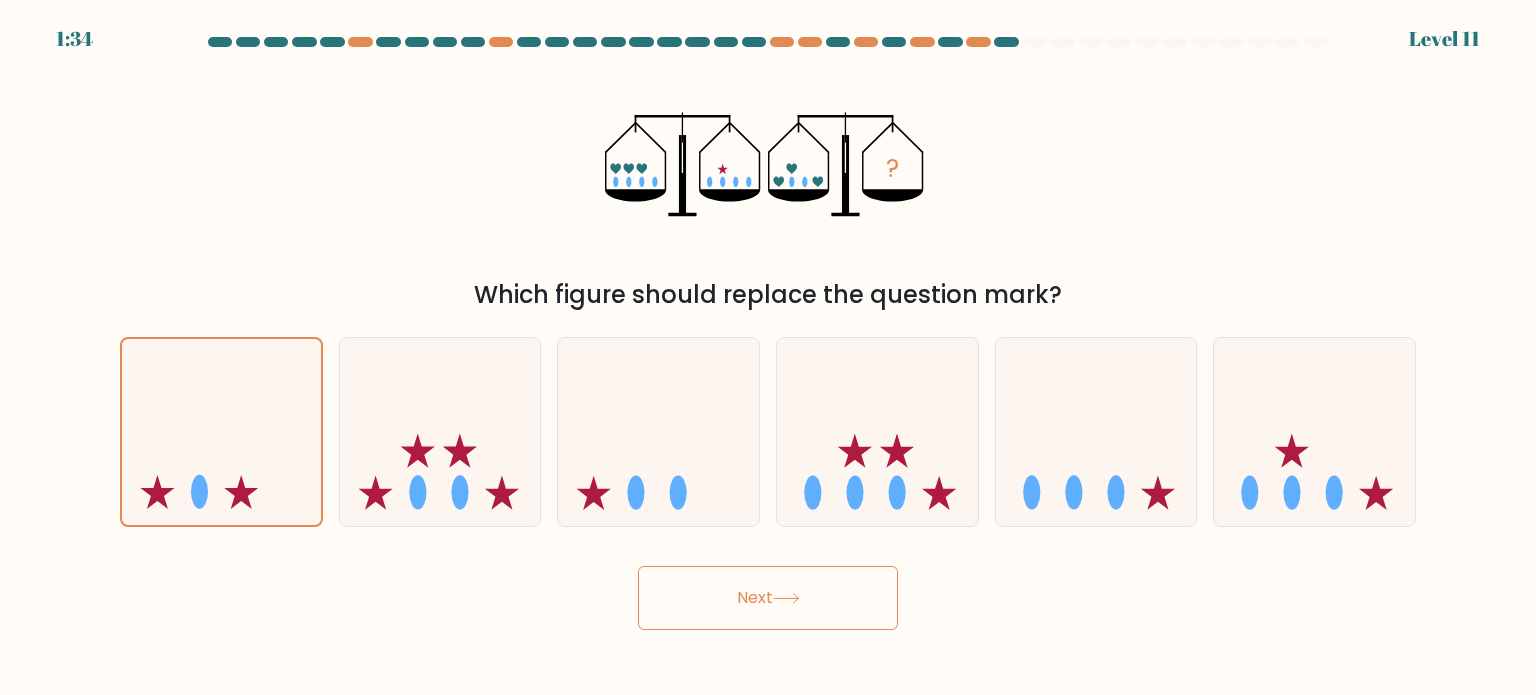 click on "Next" at bounding box center [768, 598] 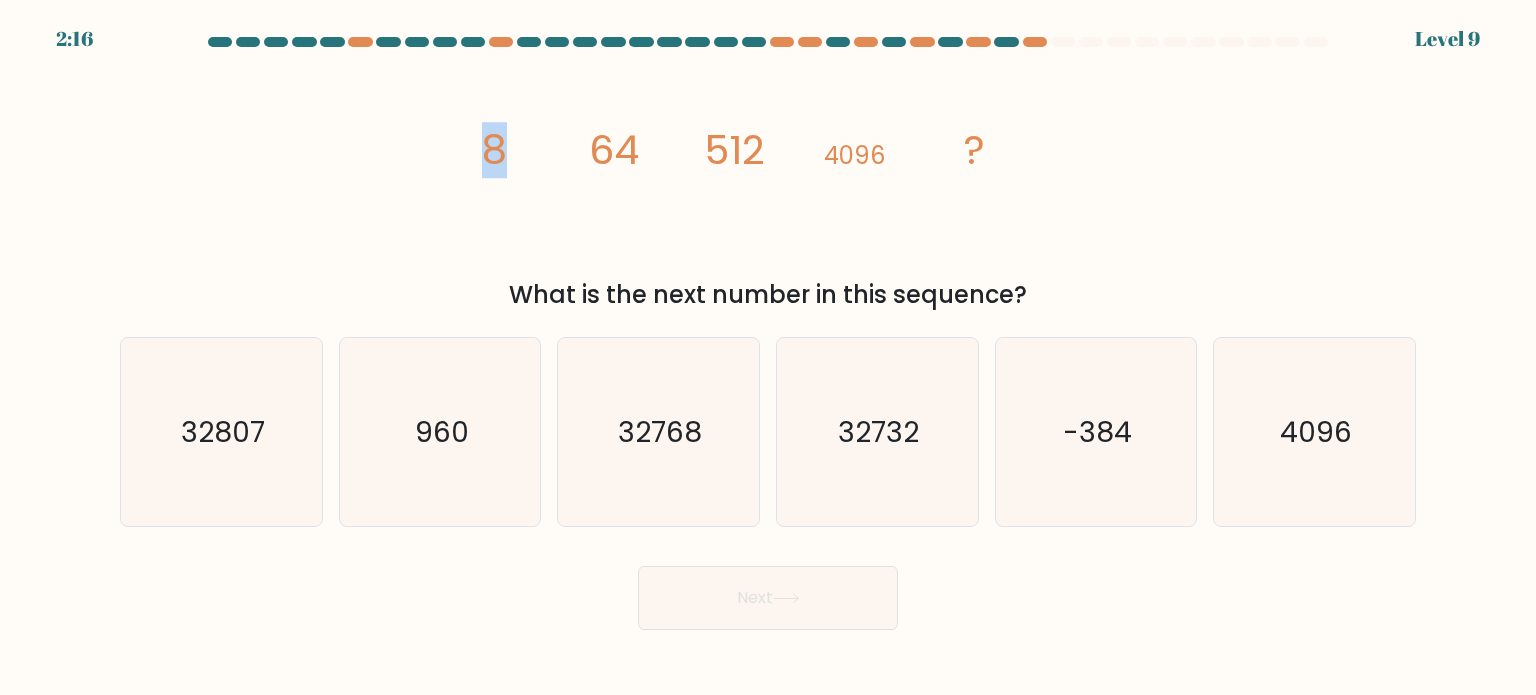 drag, startPoint x: 502, startPoint y: 144, endPoint x: 568, endPoint y: 166, distance: 69.57011 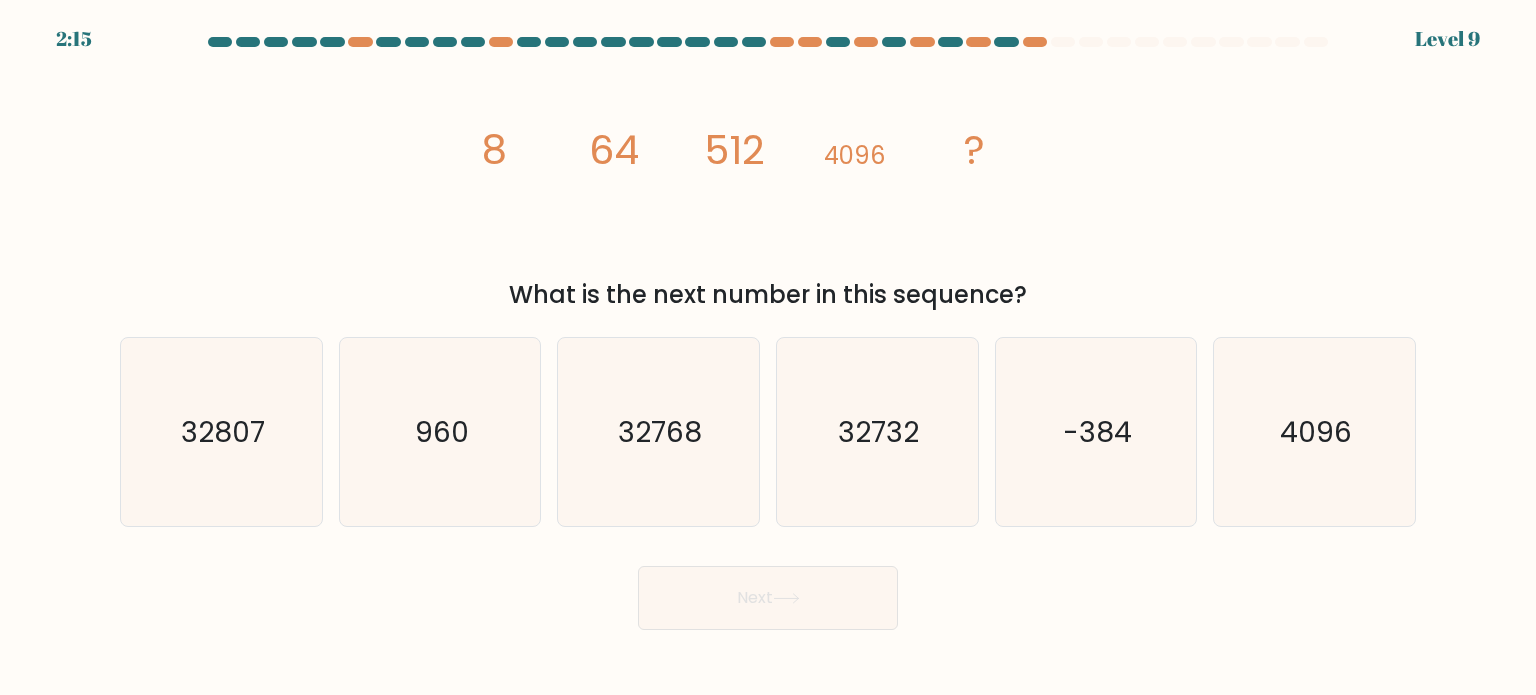 drag, startPoint x: 647, startPoint y: 156, endPoint x: 578, endPoint y: 176, distance: 71.8401 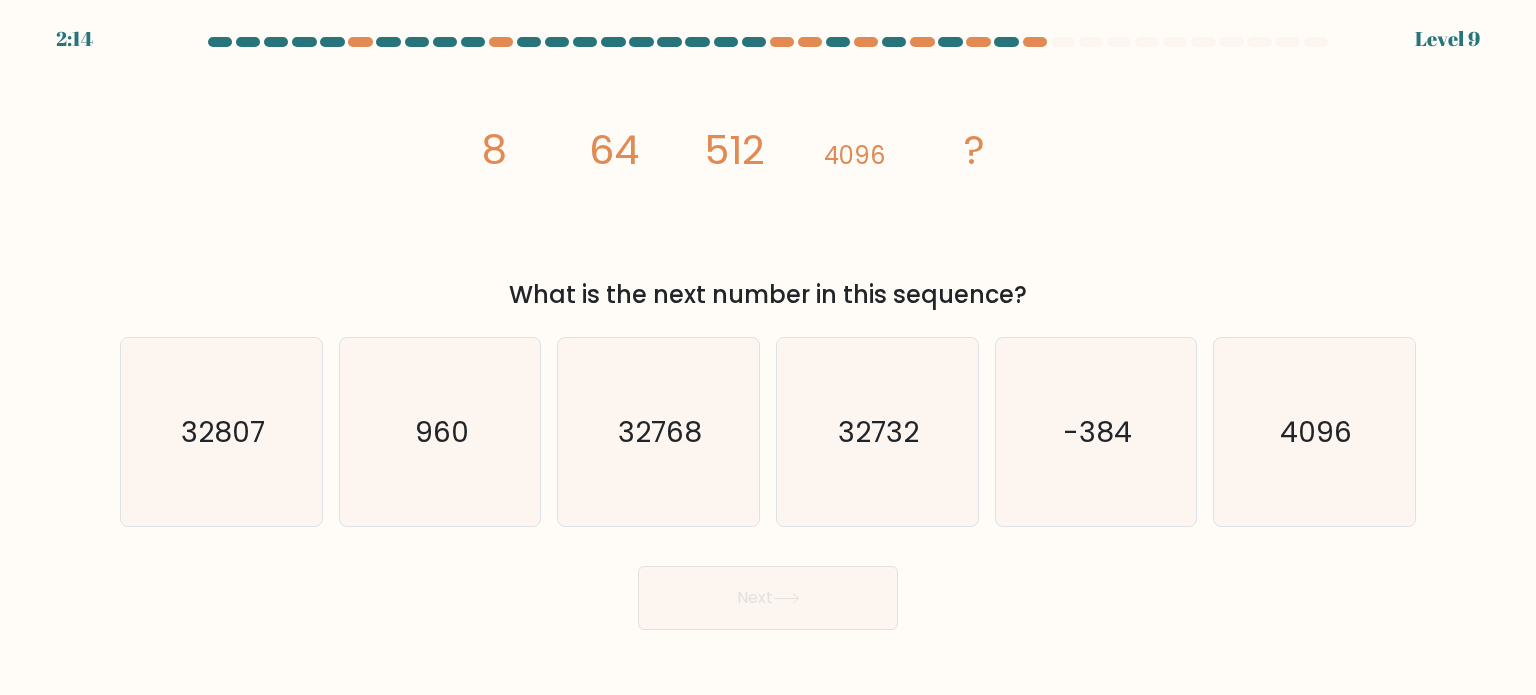 click on "Next" at bounding box center (768, 590) 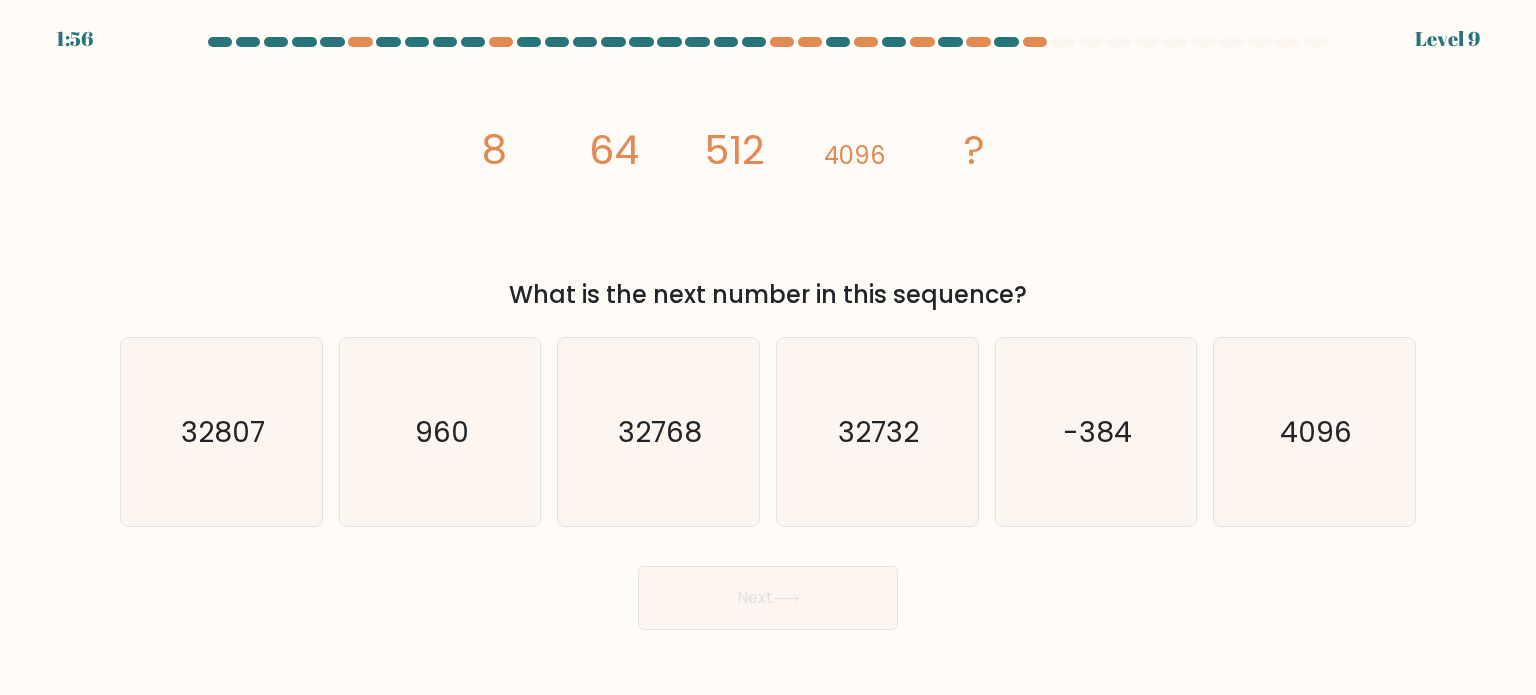 click on "image/svg+xml
8
64
512
4096
?" 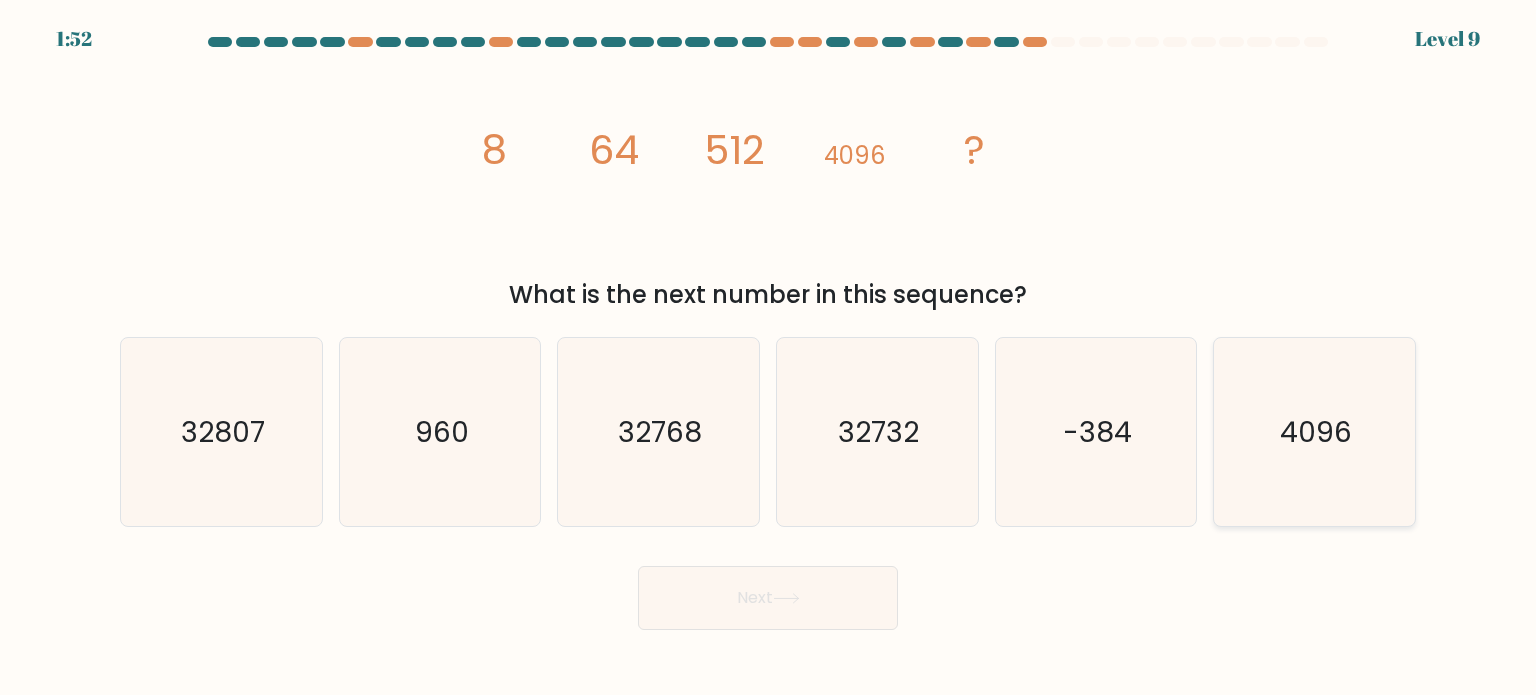 click on "4096" 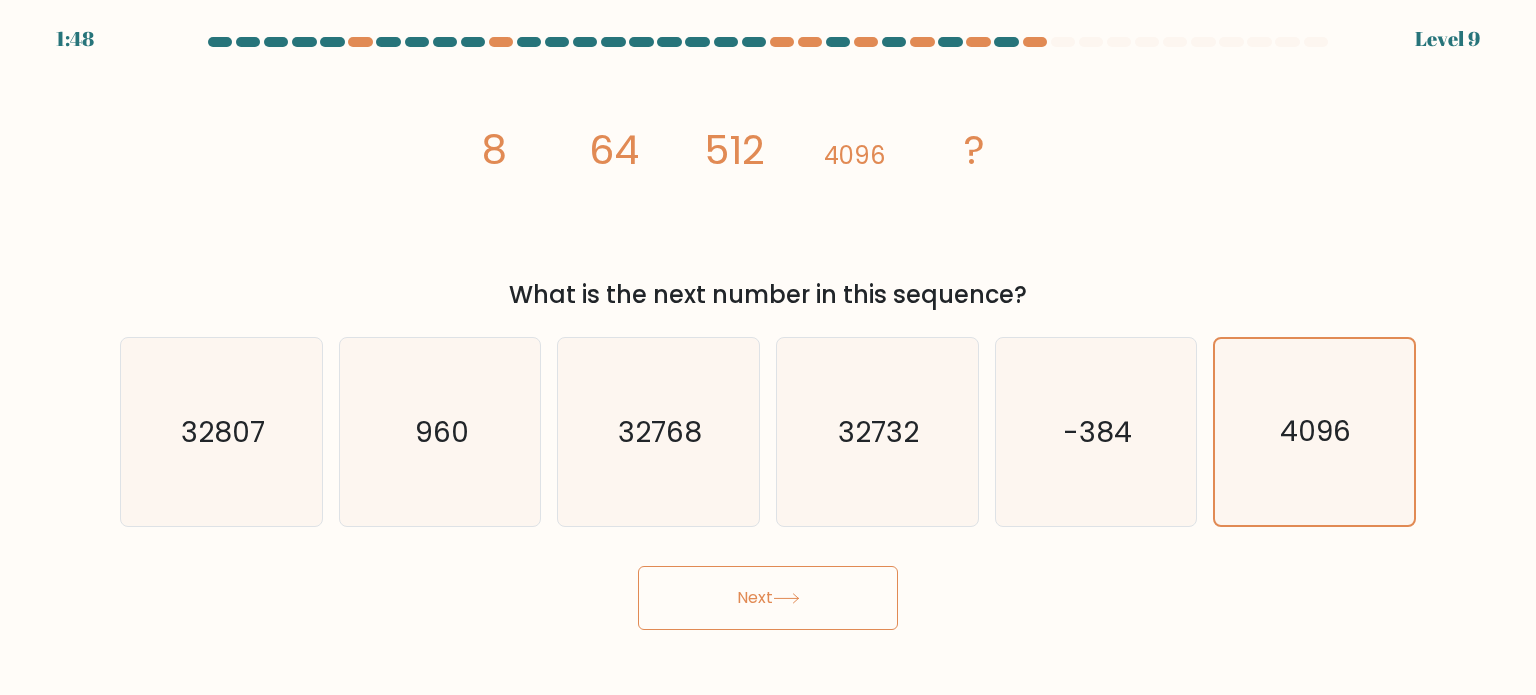 click on "image/svg+xml
8
64
512
4096
?
What is the next number in this sequence?" at bounding box center (768, 186) 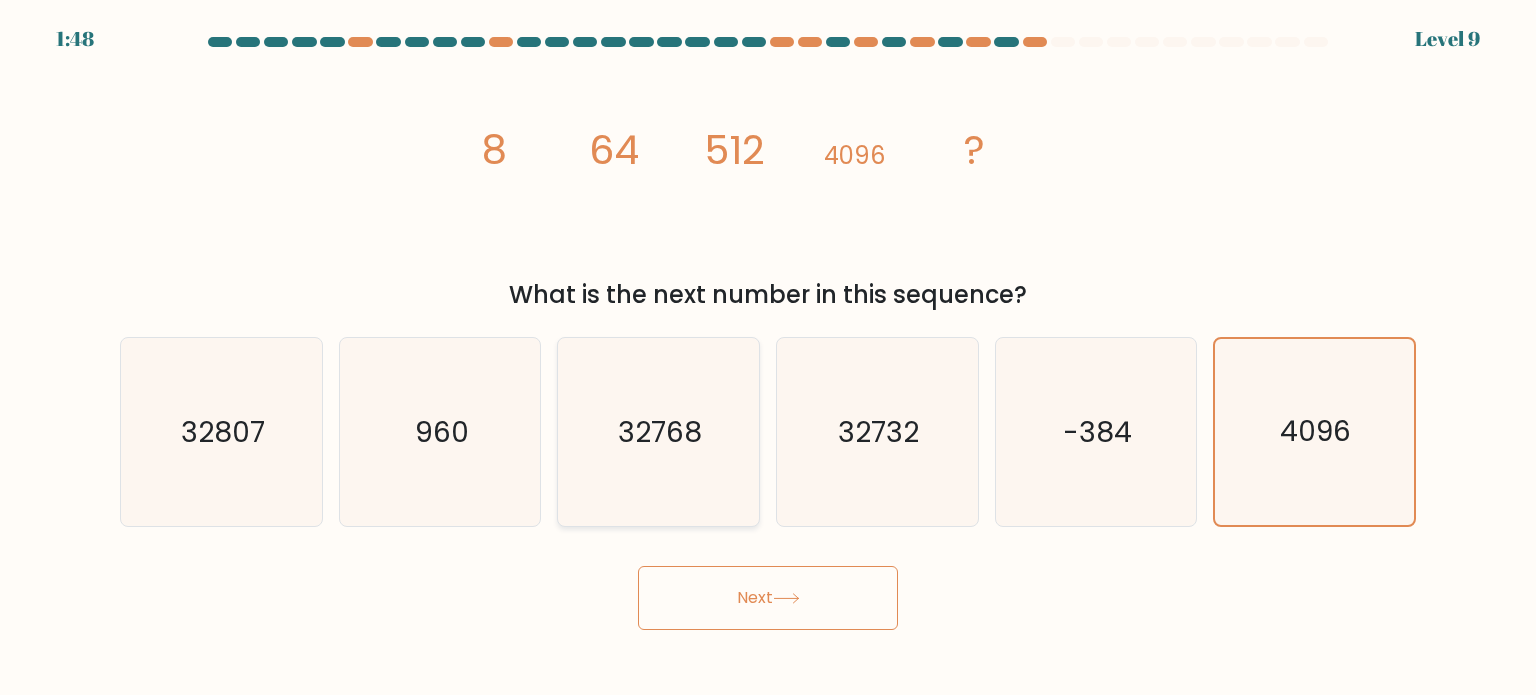 click on "32768" 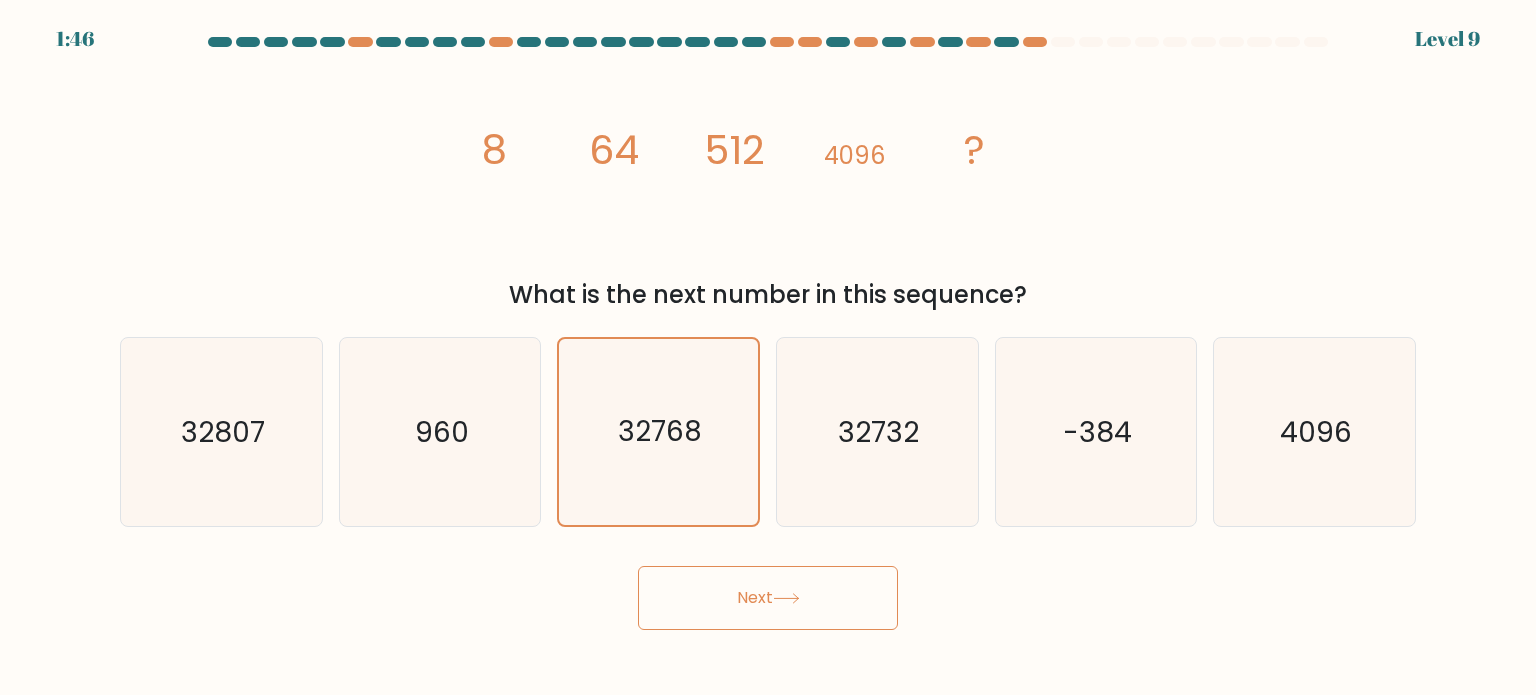 click on "Next" at bounding box center [768, 598] 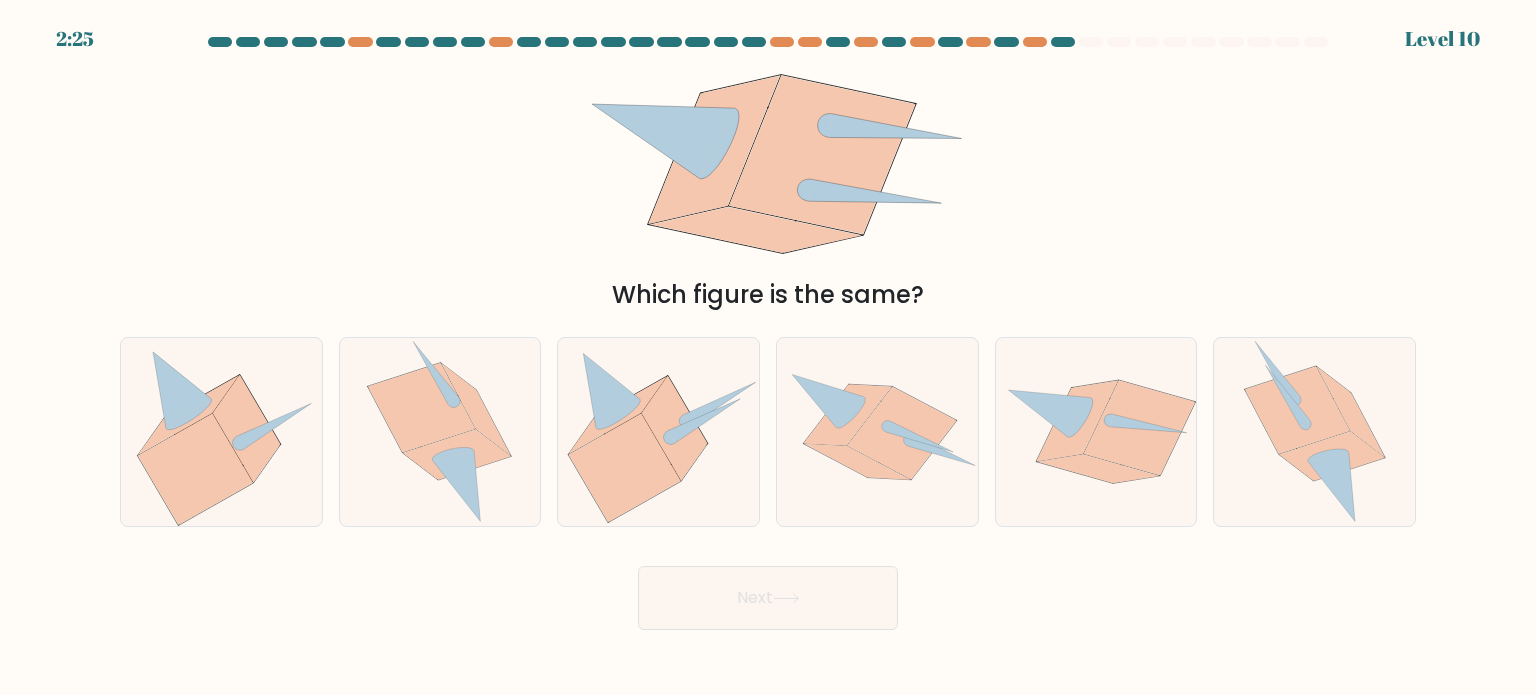 drag, startPoint x: 649, startPoint y: 301, endPoint x: 999, endPoint y: 255, distance: 353.00992 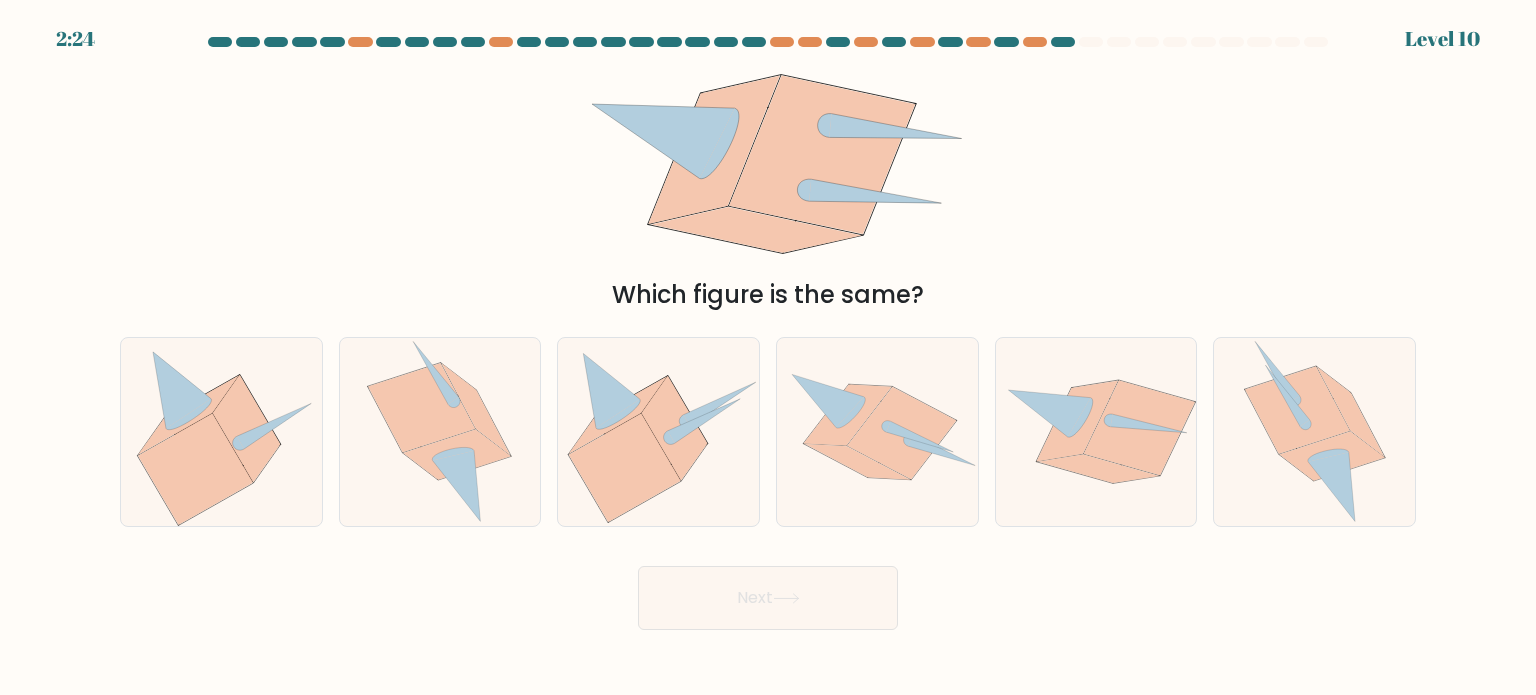 click on "Which figure is the same?" at bounding box center (768, 186) 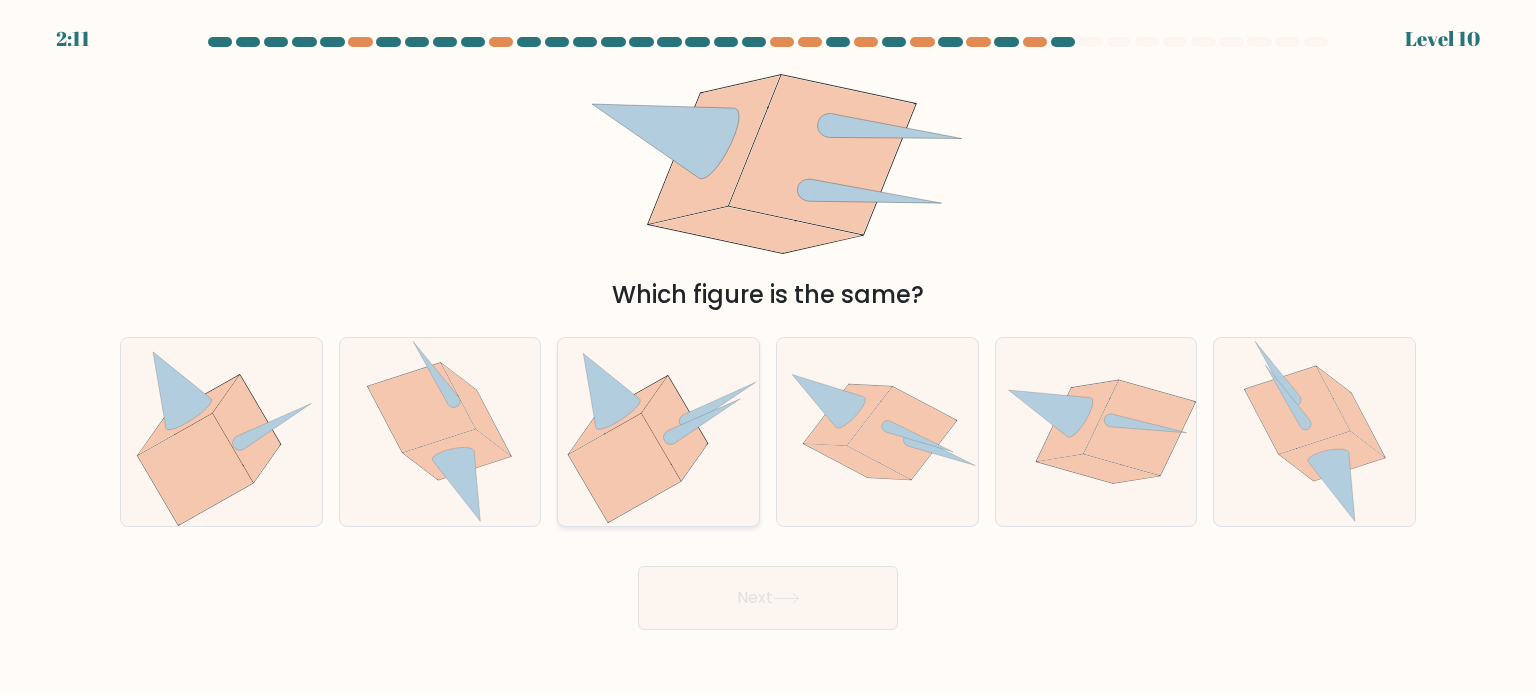 click 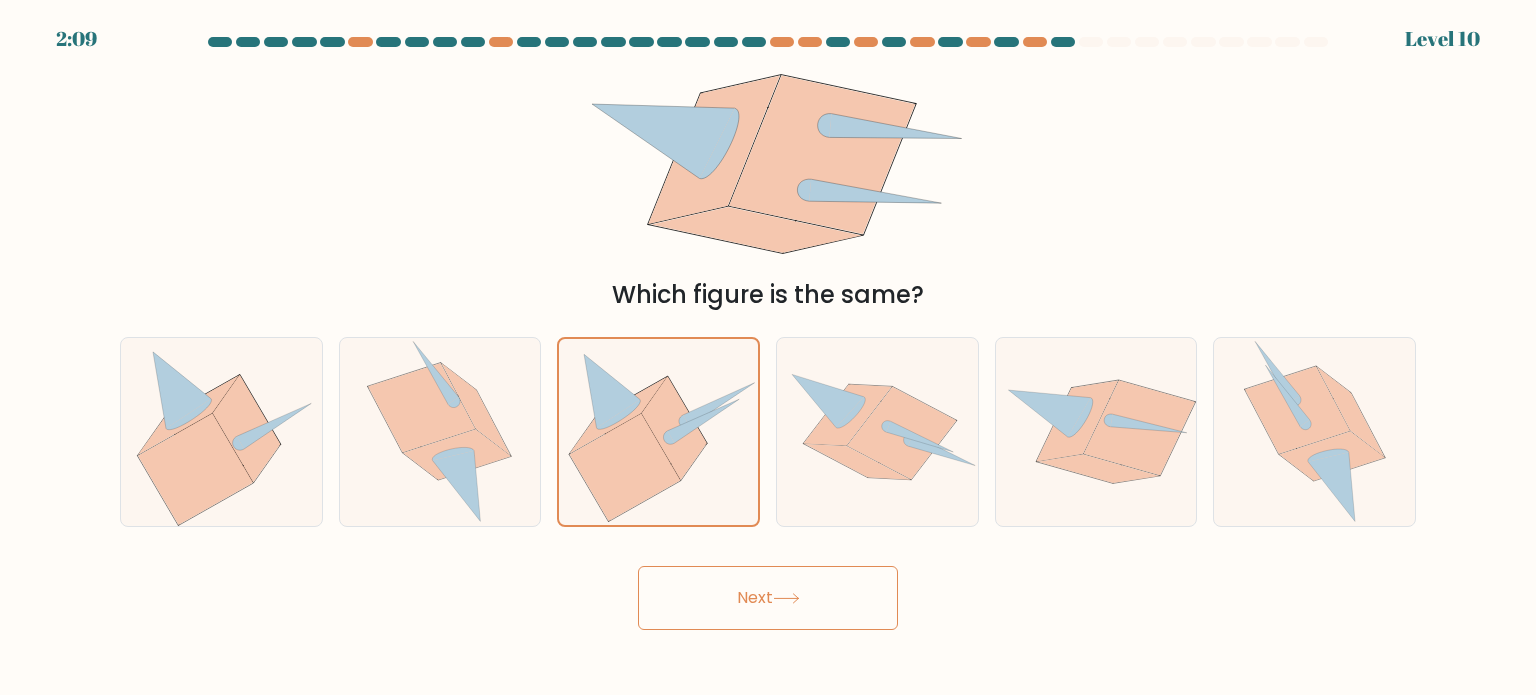 click on "Next" at bounding box center (768, 598) 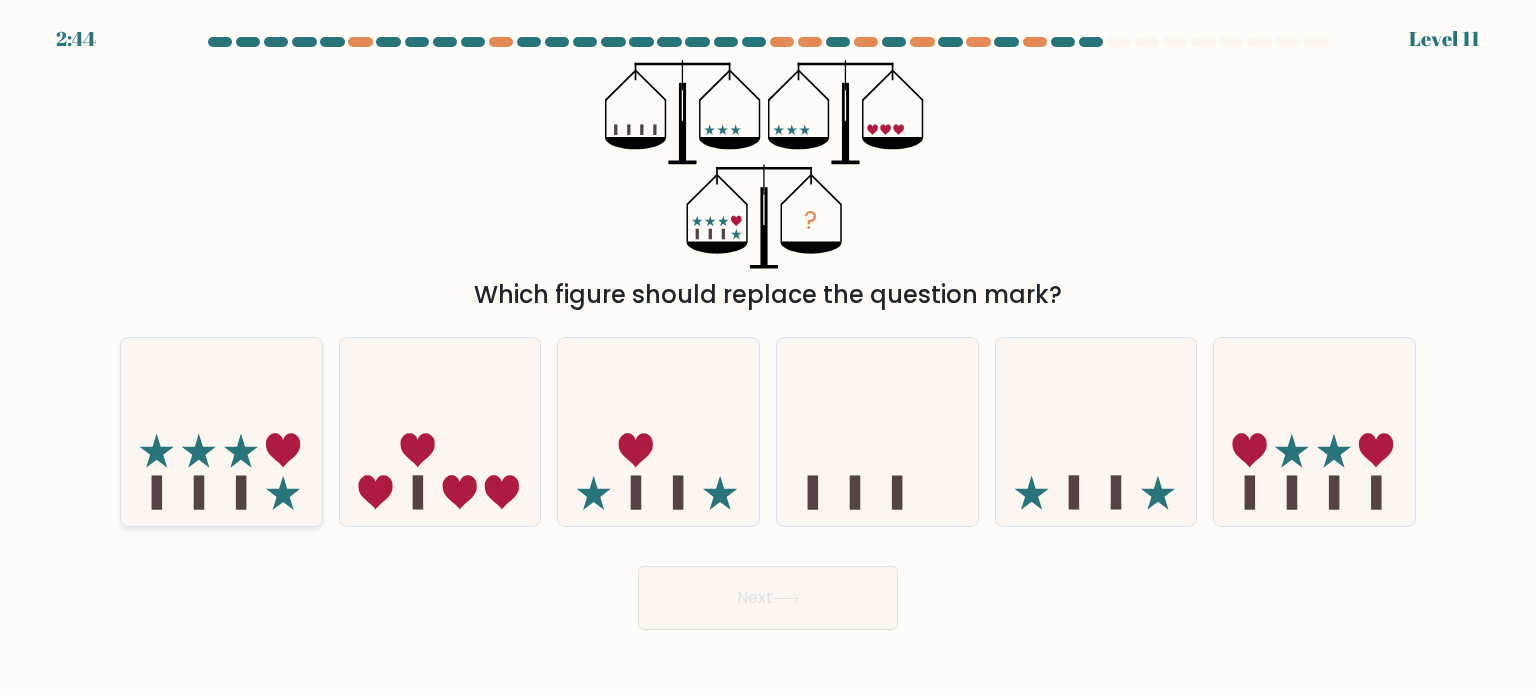 click 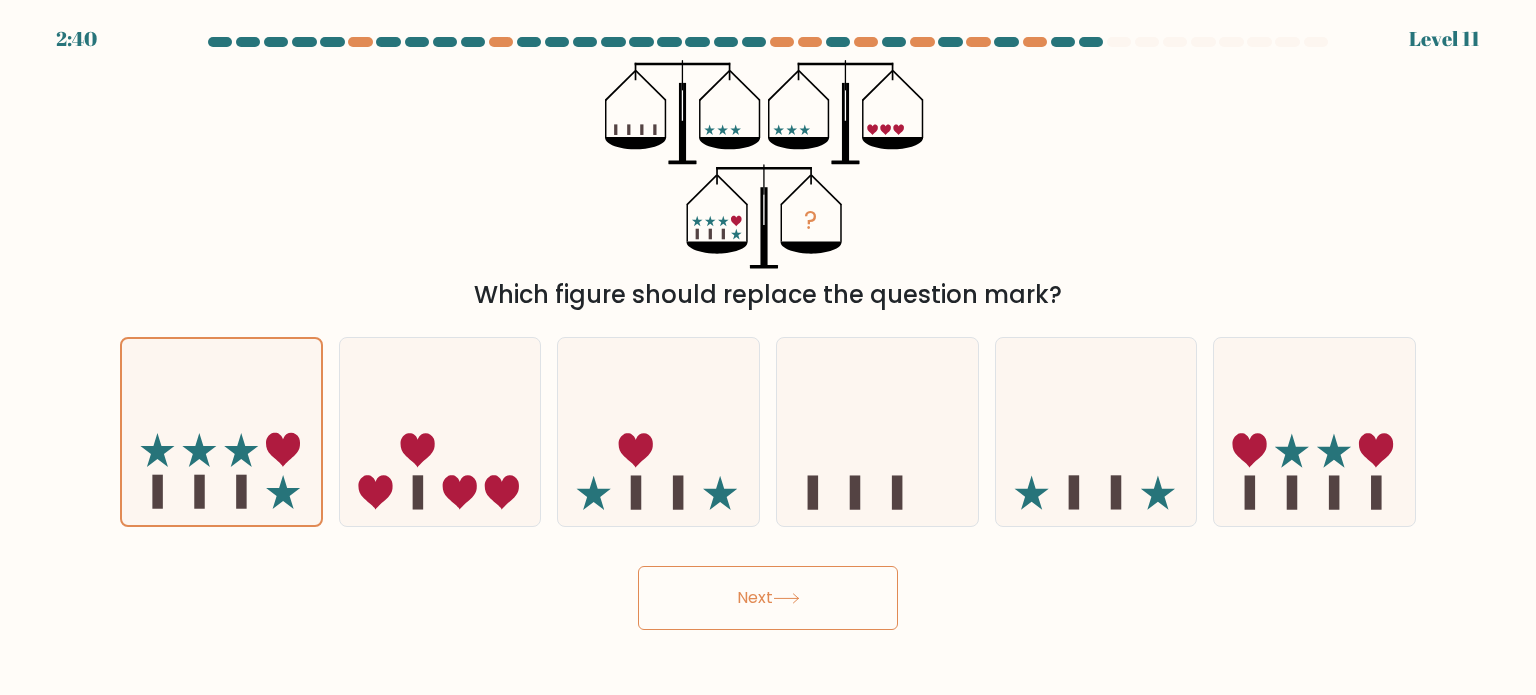 click 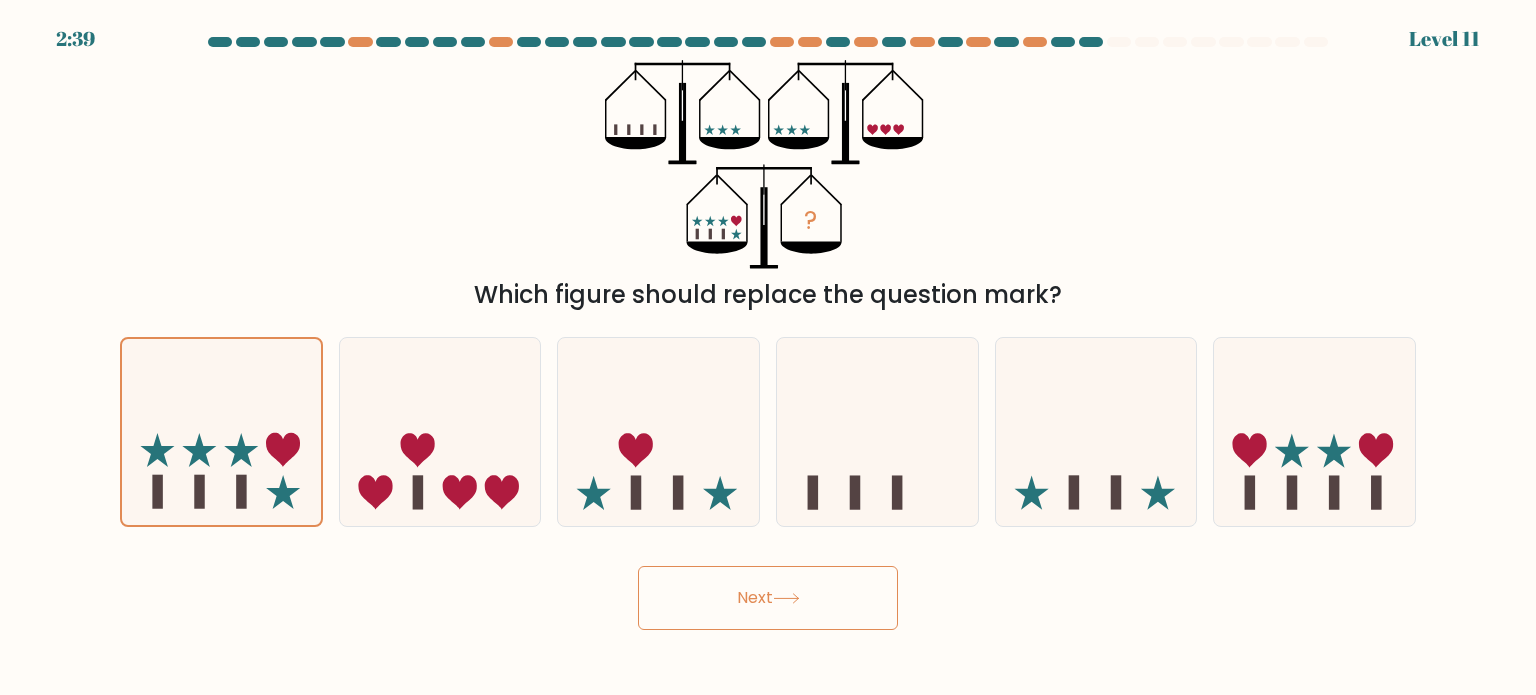 drag, startPoint x: 732, startPoint y: 122, endPoint x: 757, endPoint y: 129, distance: 25.96151 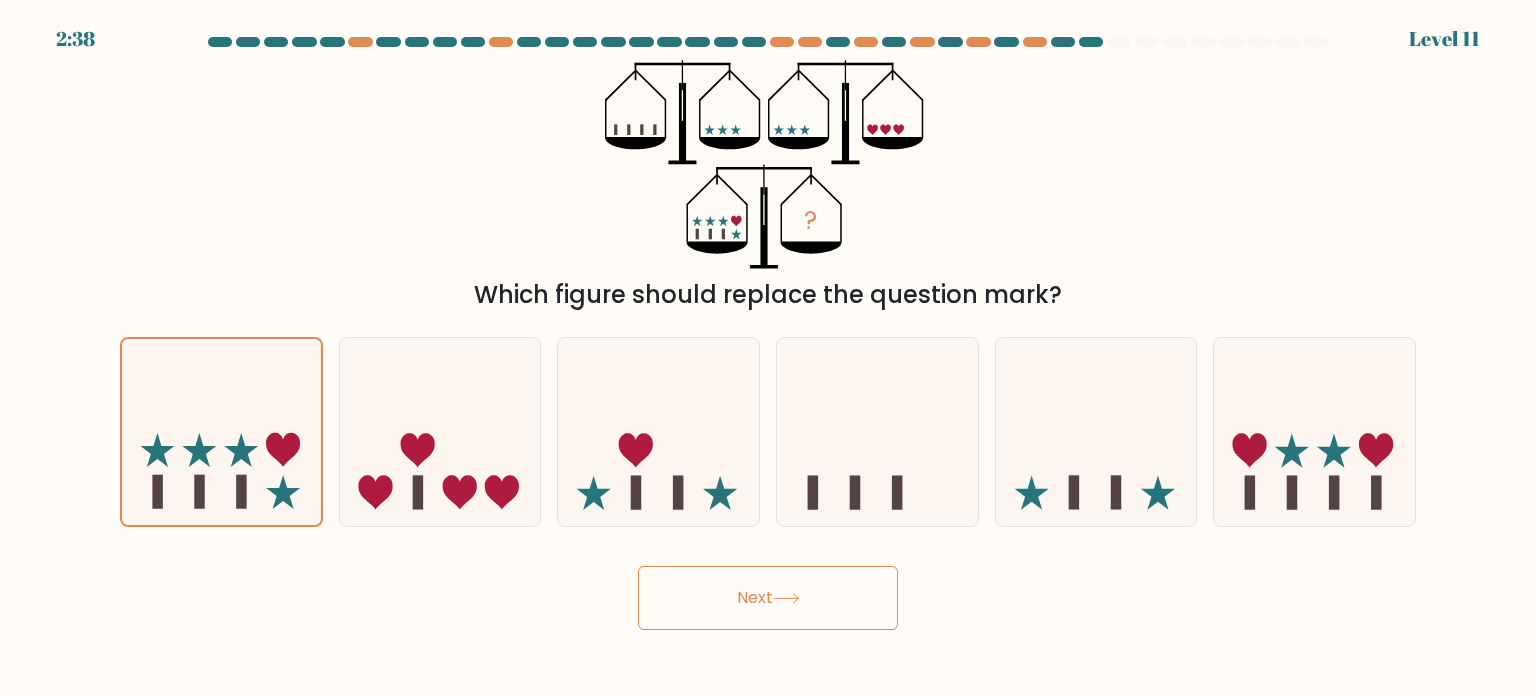drag, startPoint x: 804, startPoint y: 131, endPoint x: 897, endPoint y: 119, distance: 93.770996 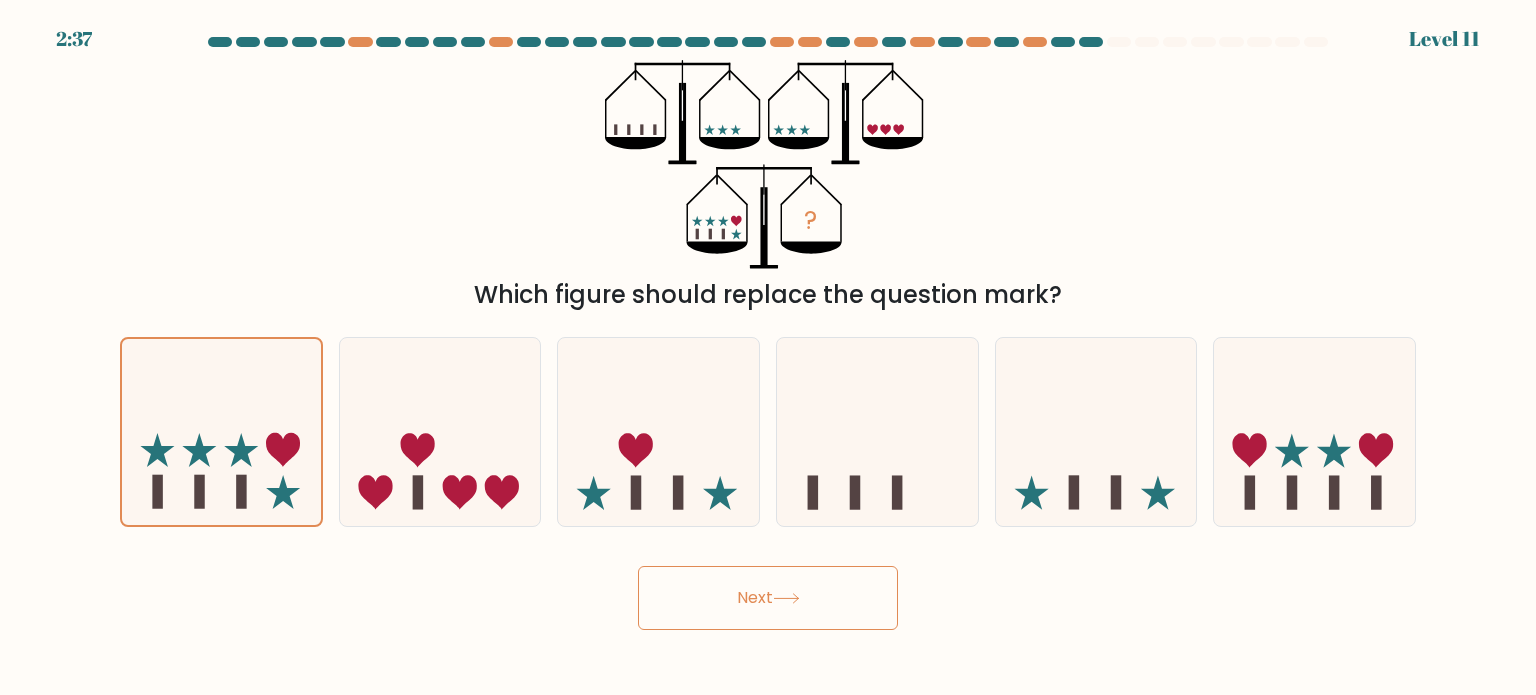 click 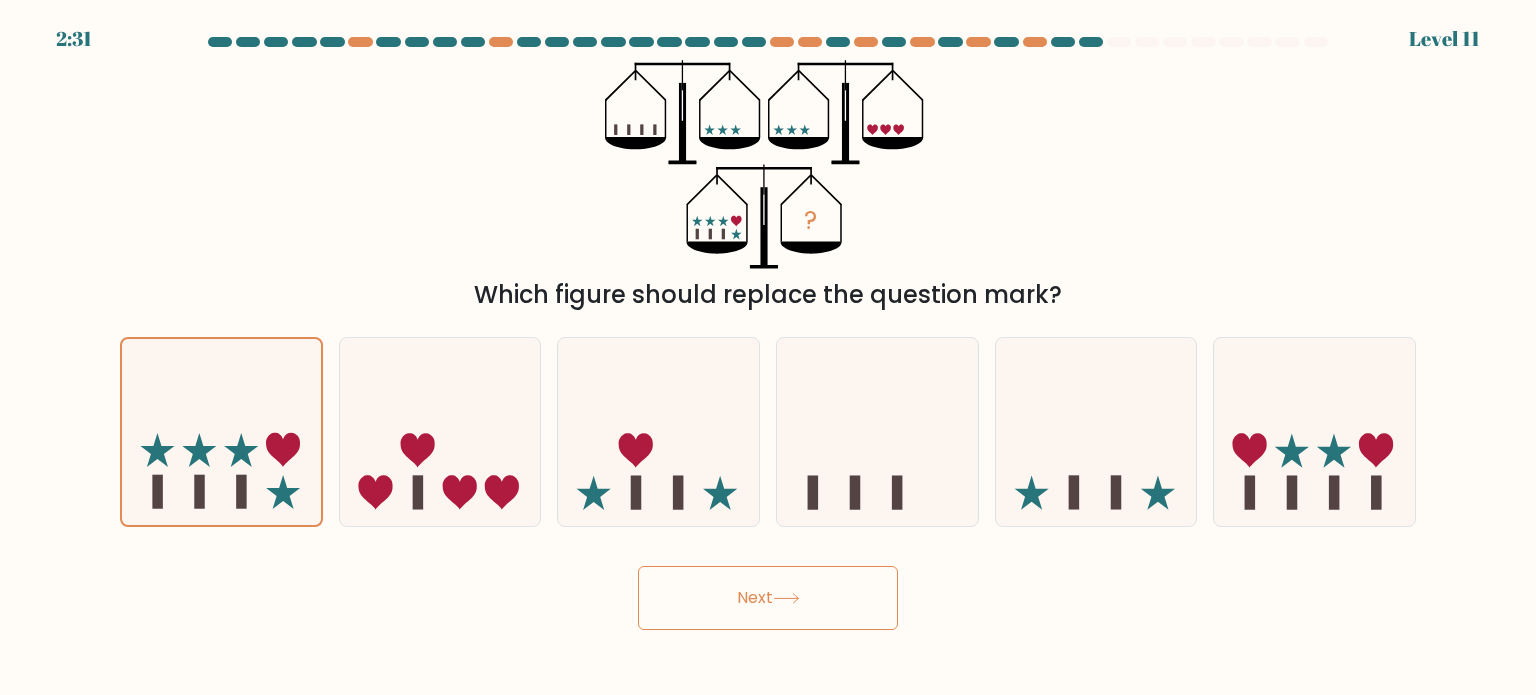 click on "Next" at bounding box center [768, 598] 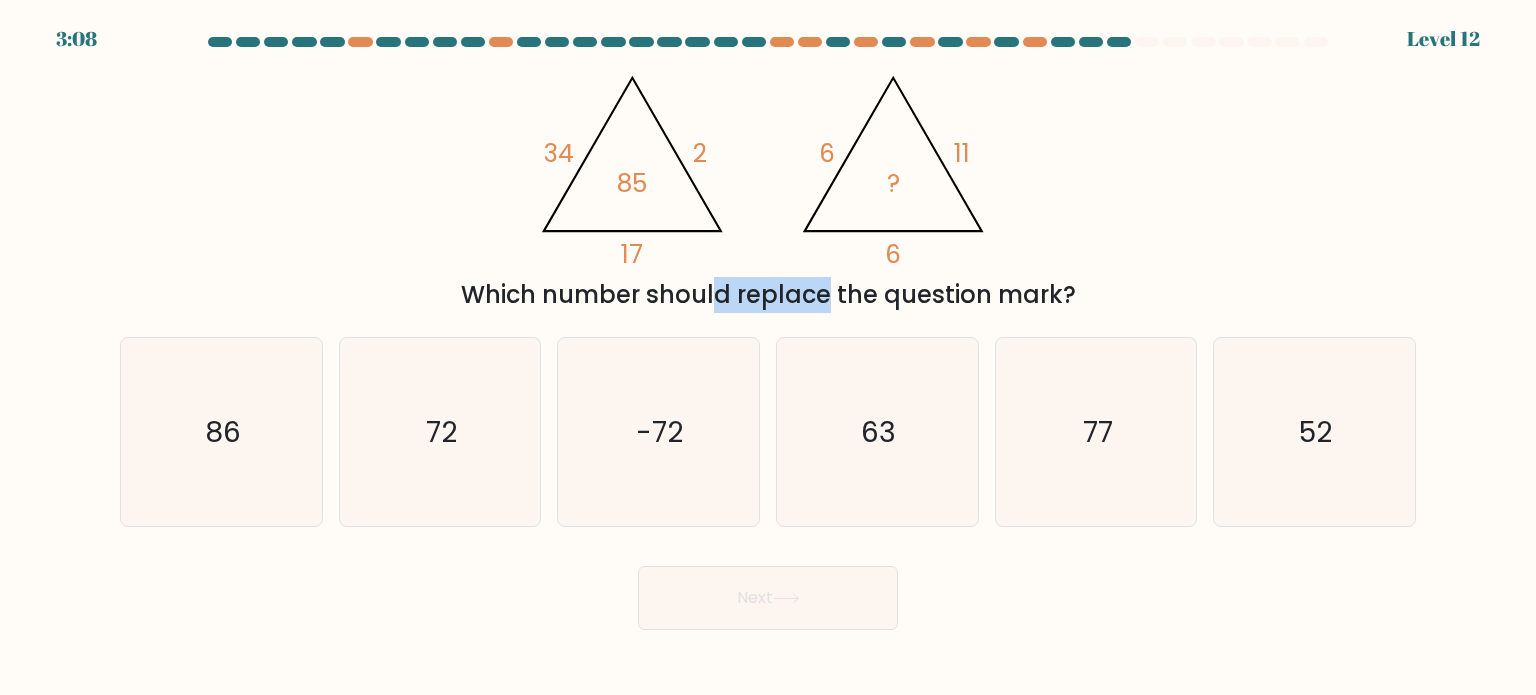 drag, startPoint x: 527, startPoint y: 291, endPoint x: 650, endPoint y: 295, distance: 123.065025 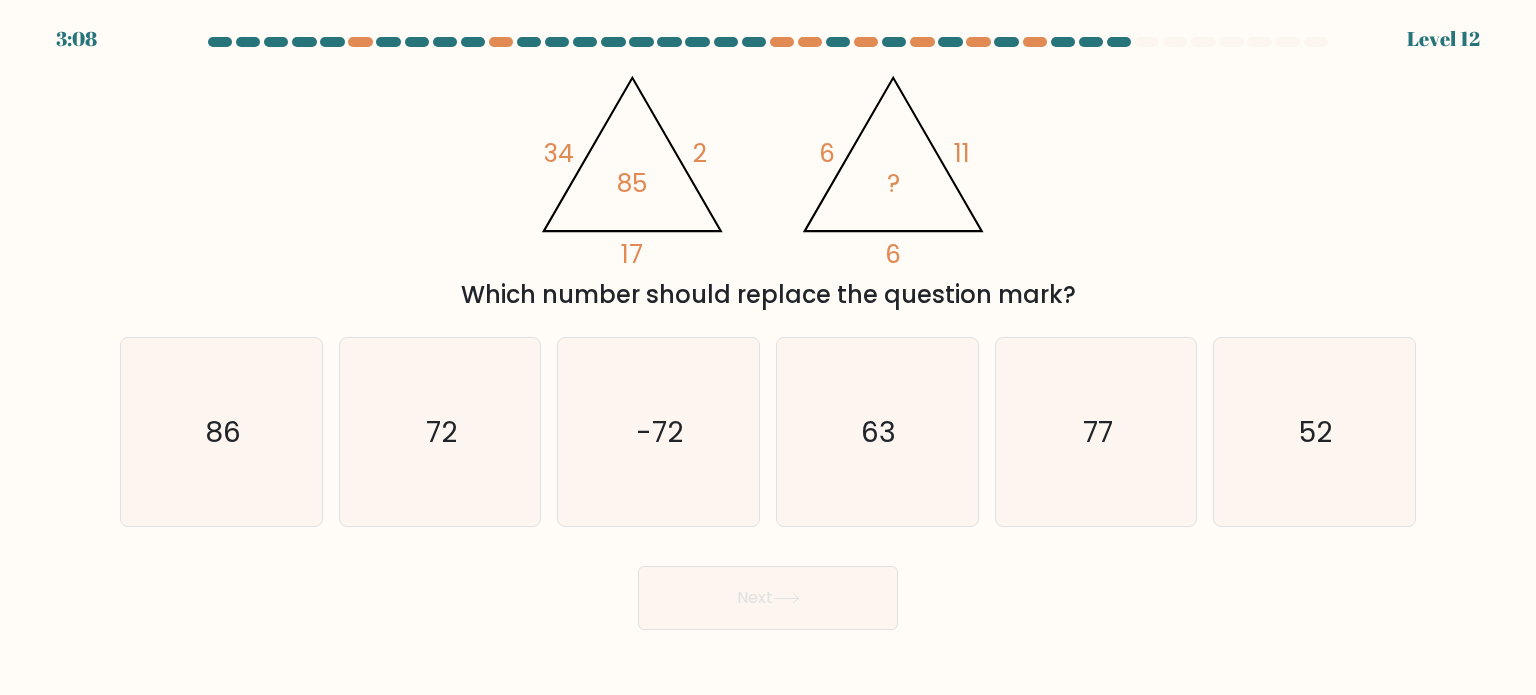 click on "Which number should replace the question mark?" at bounding box center [768, 295] 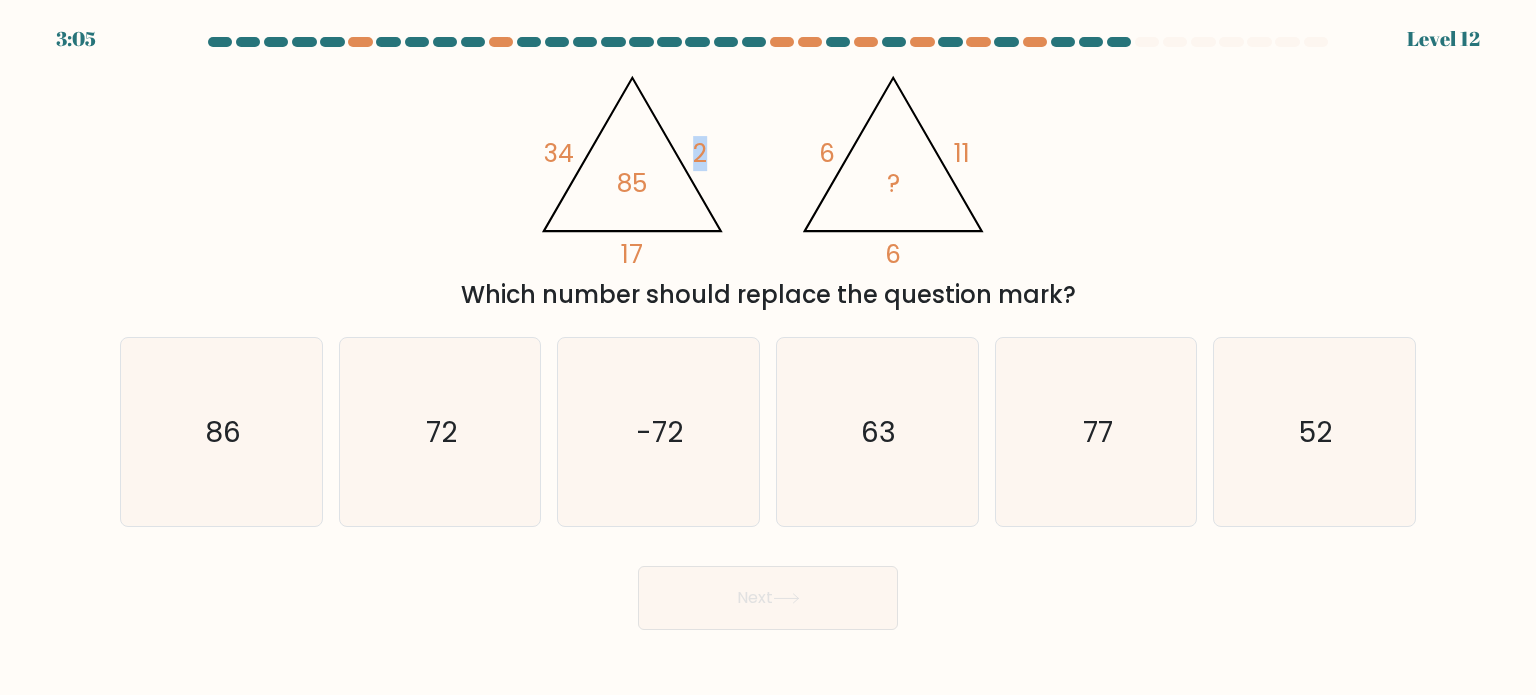 drag, startPoint x: 720, startPoint y: 149, endPoint x: 687, endPoint y: 145, distance: 33.24154 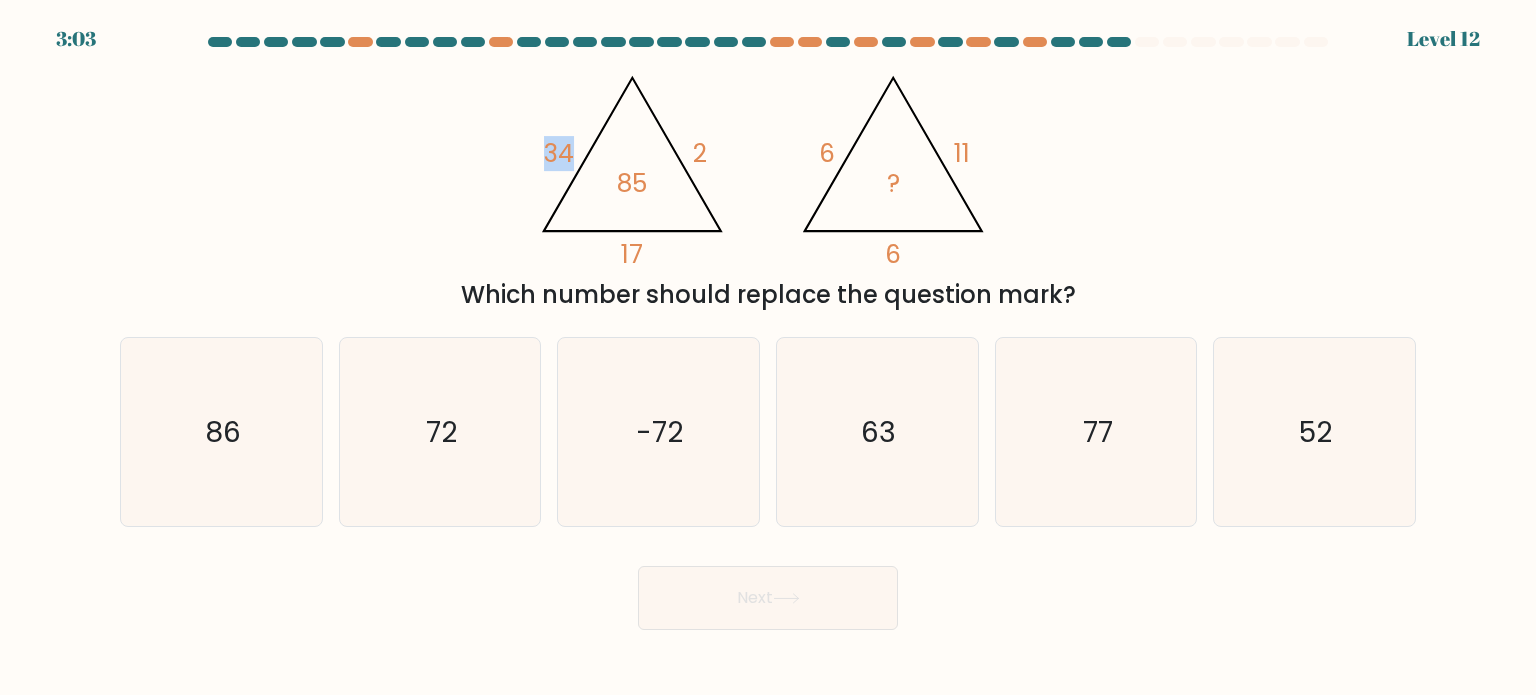 drag, startPoint x: 583, startPoint y: 151, endPoint x: 529, endPoint y: 149, distance: 54.037025 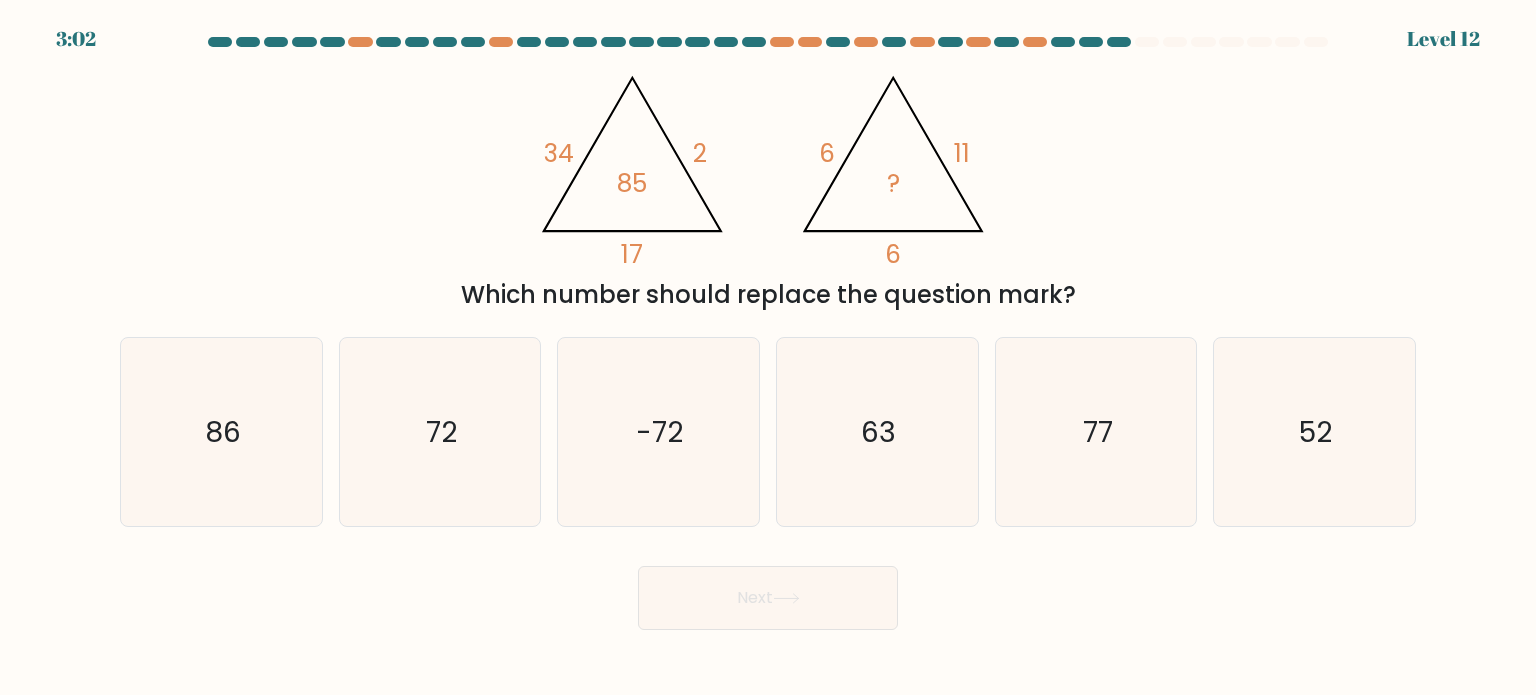 click on "17" 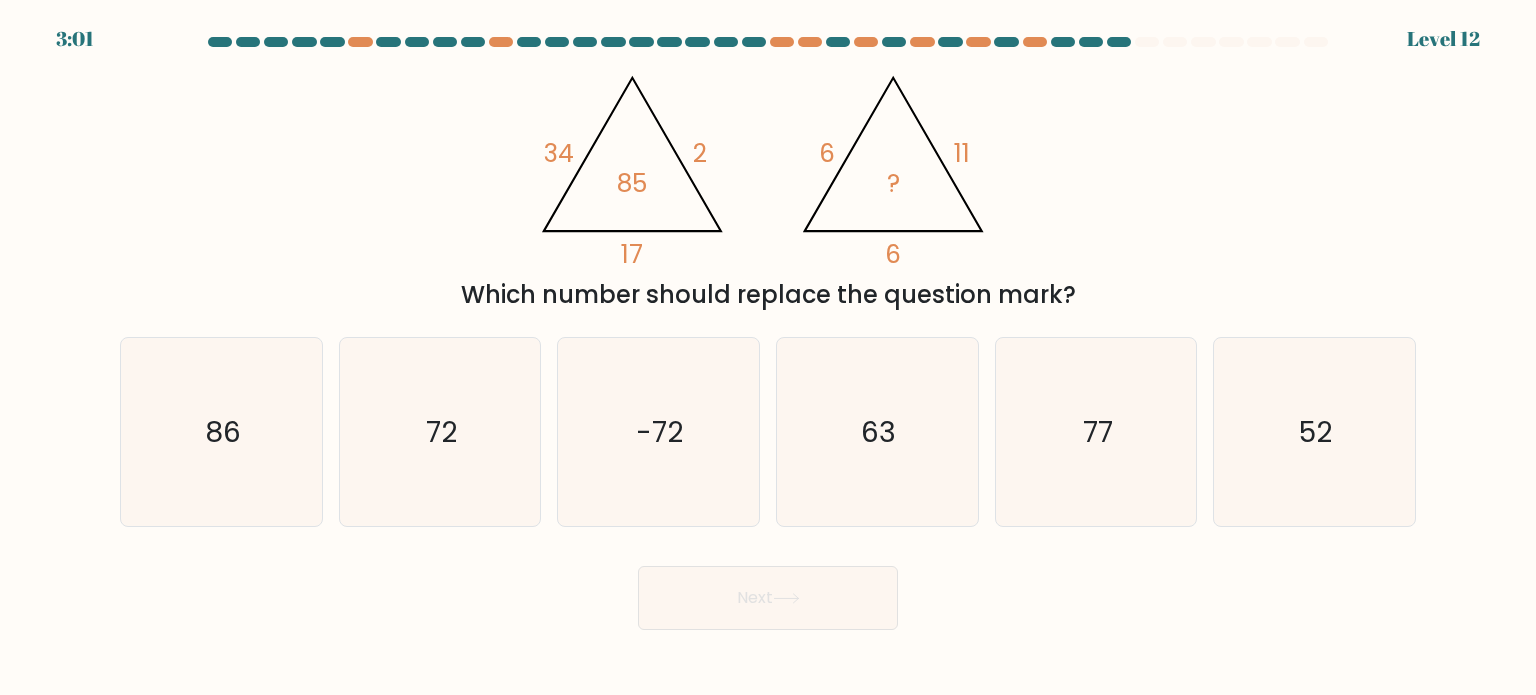 drag, startPoint x: 706, startPoint y: 156, endPoint x: 684, endPoint y: 159, distance: 22.203604 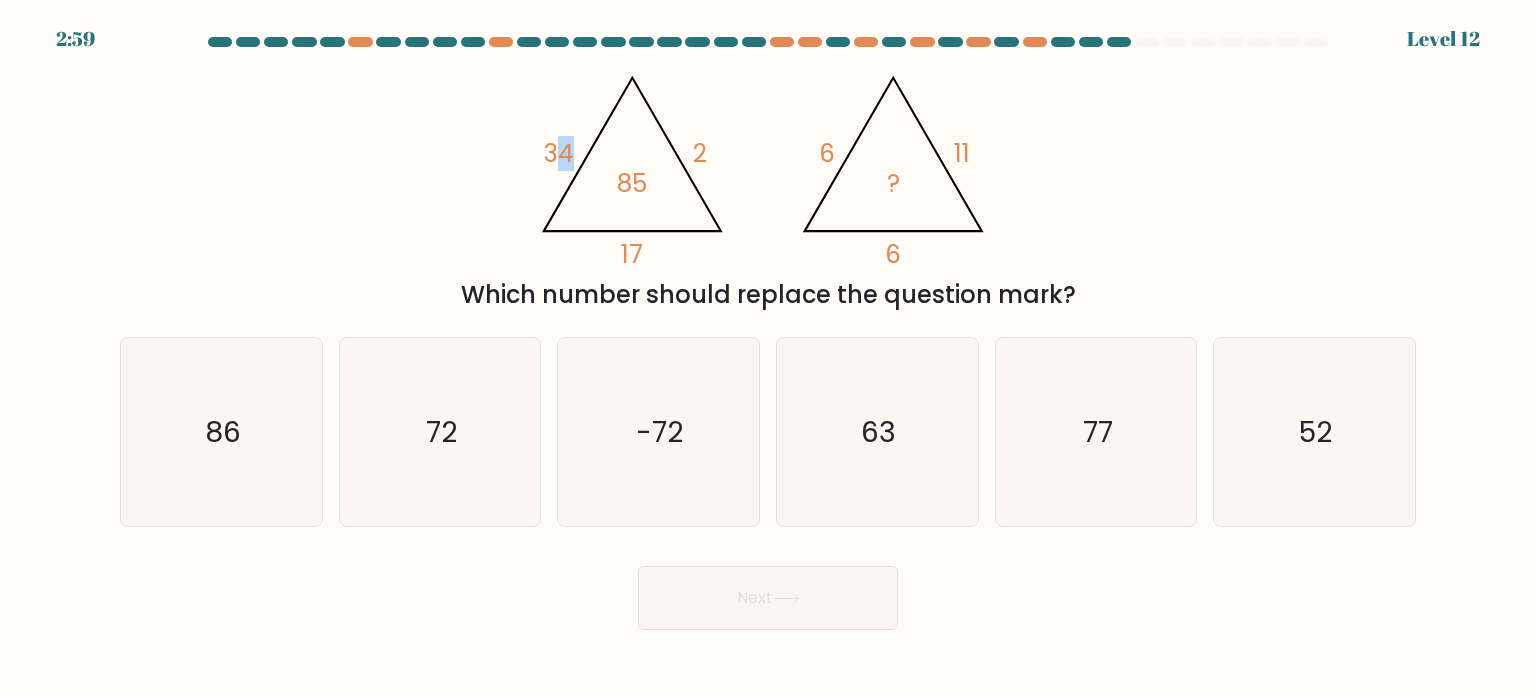 drag, startPoint x: 576, startPoint y: 147, endPoint x: 538, endPoint y: 152, distance: 38.327538 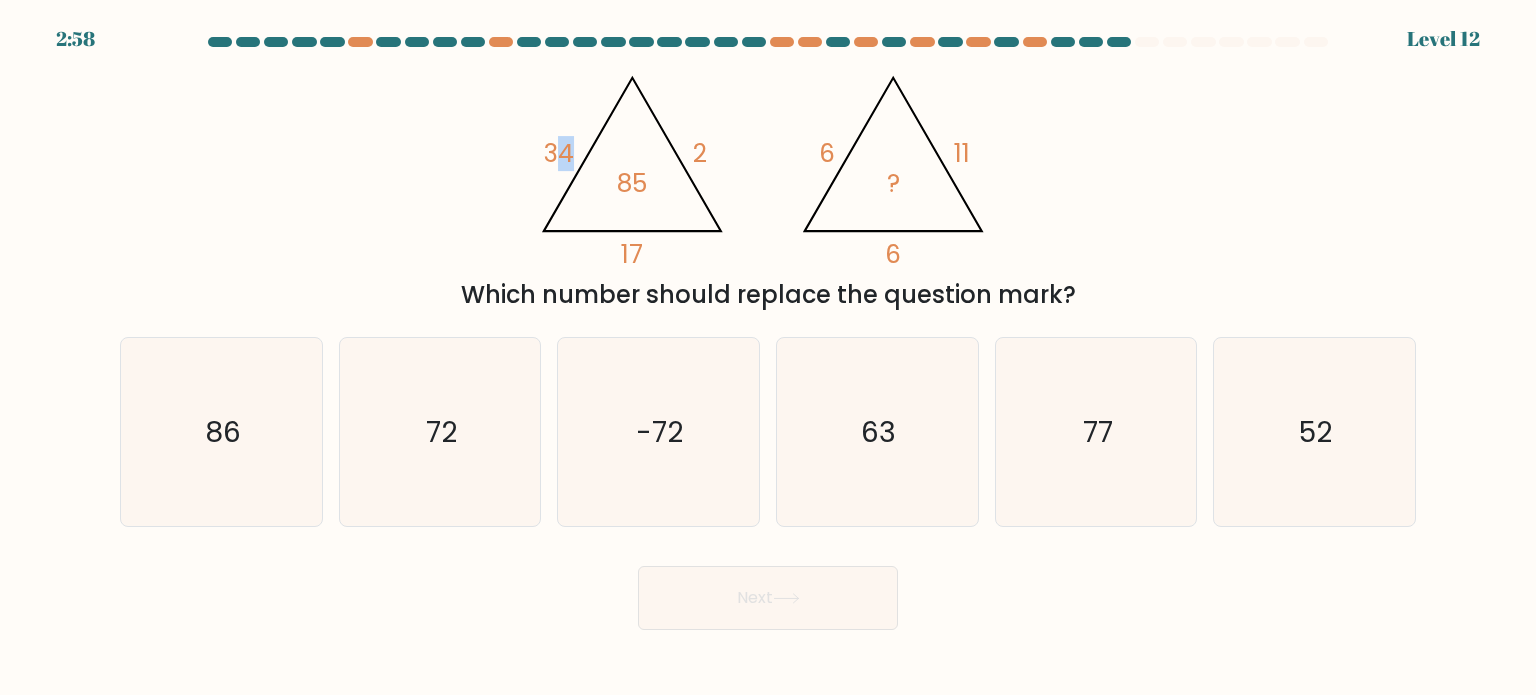 click on "34" 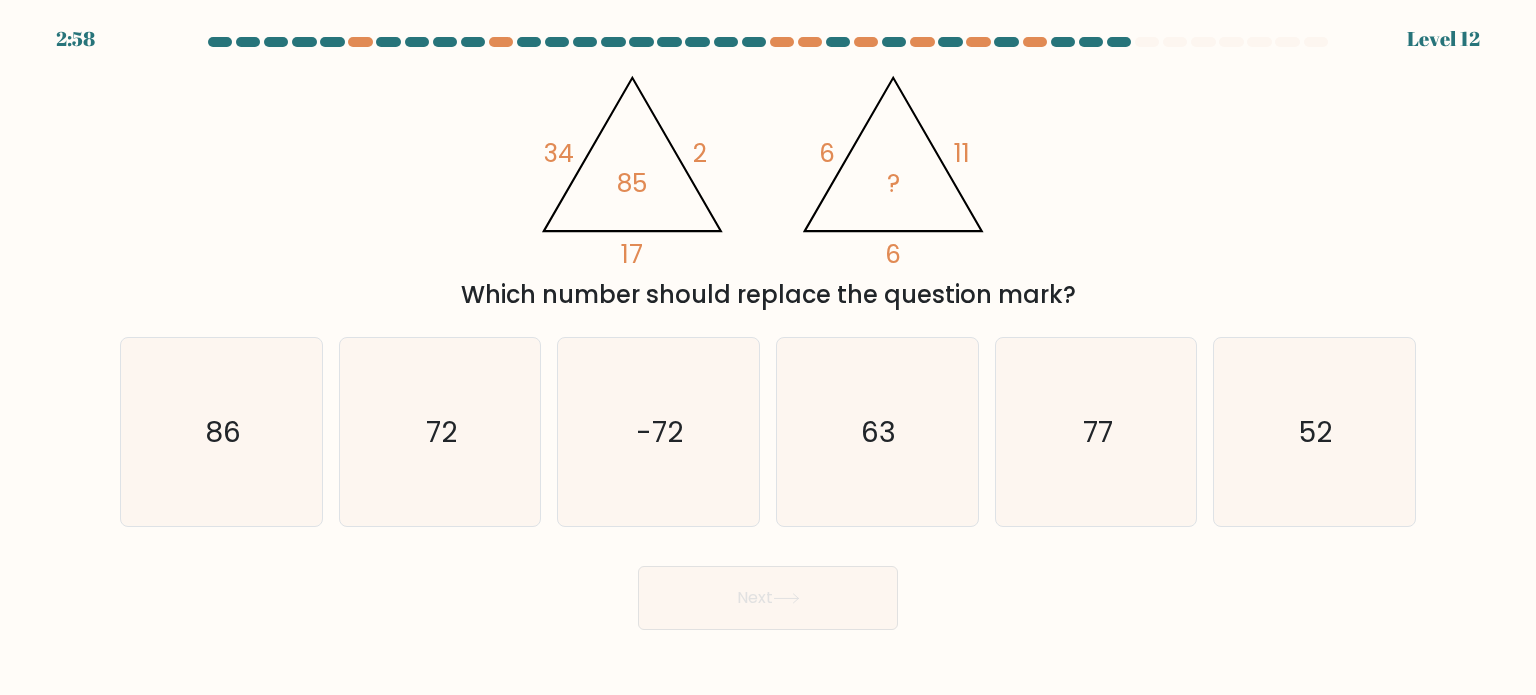 click on "34" 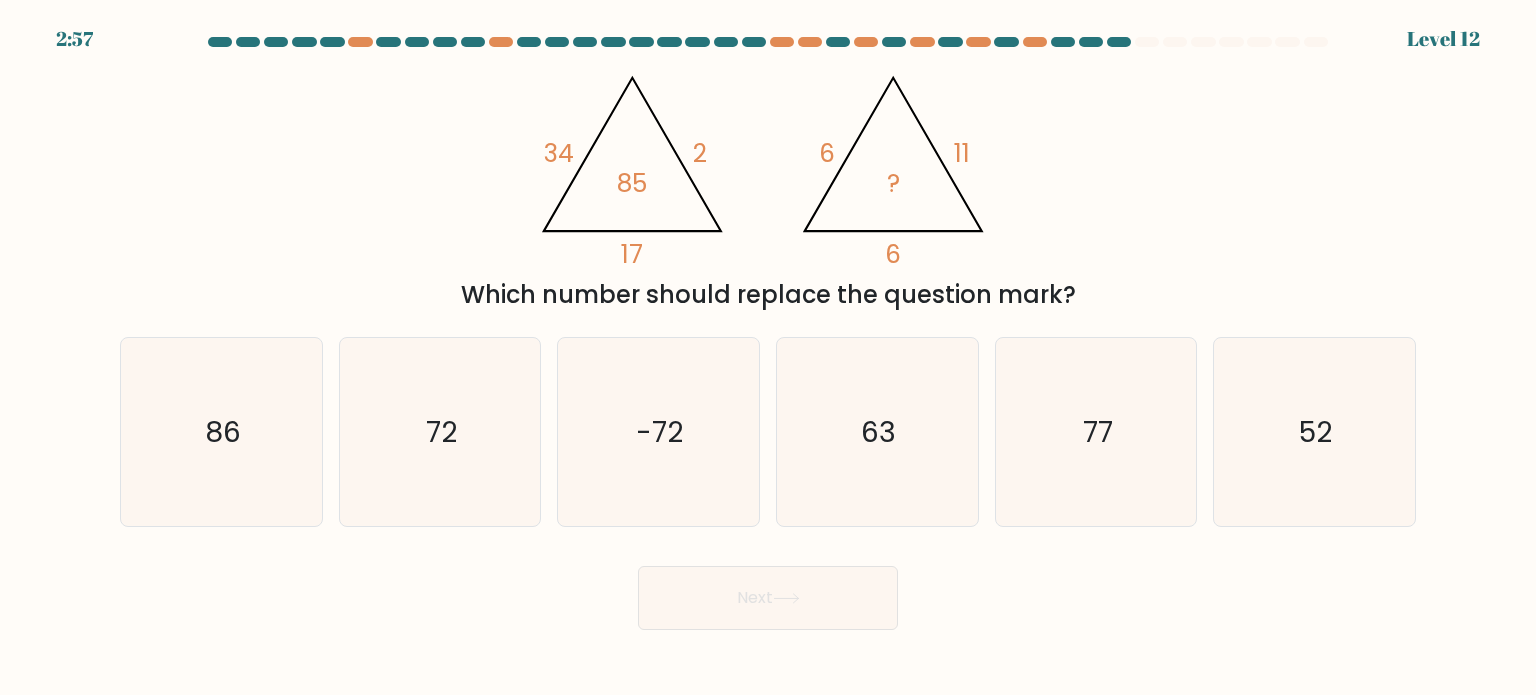 click on "@import url('https://fonts.googleapis.com/css?family=Abril+Fatface:400,100,100italic,300,300italic,400italic,500,500italic,700,700italic,900,900italic');                        34       2       17       85                                       @import url('https://fonts.googleapis.com/css?family=Abril+Fatface:400,100,100italic,300,300italic,400italic,500,500italic,700,700italic,900,900italic');                        6       11       6       ?" 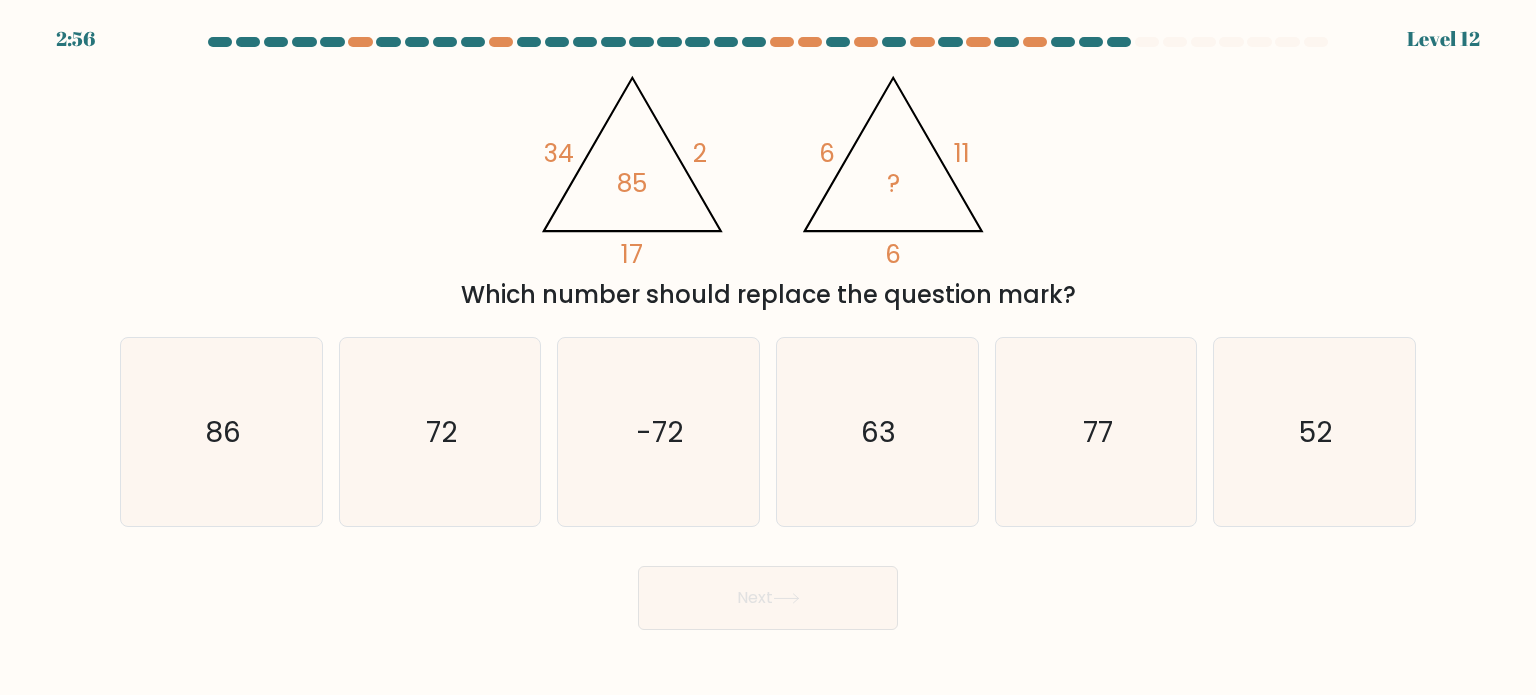 click on "@import url('https://fonts.googleapis.com/css?family=Abril+Fatface:400,100,100italic,300,300italic,400italic,500,500italic,700,700italic,900,900italic');                        34       2       17       85                                       @import url('https://fonts.googleapis.com/css?family=Abril+Fatface:400,100,100italic,300,300italic,400italic,500,500italic,700,700italic,900,900italic');                        6       11       6       ?" 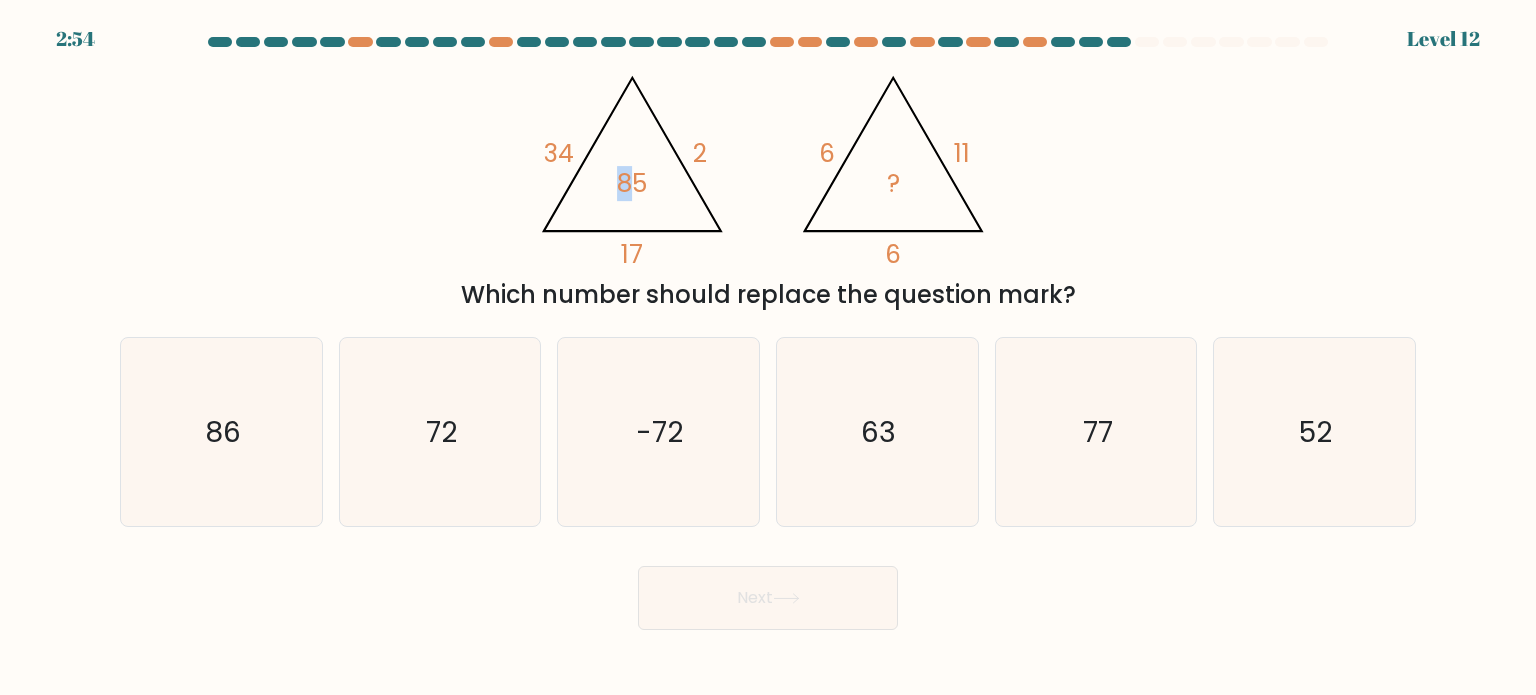 drag, startPoint x: 612, startPoint y: 185, endPoint x: 649, endPoint y: 181, distance: 37.215588 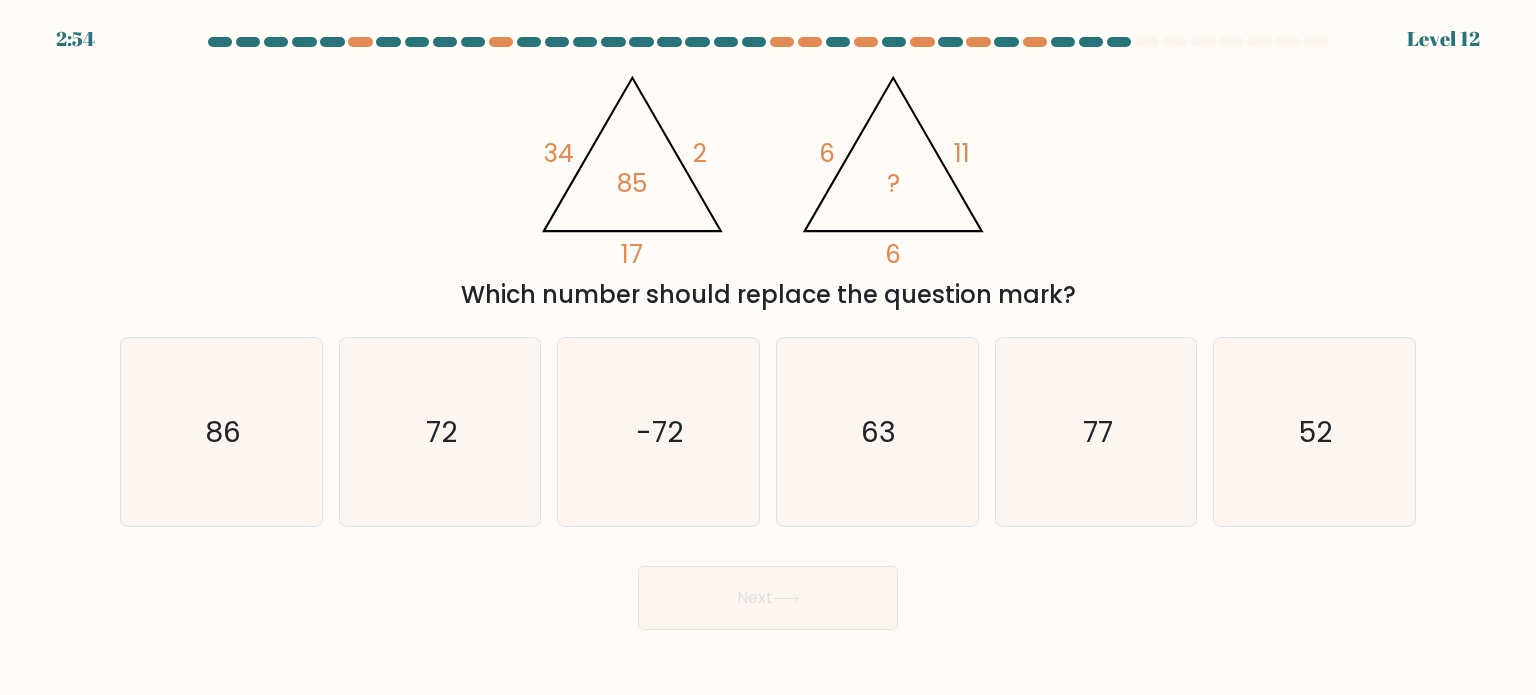 click on "@import url('https://fonts.googleapis.com/css?family=Abril+Fatface:400,100,100italic,300,300italic,400italic,500,500italic,700,700italic,900,900italic');                        34       2       17       85                                       @import url('https://fonts.googleapis.com/css?family=Abril+Fatface:400,100,100italic,300,300italic,400italic,500,500italic,700,700italic,900,900italic');                        6       11       6       ?" 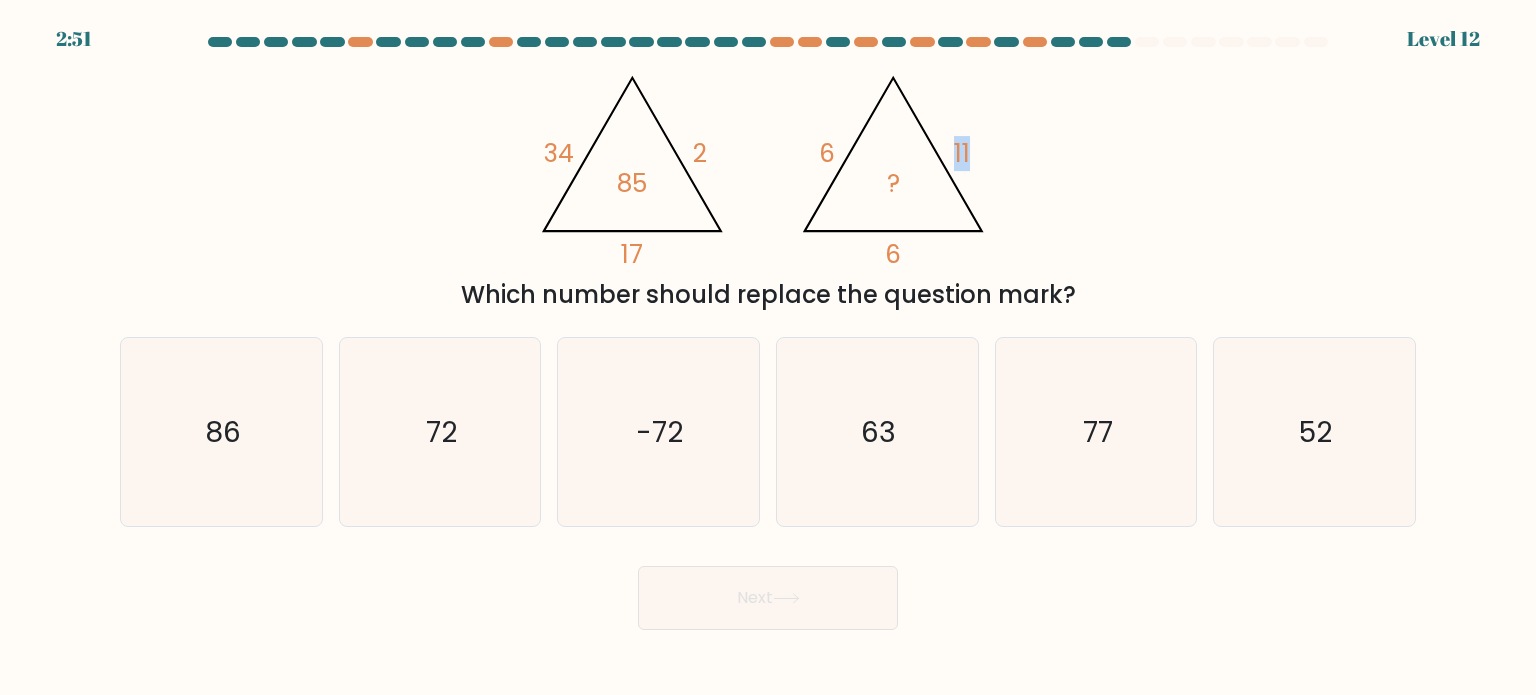 drag, startPoint x: 965, startPoint y: 159, endPoint x: 992, endPoint y: 166, distance: 27.89265 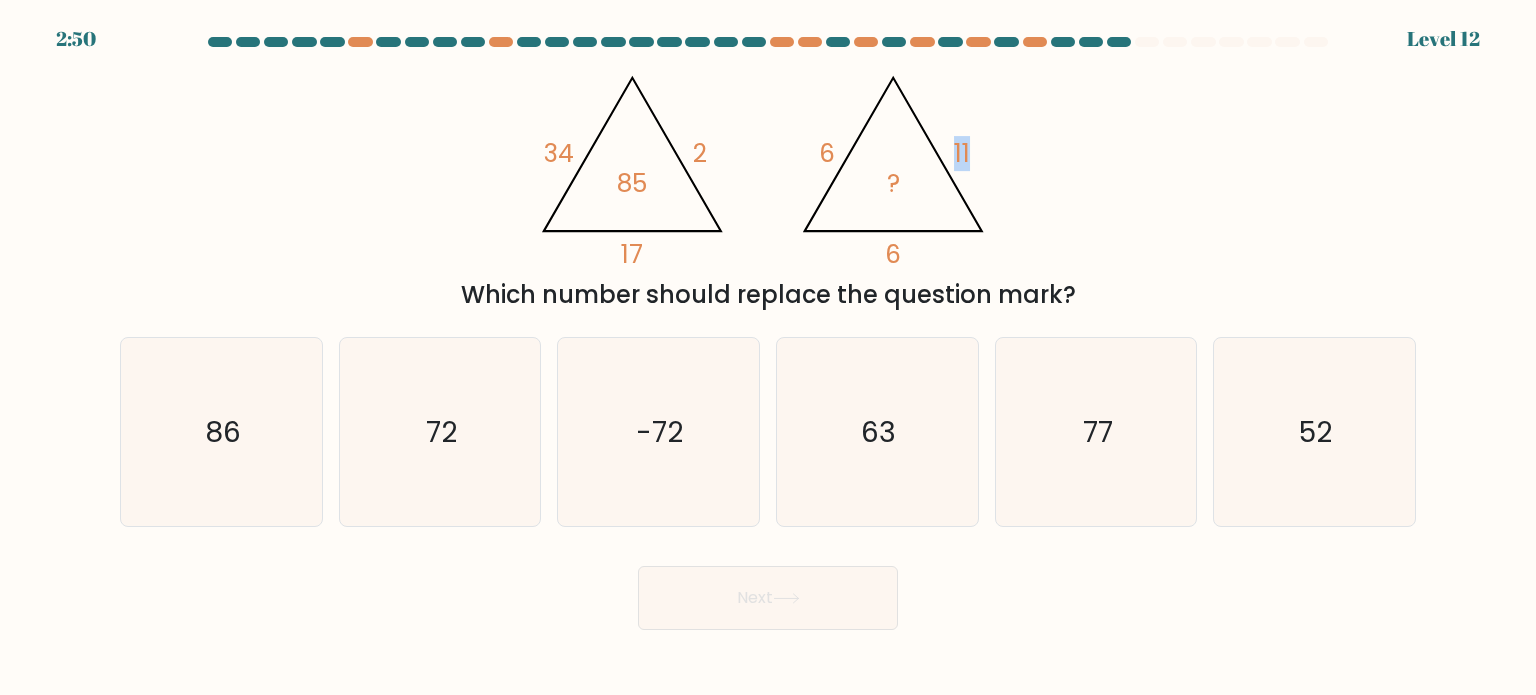 drag, startPoint x: 955, startPoint y: 148, endPoint x: 1001, endPoint y: 143, distance: 46.270943 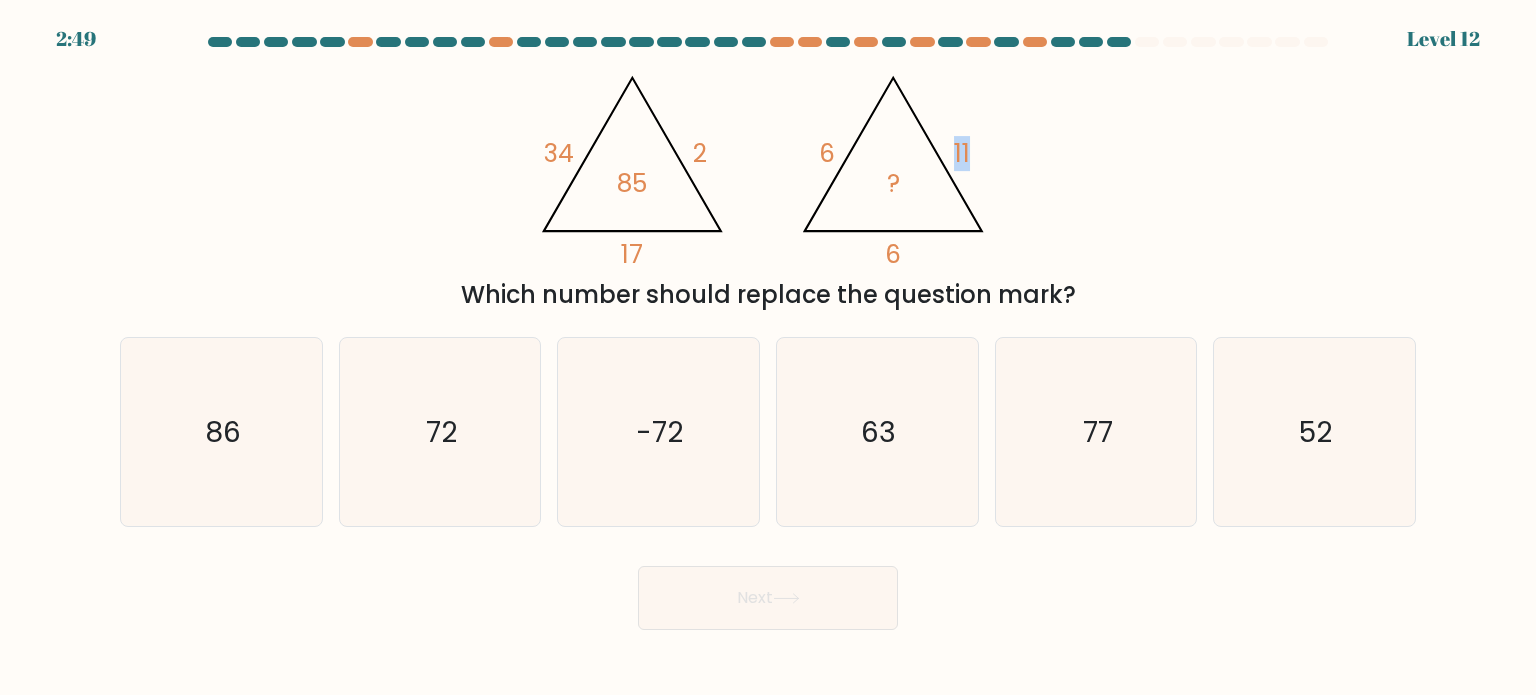 click on "@import url('https://fonts.googleapis.com/css?family=Abril+Fatface:400,100,100italic,300,300italic,400italic,500,500italic,700,700italic,900,900italic');                        34       2       17       85                                       @import url('https://fonts.googleapis.com/css?family=Abril+Fatface:400,100,100italic,300,300italic,400italic,500,500italic,700,700italic,900,900italic');                        6       11       6       ?
Which number should replace the question mark?" at bounding box center [768, 186] 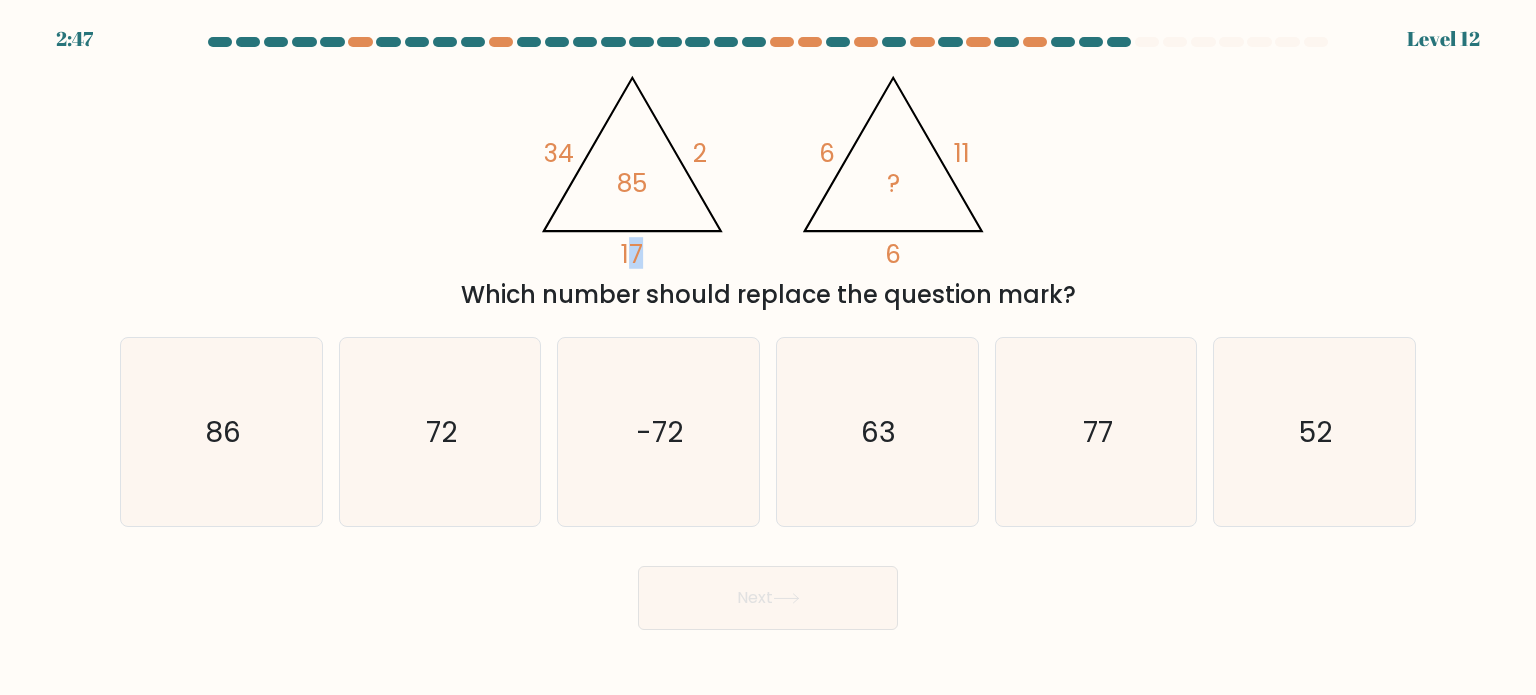 drag, startPoint x: 641, startPoint y: 259, endPoint x: 606, endPoint y: 245, distance: 37.696156 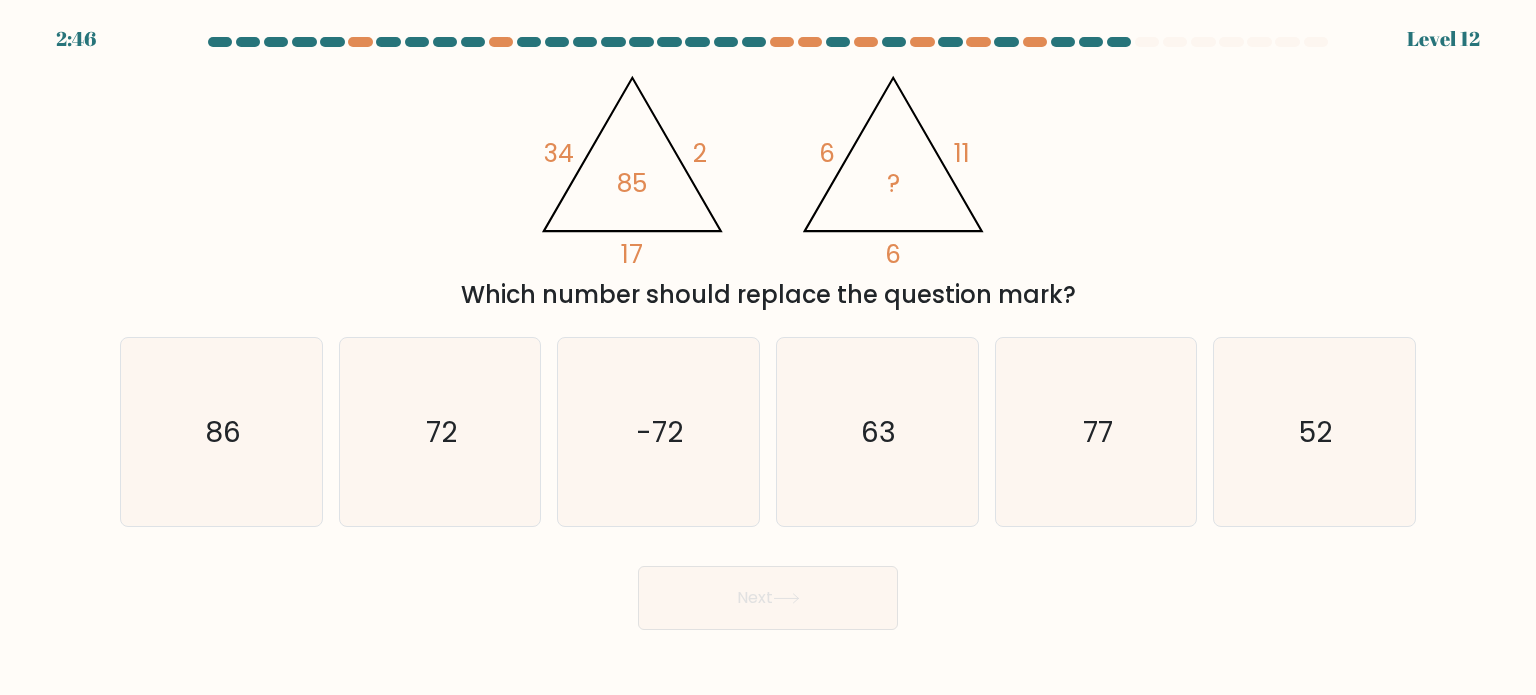 click on "34" 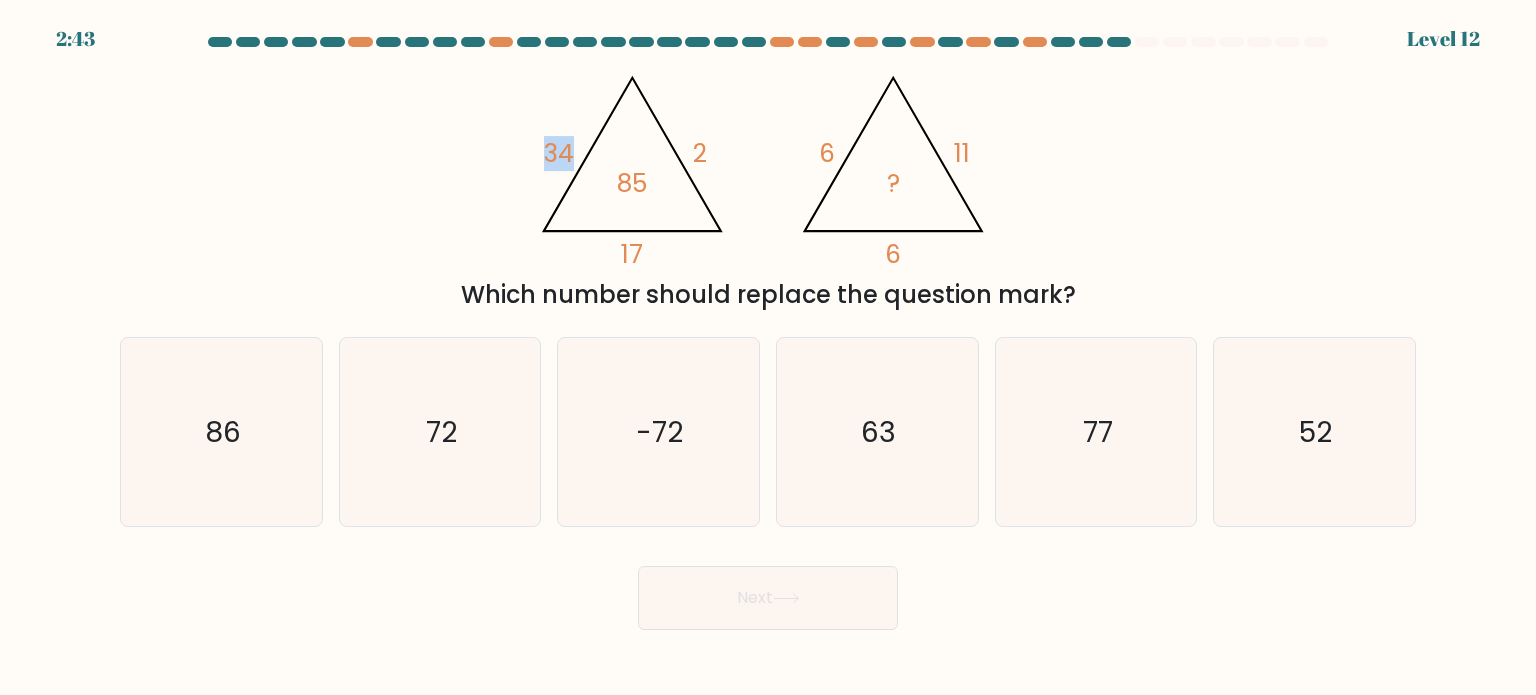 drag, startPoint x: 585, startPoint y: 154, endPoint x: 534, endPoint y: 153, distance: 51.009804 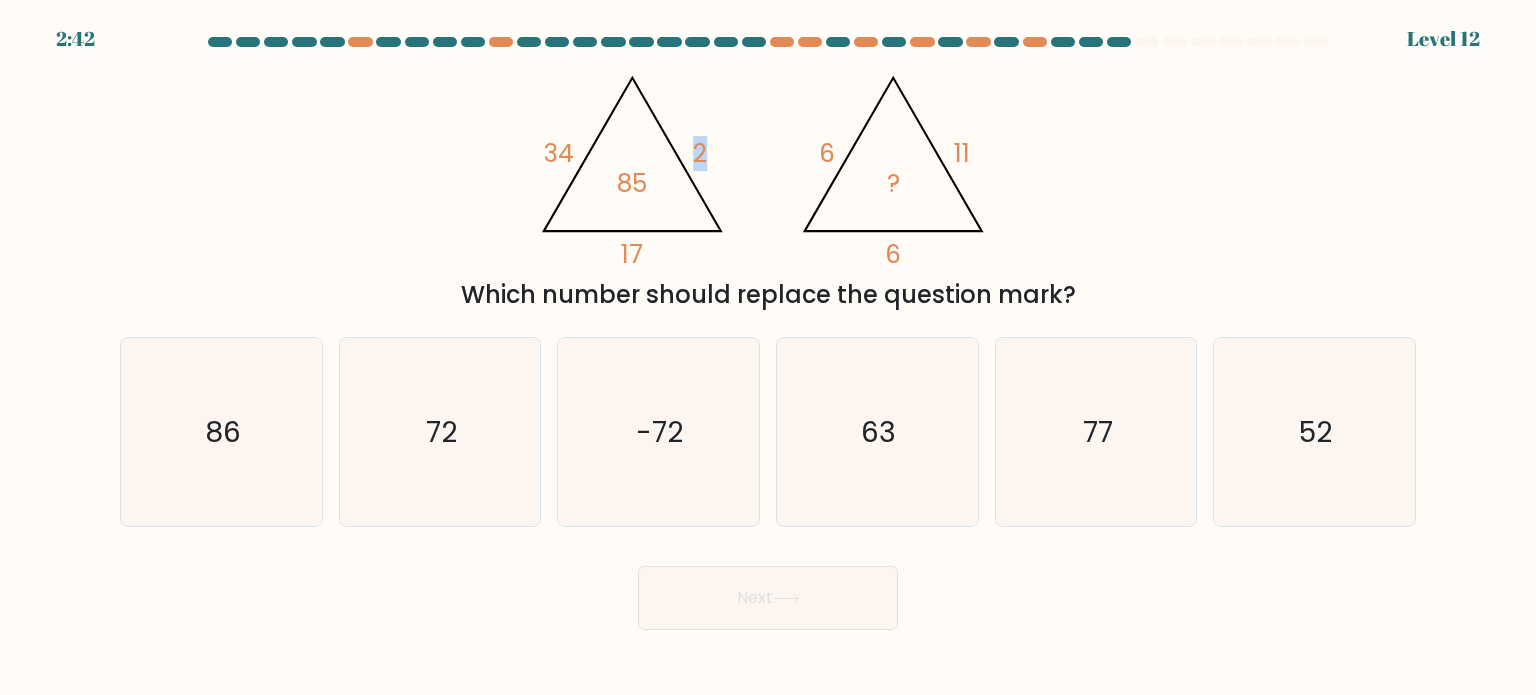 drag, startPoint x: 692, startPoint y: 156, endPoint x: 715, endPoint y: 159, distance: 23.194826 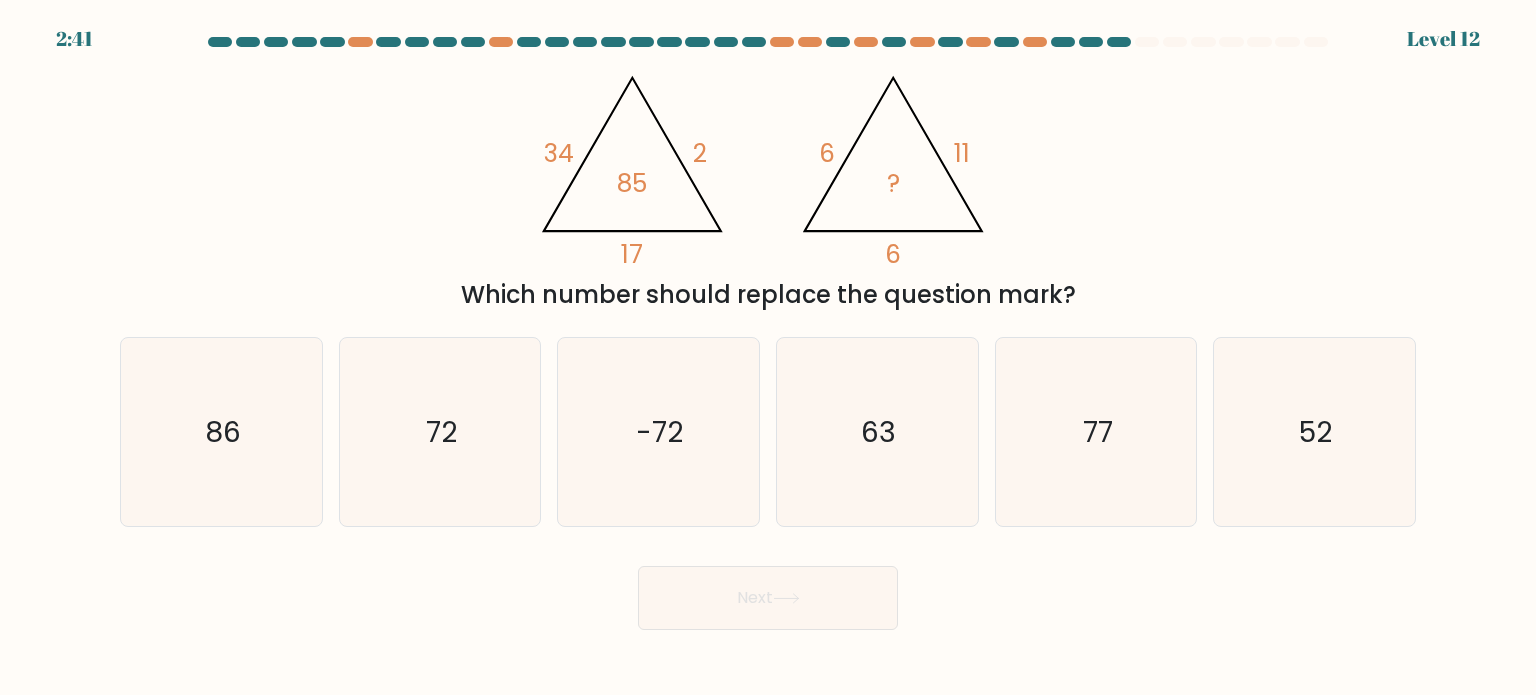 click on "@import url('https://fonts.googleapis.com/css?family=Abril+Fatface:400,100,100italic,300,300italic,400italic,500,500italic,700,700italic,900,900italic');                        34       2       17       85                                       @import url('https://fonts.googleapis.com/css?family=Abril+Fatface:400,100,100italic,300,300italic,400italic,500,500italic,700,700italic,900,900italic');                        6       11       6       ?" 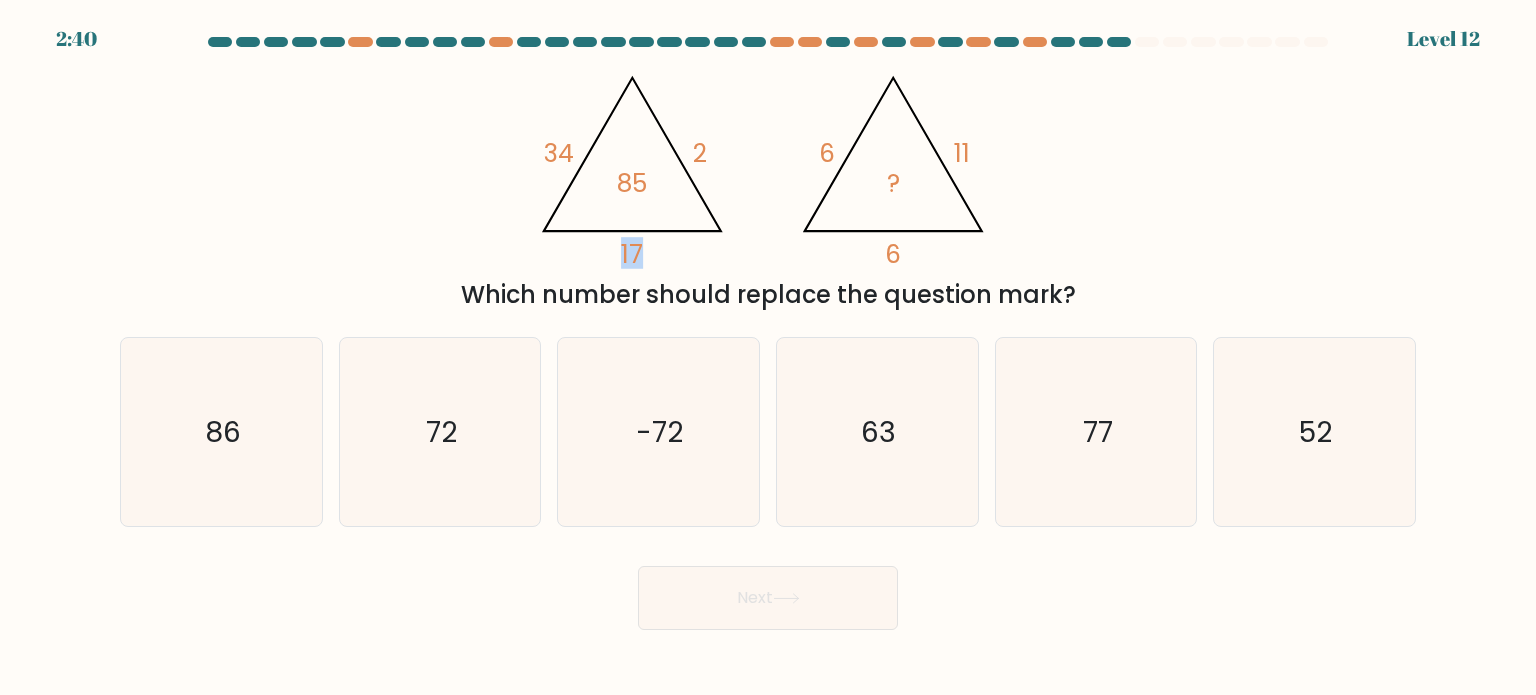 drag, startPoint x: 620, startPoint y: 248, endPoint x: 679, endPoint y: 224, distance: 63.694584 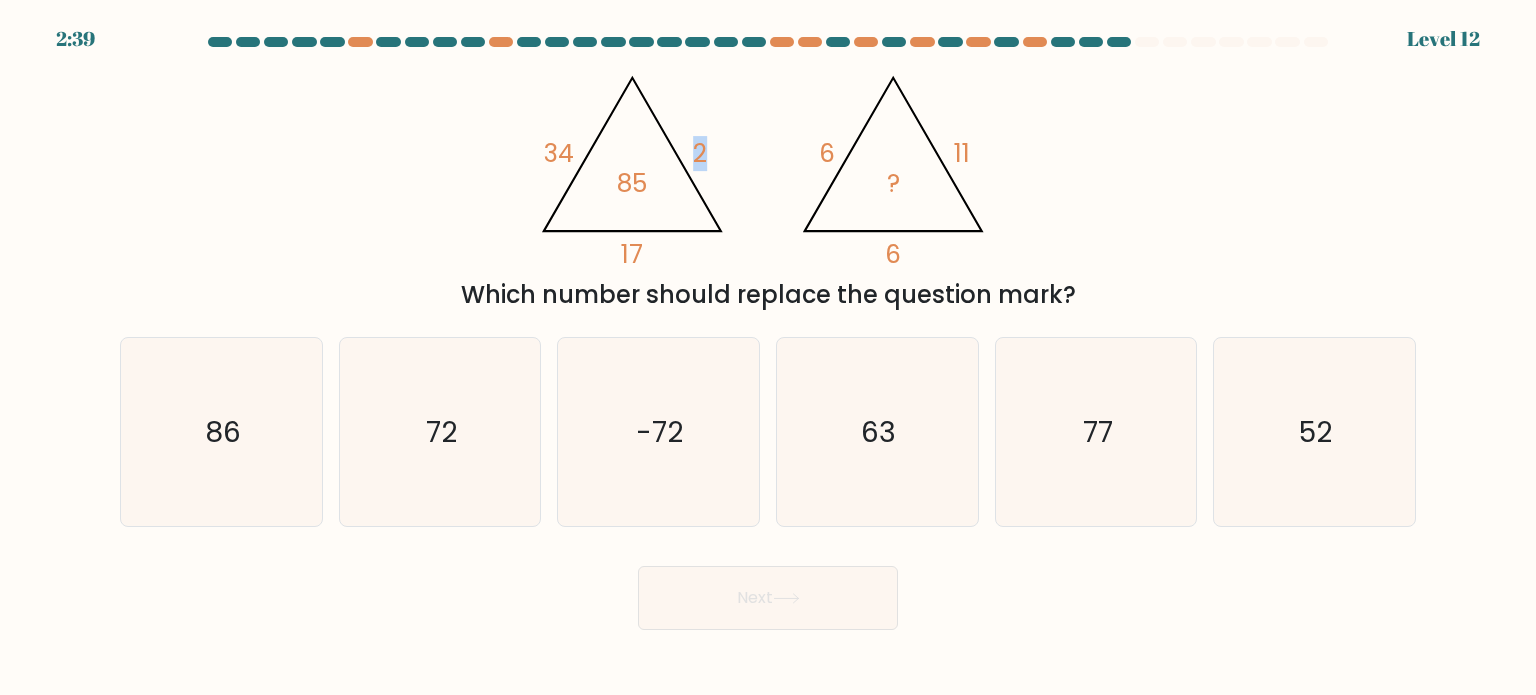drag, startPoint x: 696, startPoint y: 158, endPoint x: 712, endPoint y: 166, distance: 17.888544 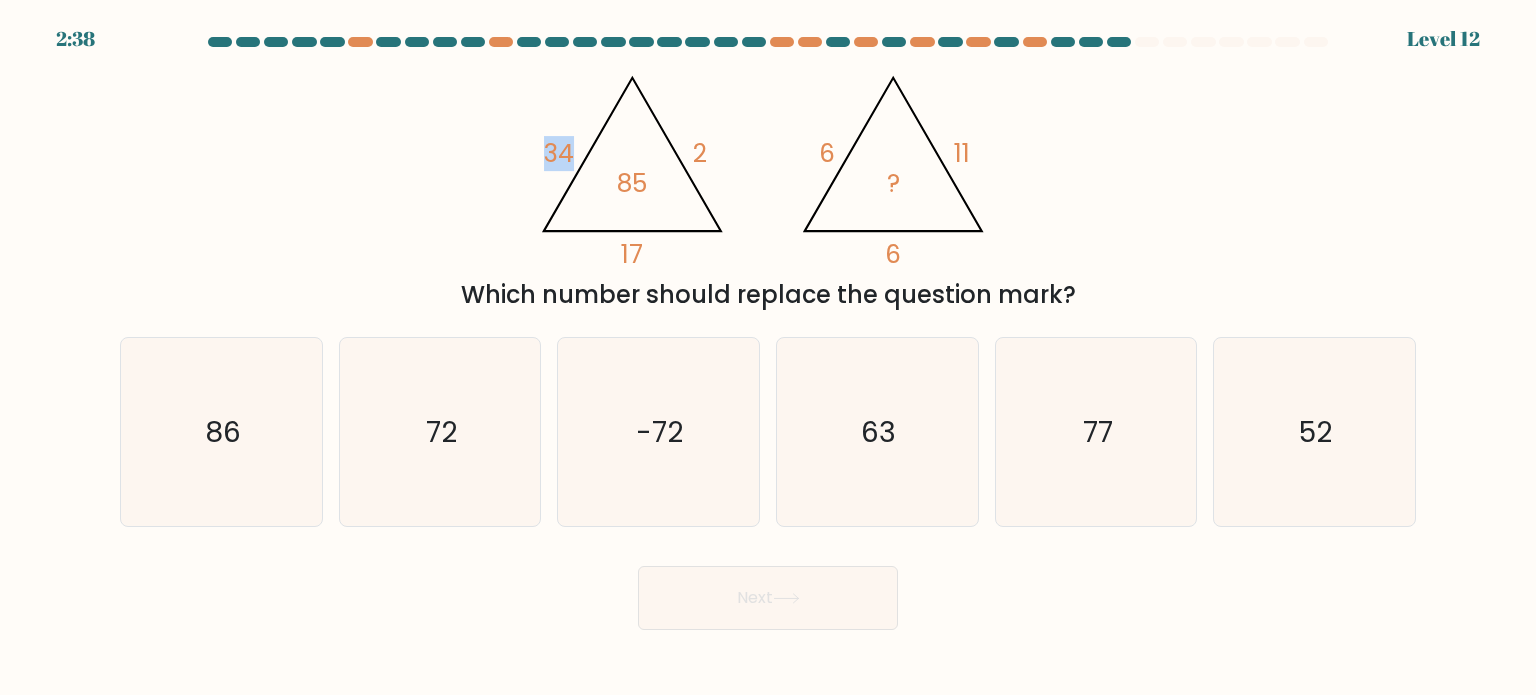 drag, startPoint x: 580, startPoint y: 148, endPoint x: 537, endPoint y: 153, distance: 43.289722 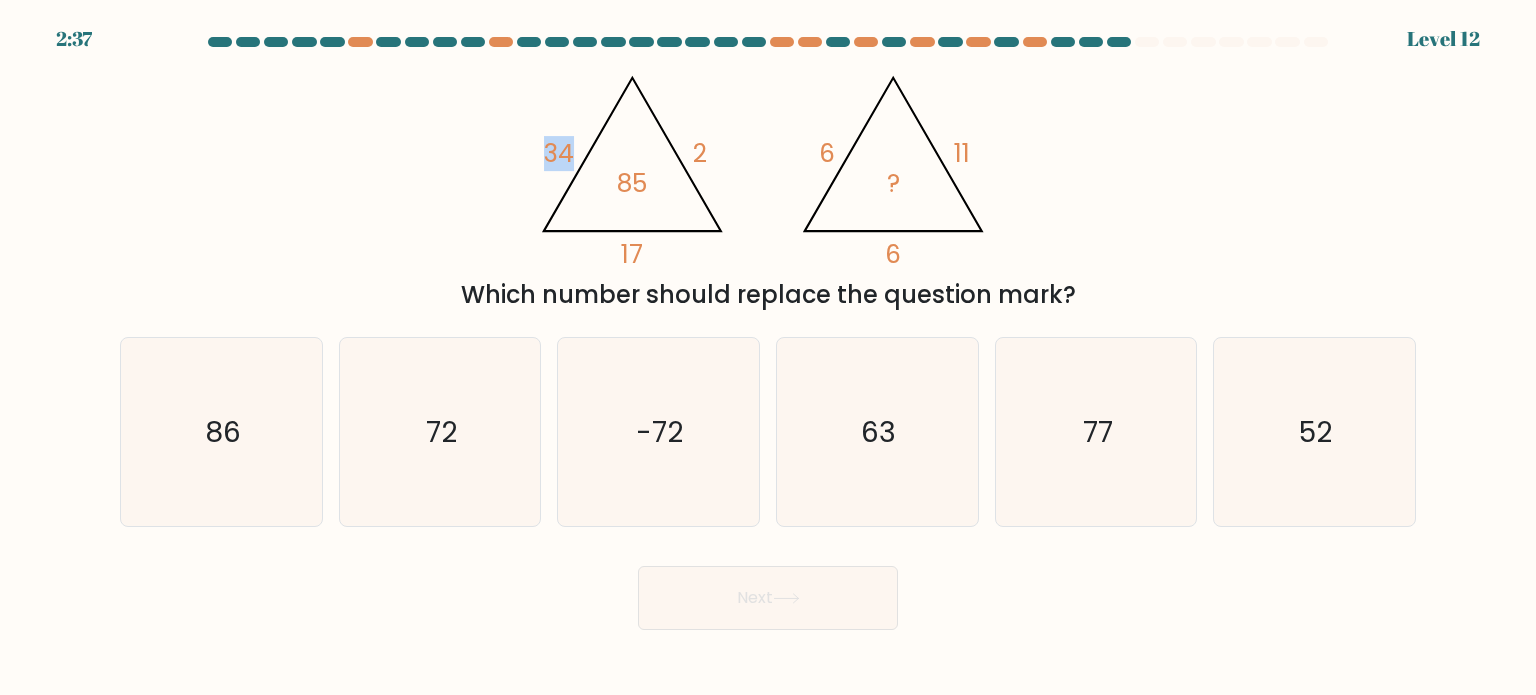 click on "@import url('https://fonts.googleapis.com/css?family=Abril+Fatface:400,100,100italic,300,300italic,400italic,500,500italic,700,700italic,900,900italic');                        34       2       17       85                                       @import url('https://fonts.googleapis.com/css?family=Abril+Fatface:400,100,100italic,300,300italic,400italic,500,500italic,700,700italic,900,900italic');                        6       11       6       ?
Which number should replace the question mark?" at bounding box center [768, 186] 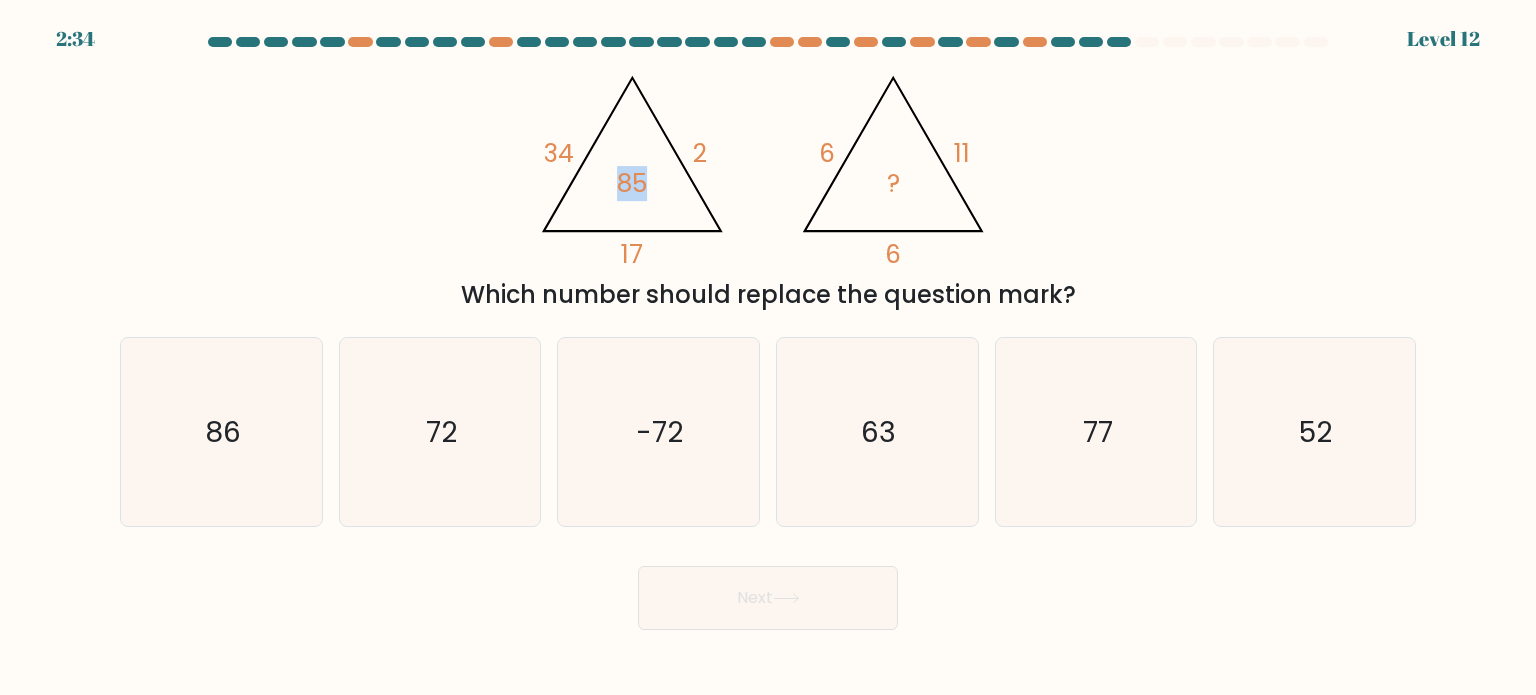 drag, startPoint x: 608, startPoint y: 187, endPoint x: 662, endPoint y: 182, distance: 54.230988 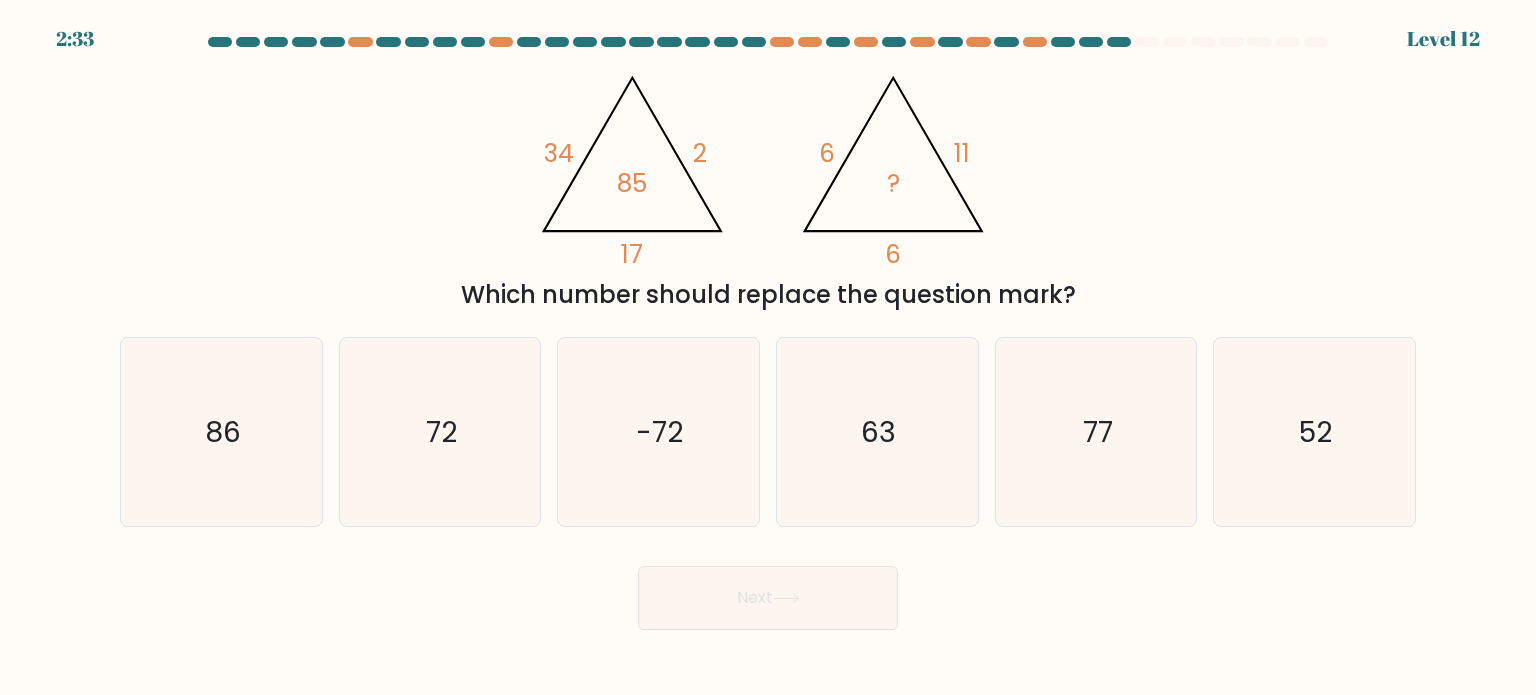 click on "@import url('https://fonts.googleapis.com/css?family=Abril+Fatface:400,100,100italic,300,300italic,400italic,500,500italic,700,700italic,900,900italic');                        34       2       17       85                                       @import url('https://fonts.googleapis.com/css?family=Abril+Fatface:400,100,100italic,300,300italic,400italic,500,500italic,700,700italic,900,900italic');                        6       11       6       ?" 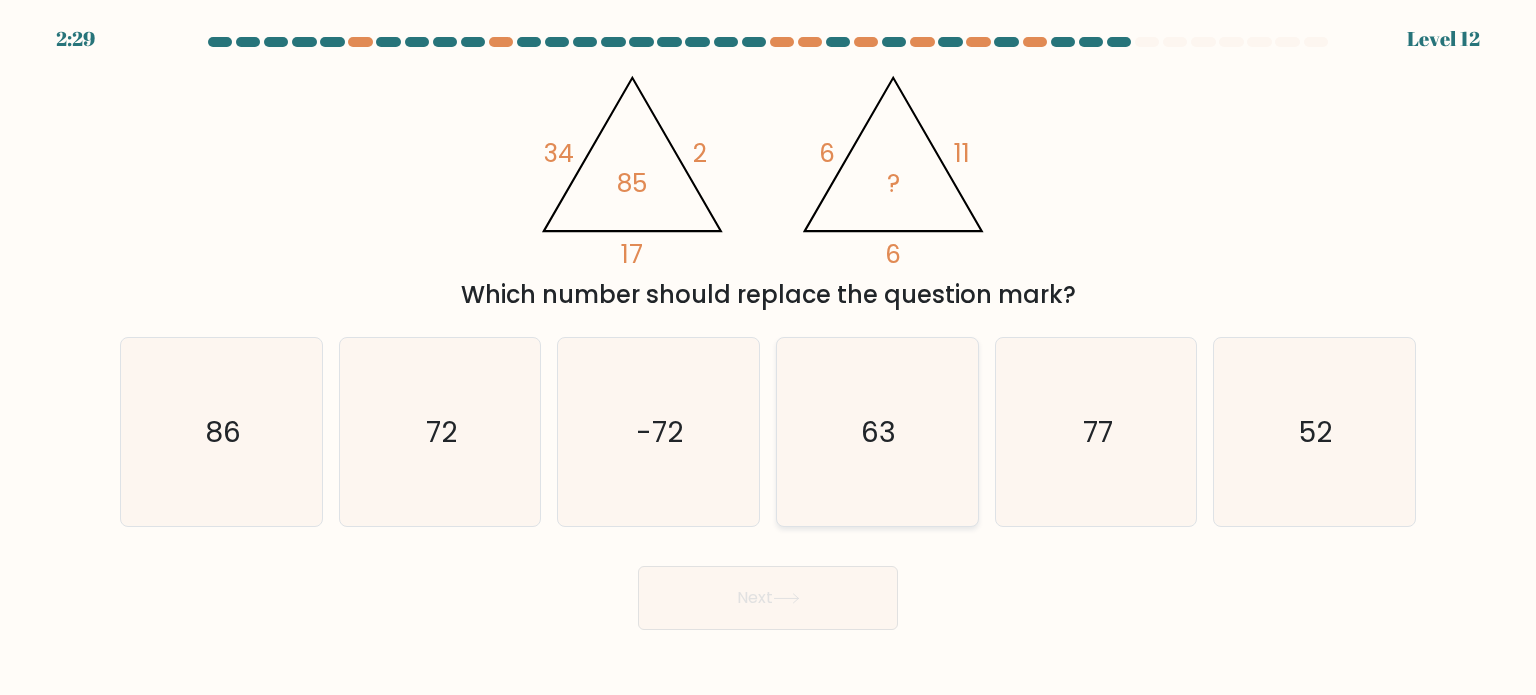click on "63" 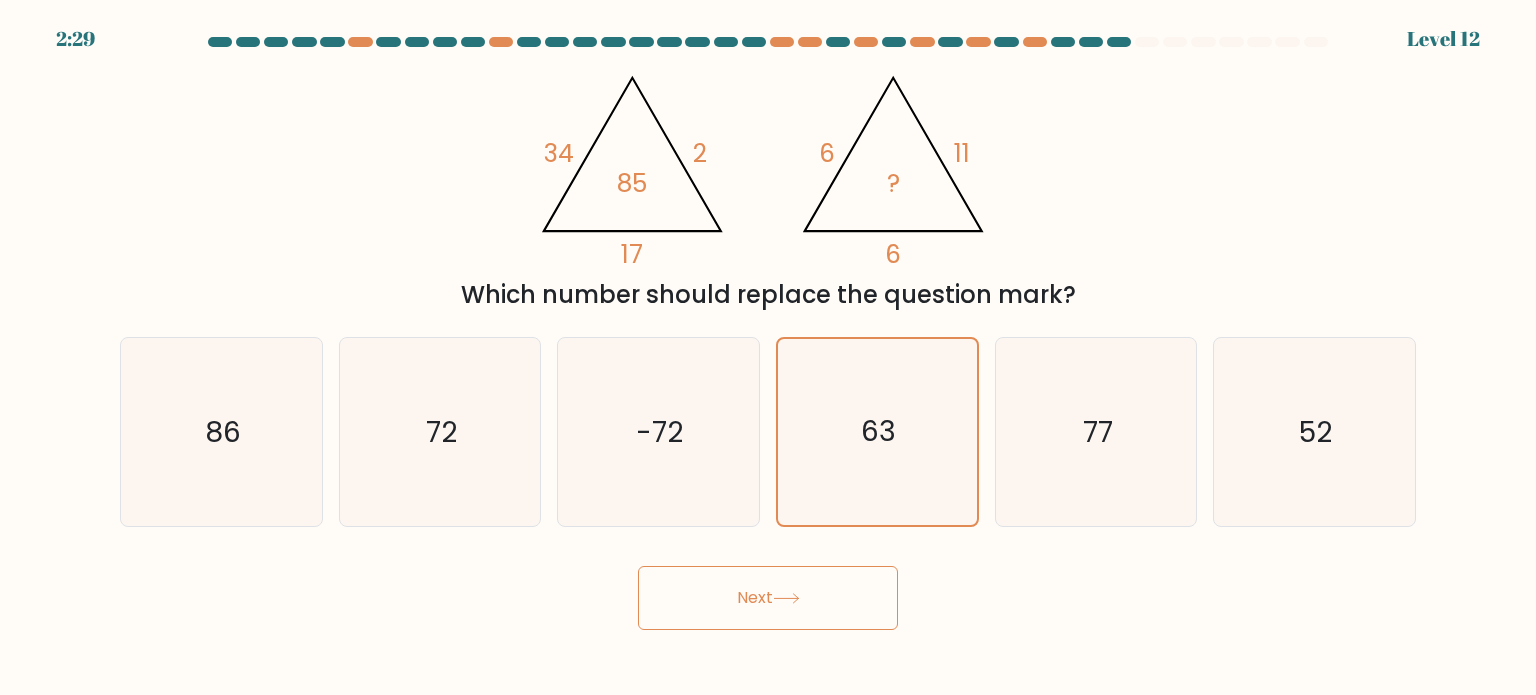 click on "Next" at bounding box center [768, 598] 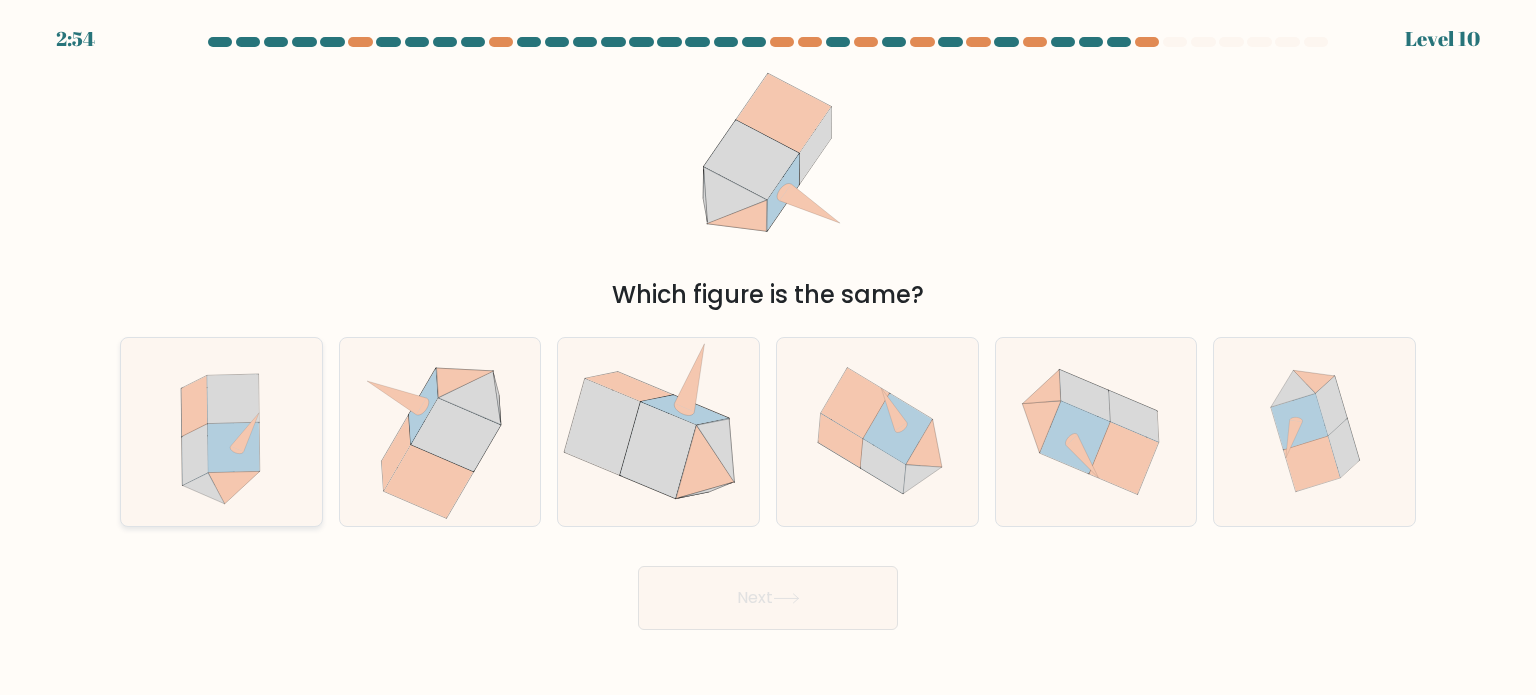 click 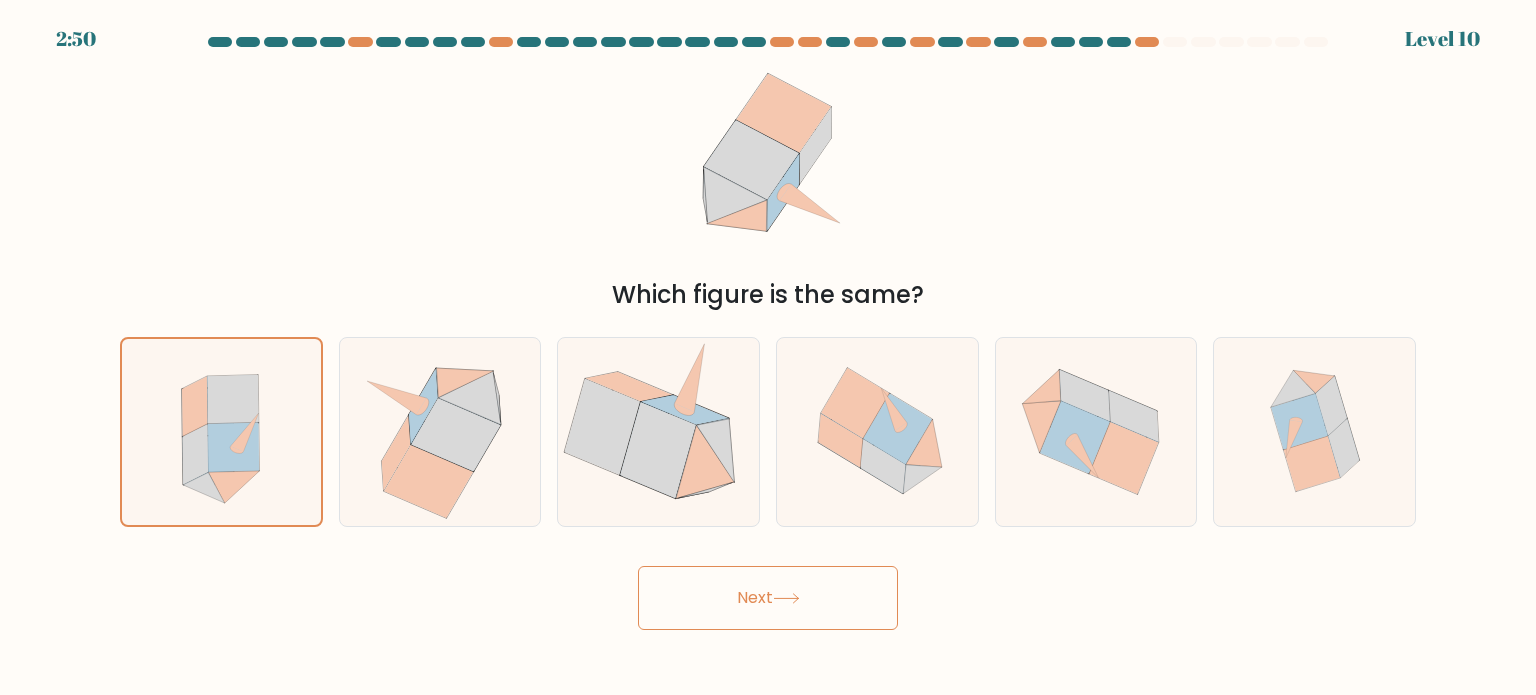click on "Next" at bounding box center (768, 598) 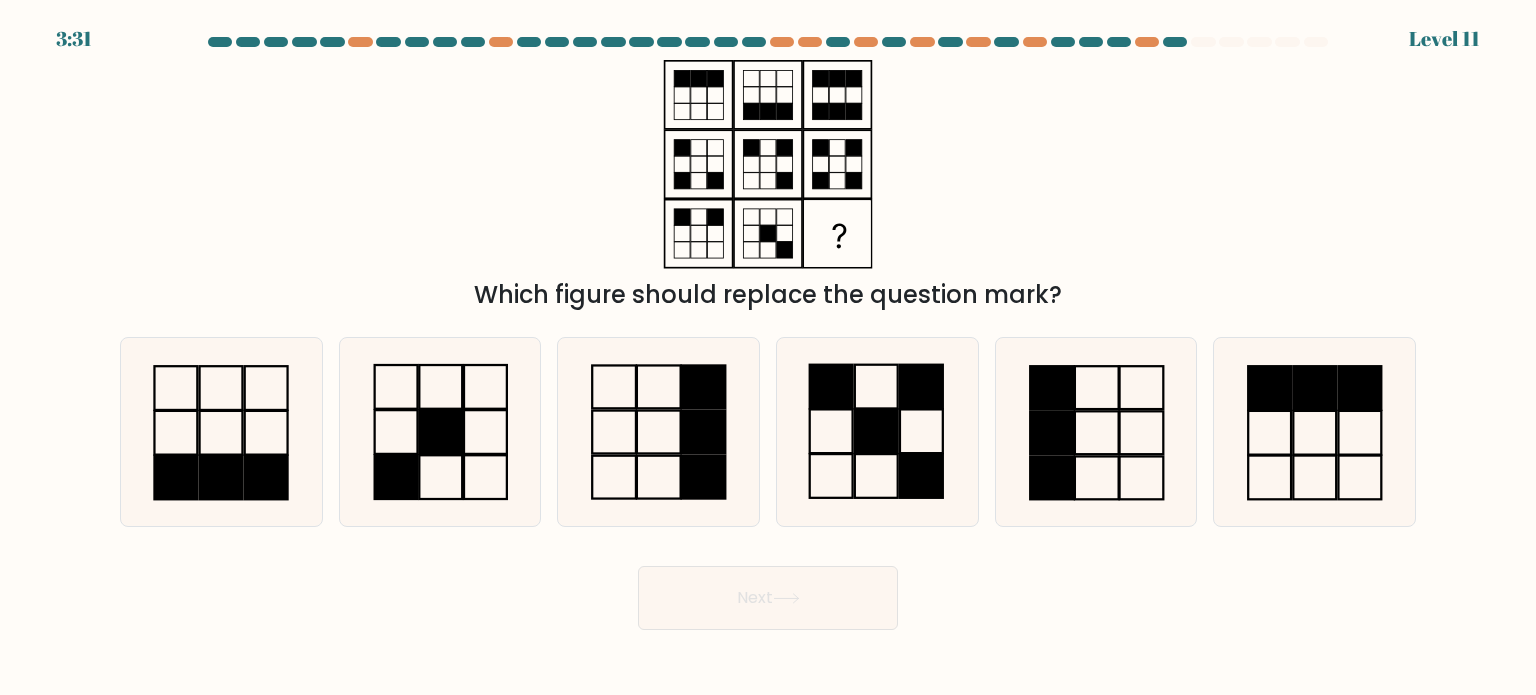 click at bounding box center [585, 42] 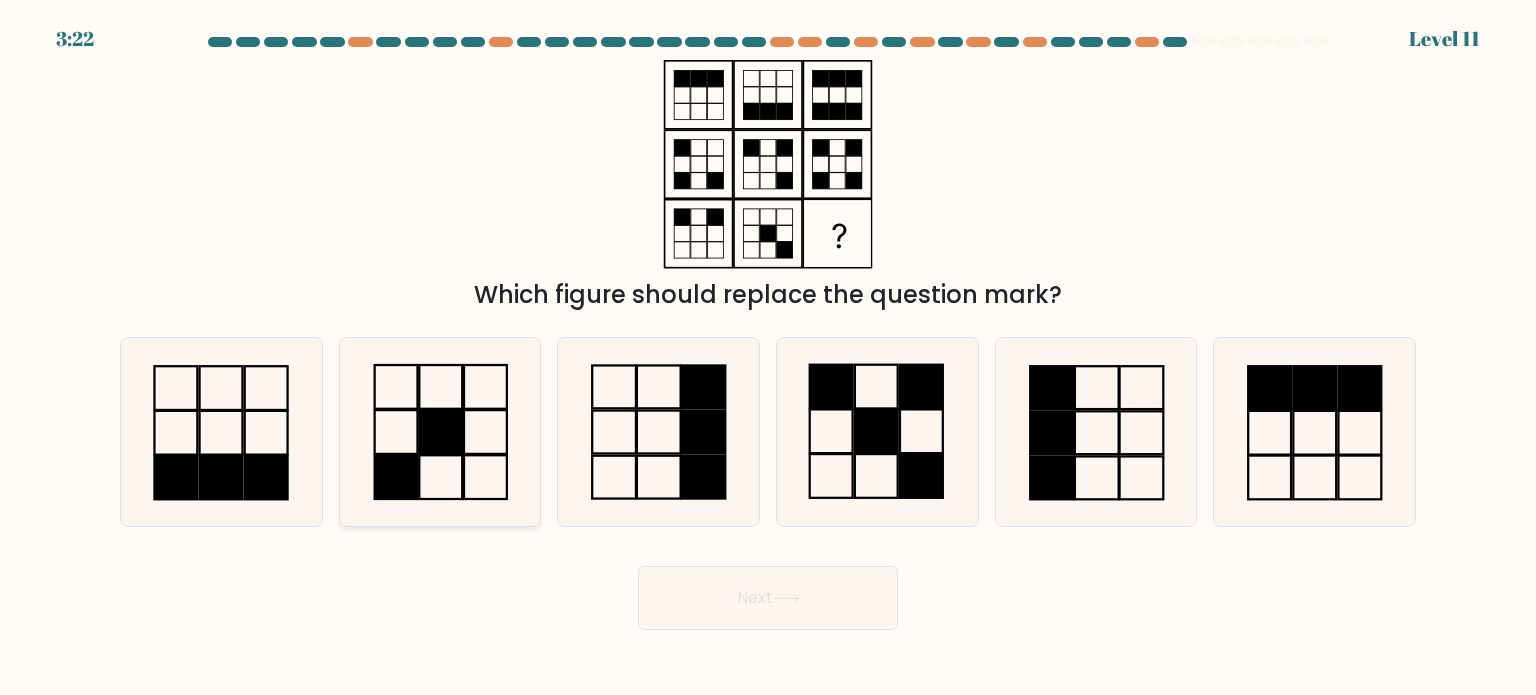 click 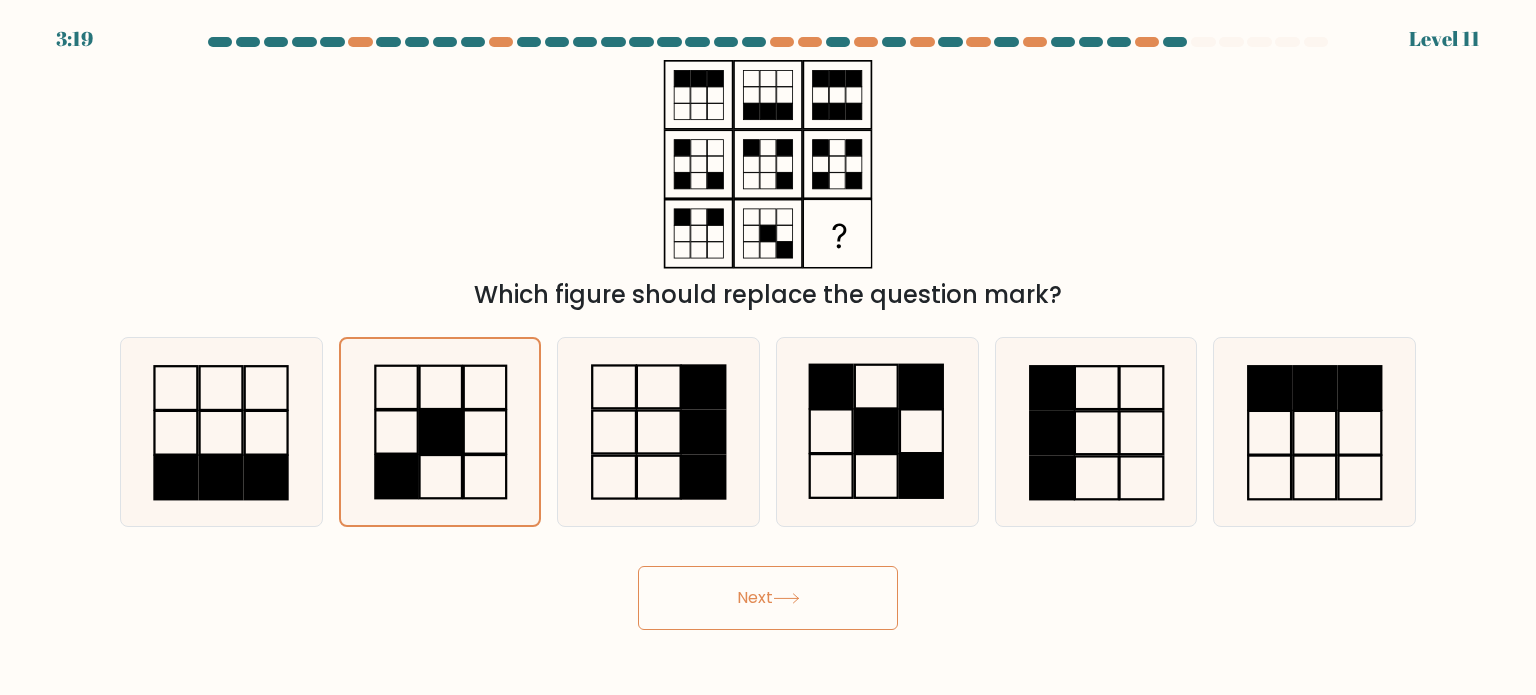 drag, startPoint x: 748, startPoint y: 622, endPoint x: 757, endPoint y: 641, distance: 21.023796 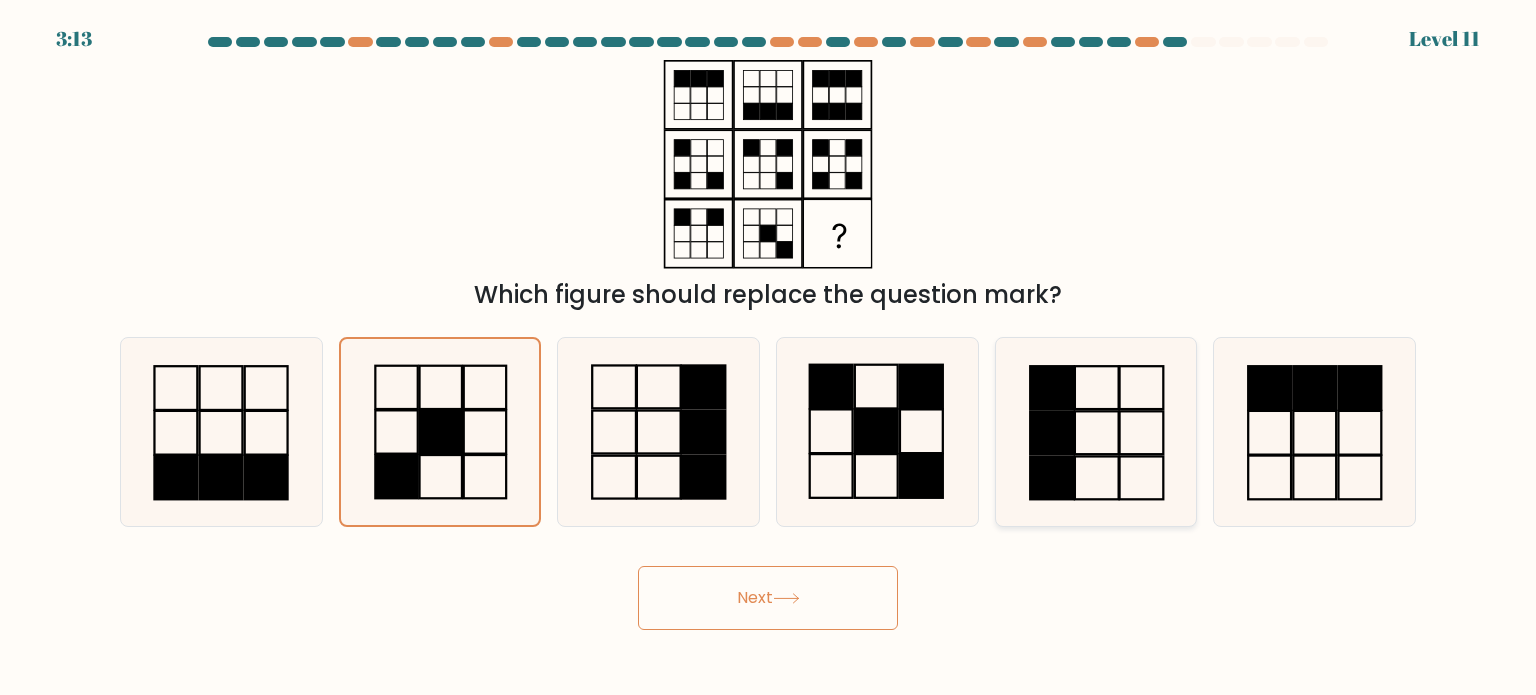 click 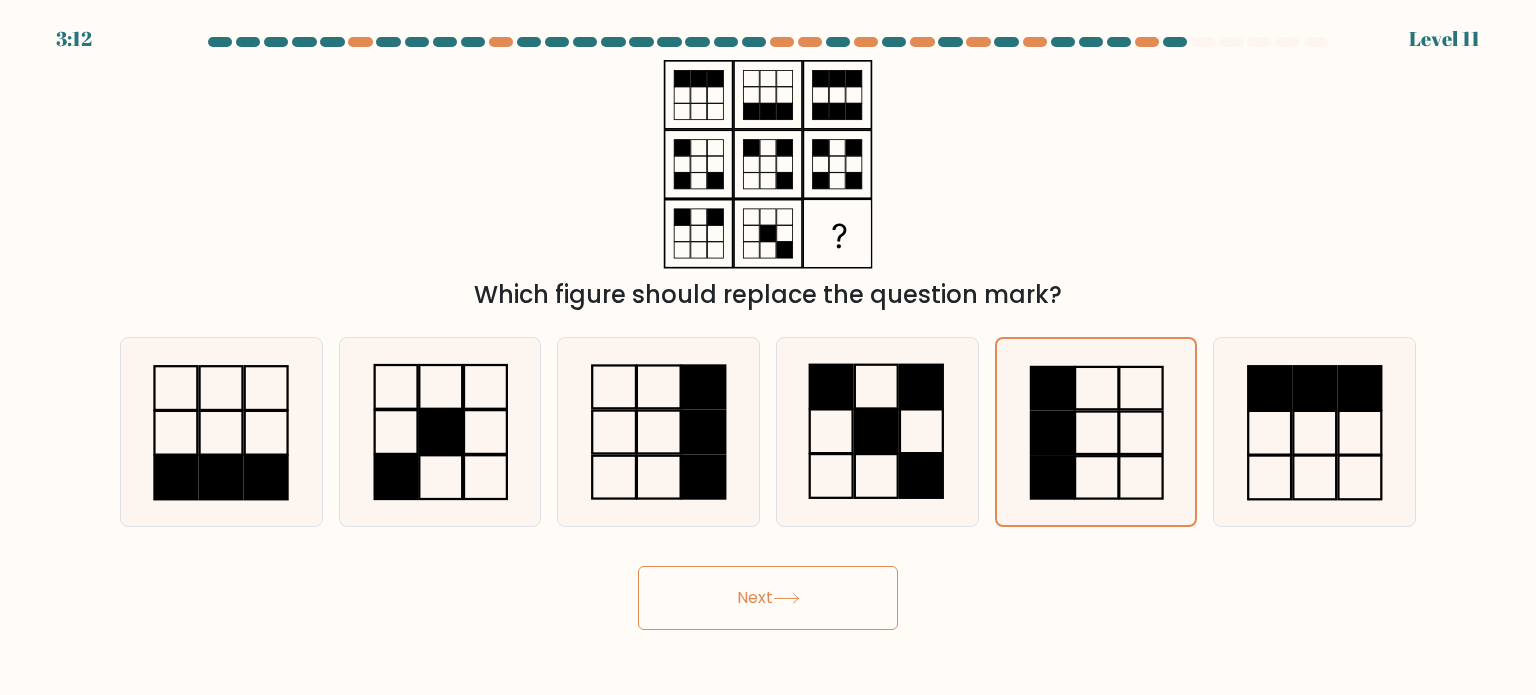 click on "Next" at bounding box center [768, 598] 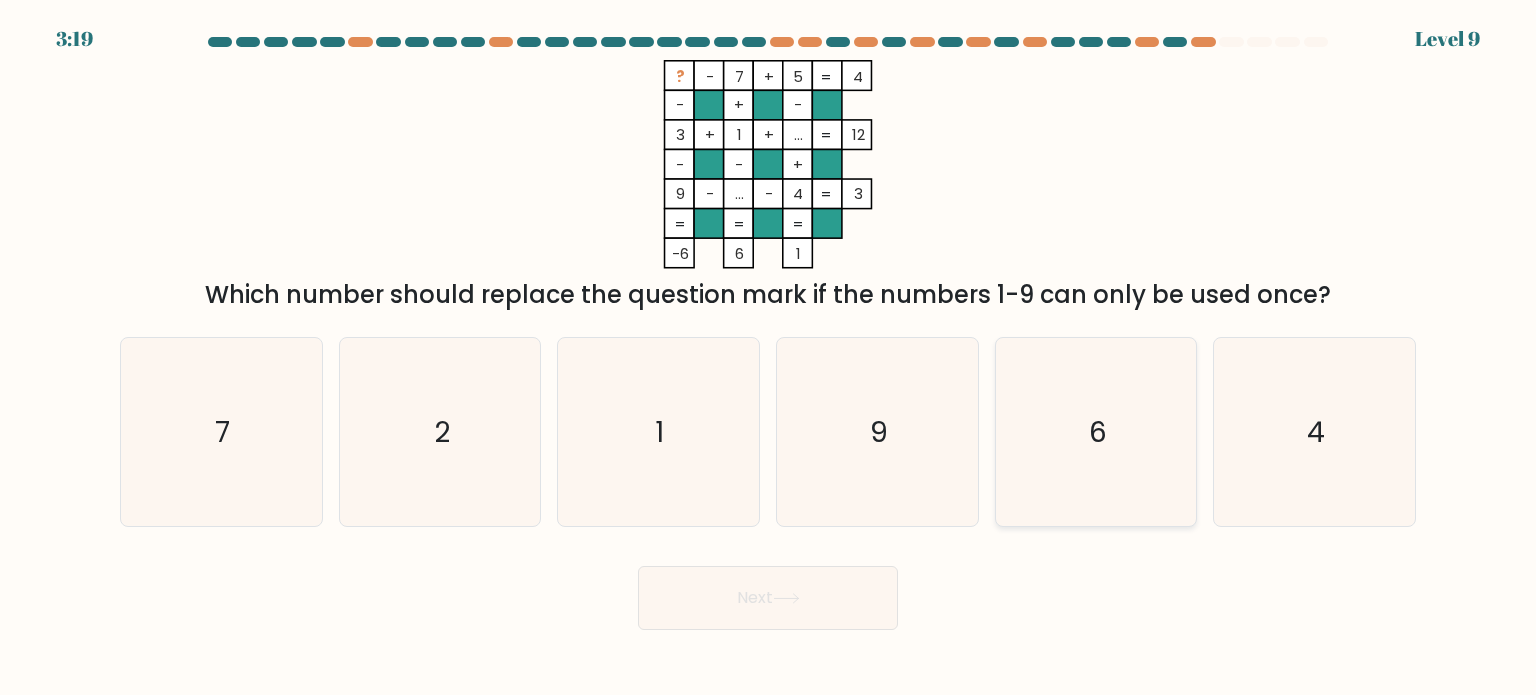 click on "6" 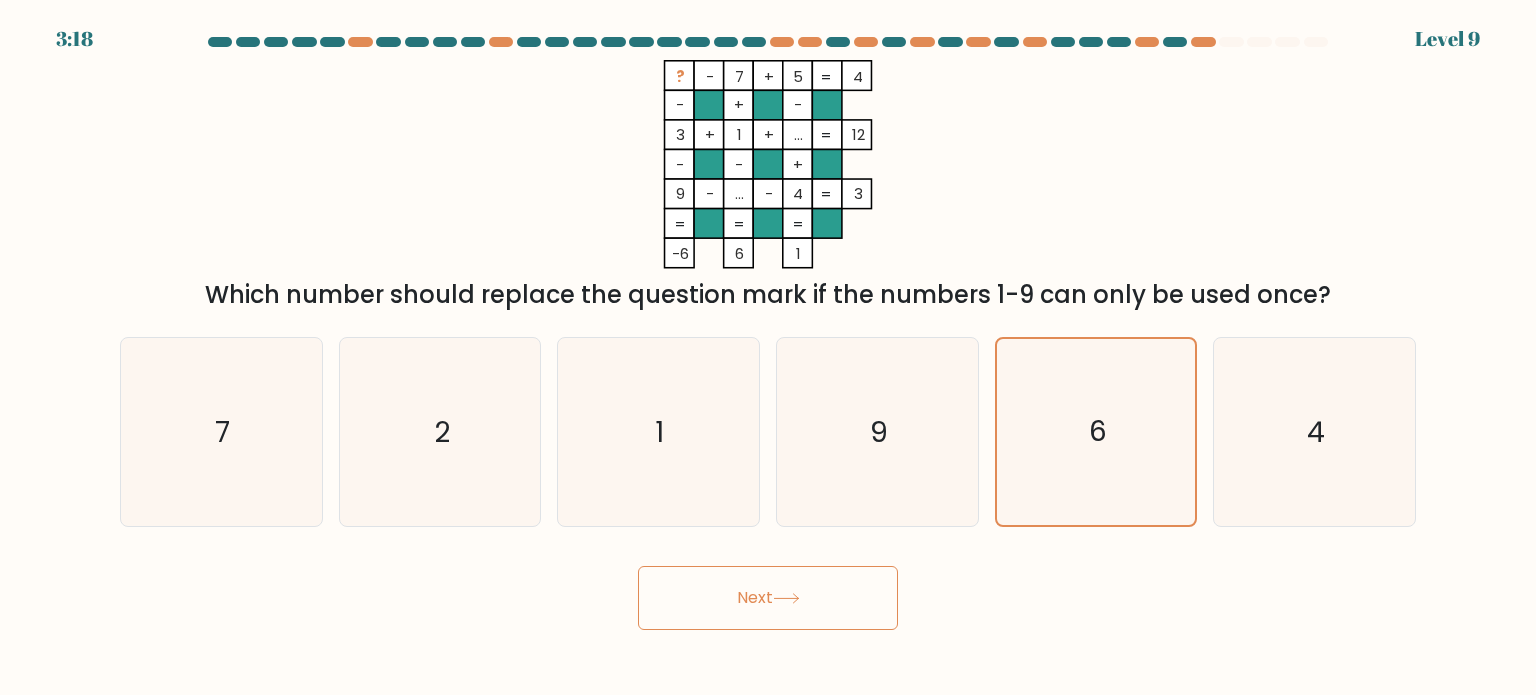 click on "Next" at bounding box center (768, 598) 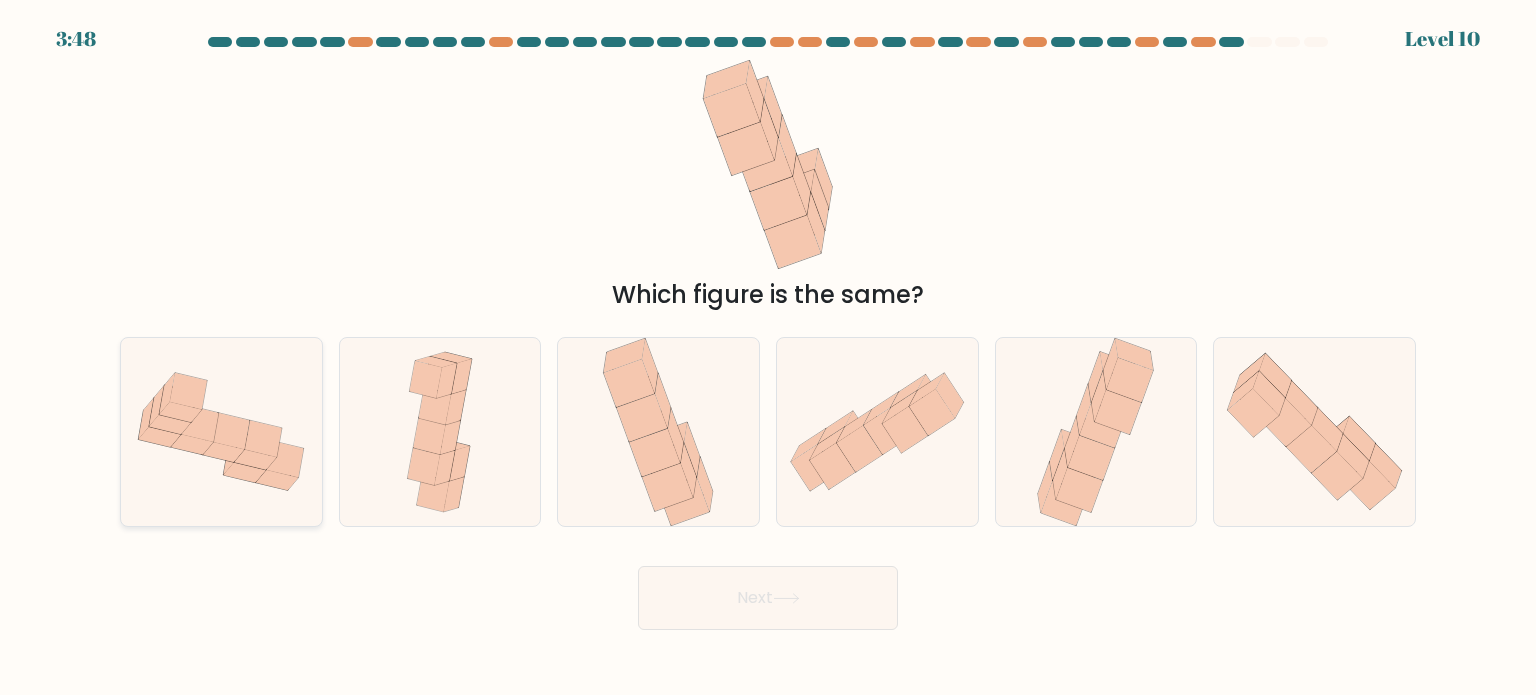 click 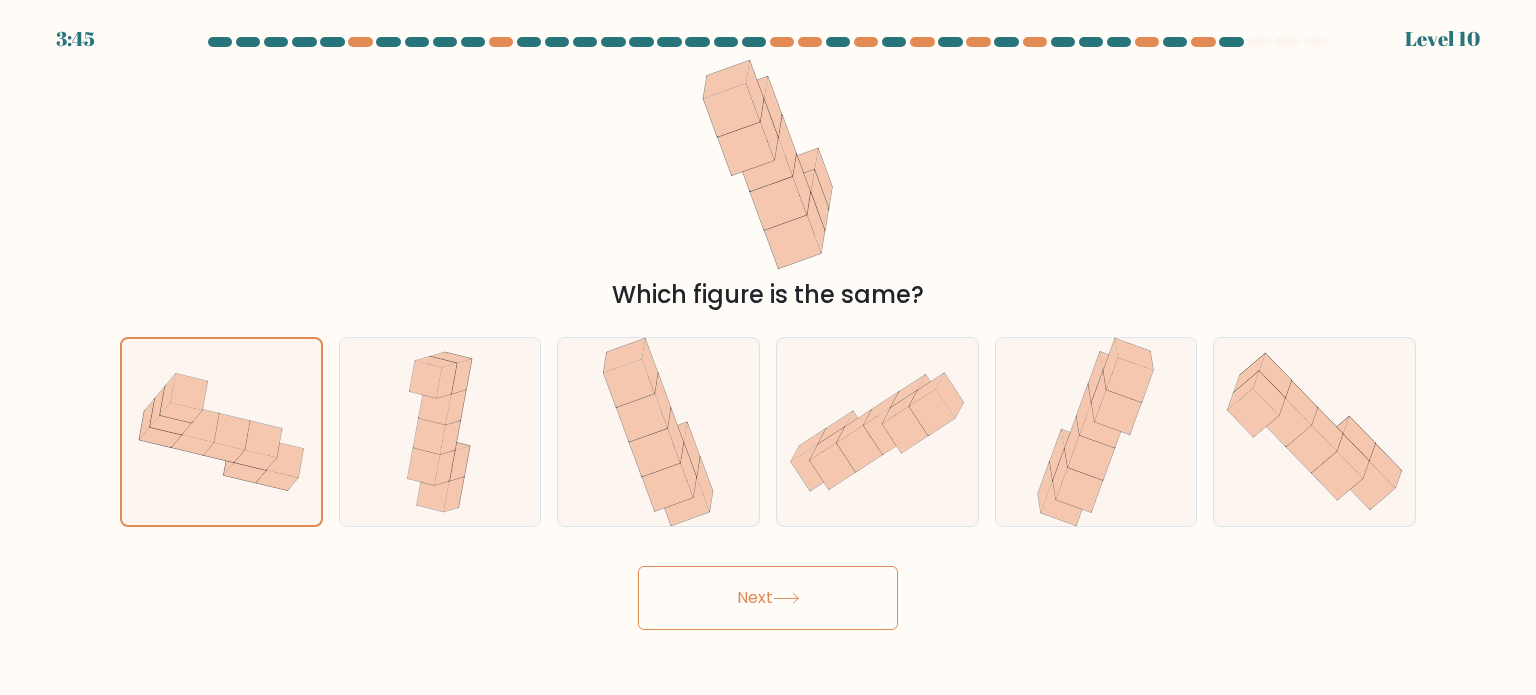 click on "Next" at bounding box center [768, 598] 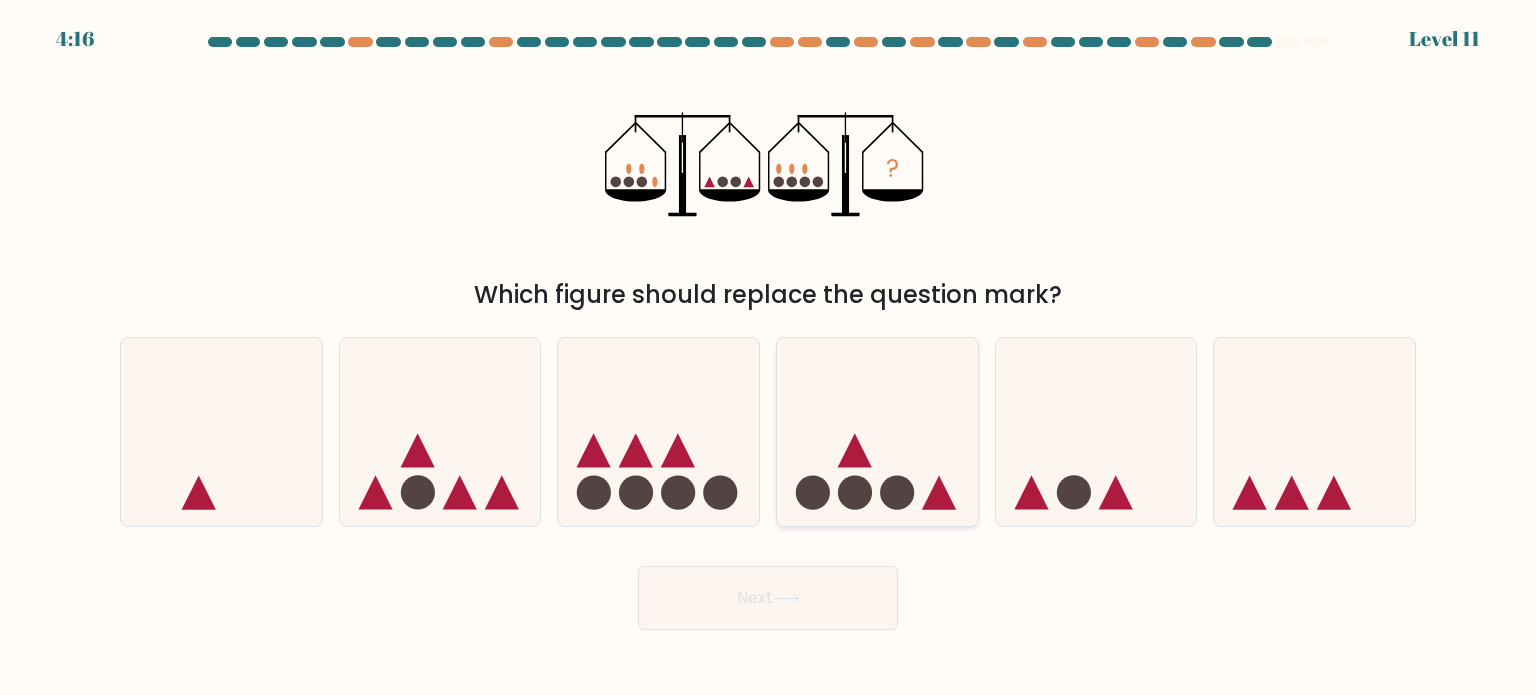 click 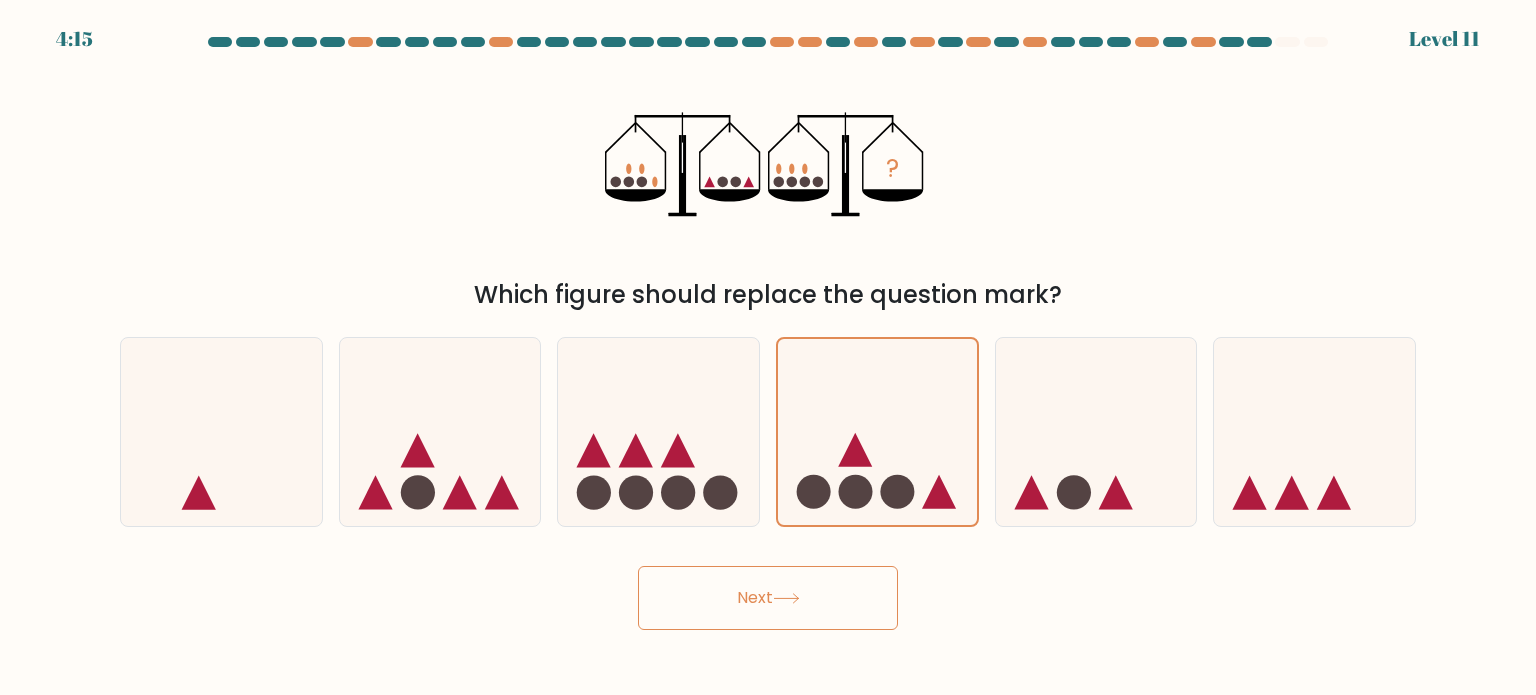 click 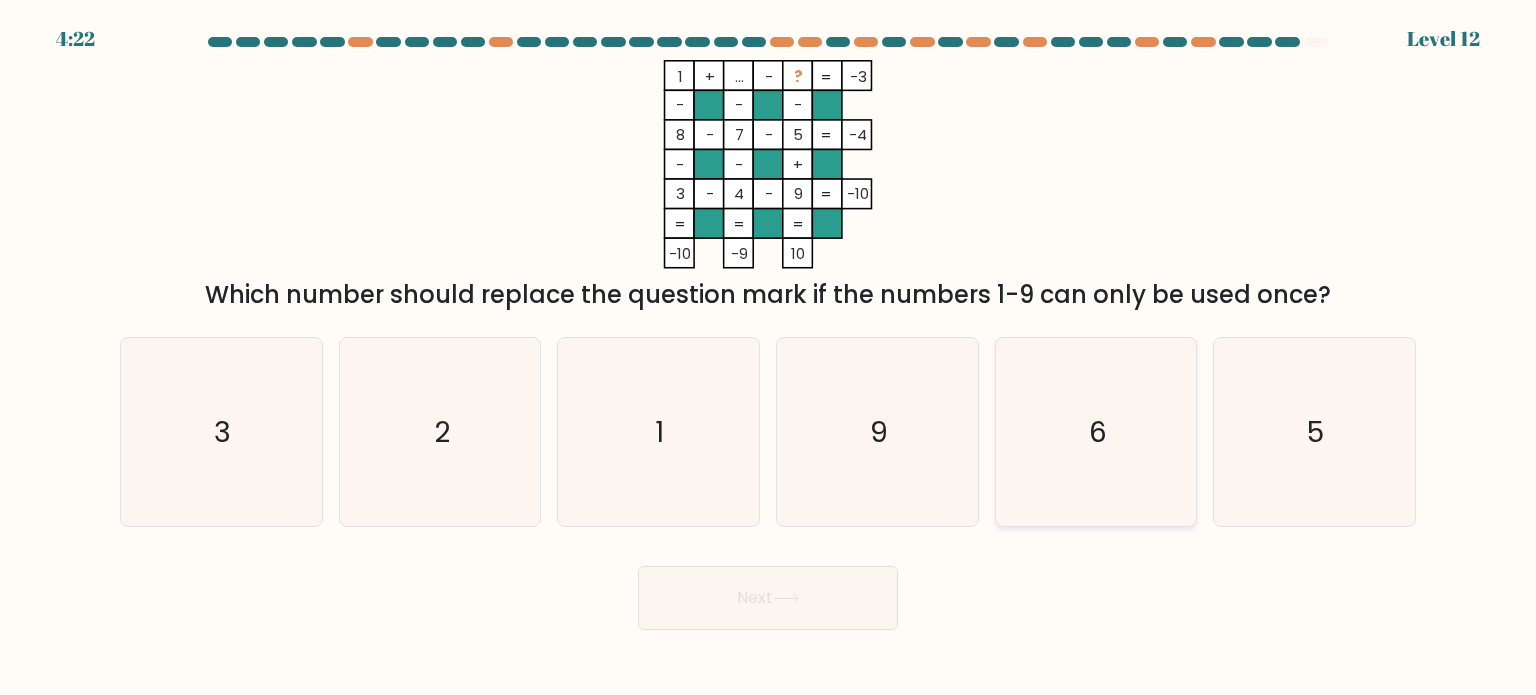 click on "6" 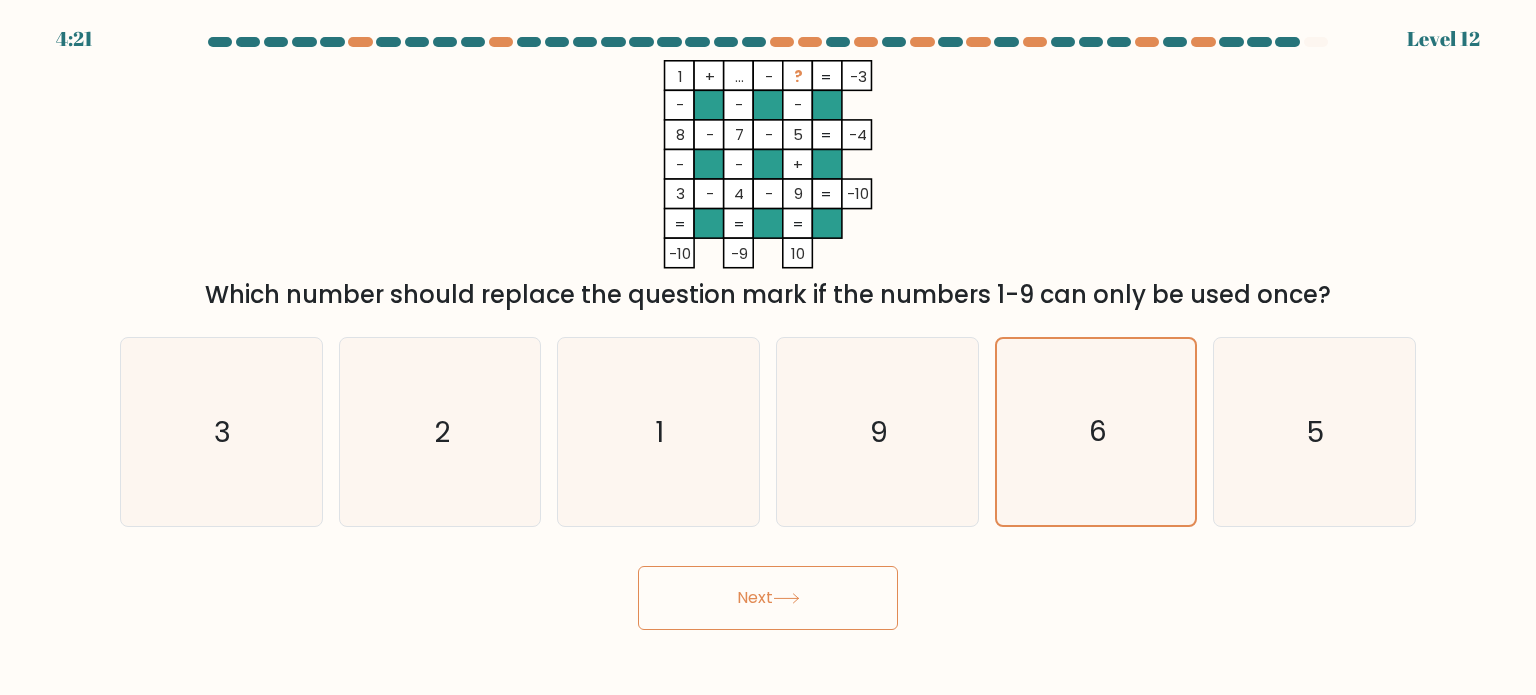 click on "Next" at bounding box center [768, 598] 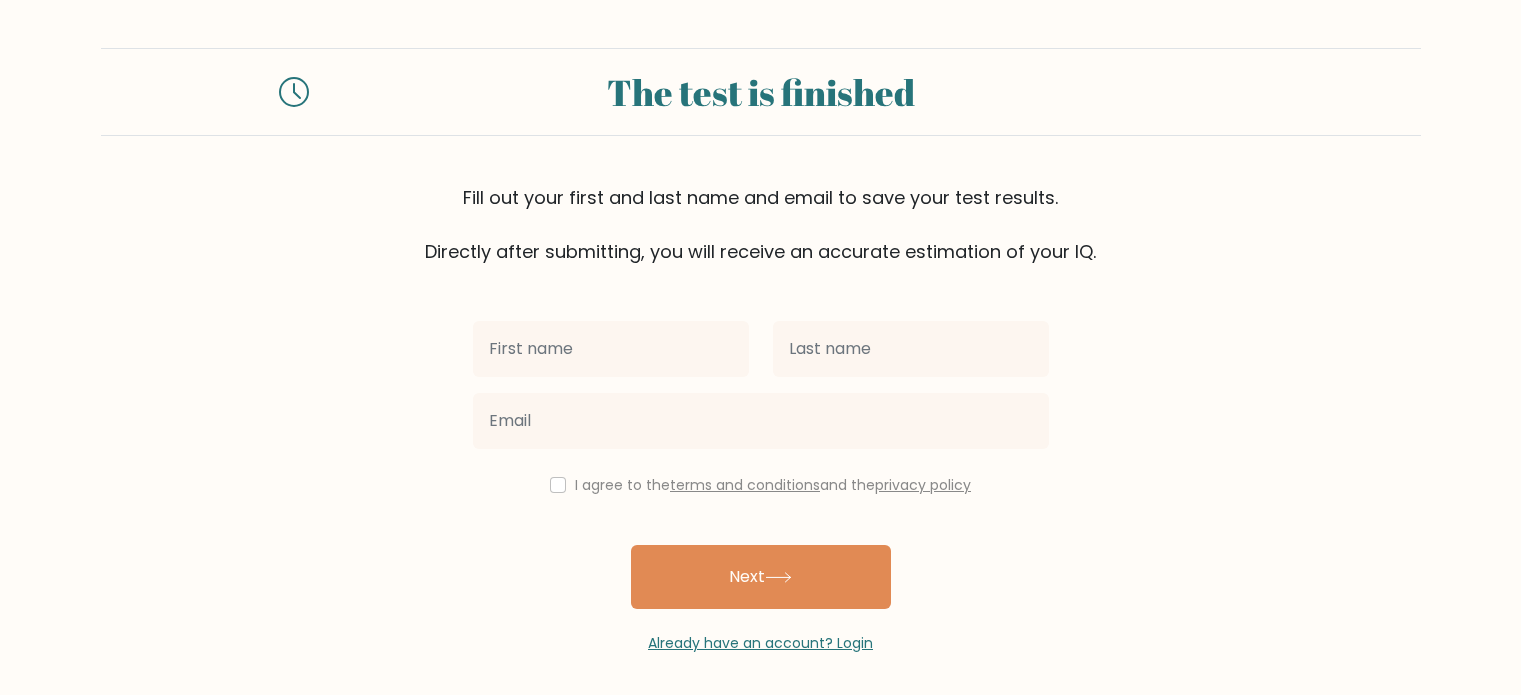 scroll, scrollTop: 0, scrollLeft: 0, axis: both 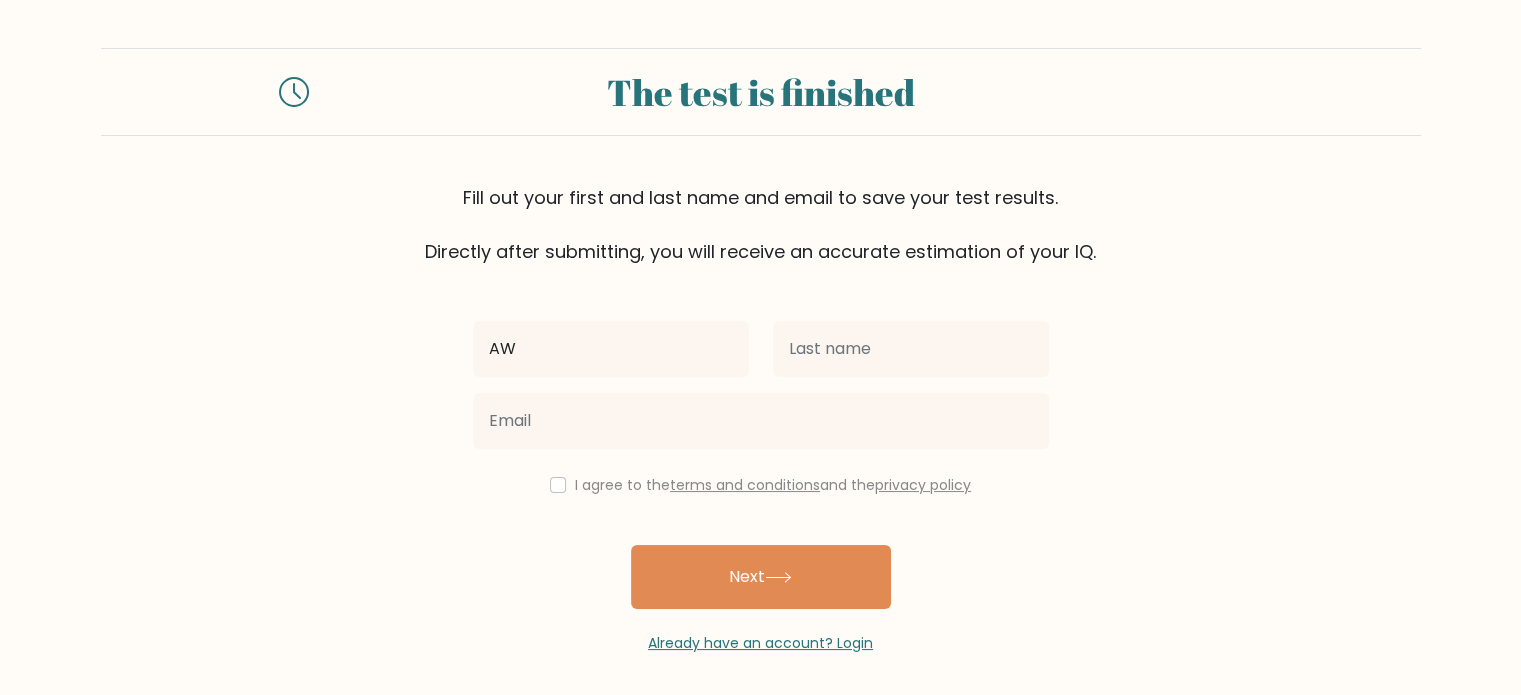 type on "A" 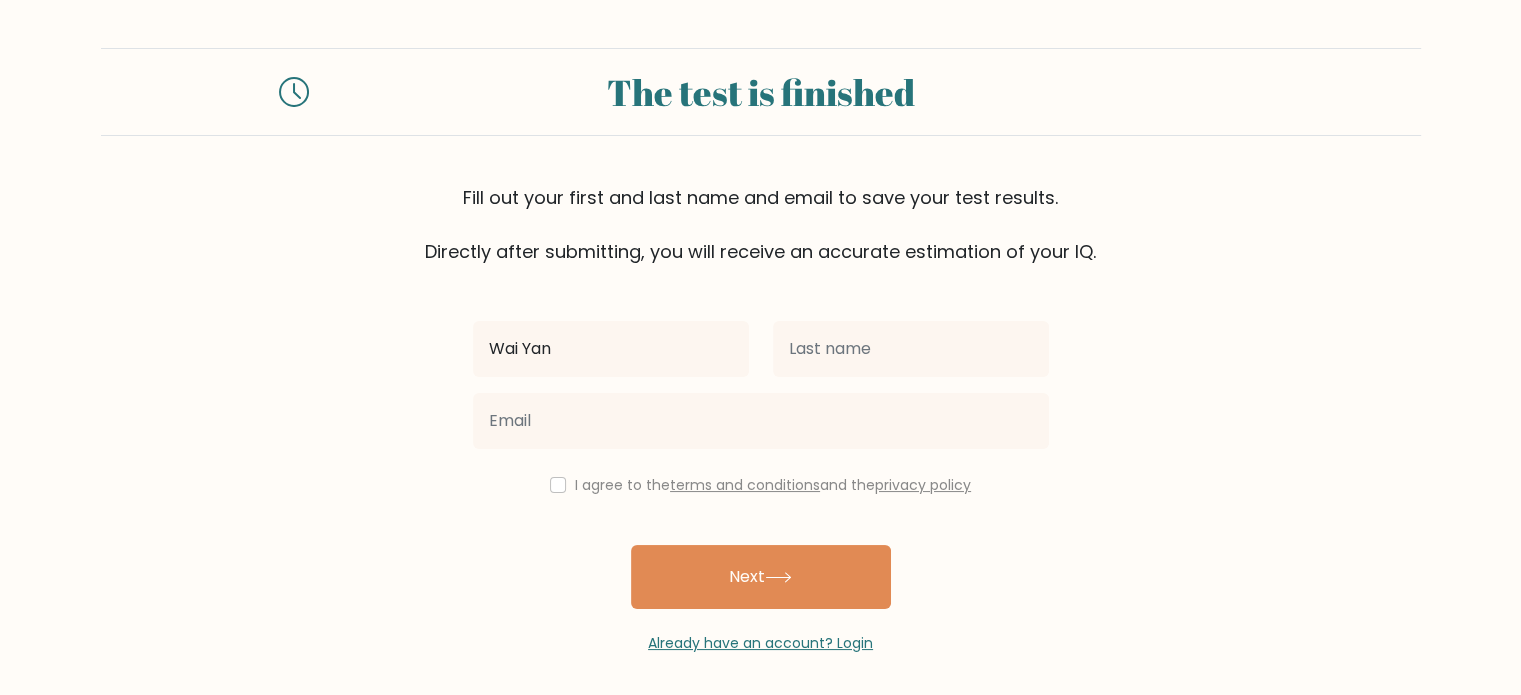 type on "Wai Yan" 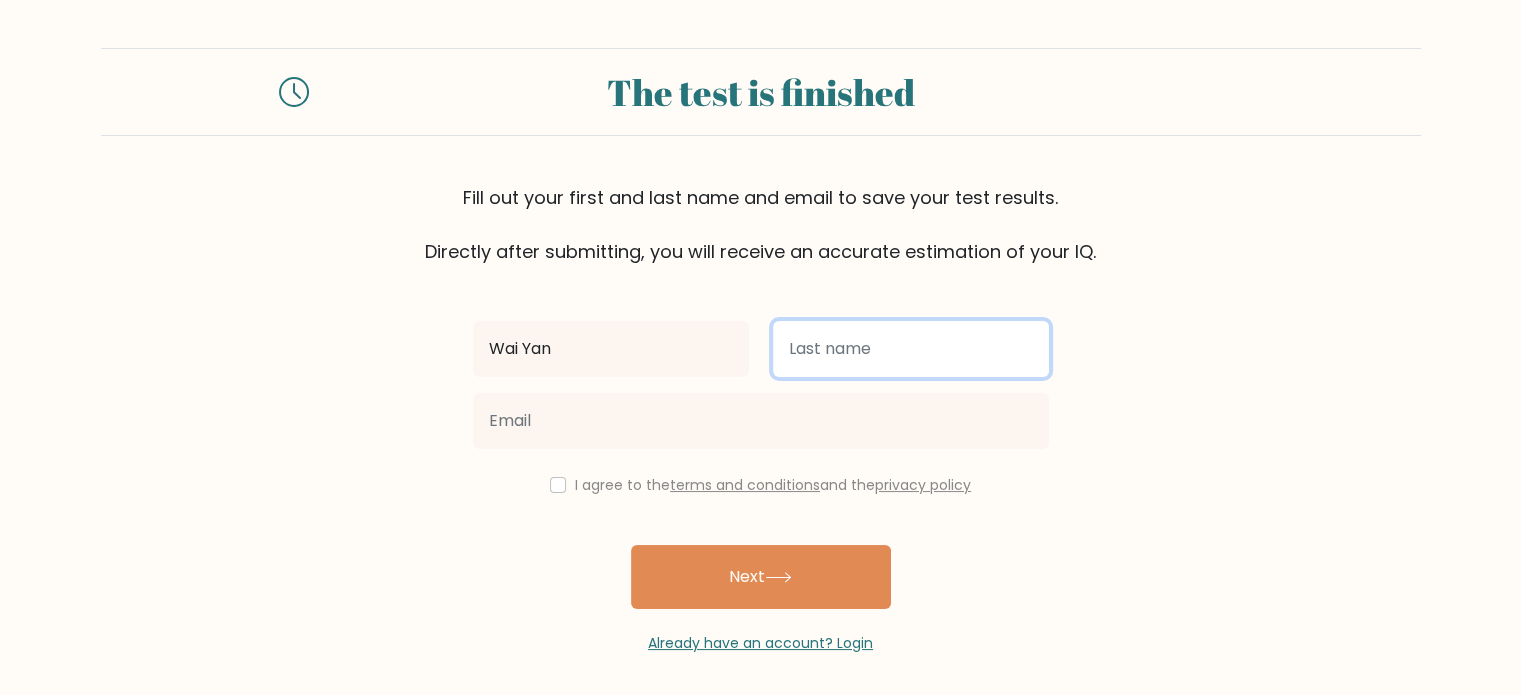 click at bounding box center (911, 349) 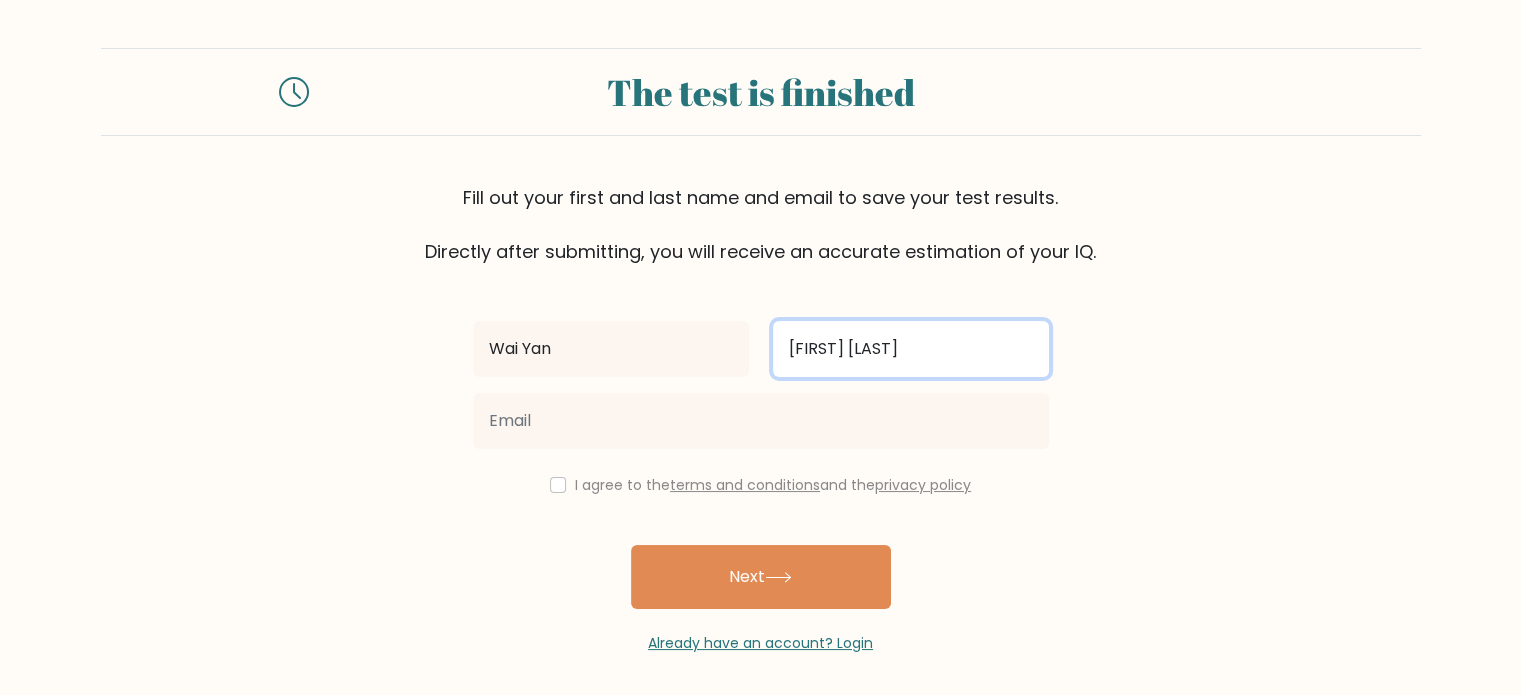 type on "[FIRST] [LAST]" 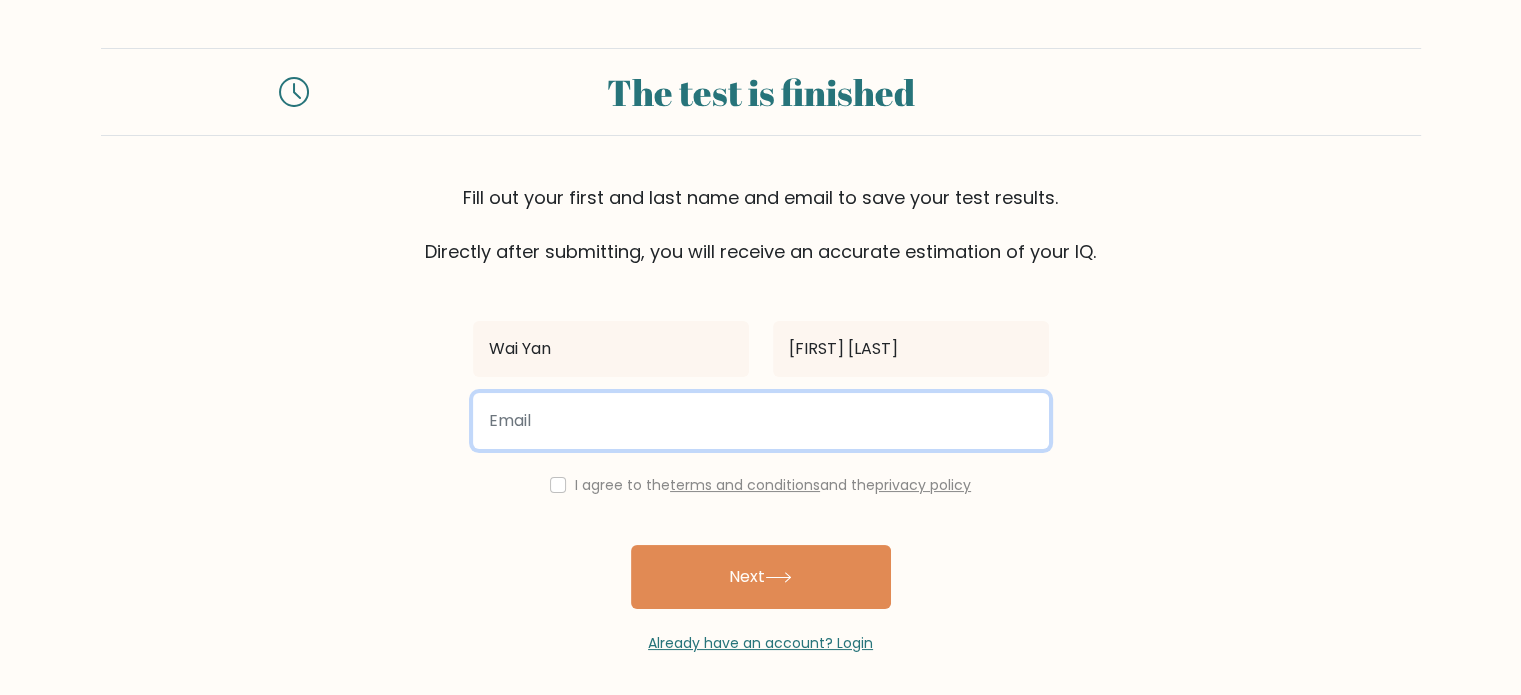 click at bounding box center (761, 421) 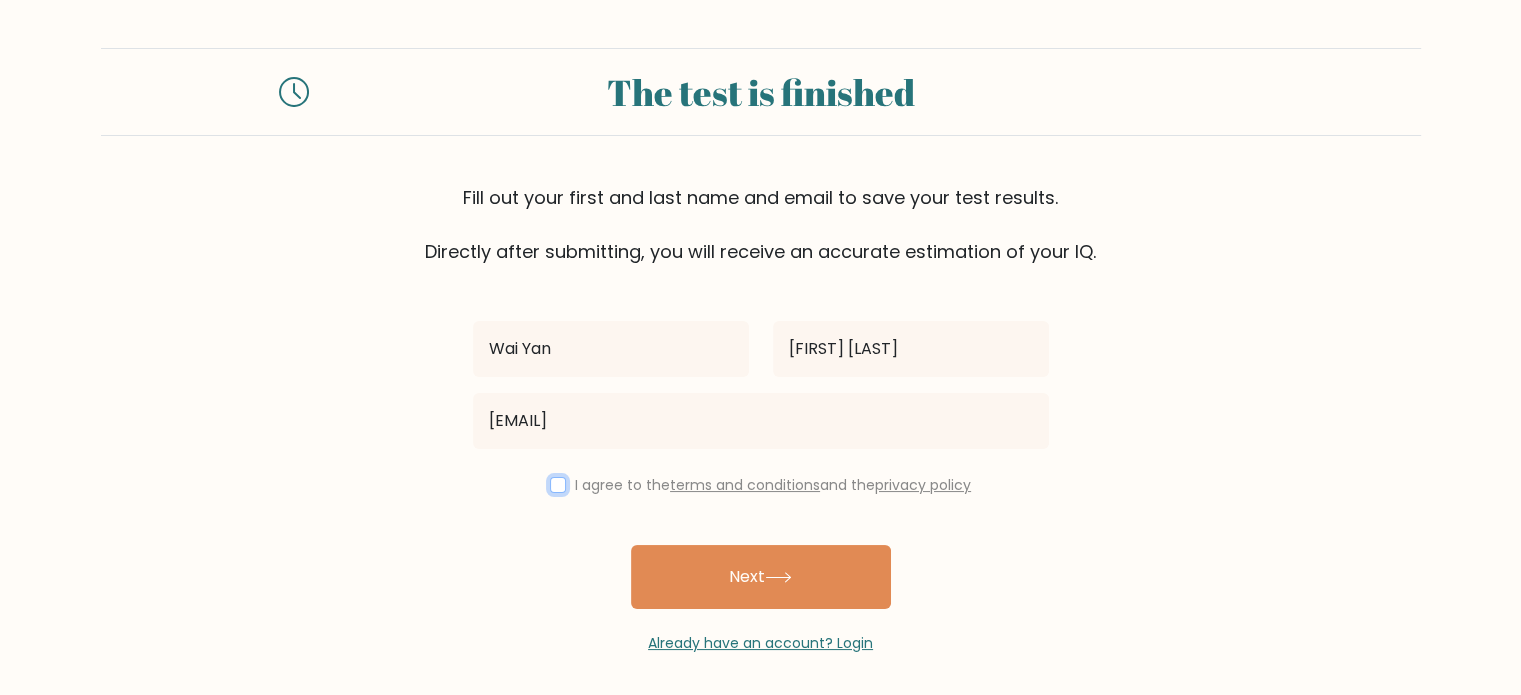 click at bounding box center [558, 485] 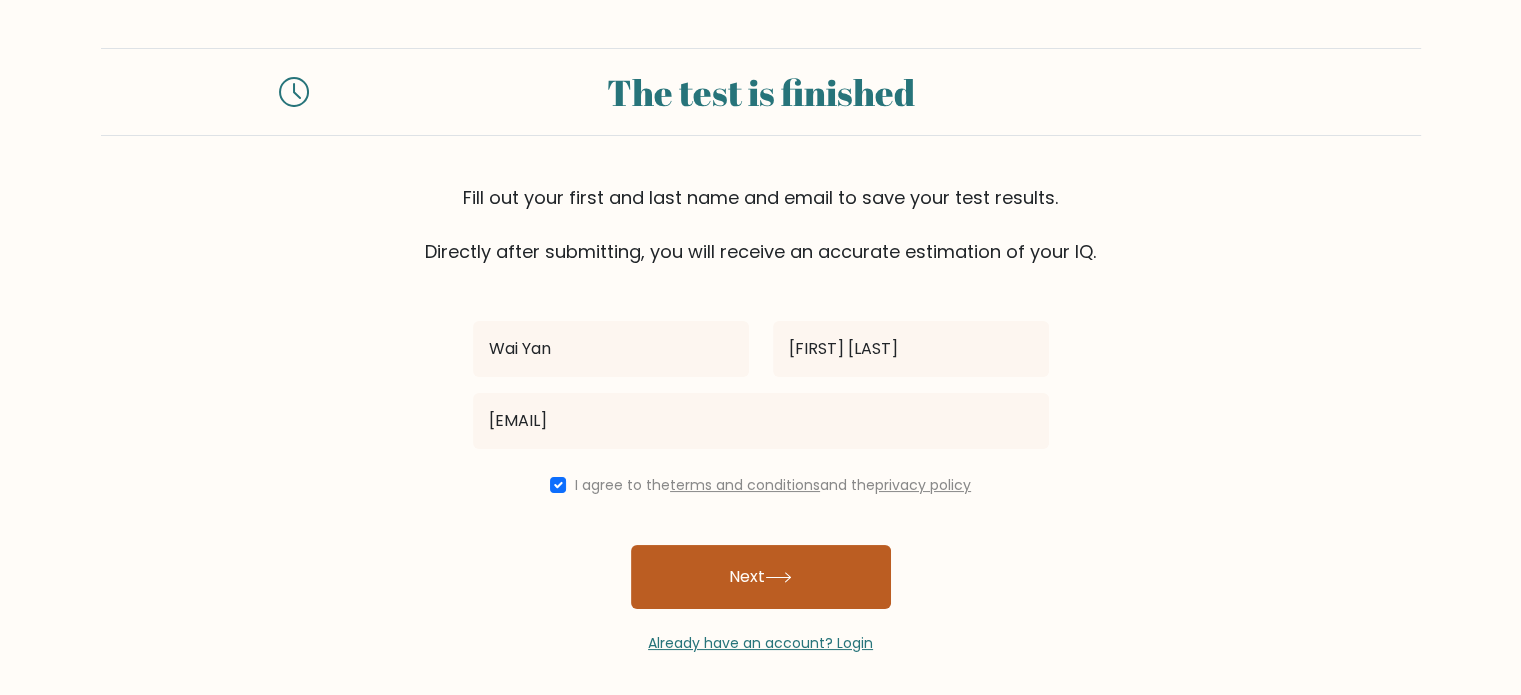 click on "Next" at bounding box center (761, 577) 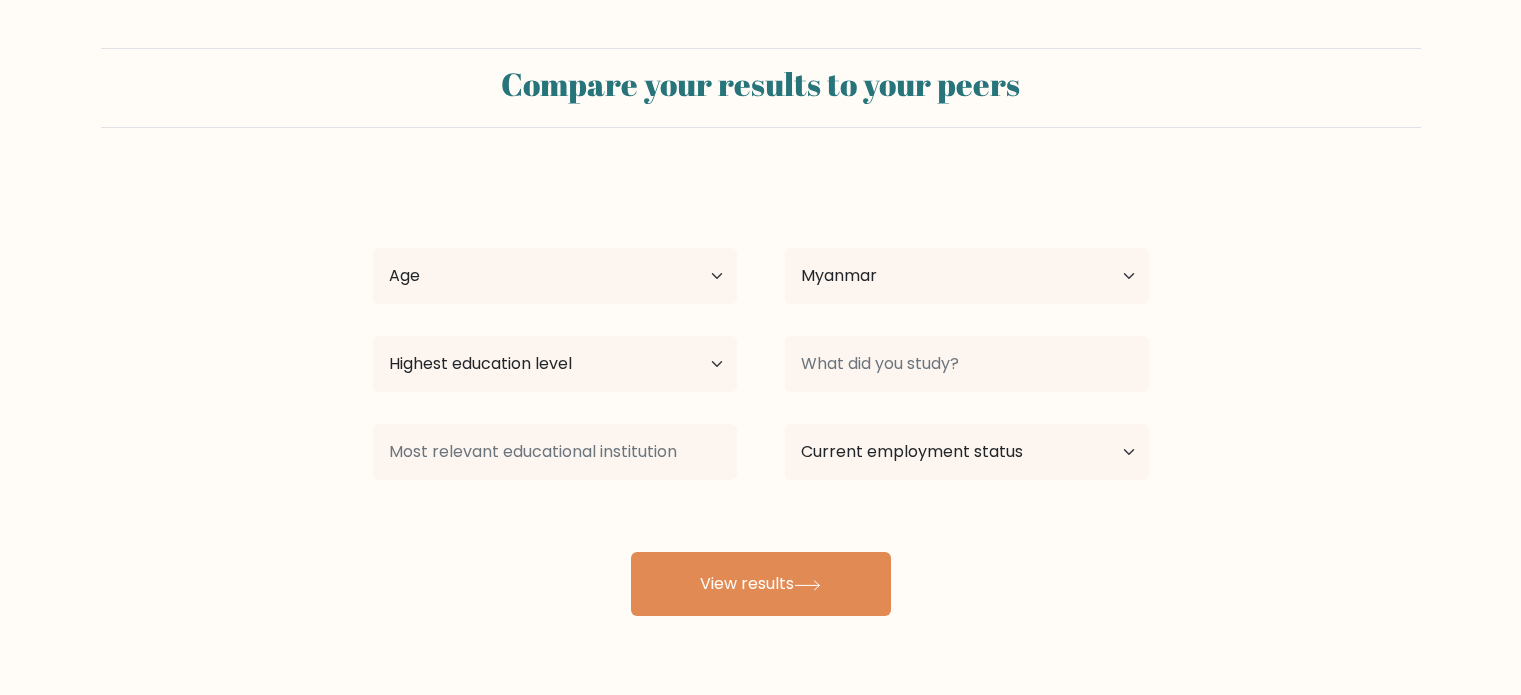 select on "MM" 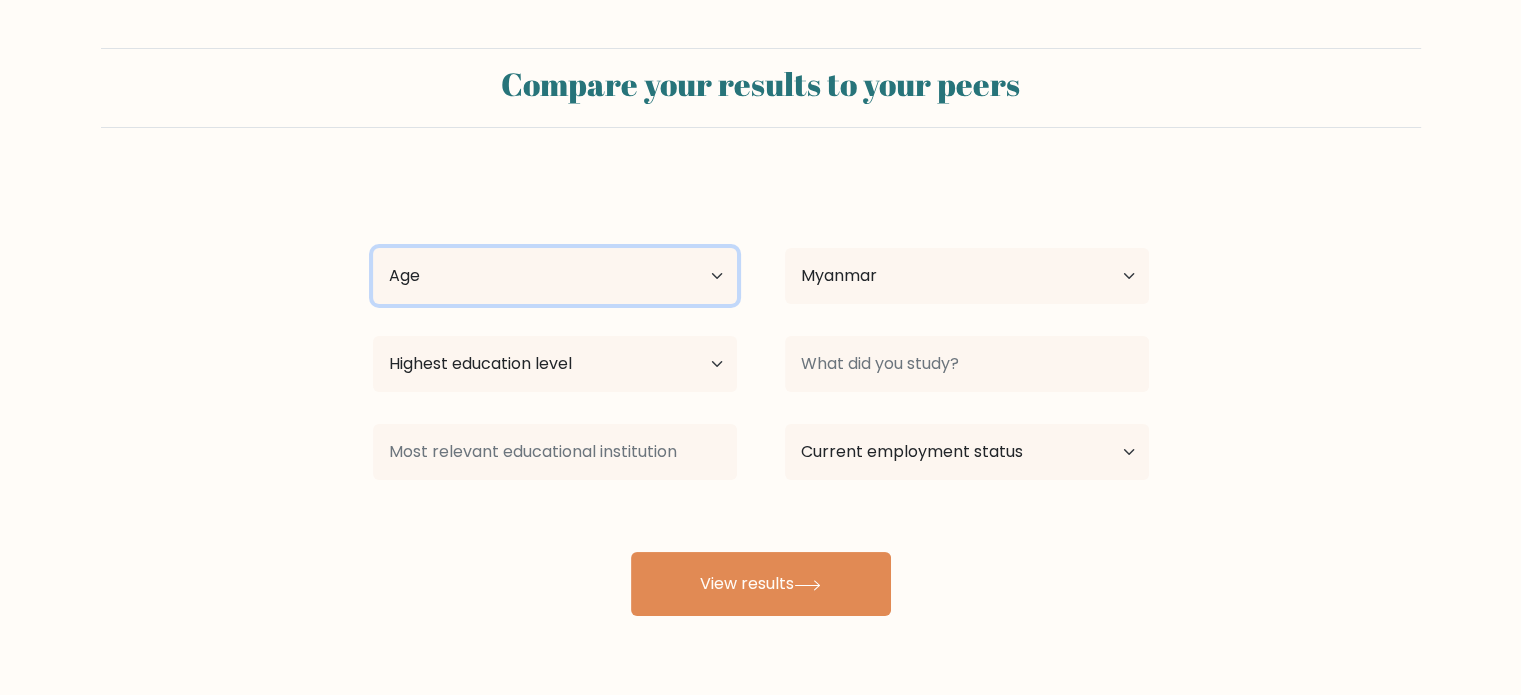 click on "Age
Under 18 years old
18-24 years old
25-34 years old
35-44 years old
45-54 years old
55-64 years old
65 years old and above" at bounding box center (555, 276) 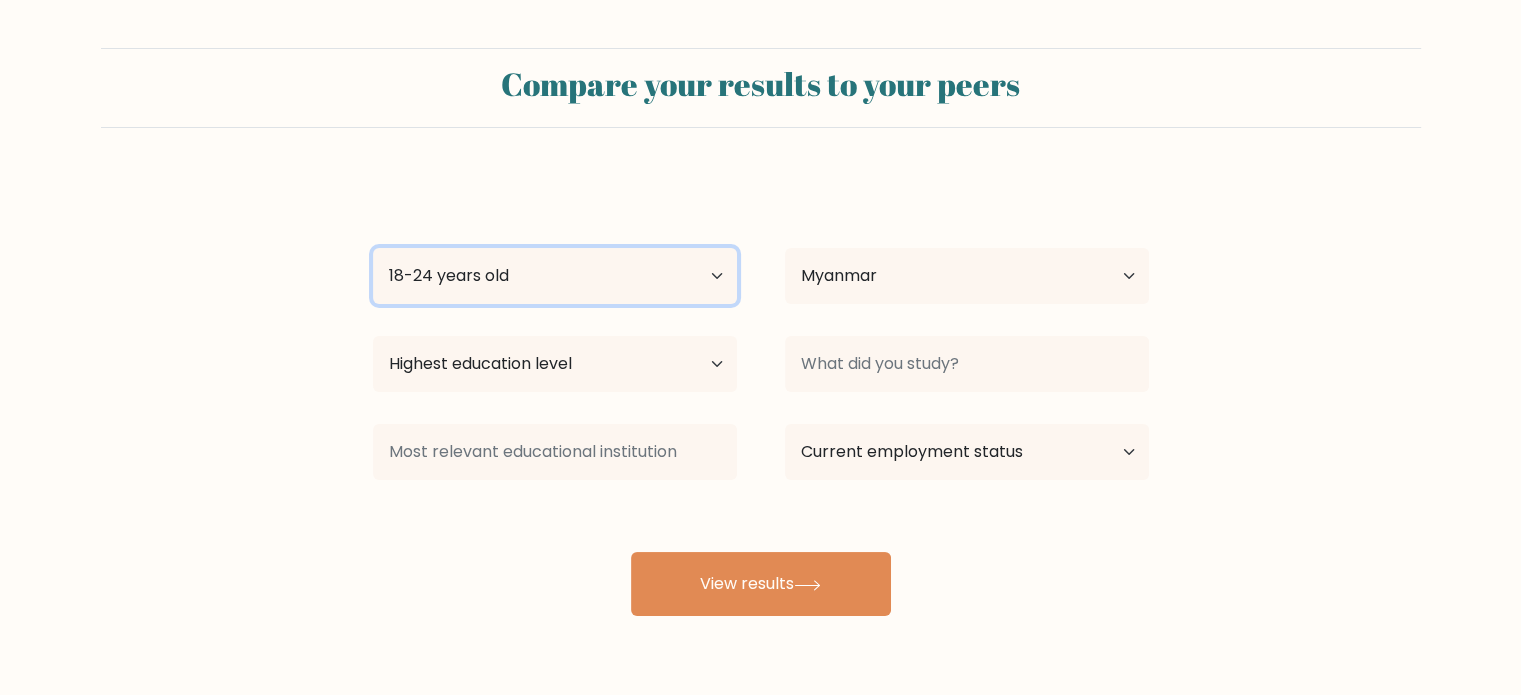 click on "Age
Under 18 years old
18-24 years old
25-34 years old
35-44 years old
45-54 years old
55-64 years old
65 years old and above" at bounding box center [555, 276] 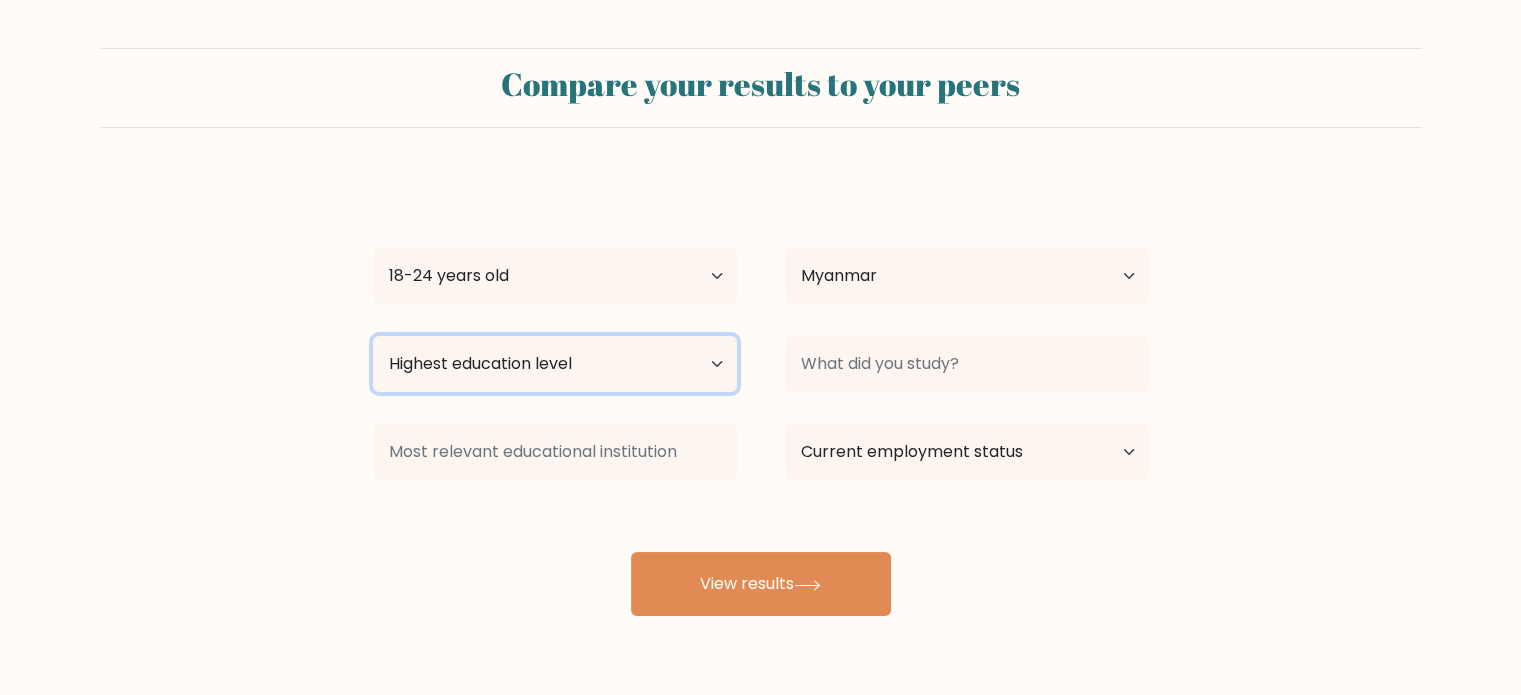 click on "Highest education level
No schooling
Primary
Lower Secondary
Upper Secondary
Occupation Specific
Bachelor's degree
Master's degree
Doctoral degree" at bounding box center [555, 364] 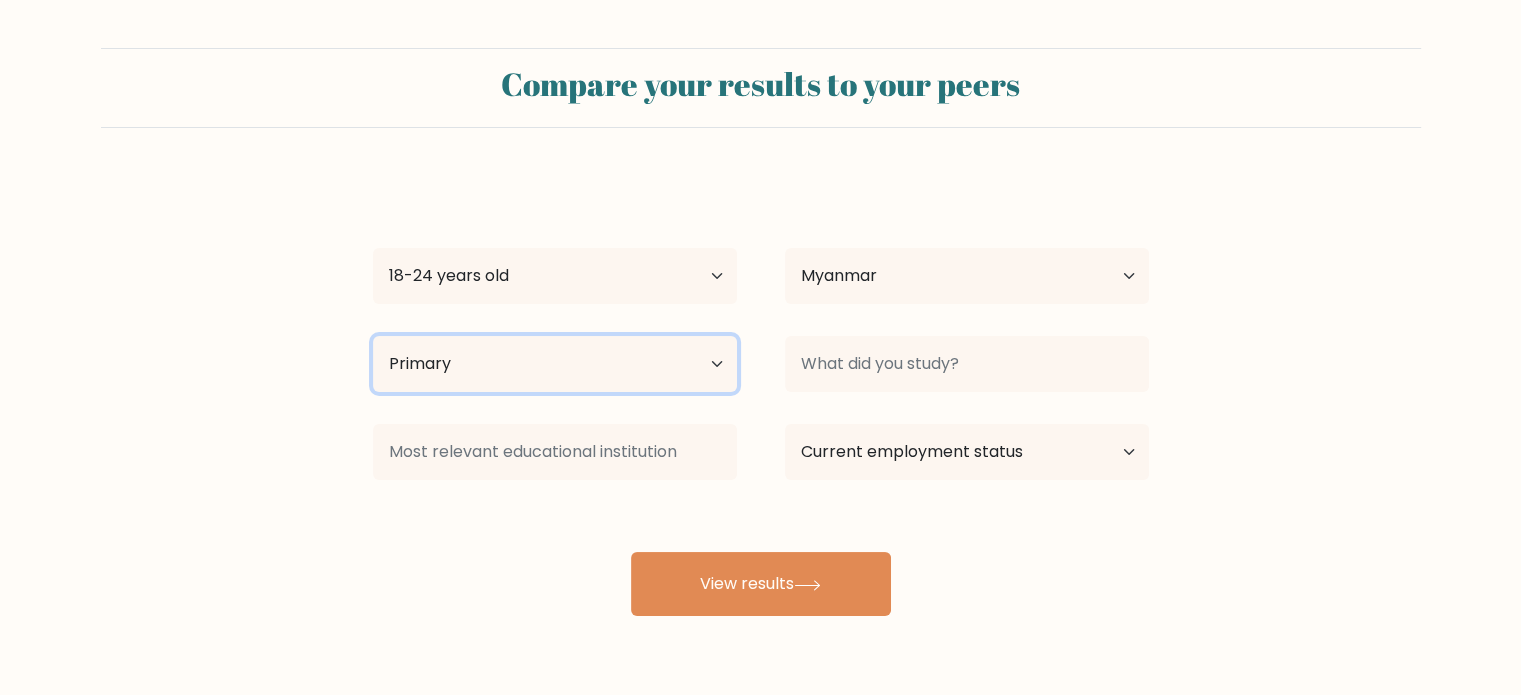 click on "Highest education level
No schooling
Primary
Lower Secondary
Upper Secondary
Occupation Specific
Bachelor's degree
Master's degree
Doctoral degree" at bounding box center (555, 364) 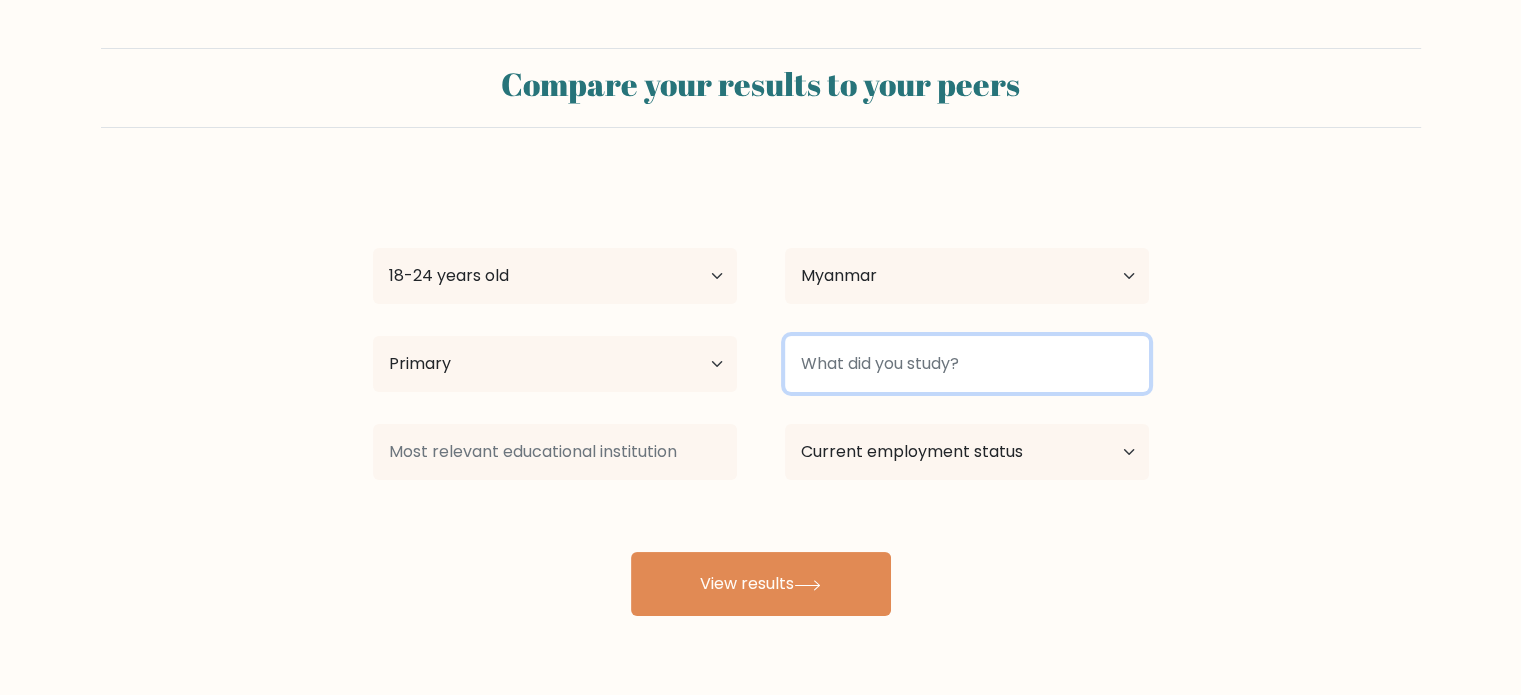 click at bounding box center (967, 364) 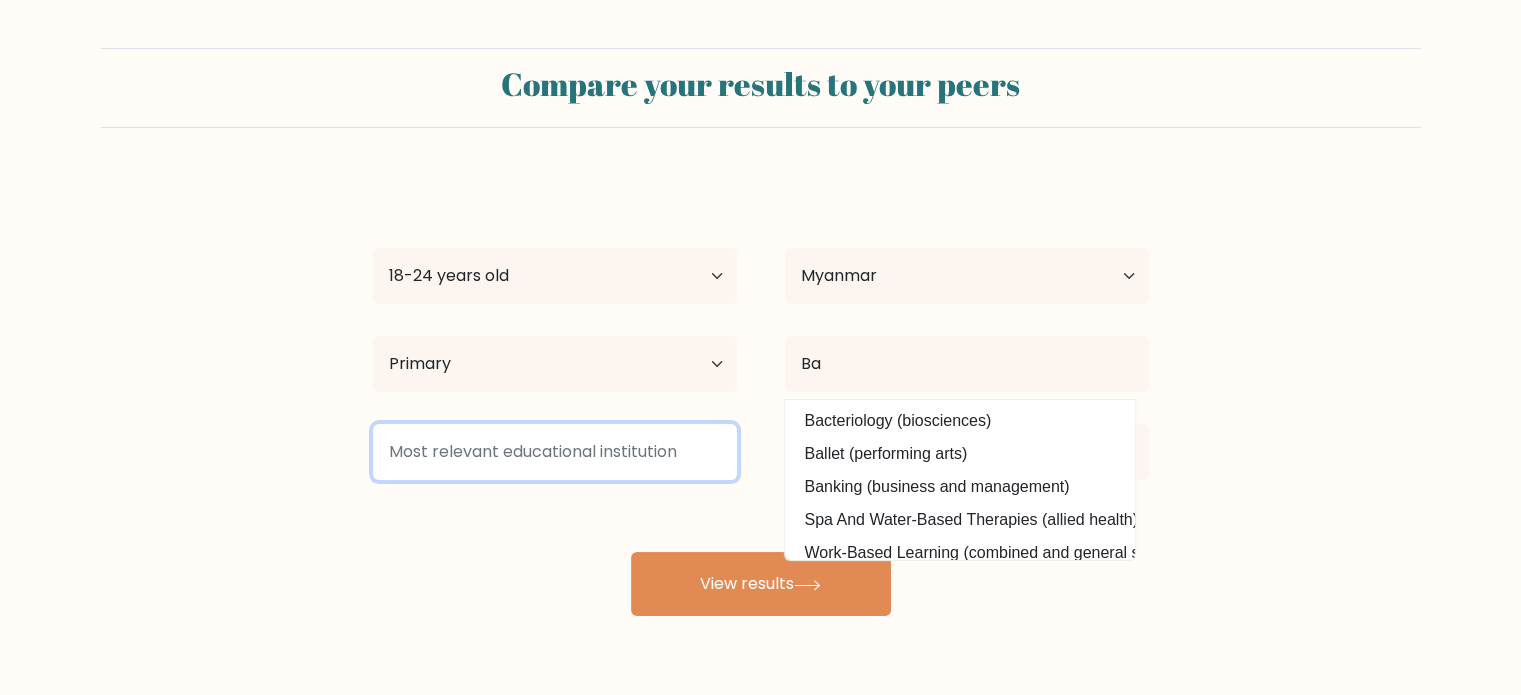 click at bounding box center [555, 452] 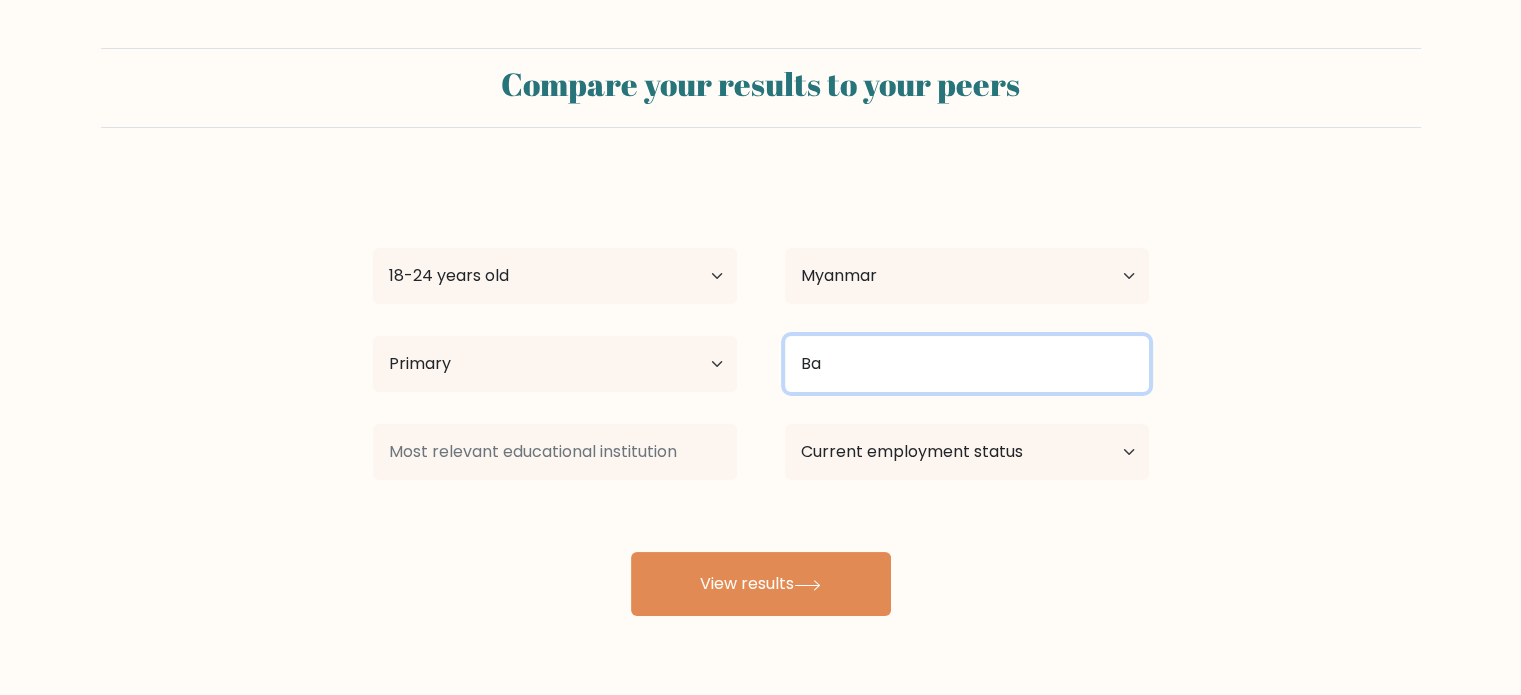 click on "Ba" at bounding box center [967, 364] 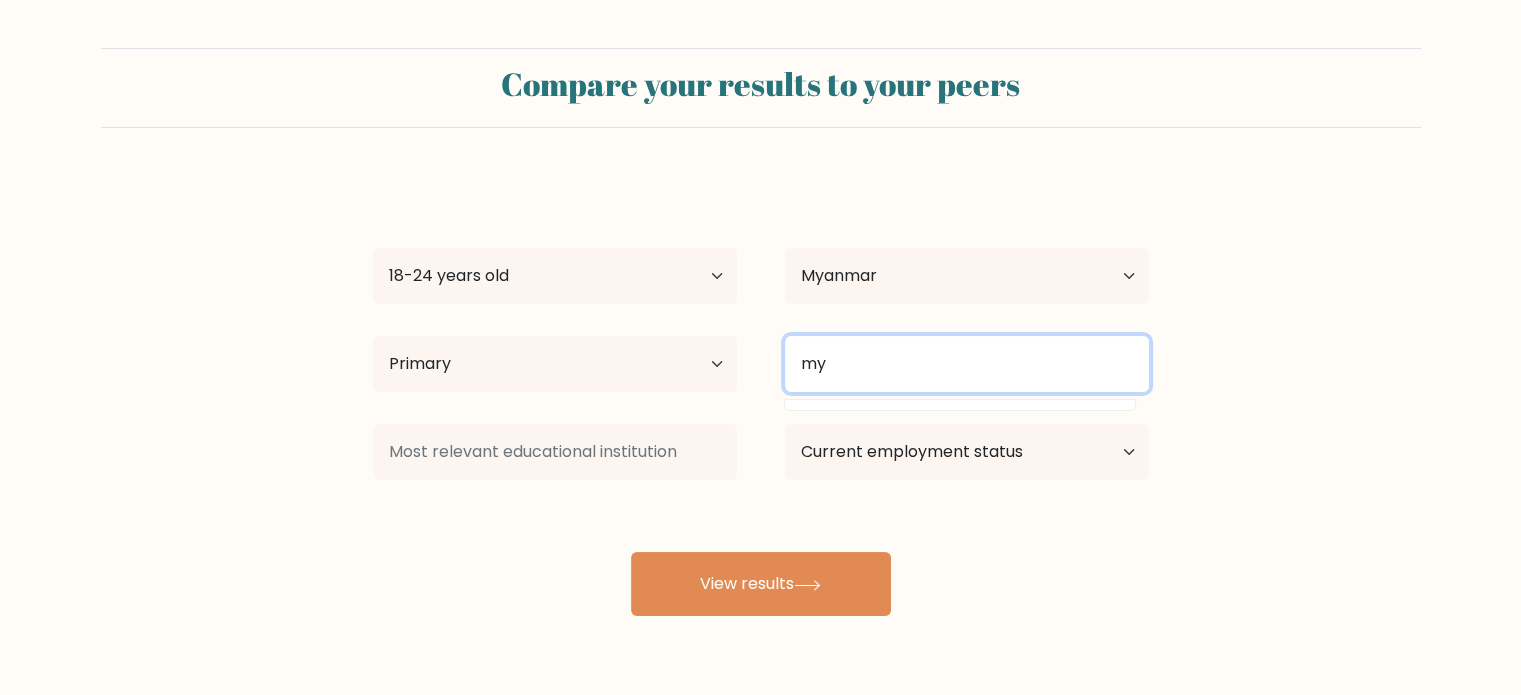 type on "m" 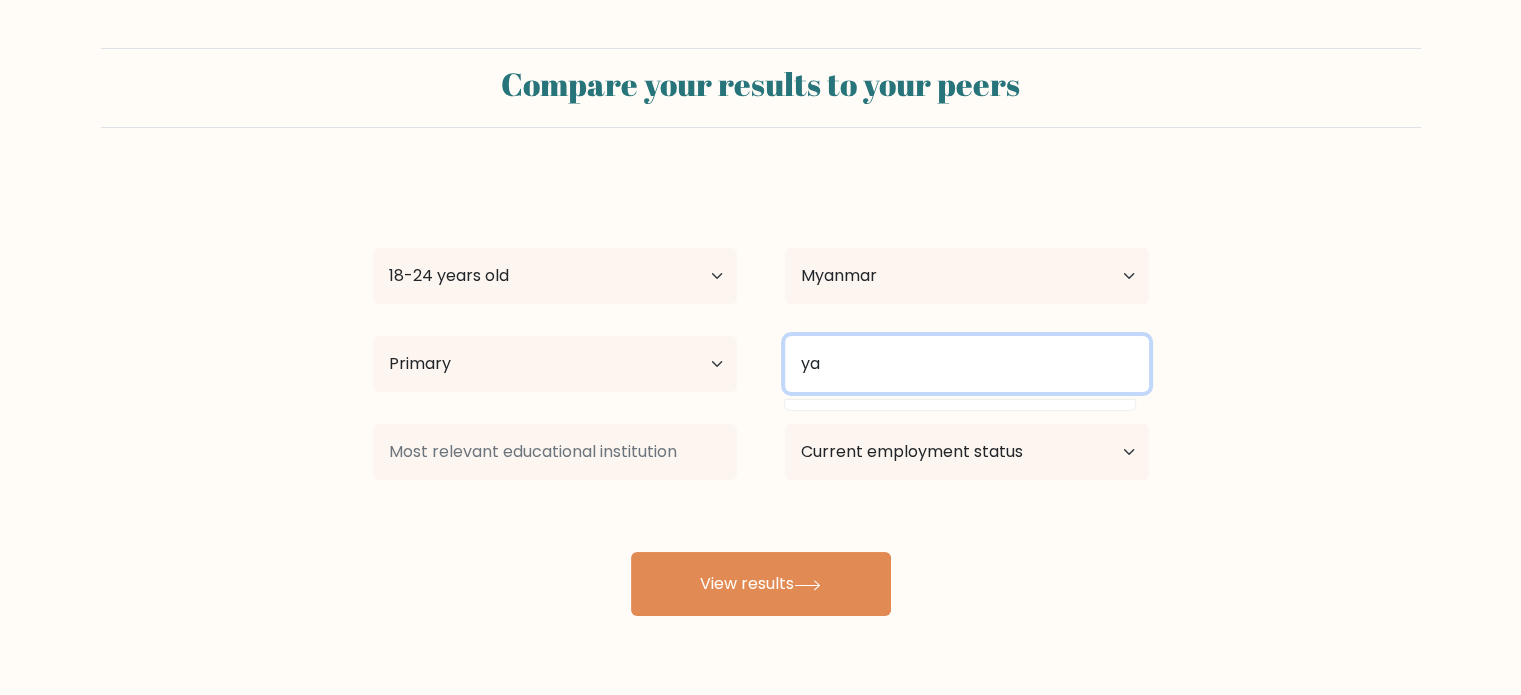 type on "y" 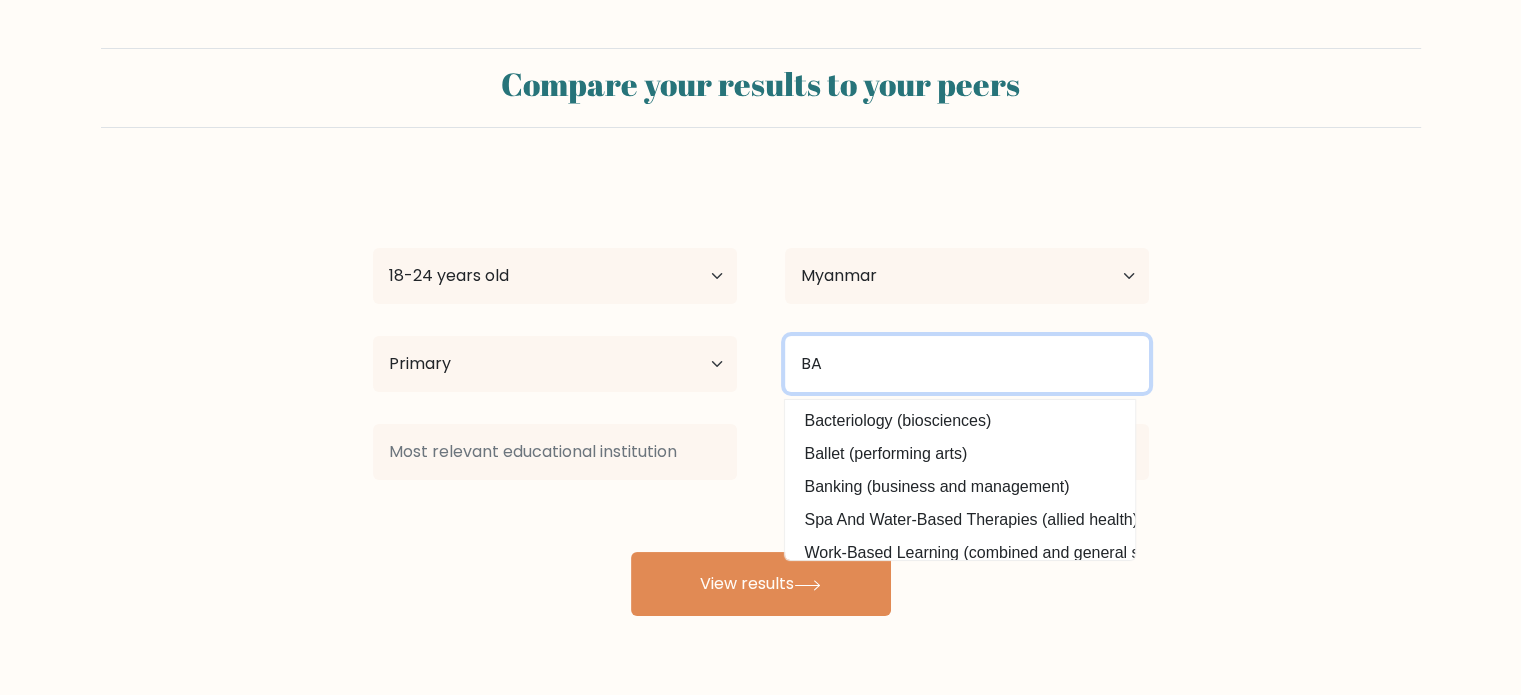 type on "BA" 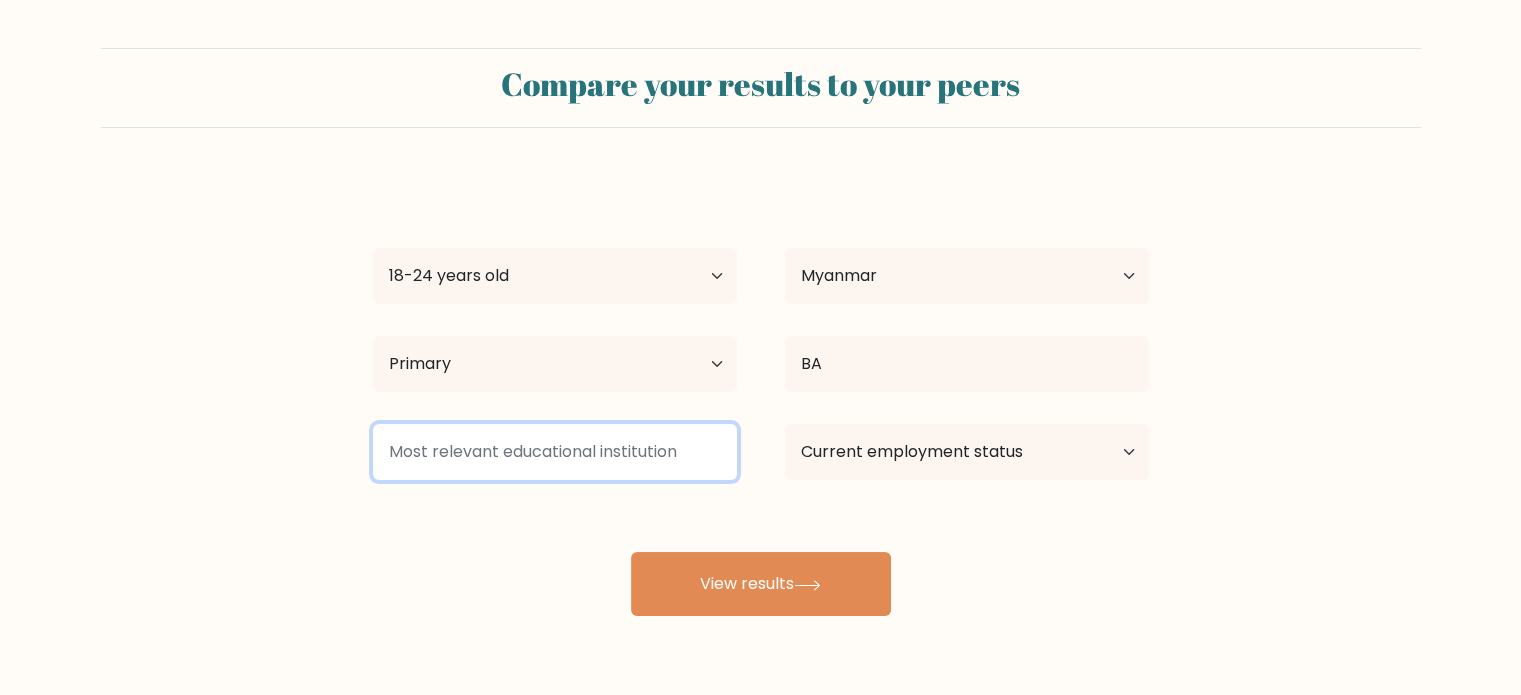 click at bounding box center (555, 452) 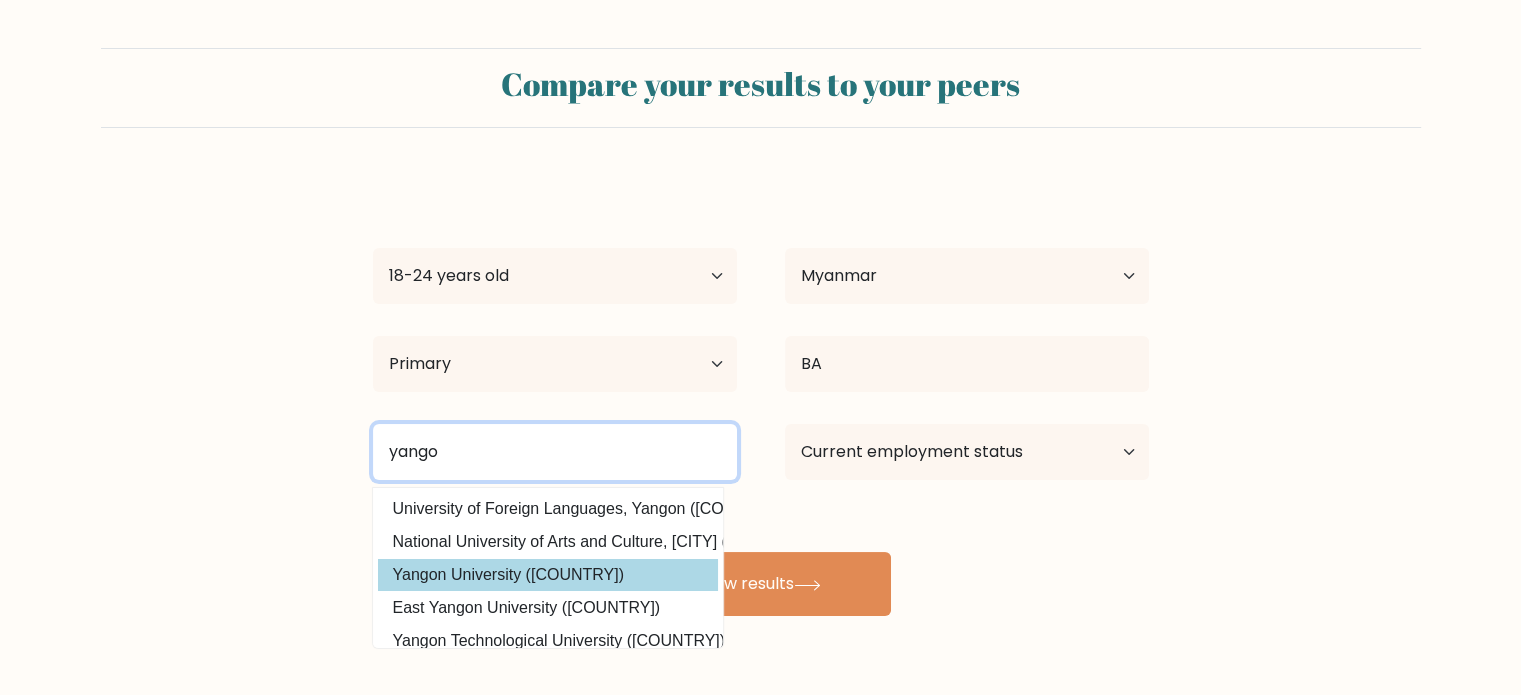 type on "yango" 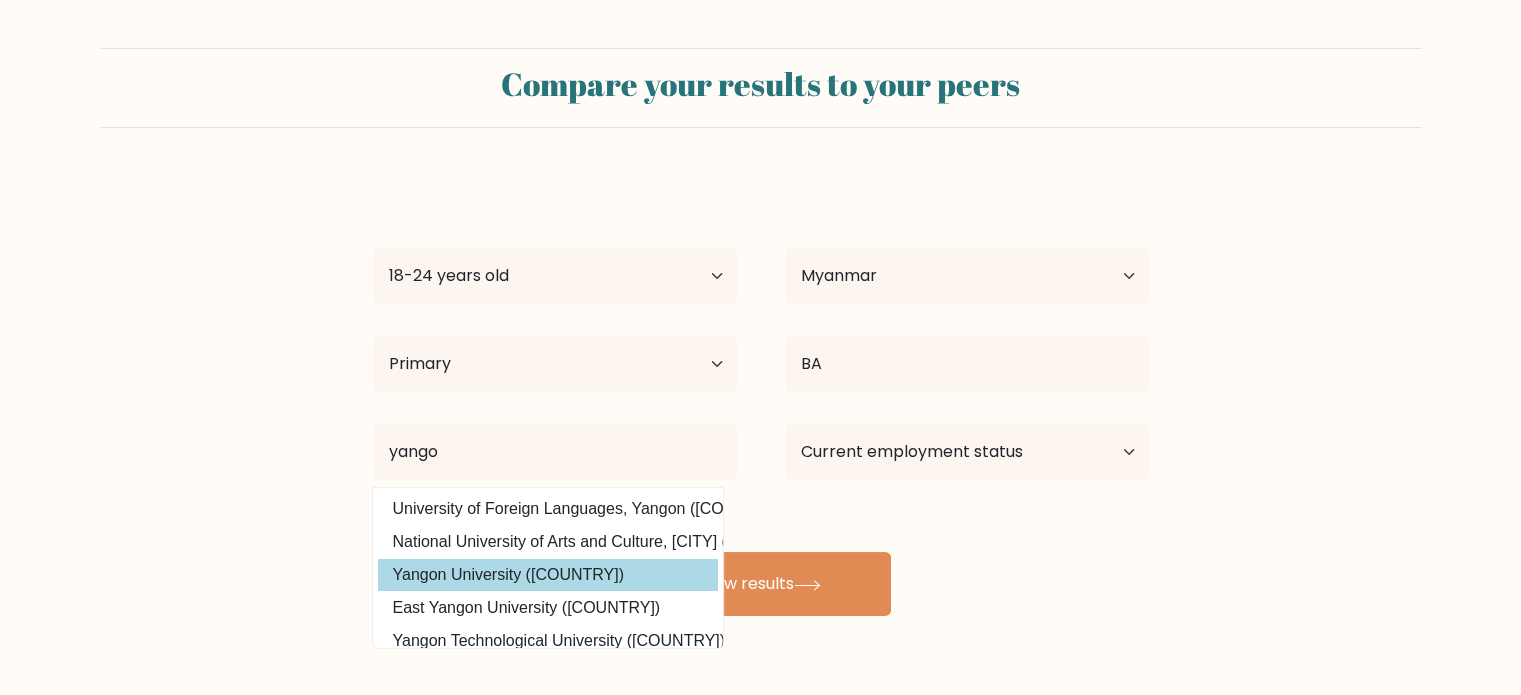 click on "[FIRST] [LAST]
Age
Under 18 years old
18-24 years old
25-34 years old
35-44 years old
45-54 years old
55-64 years old
65 years old and above
Country
Afghanistan
Albania
Algeria
American Samoa
Andorra
Angola
Anguilla
Antarctica
Antigua and Barbuda
Argentina
Armenia
Aruba
Australia
Austria
Azerbaijan
Bahamas
Bahrain
Bangladesh
Barbados
Belarus
Belgium
Belize
Benin
Bermuda
Bhutan
Bolivia
Bonaire, Sint Eustatius and Saba
Bosnia and Herzegovina
Botswana
Bouvet Island
Brazil
Brunei" at bounding box center [761, 396] 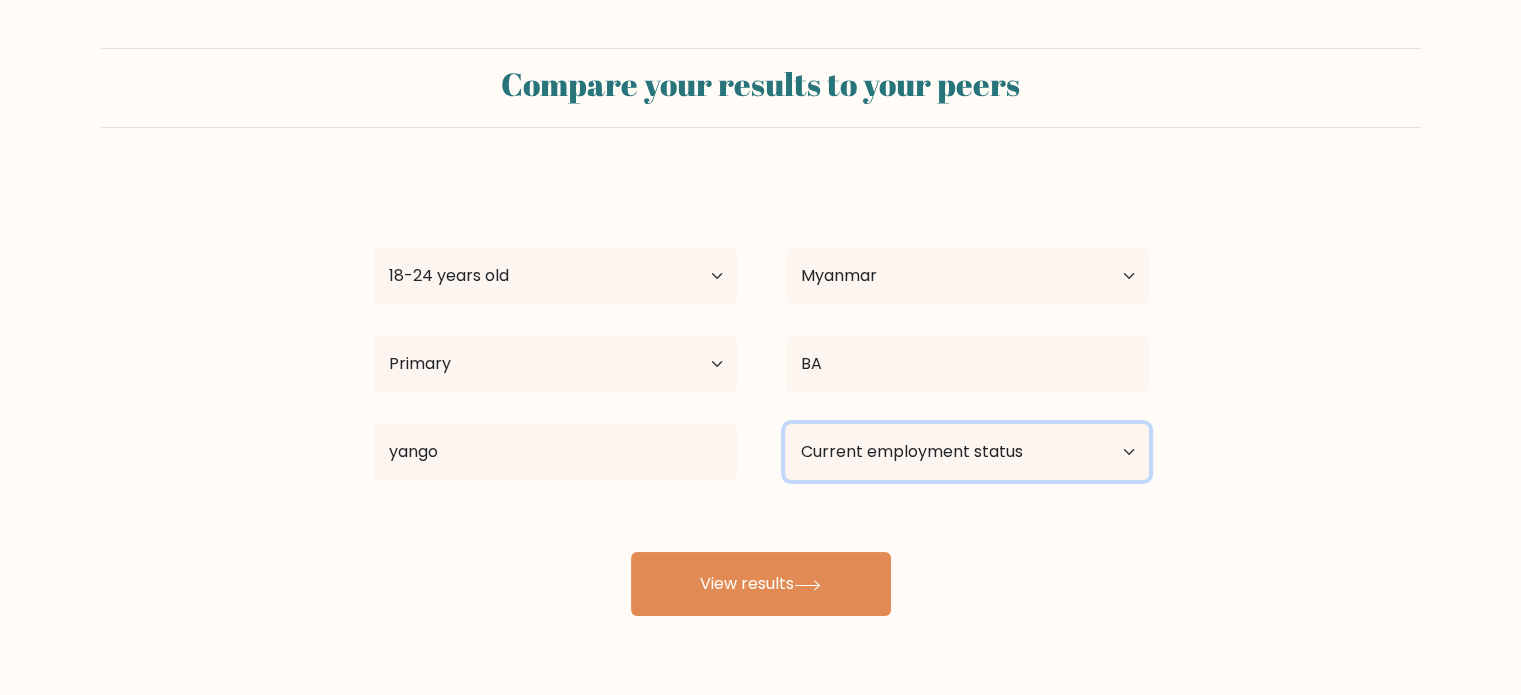 click on "Current employment status
Employed
Student
Retired
Other / prefer not to answer" at bounding box center (967, 452) 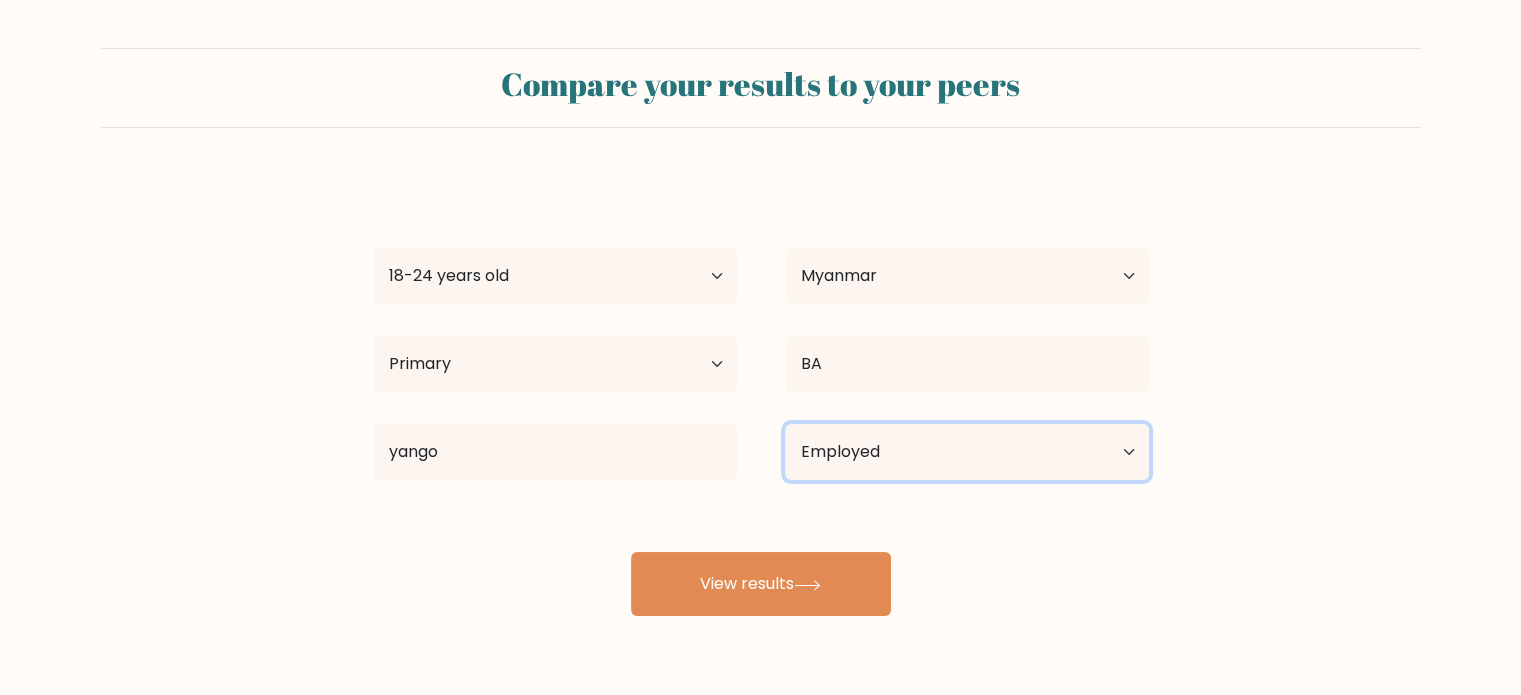 click on "Current employment status
Employed
Student
Retired
Other / prefer not to answer" at bounding box center [967, 452] 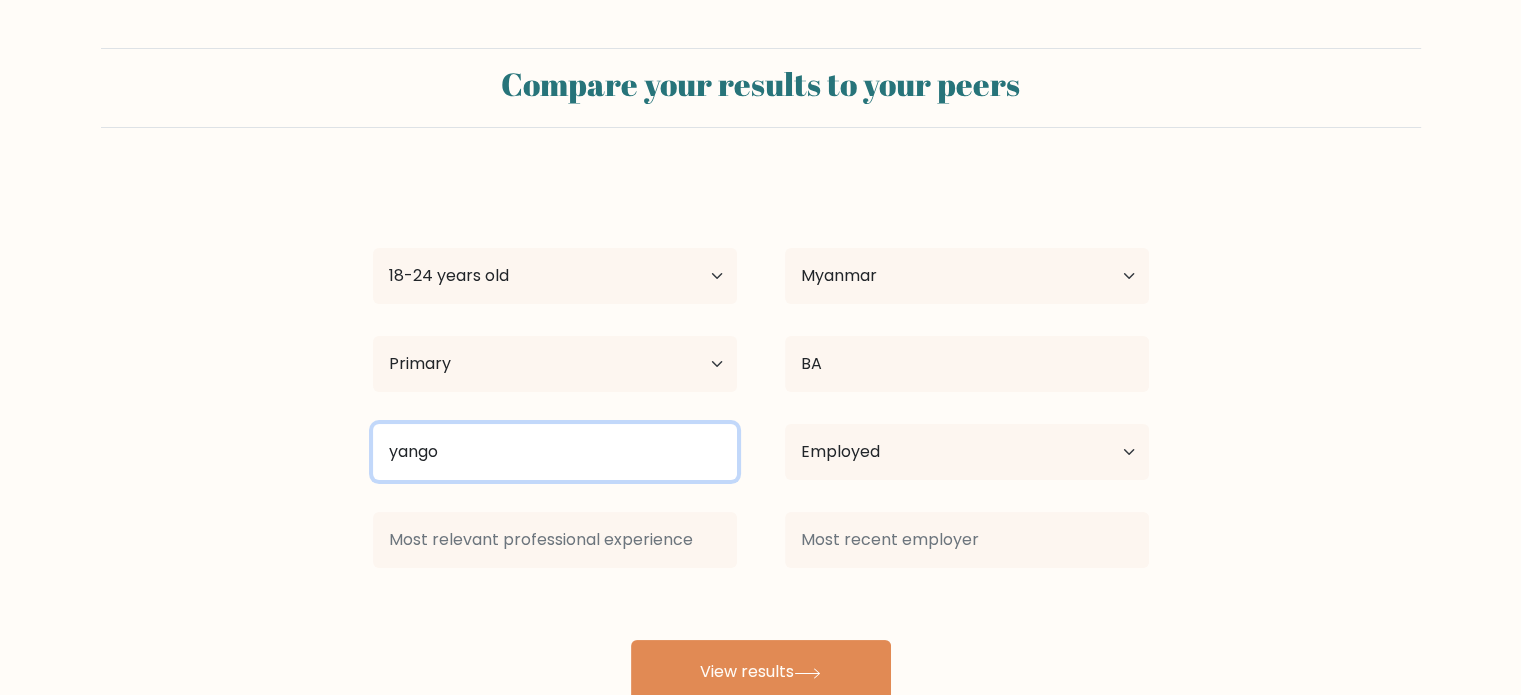 click on "yango" at bounding box center (555, 452) 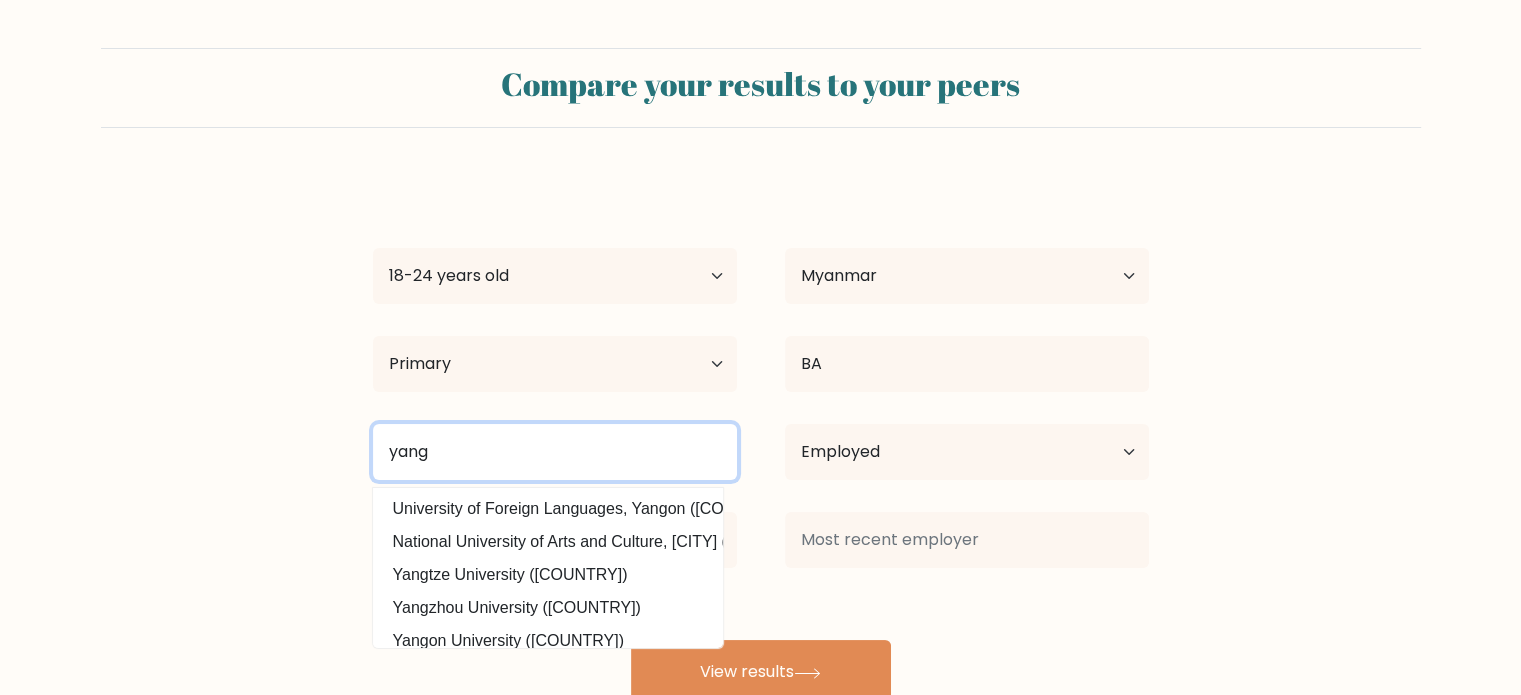 type on "yango" 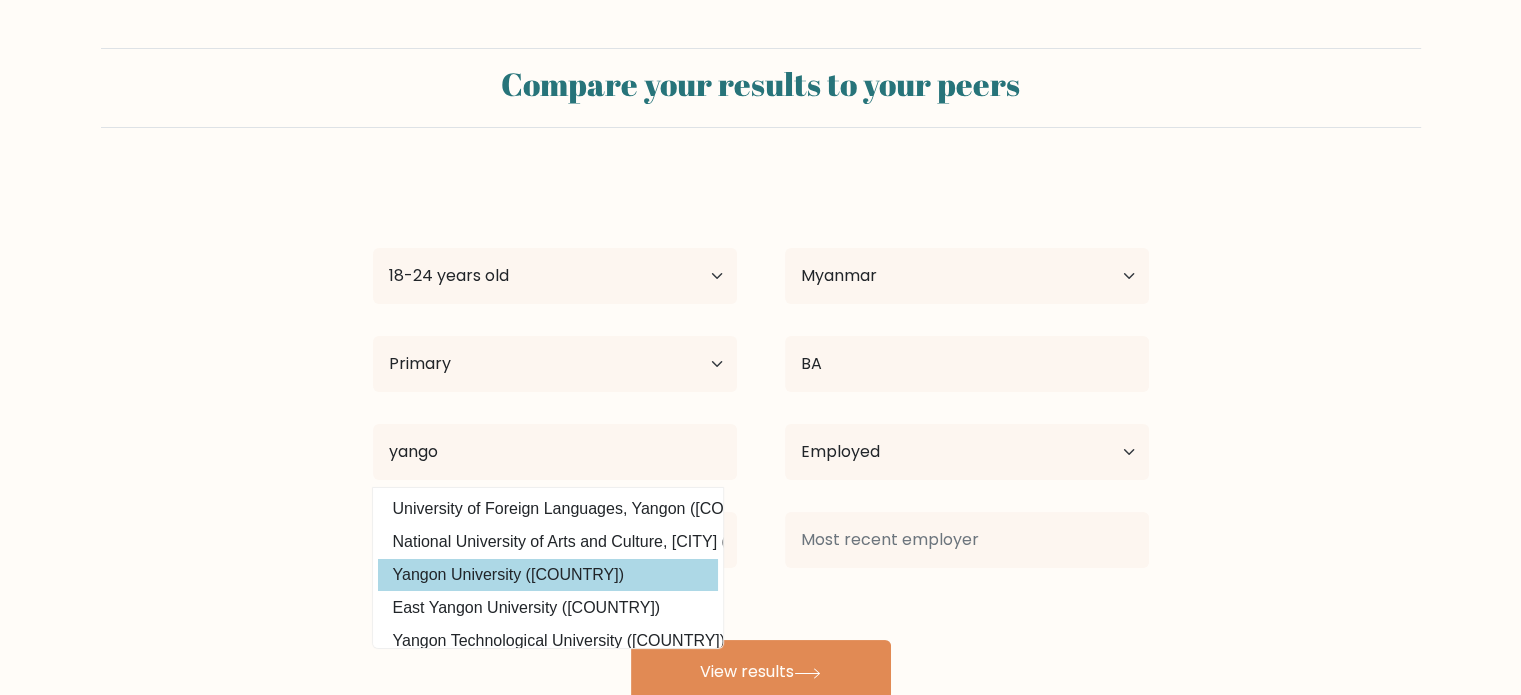 click on "[FIRST] [LAST]
Age
Under 18 years old
18-24 years old
25-34 years old
35-44 years old
45-54 years old
55-64 years old
65 years old and above
Country
Afghanistan
Albania
Algeria
American Samoa
Andorra
Angola
Anguilla
Antarctica
Antigua and Barbuda
Argentina
Armenia
Aruba
Australia
Austria
Azerbaijan
Bahamas
Bahrain
Bangladesh
Barbados
Belarus
Belgium
Belize
Benin
Bermuda
Bhutan
Bolivia
Bonaire, Sint Eustatius and Saba
Bosnia and Herzegovina
Botswana
Bouvet Island
Brazil
Brunei" at bounding box center (761, 440) 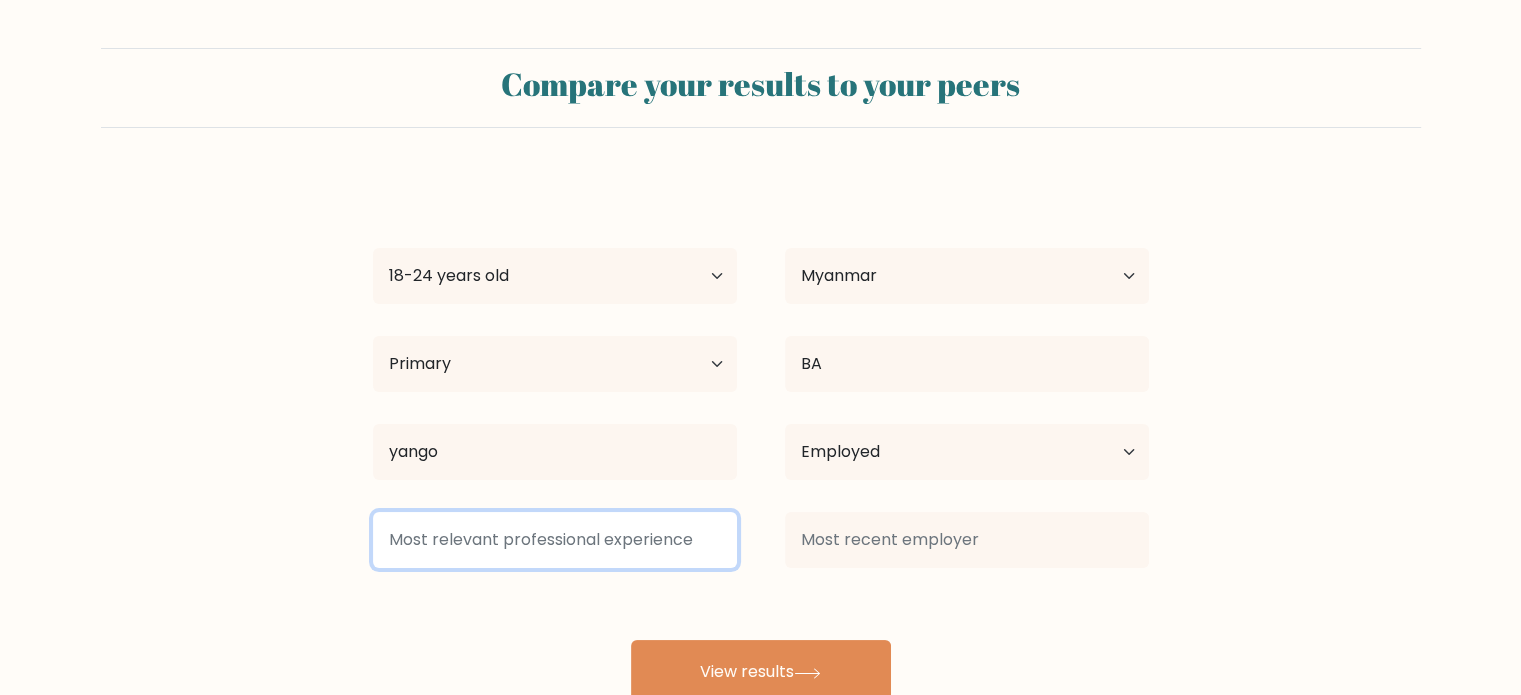 click at bounding box center [555, 540] 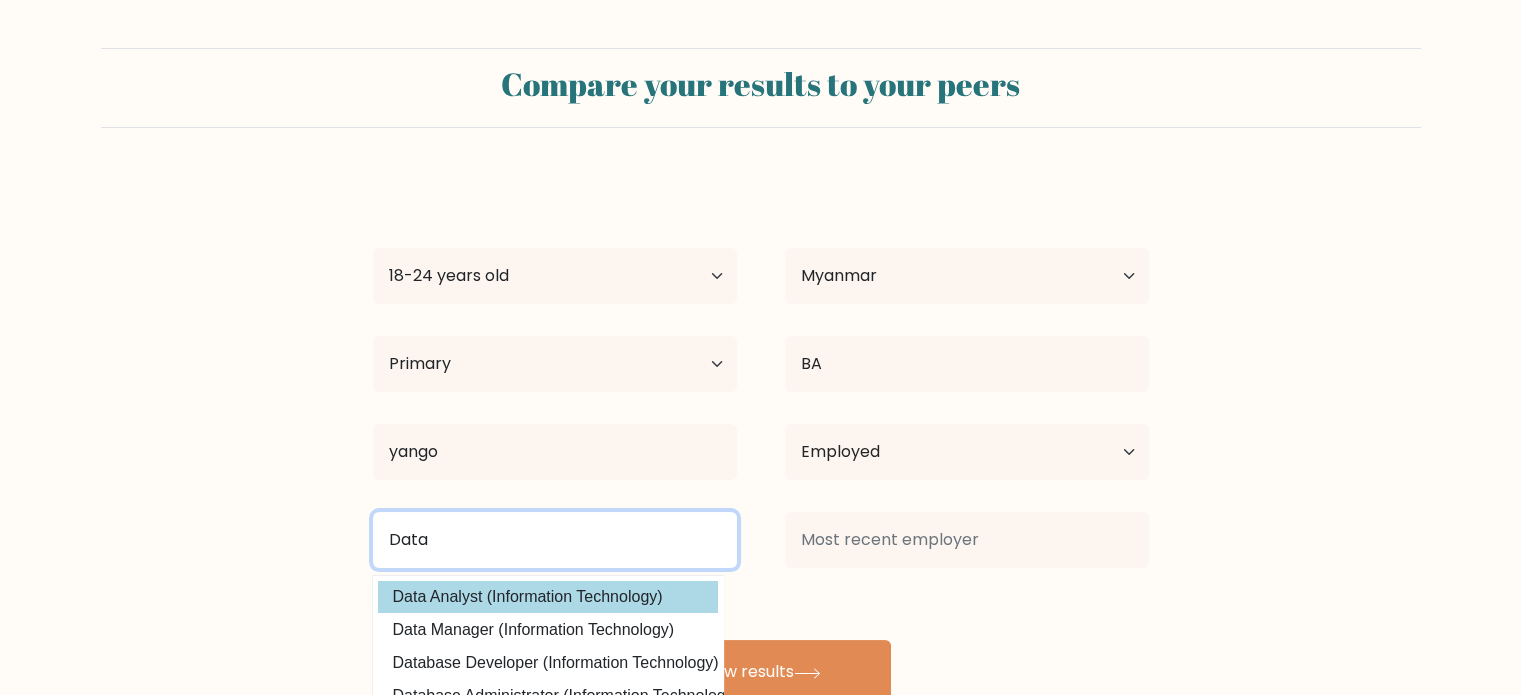 type on "Data" 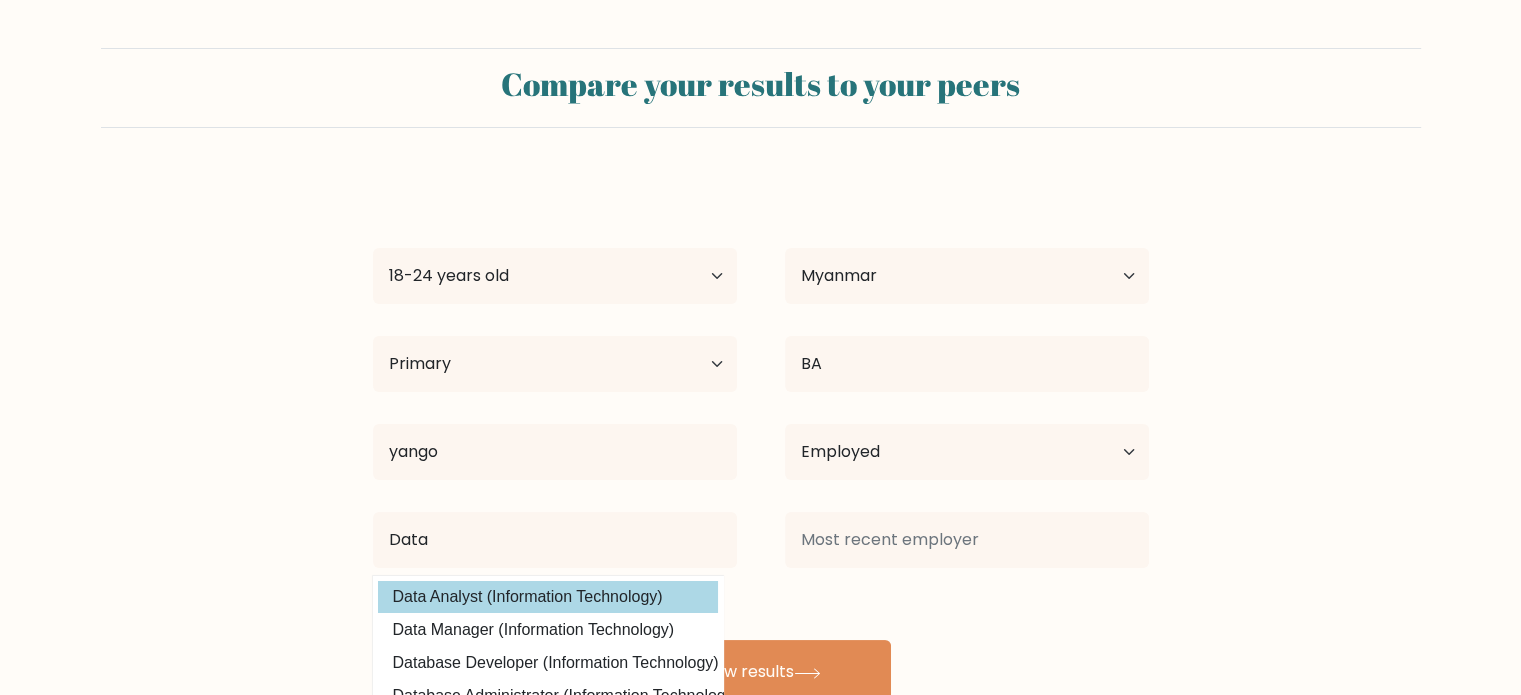 click on "[FIRST] [LAST]
Age
Under 18 years old
18-24 years old
25-34 years old
35-44 years old
45-54 years old
55-64 years old
65 years old and above
Country
Afghanistan
Albania
Algeria
American Samoa
Andorra
Angola
Anguilla
Antarctica
Antigua and Barbuda
Argentina
Armenia
Aruba
Australia
Austria
Azerbaijan
Bahamas
Bahrain
Bangladesh
Barbados
Belarus
Belgium
Belize
Benin
Bermuda
Bhutan
Bolivia
Bonaire, Sint Eustatius and Saba
Bosnia and Herzegovina
Botswana
Bouvet Island
Brazil
Brunei" at bounding box center [761, 440] 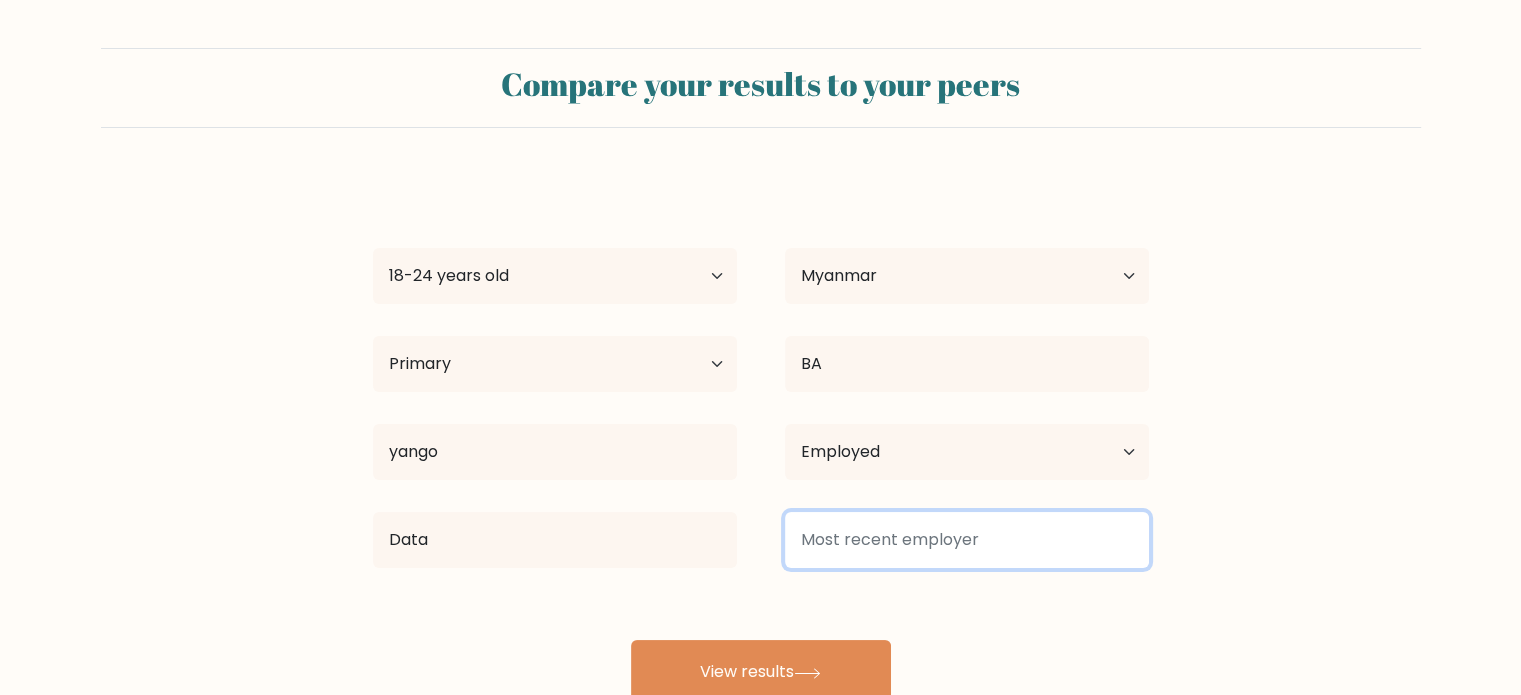 click at bounding box center (967, 540) 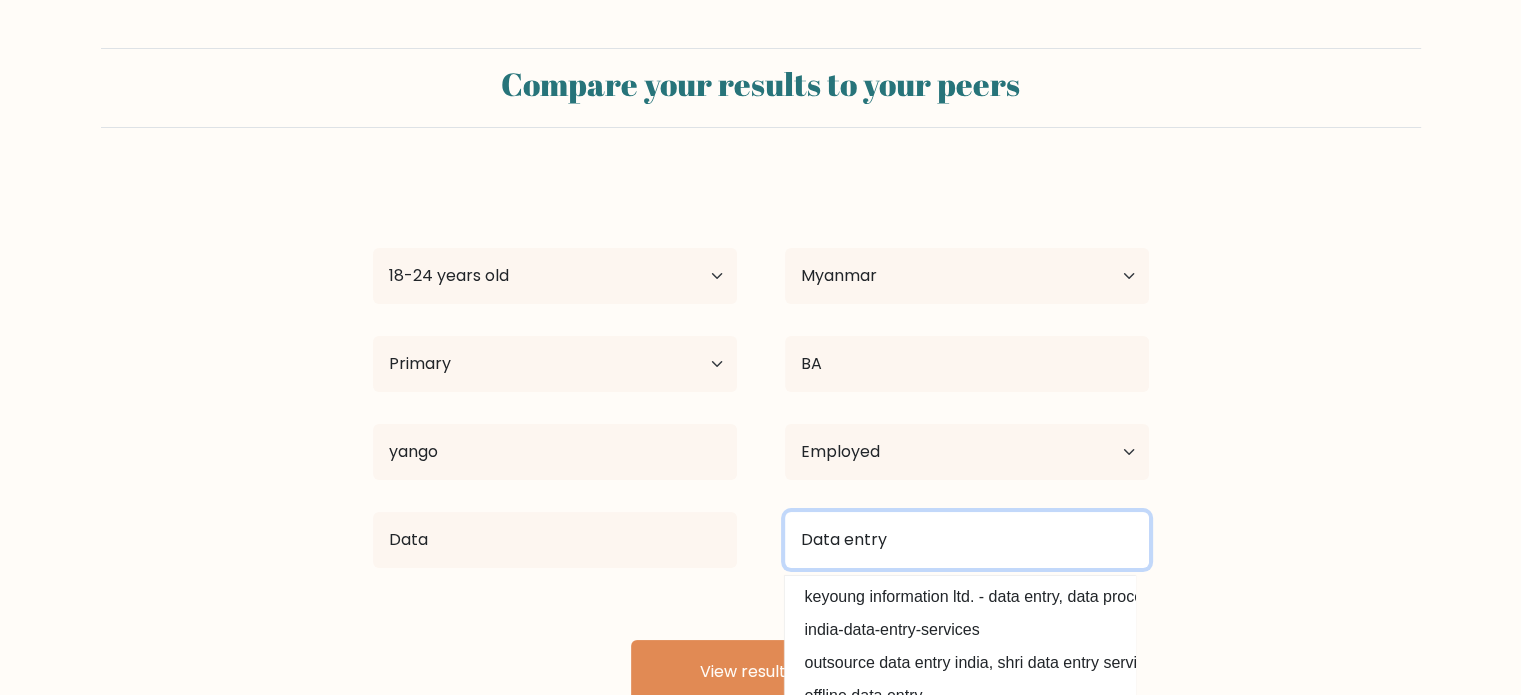 type on "Data entry" 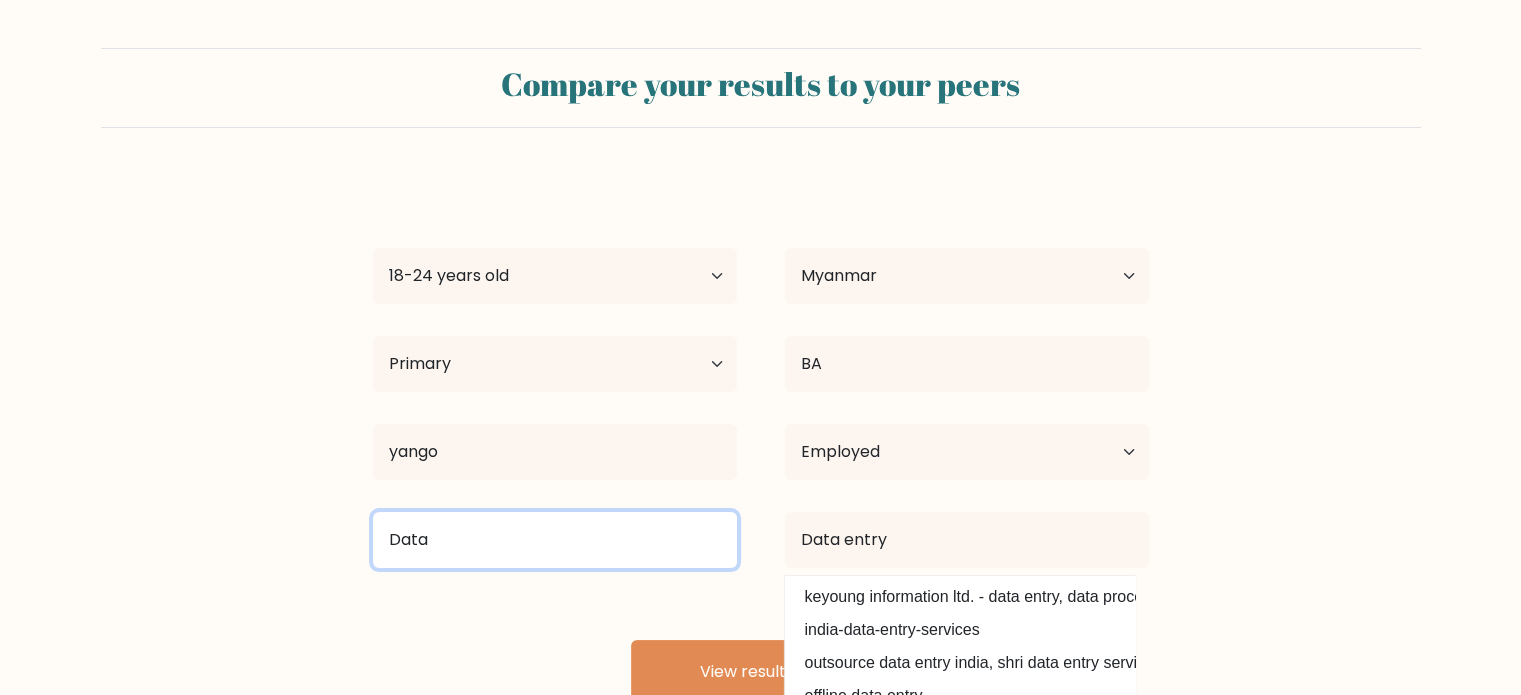 click on "Data" at bounding box center (555, 540) 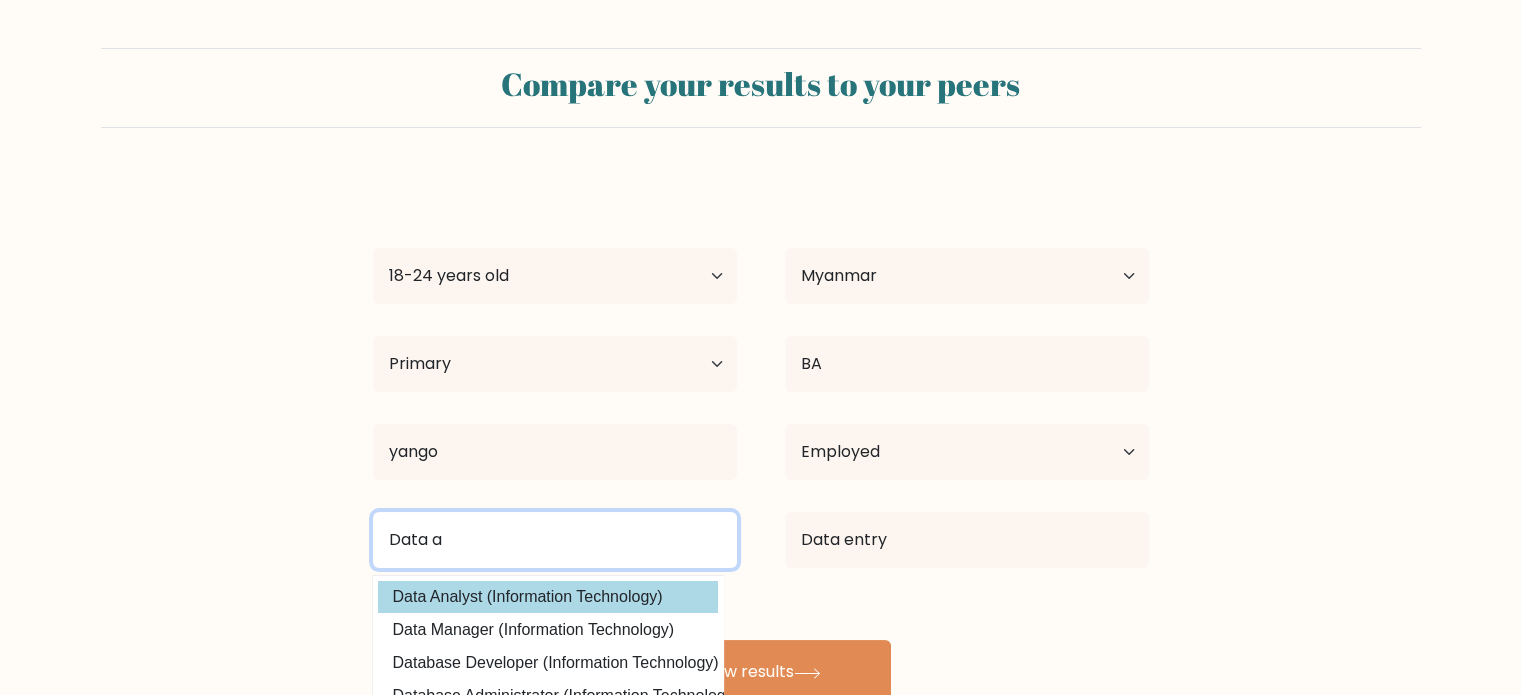 type on "Data a" 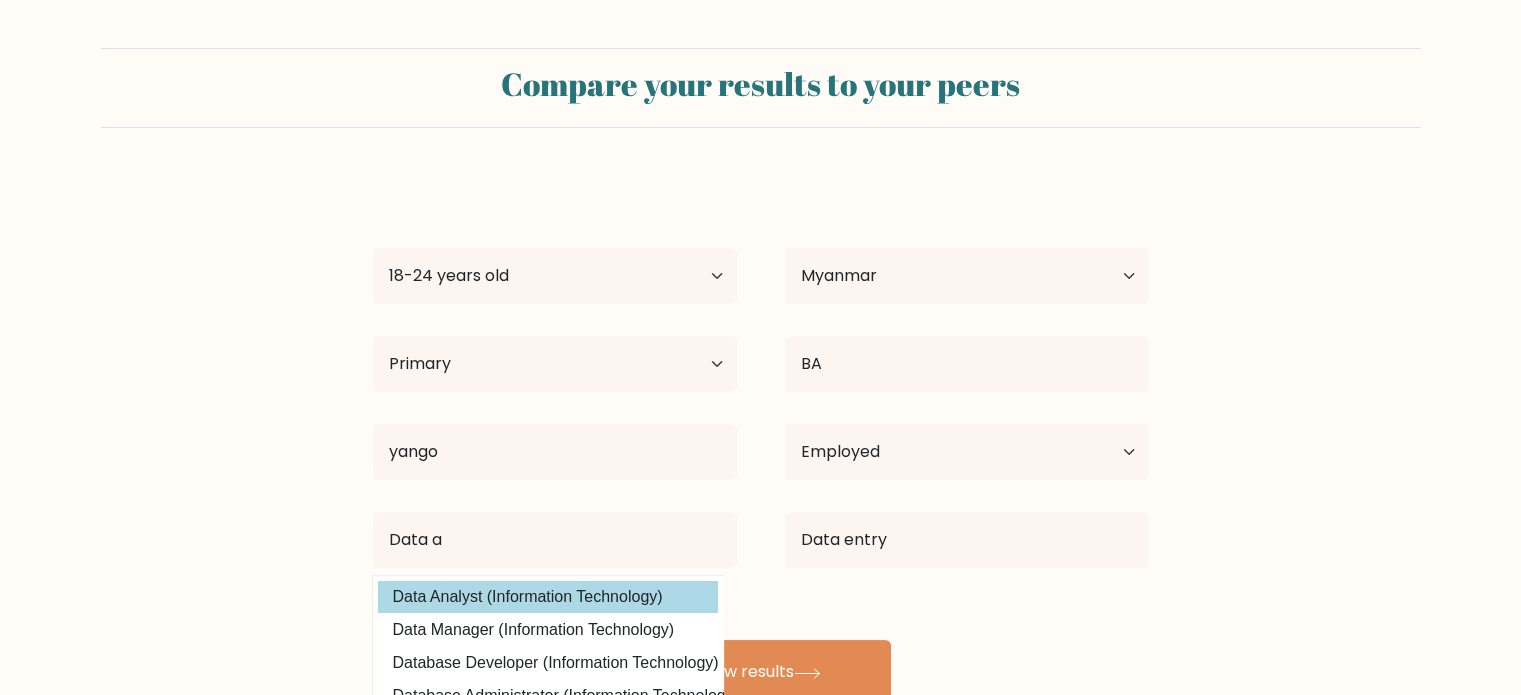 click on "[FIRST] [LAST]
Age
Under 18 years old
18-24 years old
25-34 years old
35-44 years old
45-54 years old
55-64 years old
65 years old and above
Country
Afghanistan
Albania
Algeria
American Samoa
Andorra
Angola
Anguilla
Antarctica
Antigua and Barbuda
Argentina
Armenia
Aruba
Australia
Austria
Azerbaijan
Bahamas
Bahrain
Bangladesh
Barbados
Belarus
Belgium
Belize
Benin
Bermuda
Bhutan
Bolivia
Bonaire, Sint Eustatius and Saba
Bosnia and Herzegovina
Botswana
Bouvet Island
Brazil
Brunei" at bounding box center [761, 440] 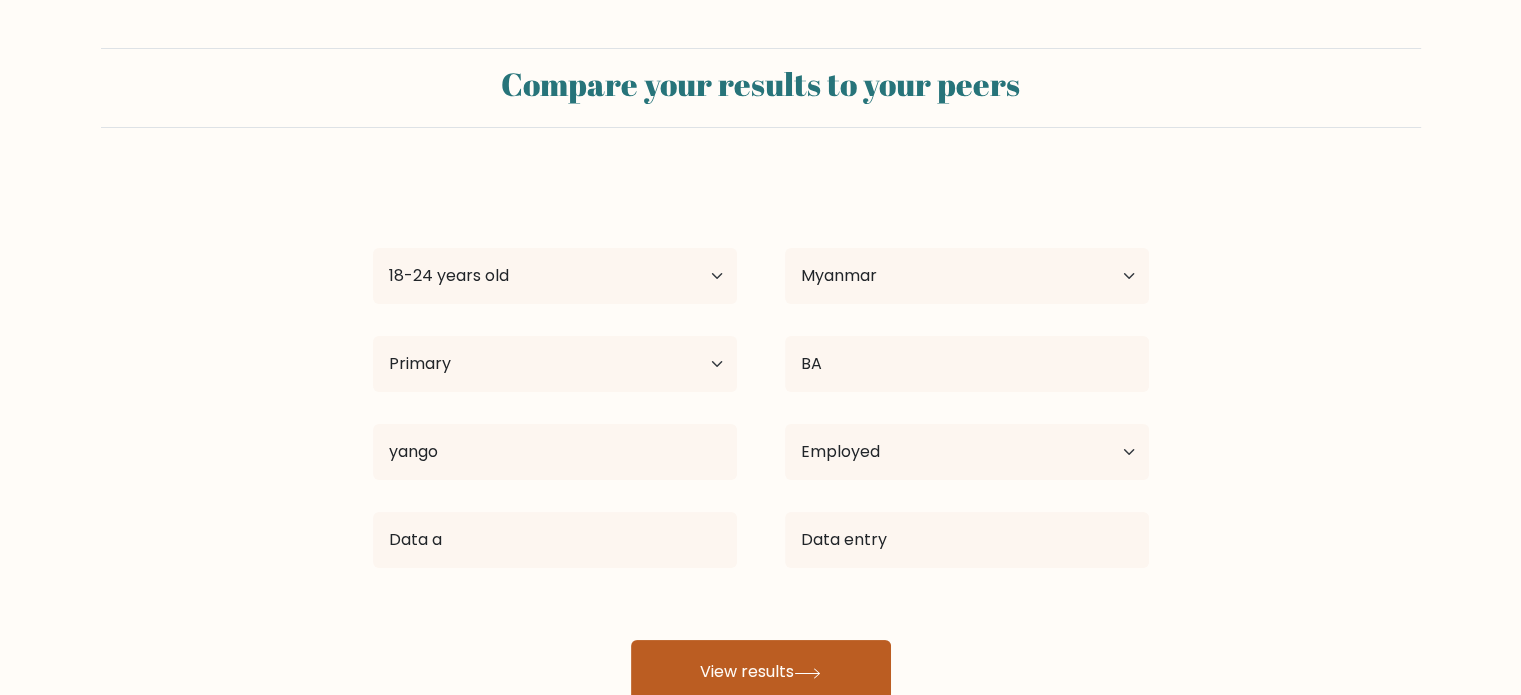 click on "View results" at bounding box center [761, 672] 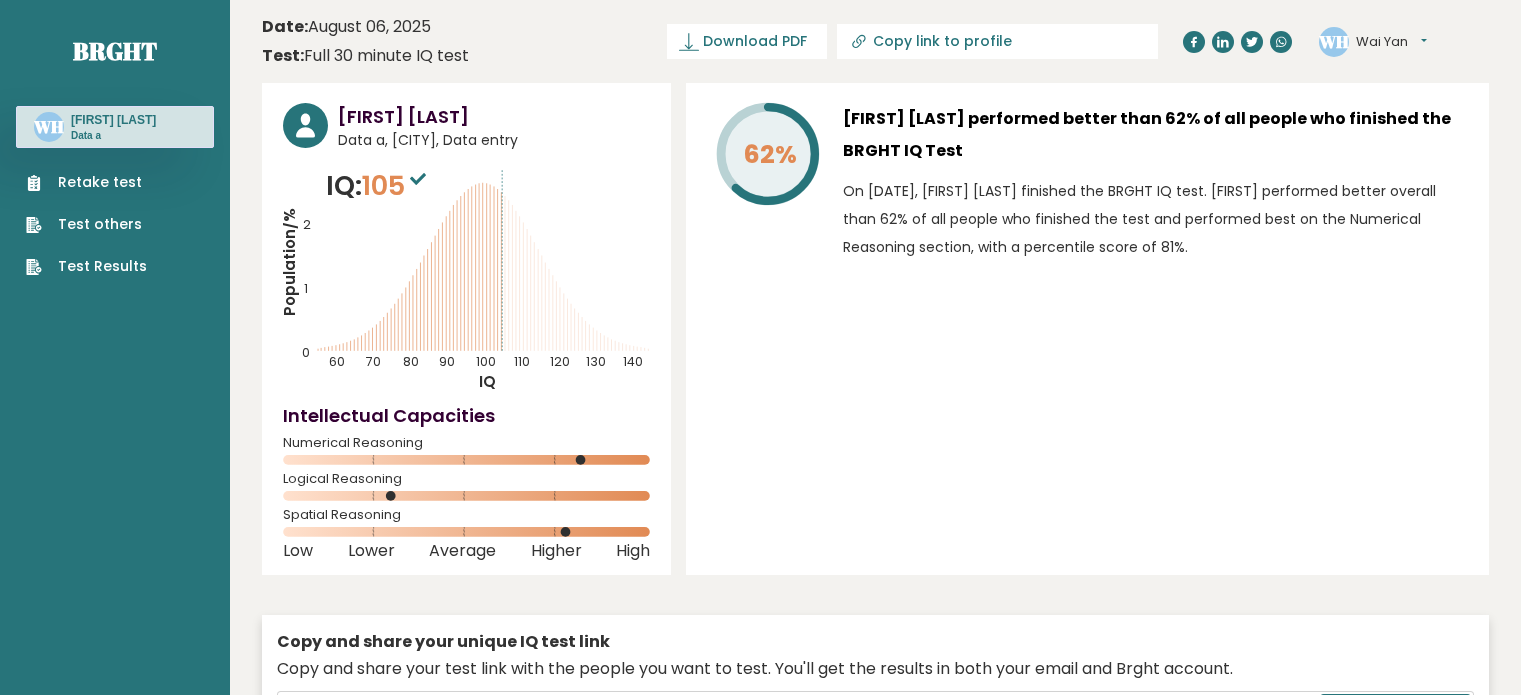 scroll, scrollTop: 0, scrollLeft: 0, axis: both 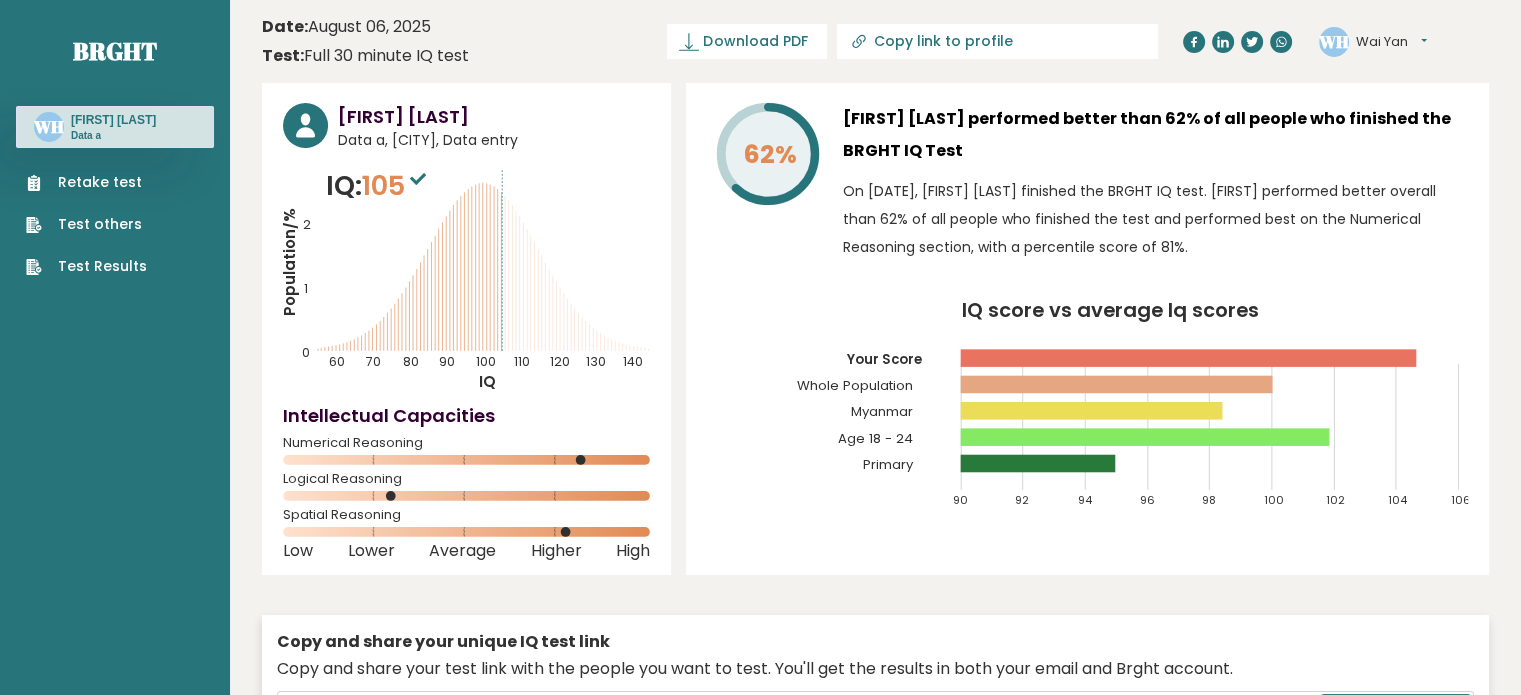 click 